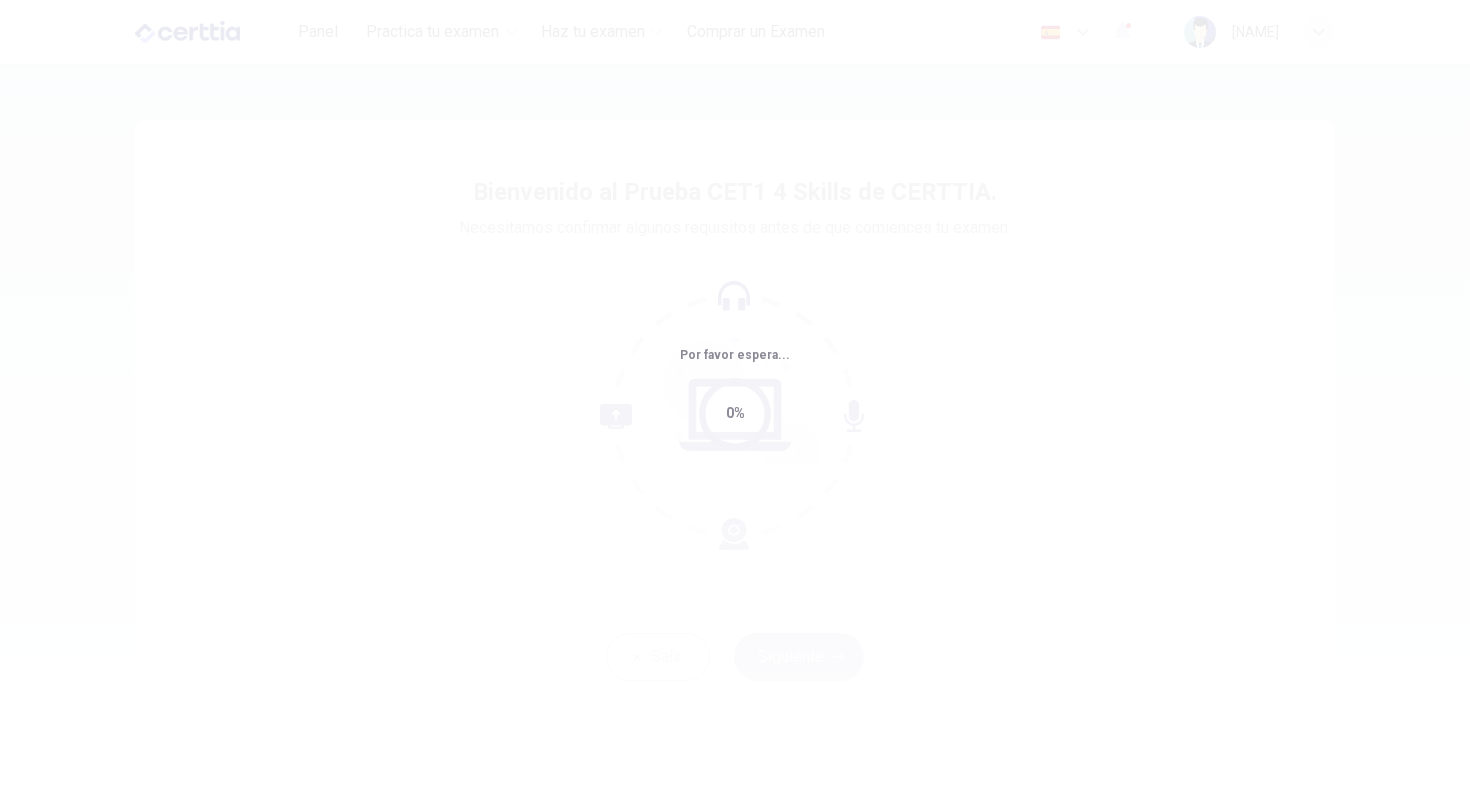 scroll, scrollTop: 0, scrollLeft: 0, axis: both 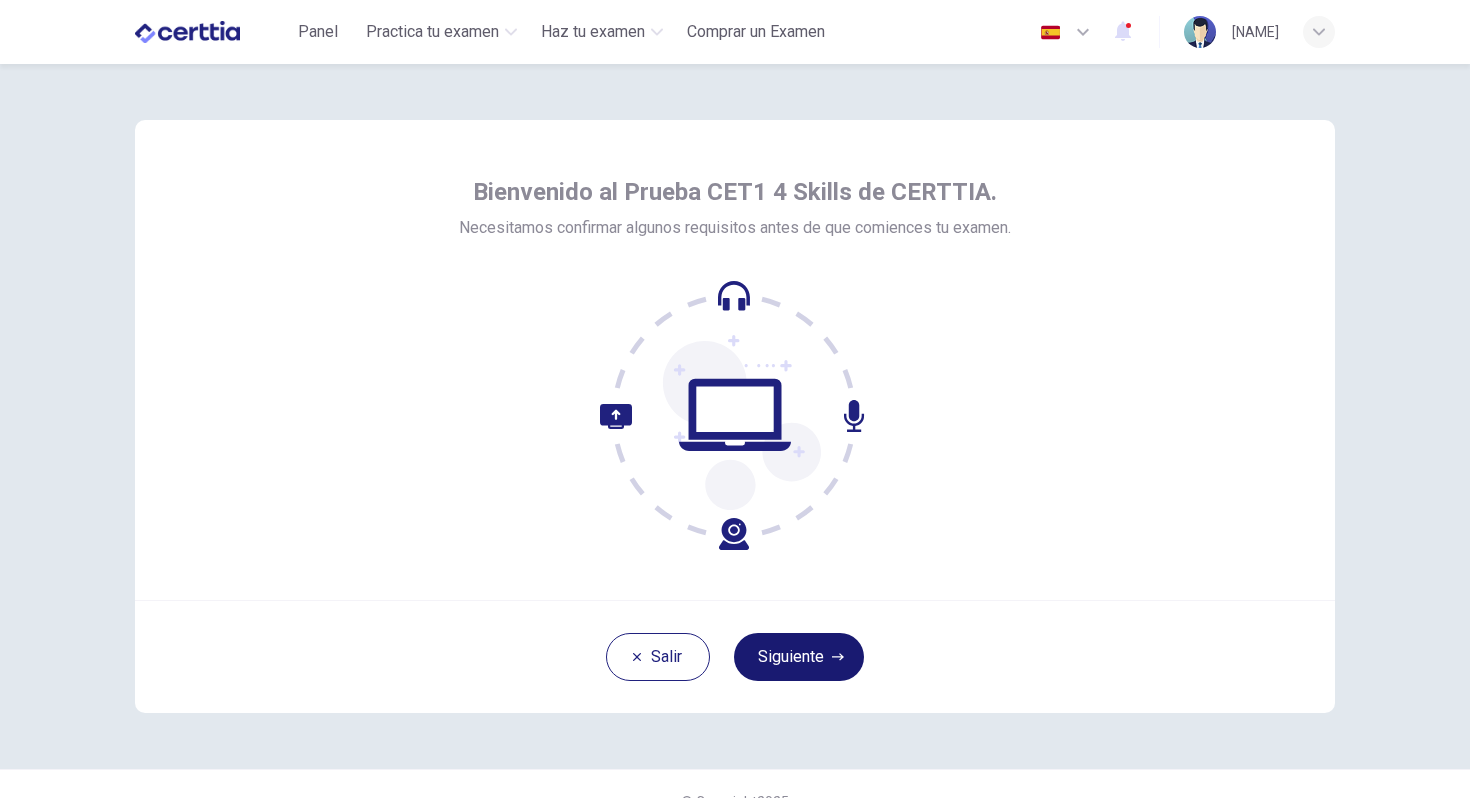 click on "Siguiente" at bounding box center [799, 657] 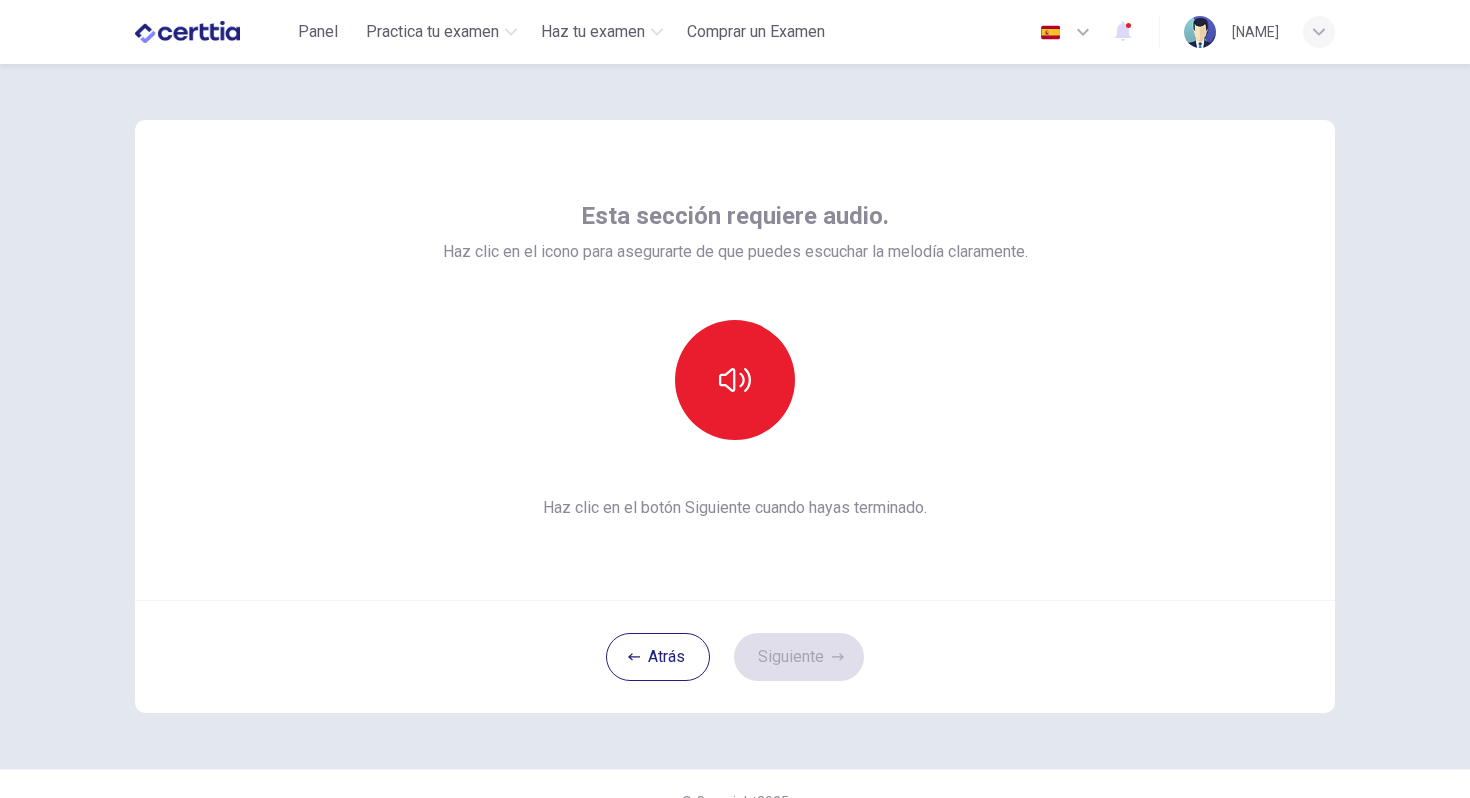 click at bounding box center [735, 380] 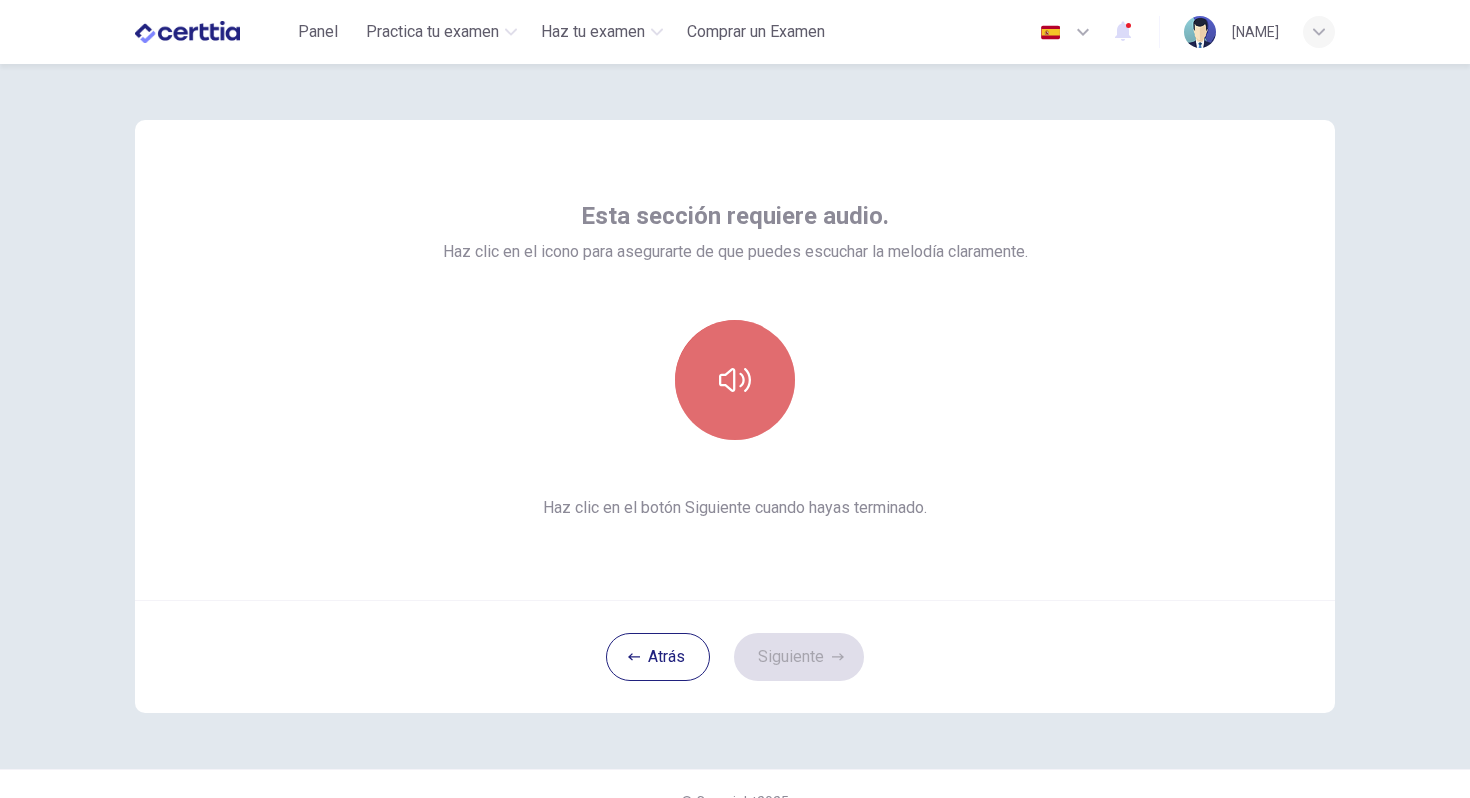 click at bounding box center (735, 380) 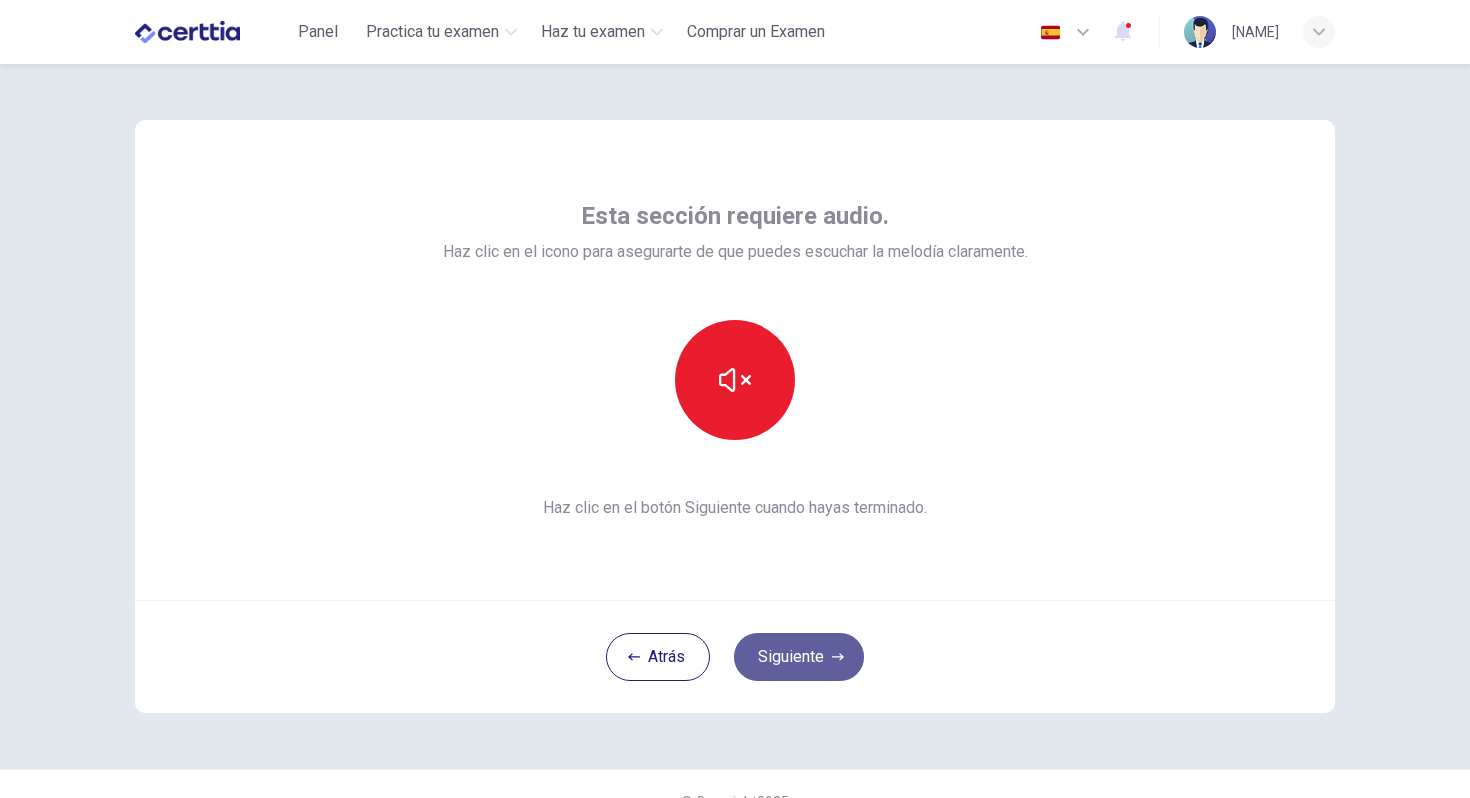 click on "Siguiente" at bounding box center [799, 657] 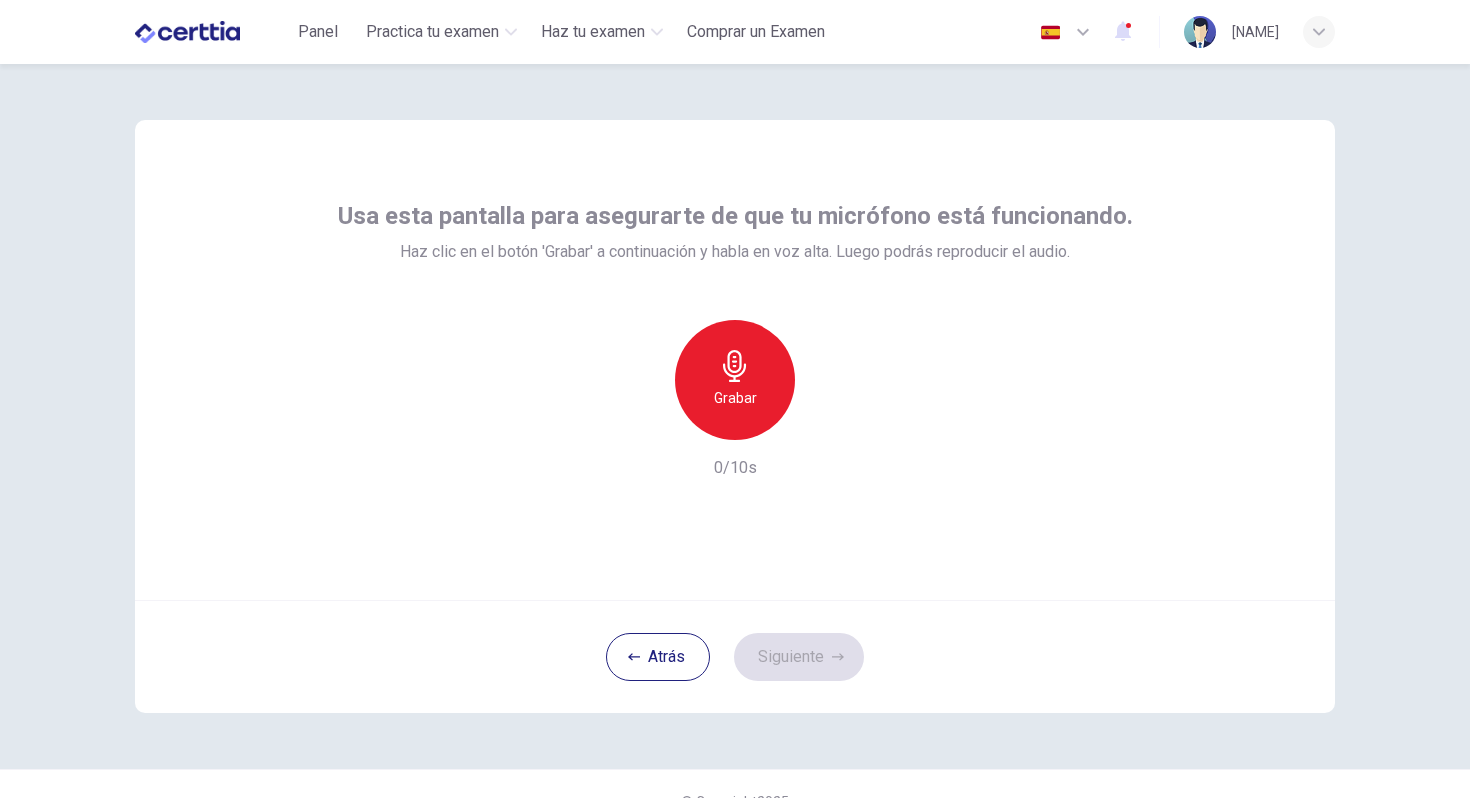 click on "Grabar" at bounding box center [735, 380] 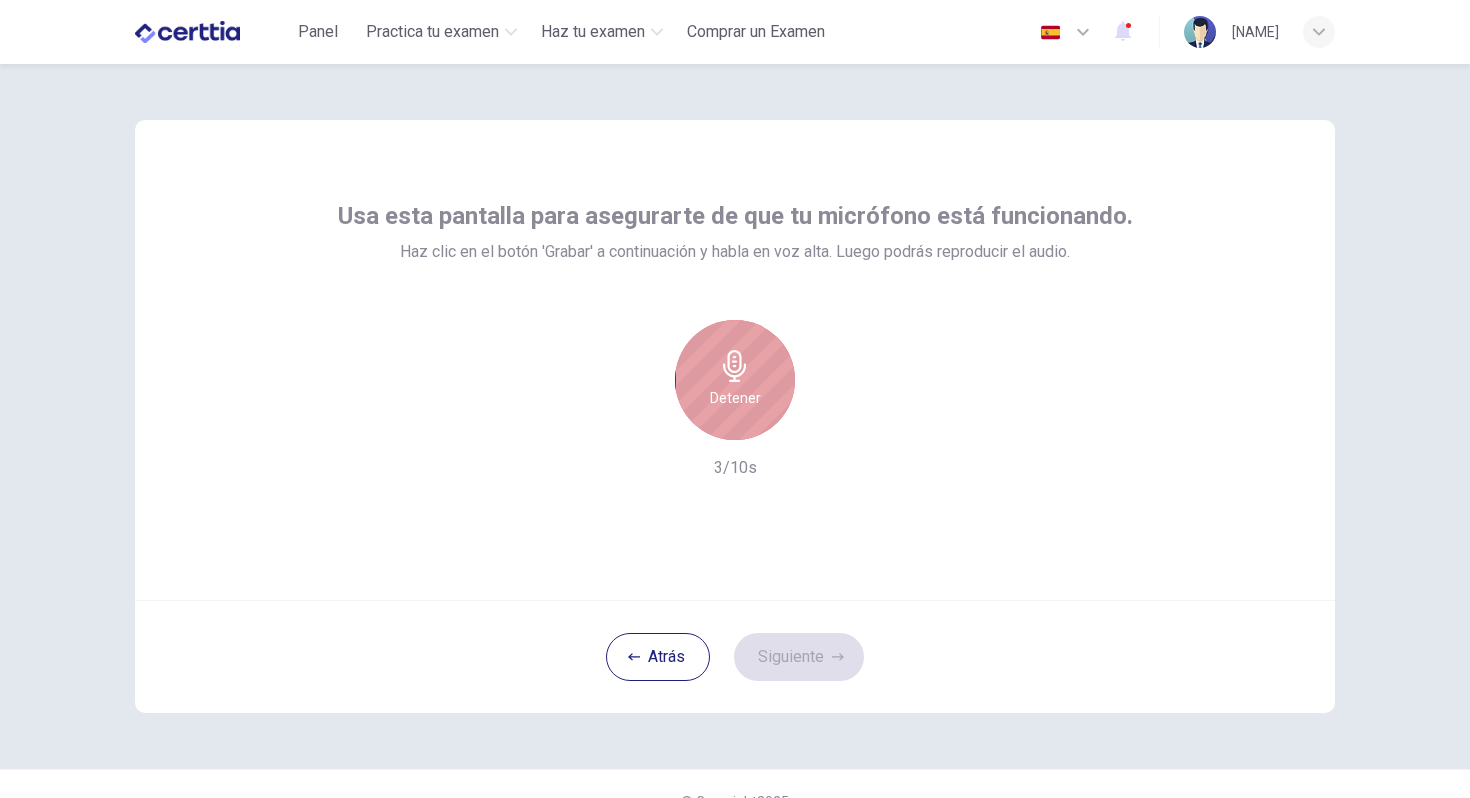 click on "Detener" at bounding box center (735, 398) 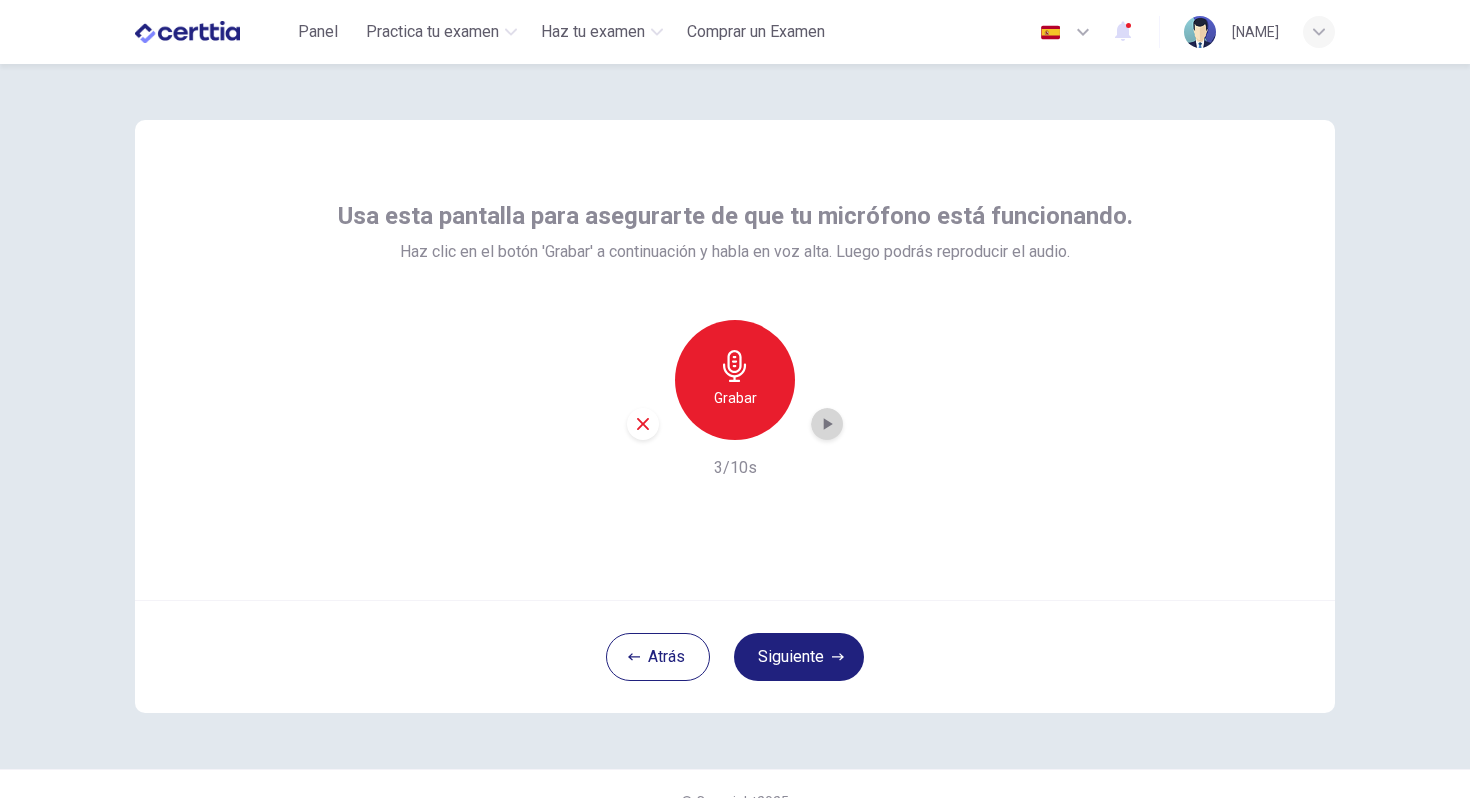 click 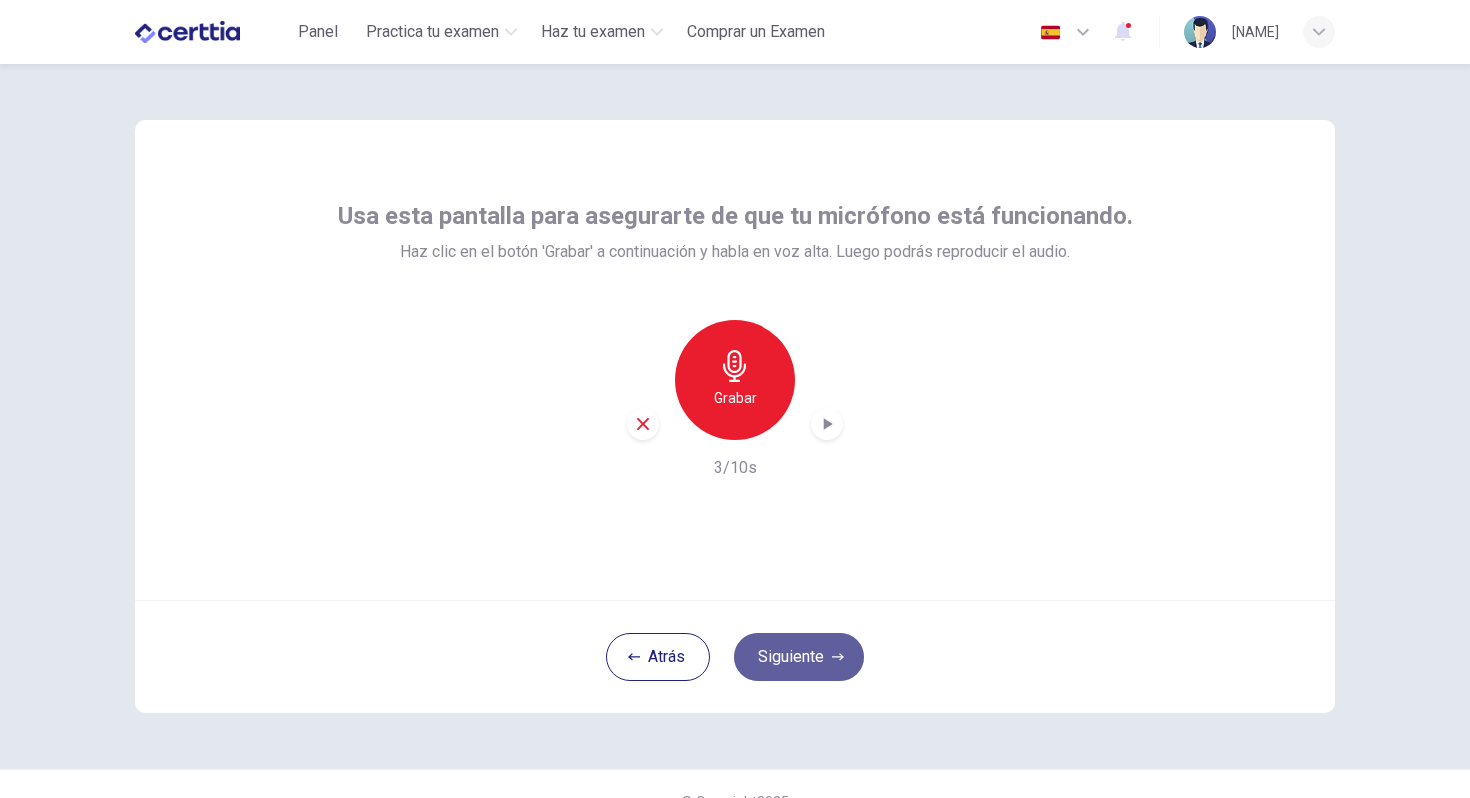 click on "Siguiente" at bounding box center [799, 657] 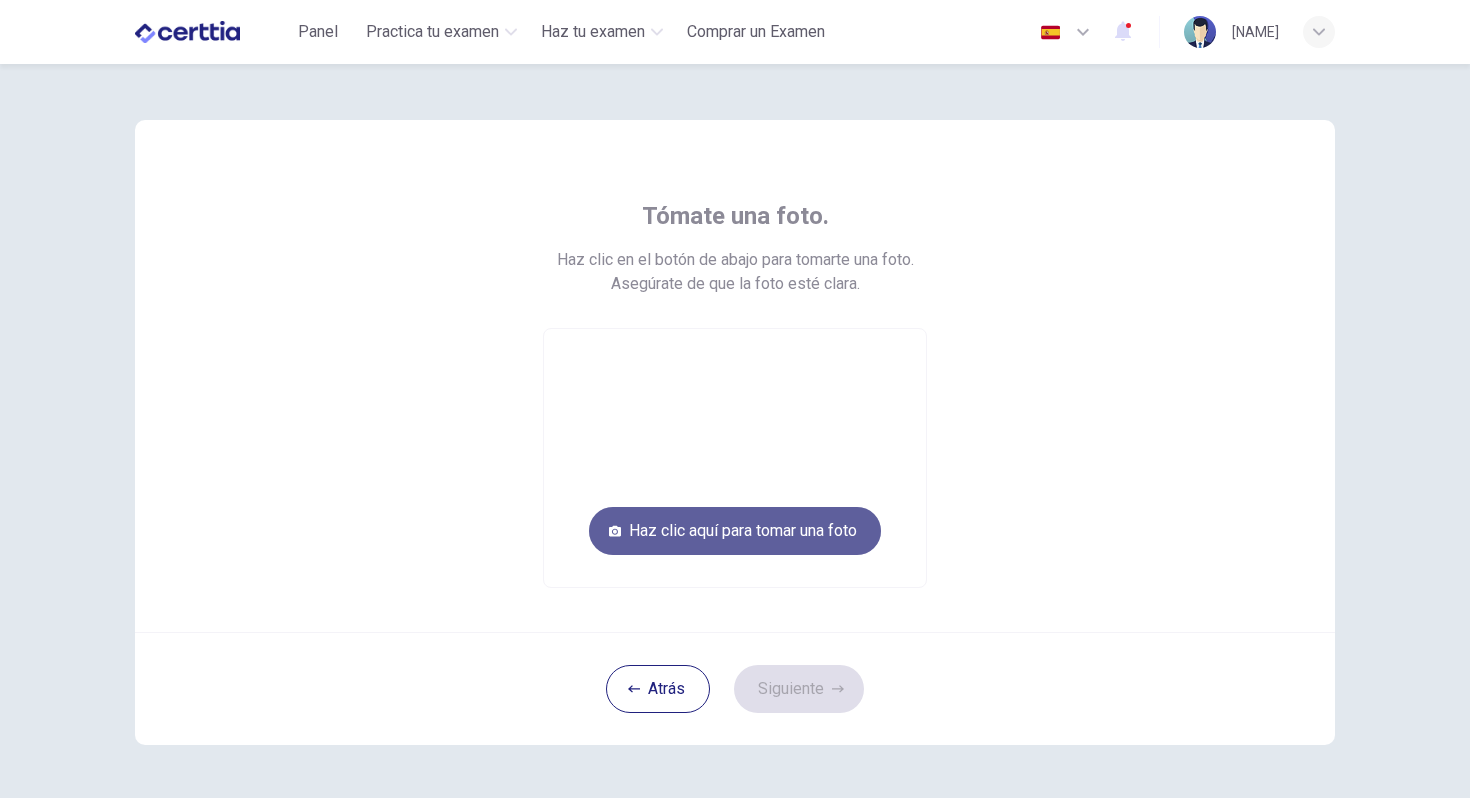 click on "Haz clic aquí para tomar una foto" at bounding box center [735, 531] 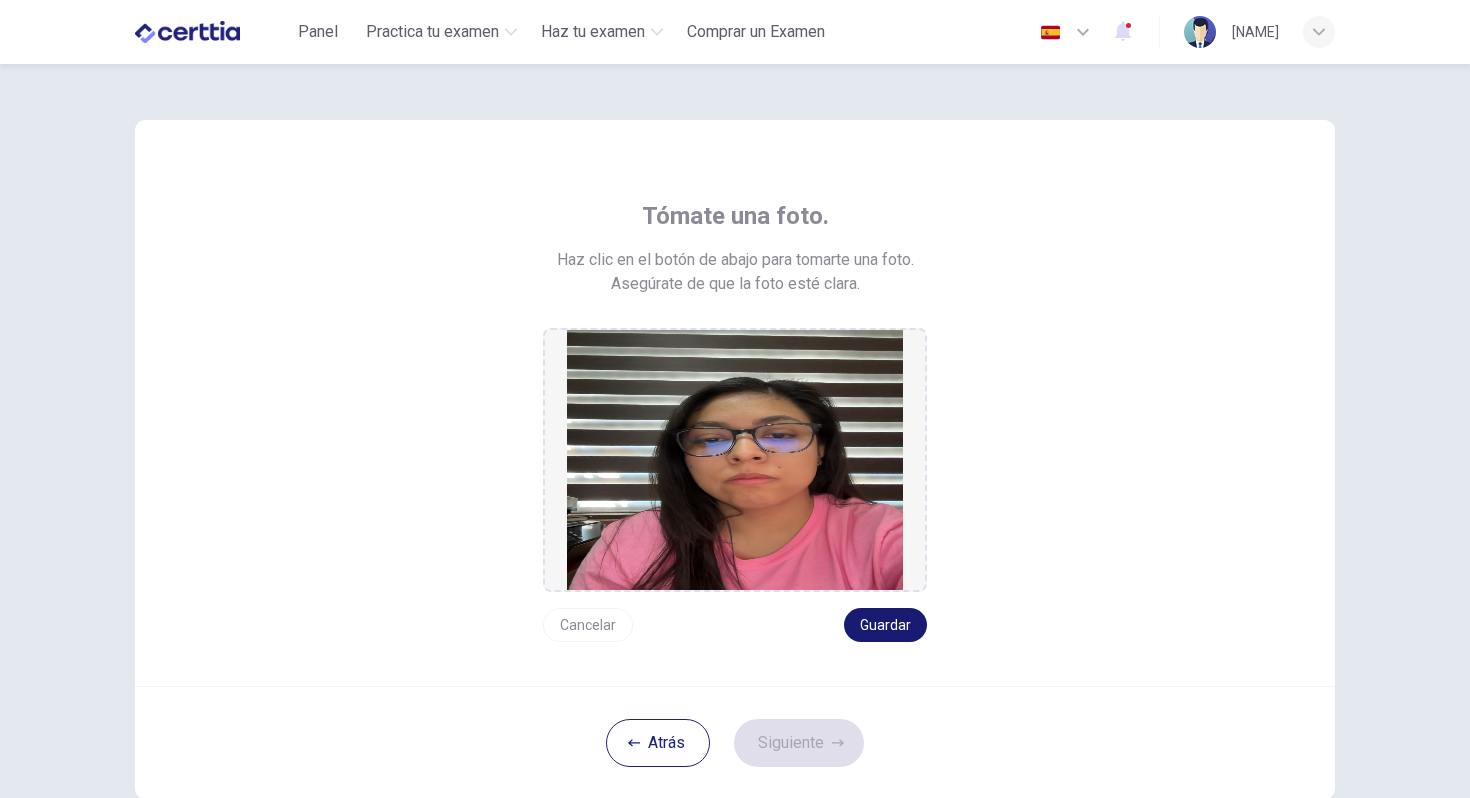 click on "Guardar" at bounding box center (885, 625) 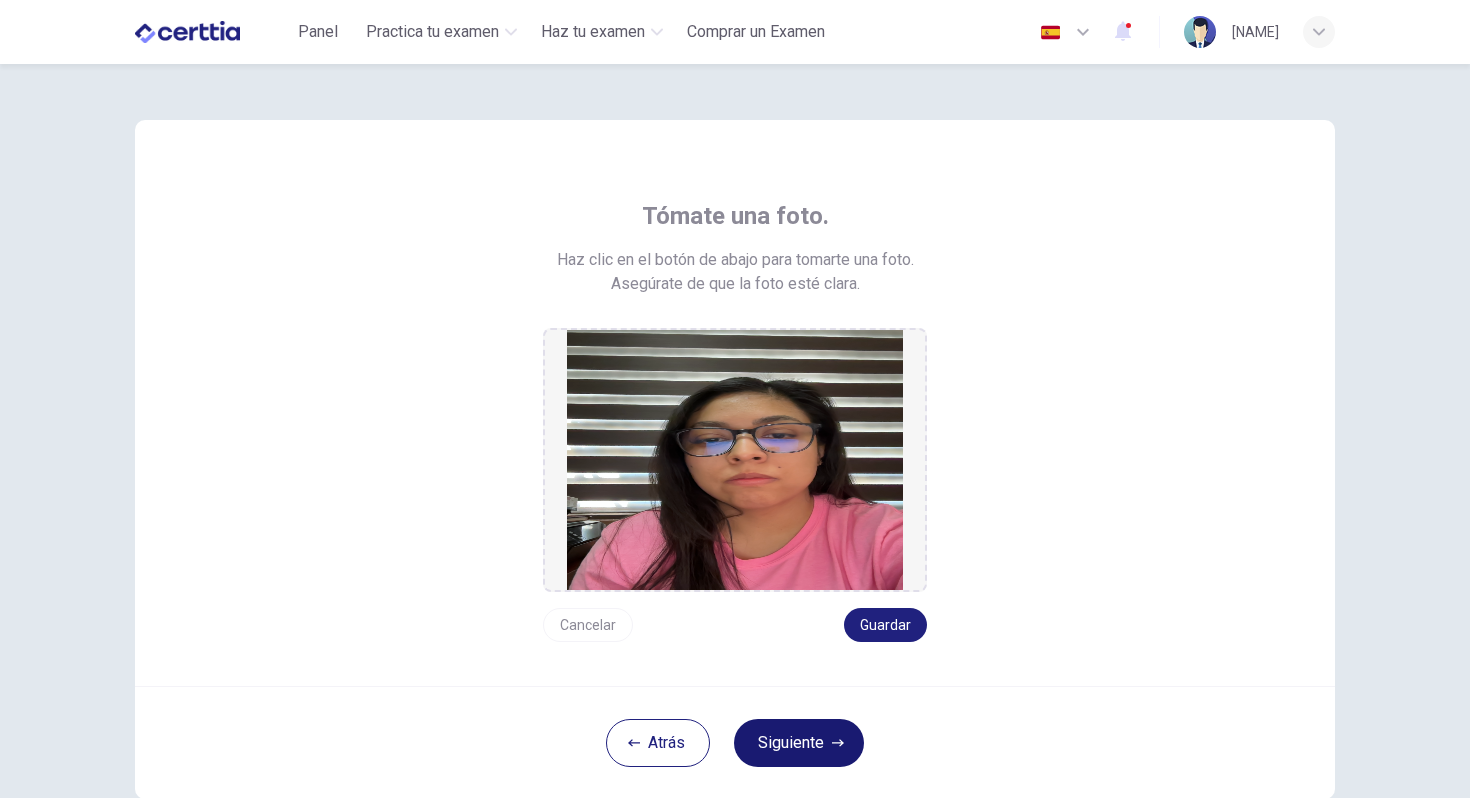 click on "Siguiente" at bounding box center (799, 743) 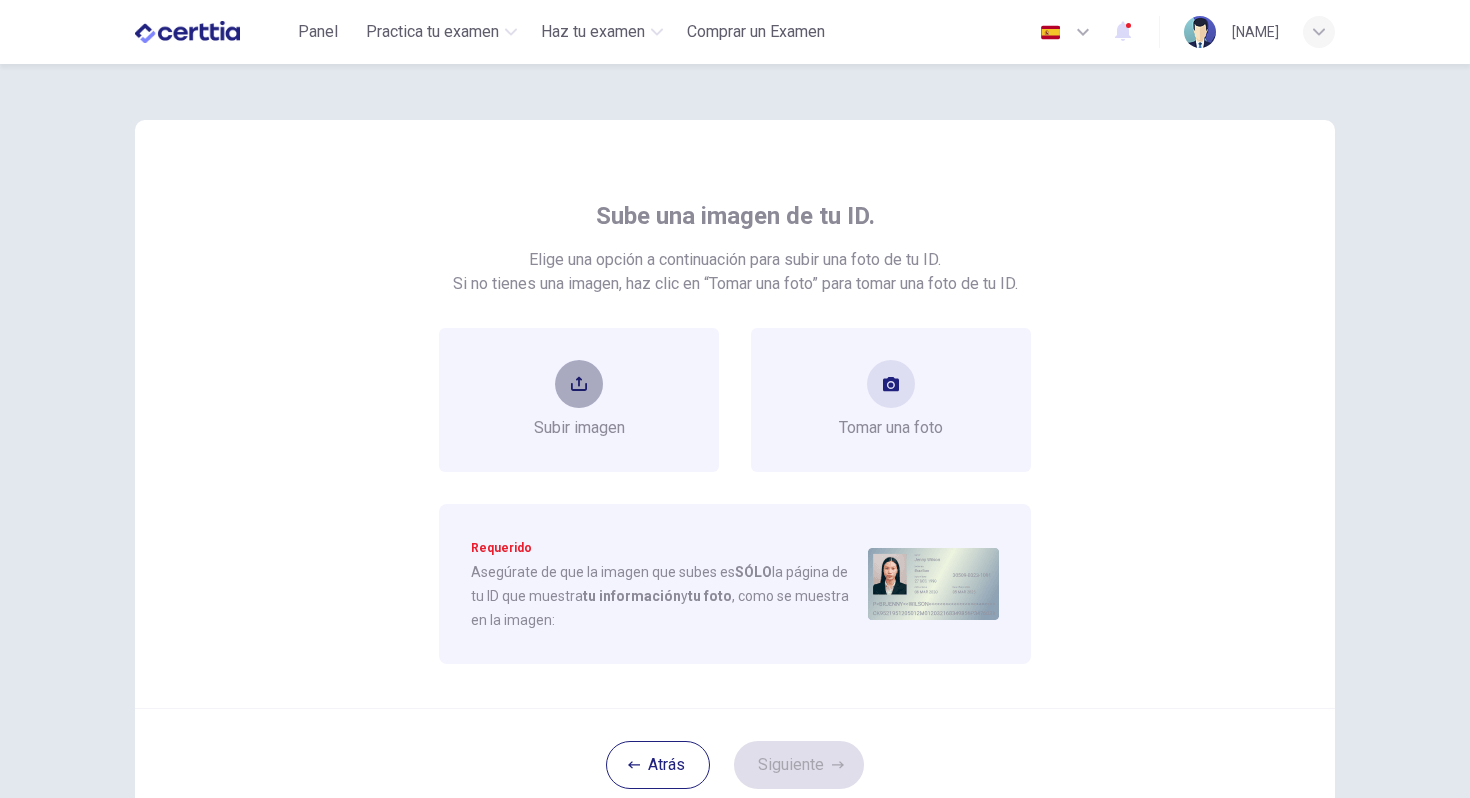 click at bounding box center [579, 384] 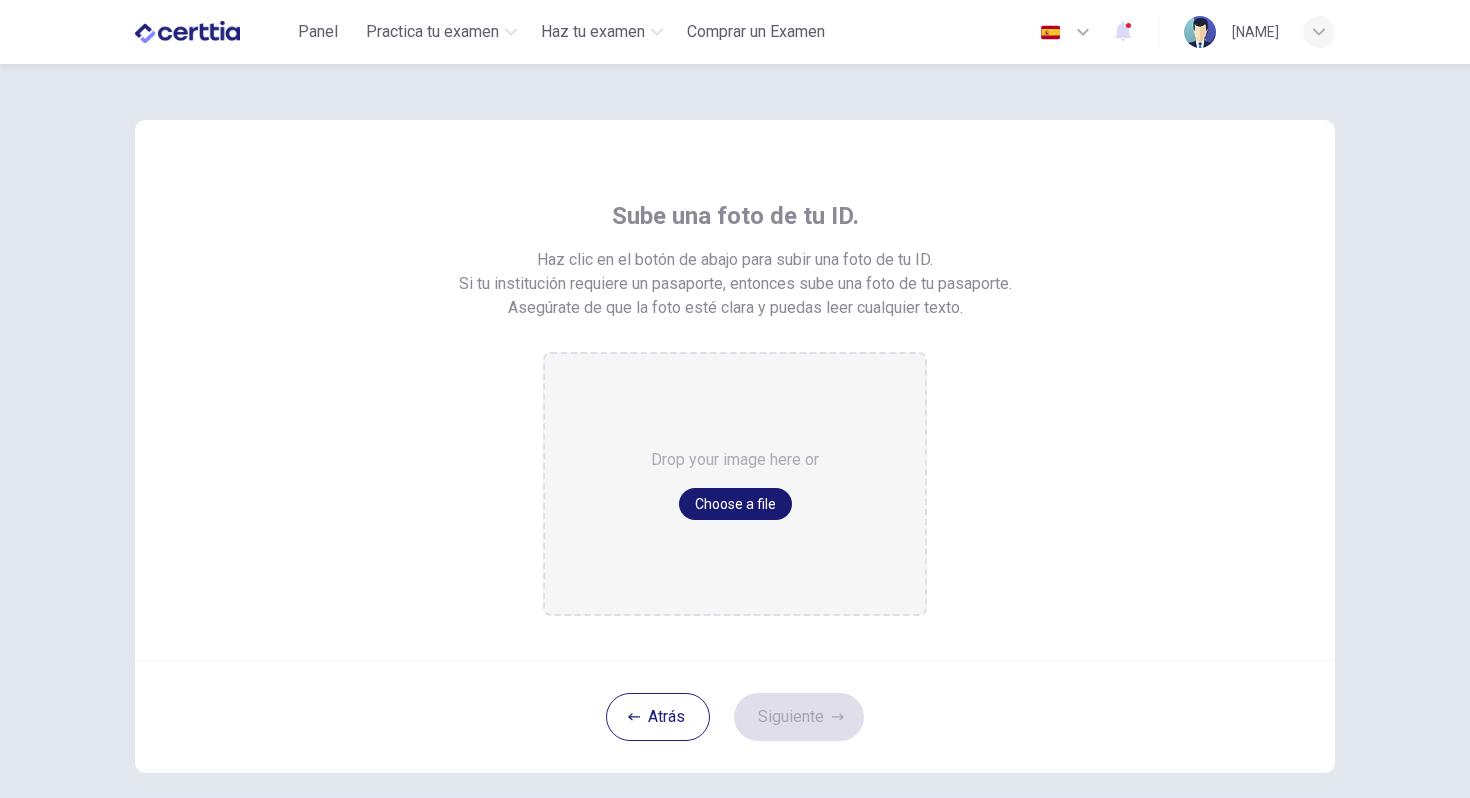 click on "Choose a file" at bounding box center [735, 504] 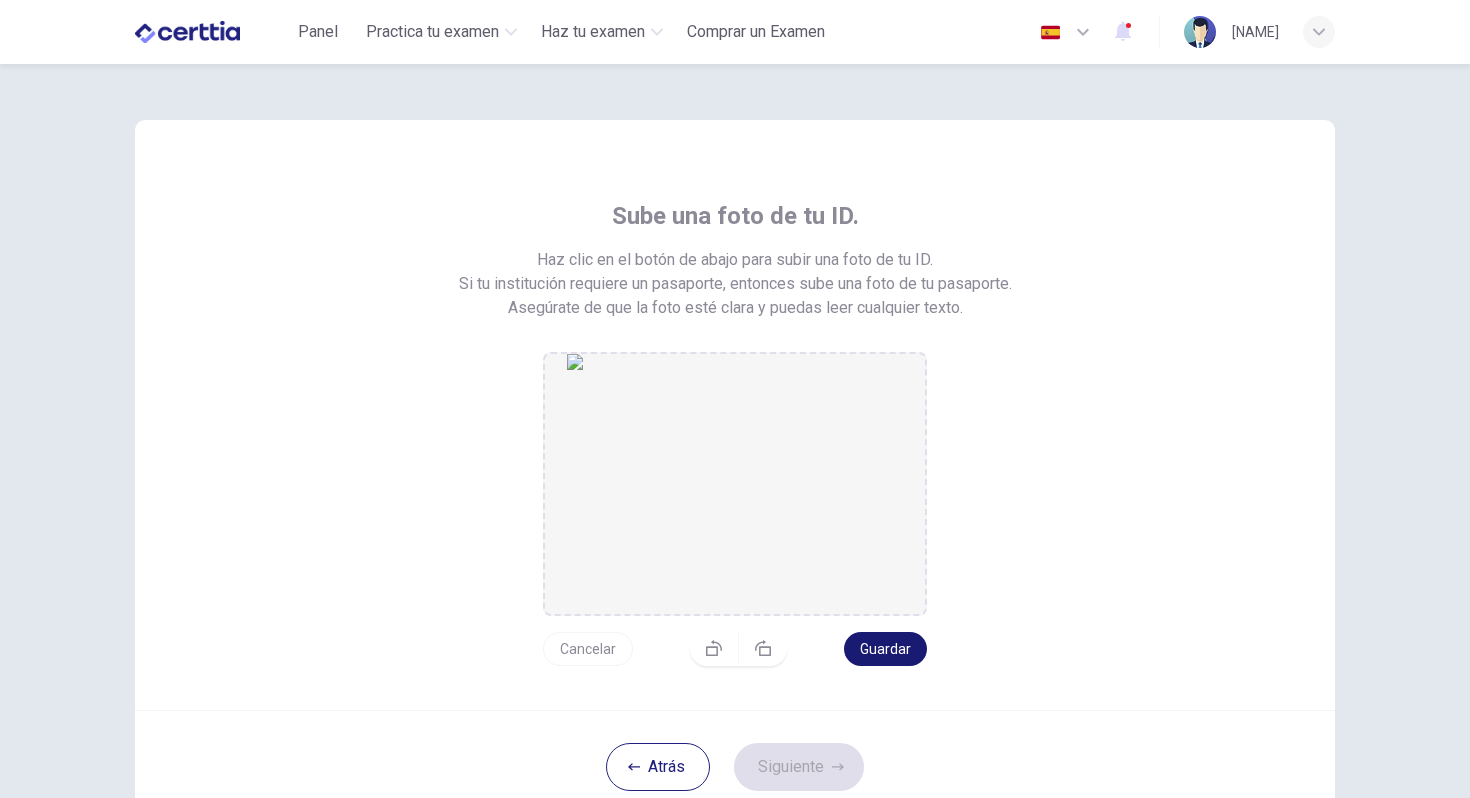click on "Guardar" at bounding box center (885, 649) 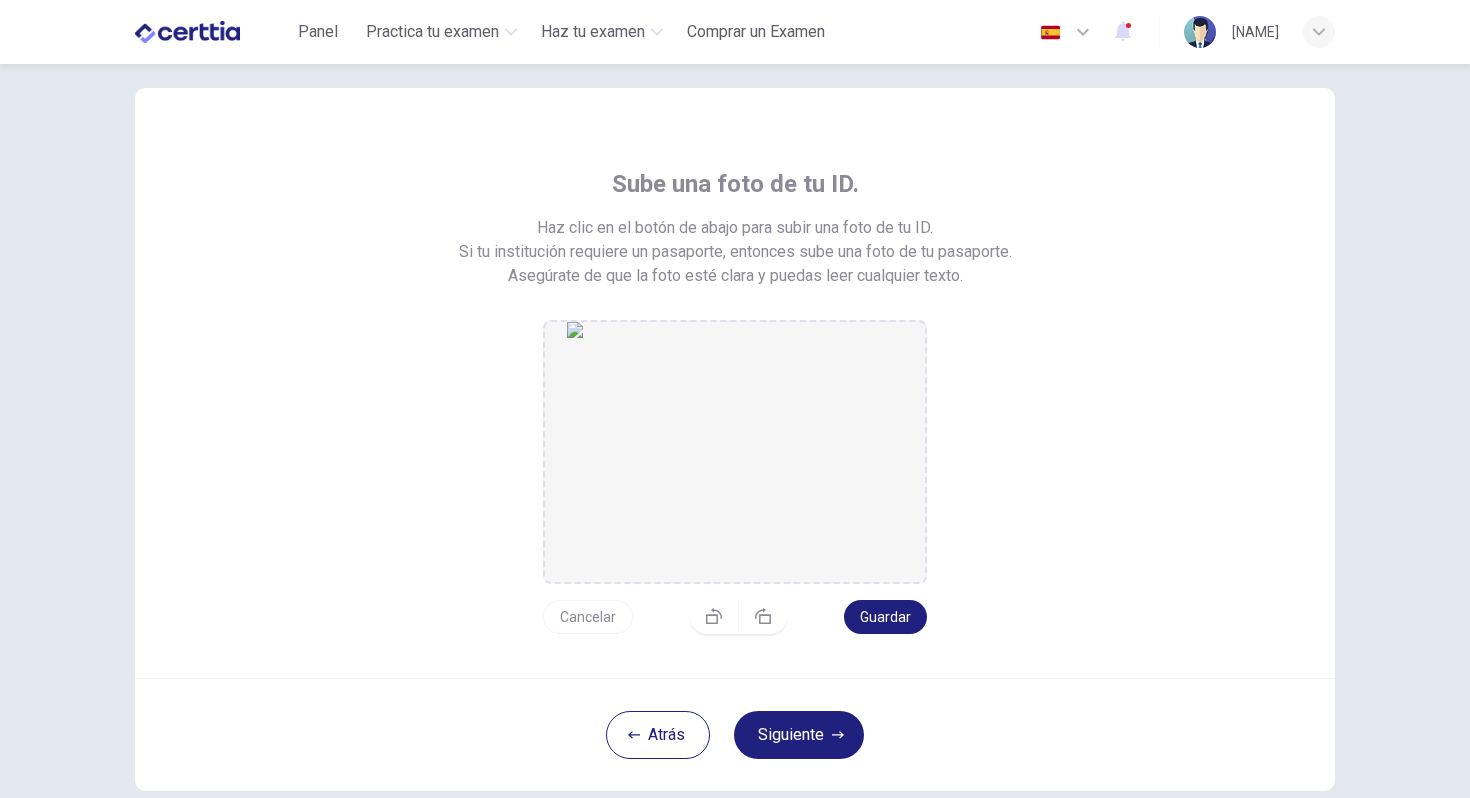 scroll, scrollTop: 33, scrollLeft: 0, axis: vertical 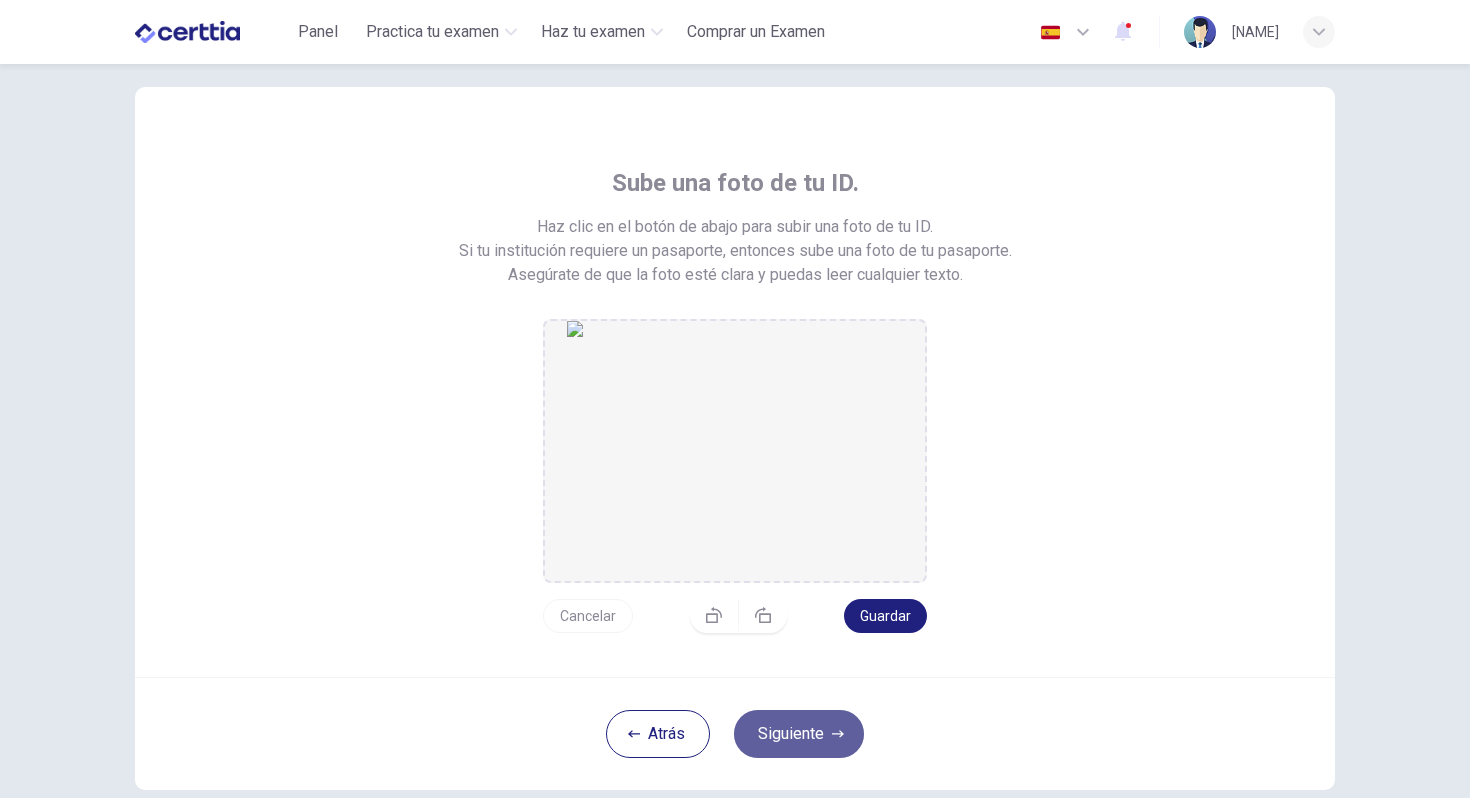 click on "Siguiente" at bounding box center [799, 734] 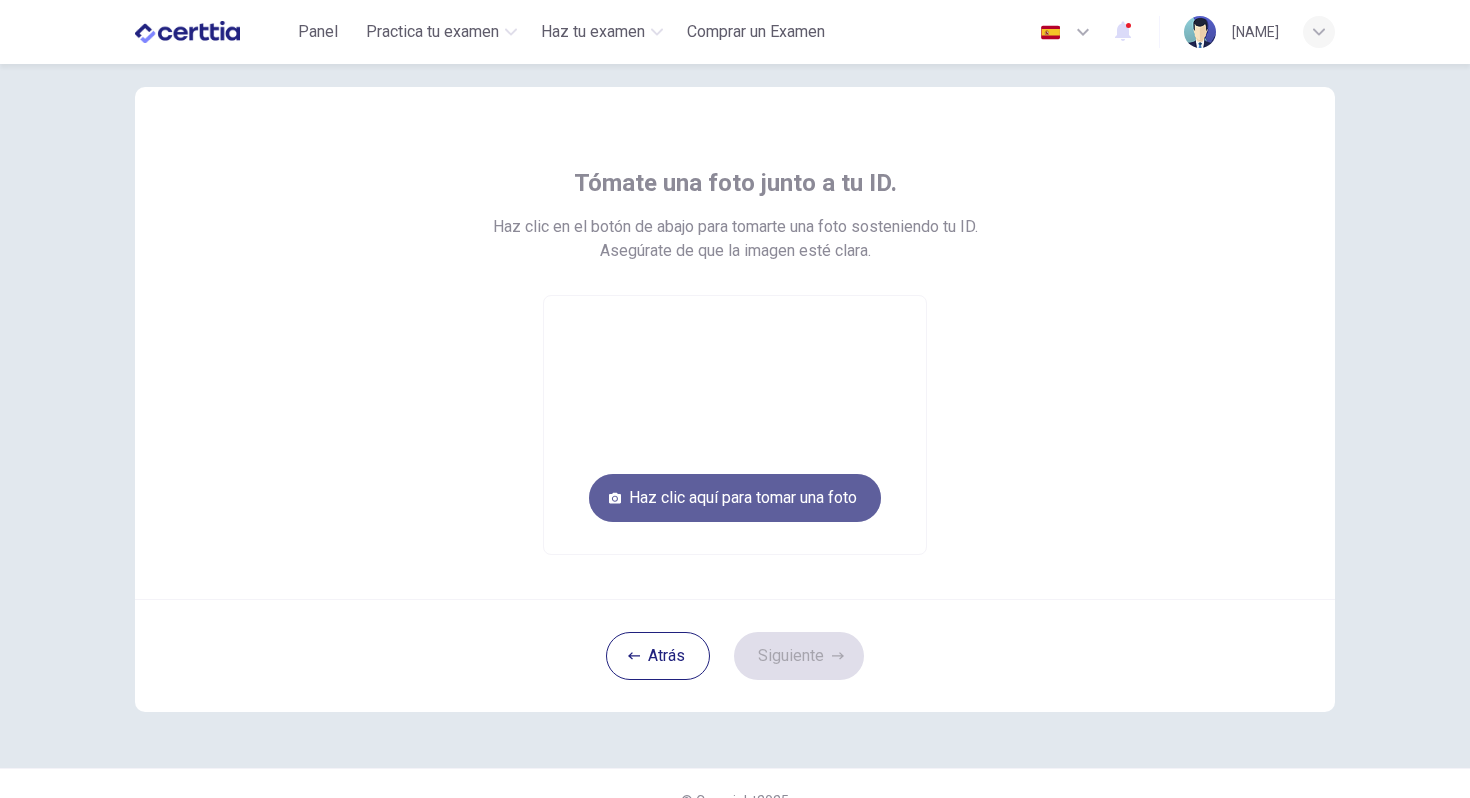 click on "Haz clic aquí para tomar una foto" at bounding box center (735, 498) 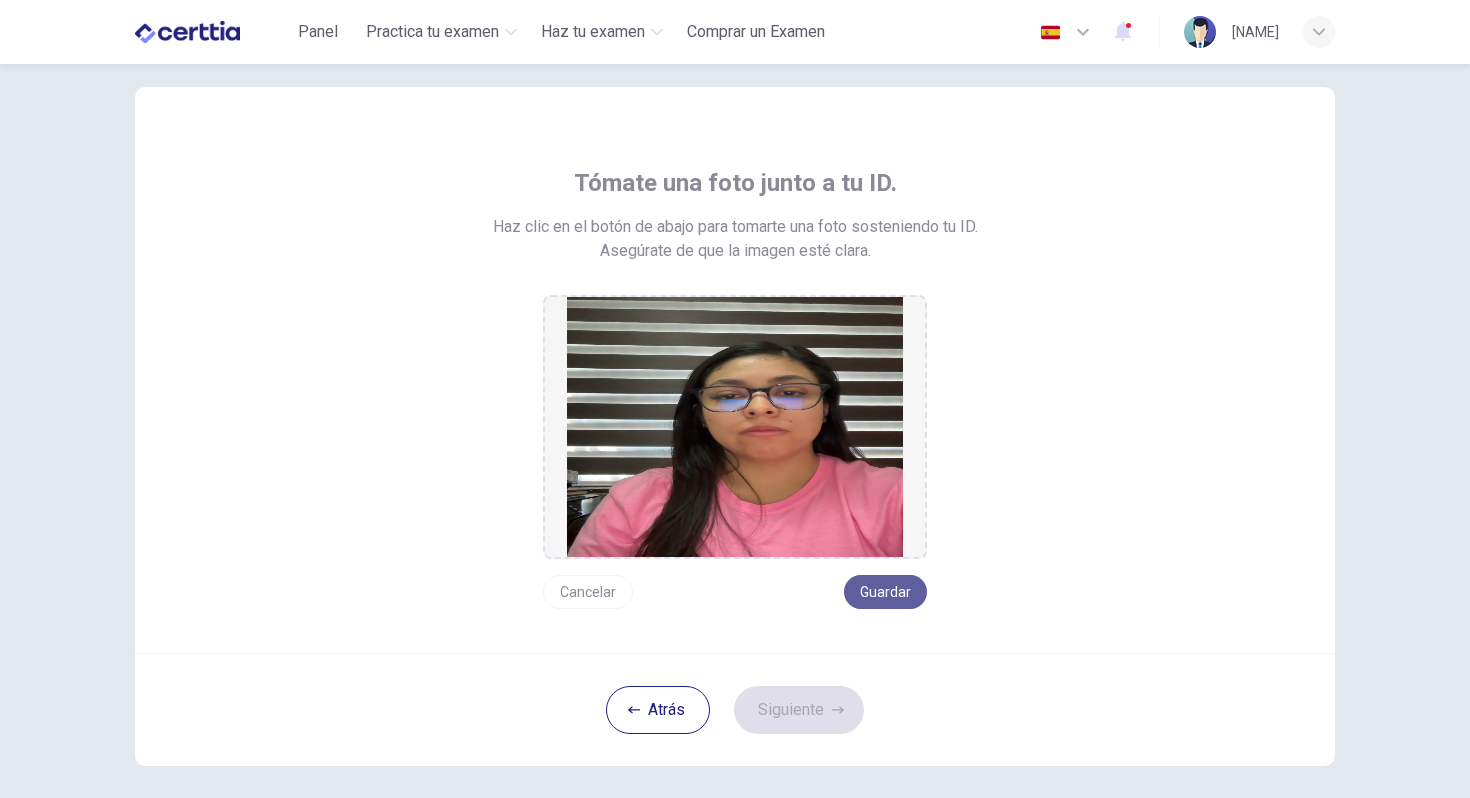 click on "Guardar" at bounding box center (885, 592) 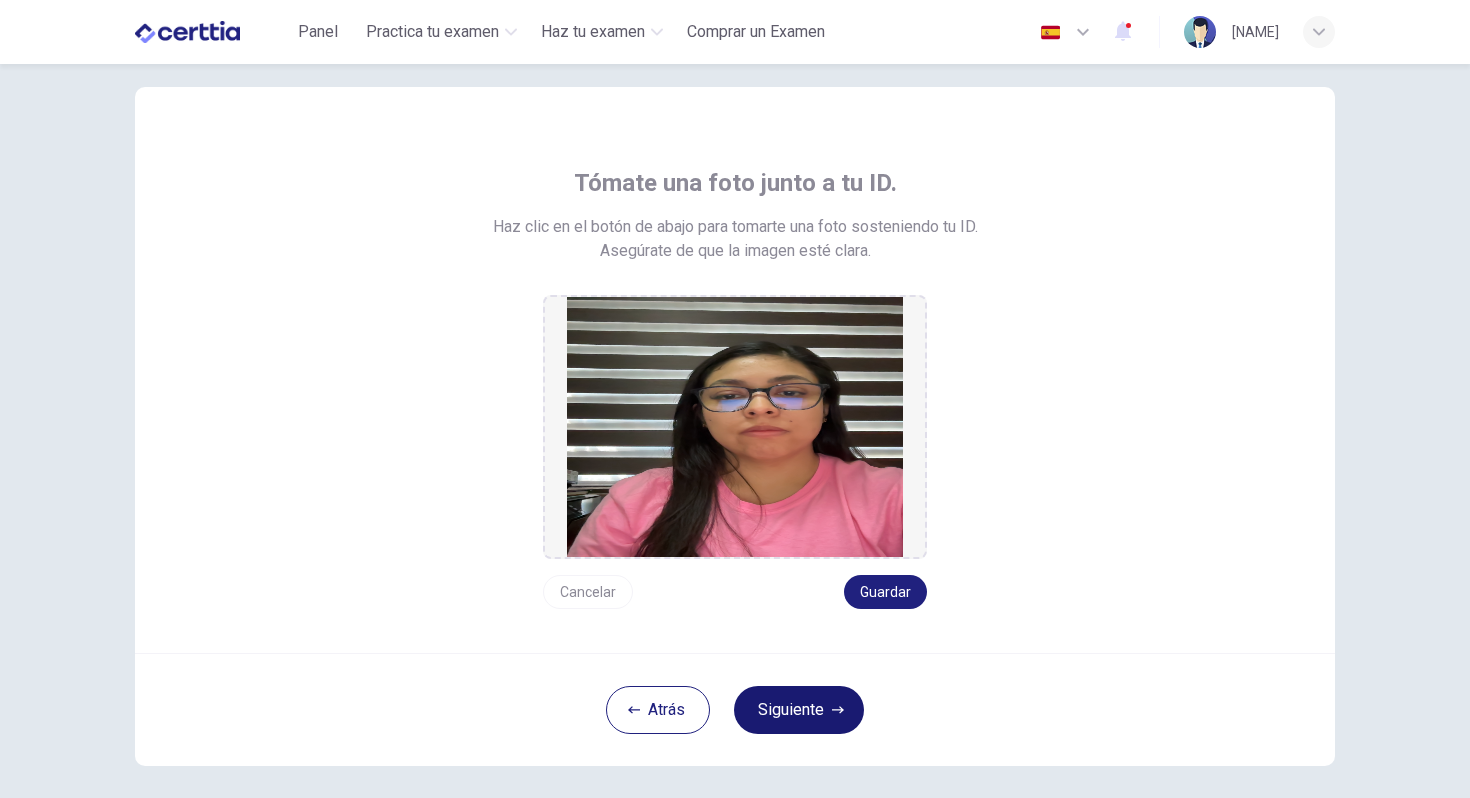 click on "Siguiente" at bounding box center [799, 710] 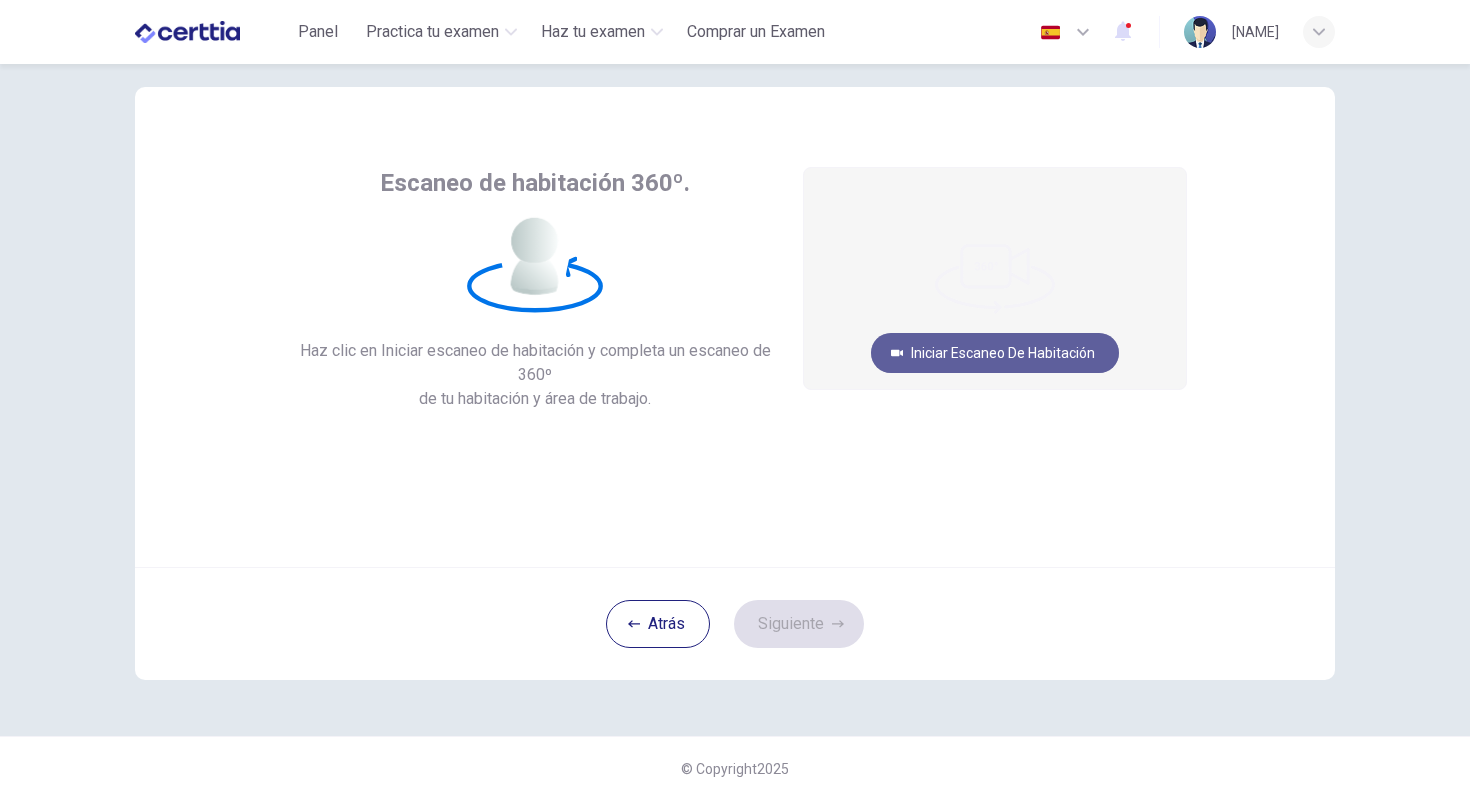 click on "Iniciar escaneo de habitación" at bounding box center [995, 353] 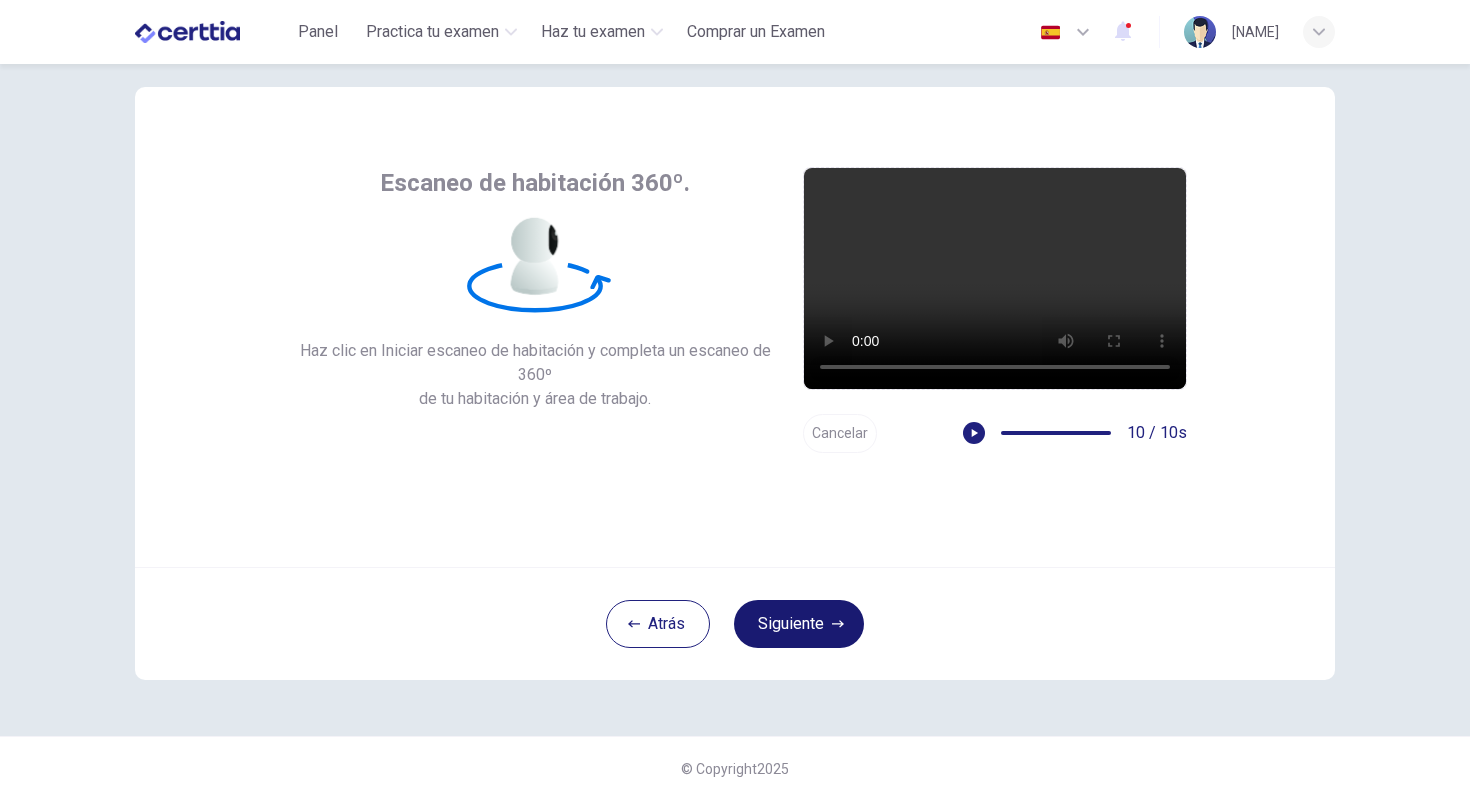 click on "Siguiente" at bounding box center [799, 624] 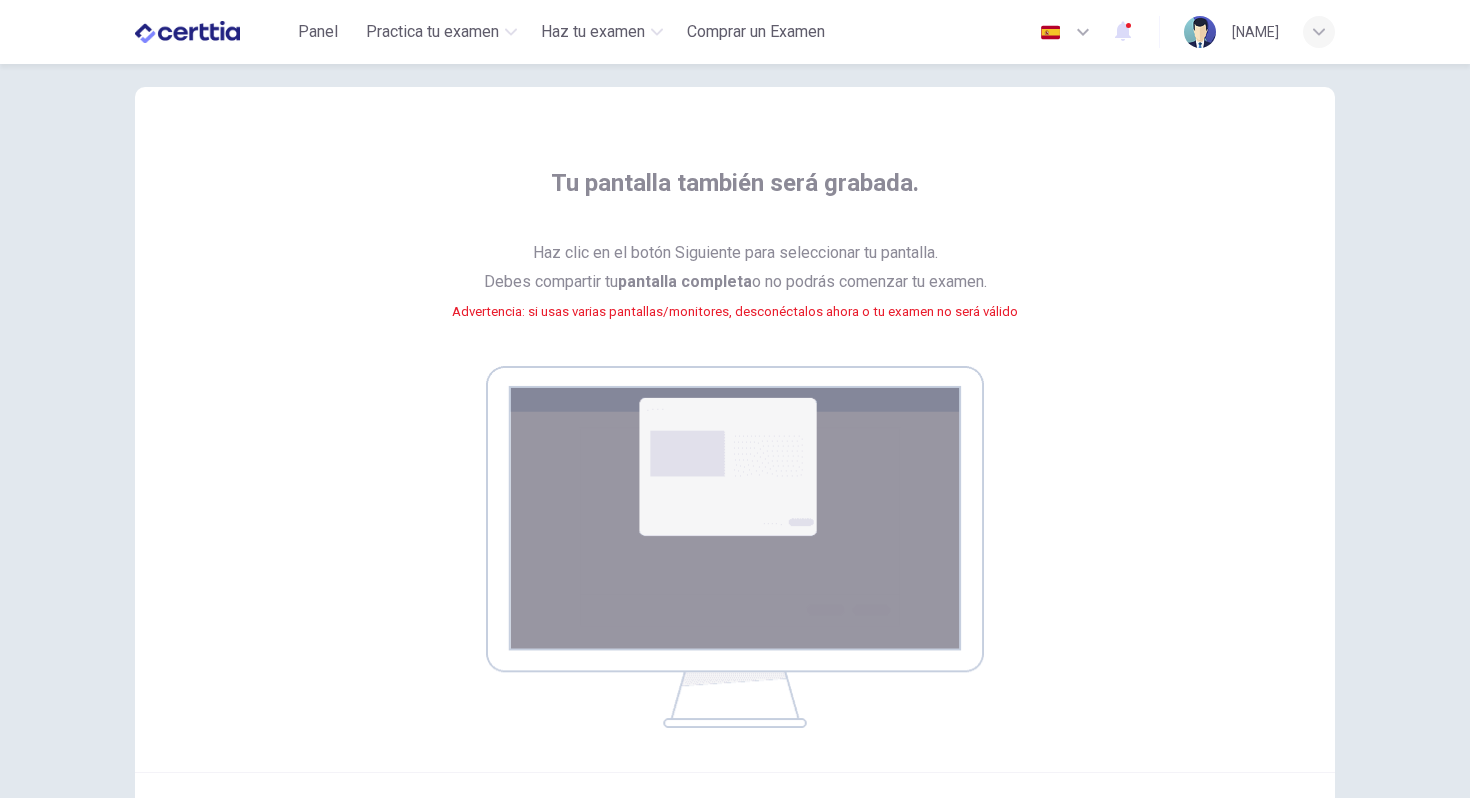 click at bounding box center (735, 547) 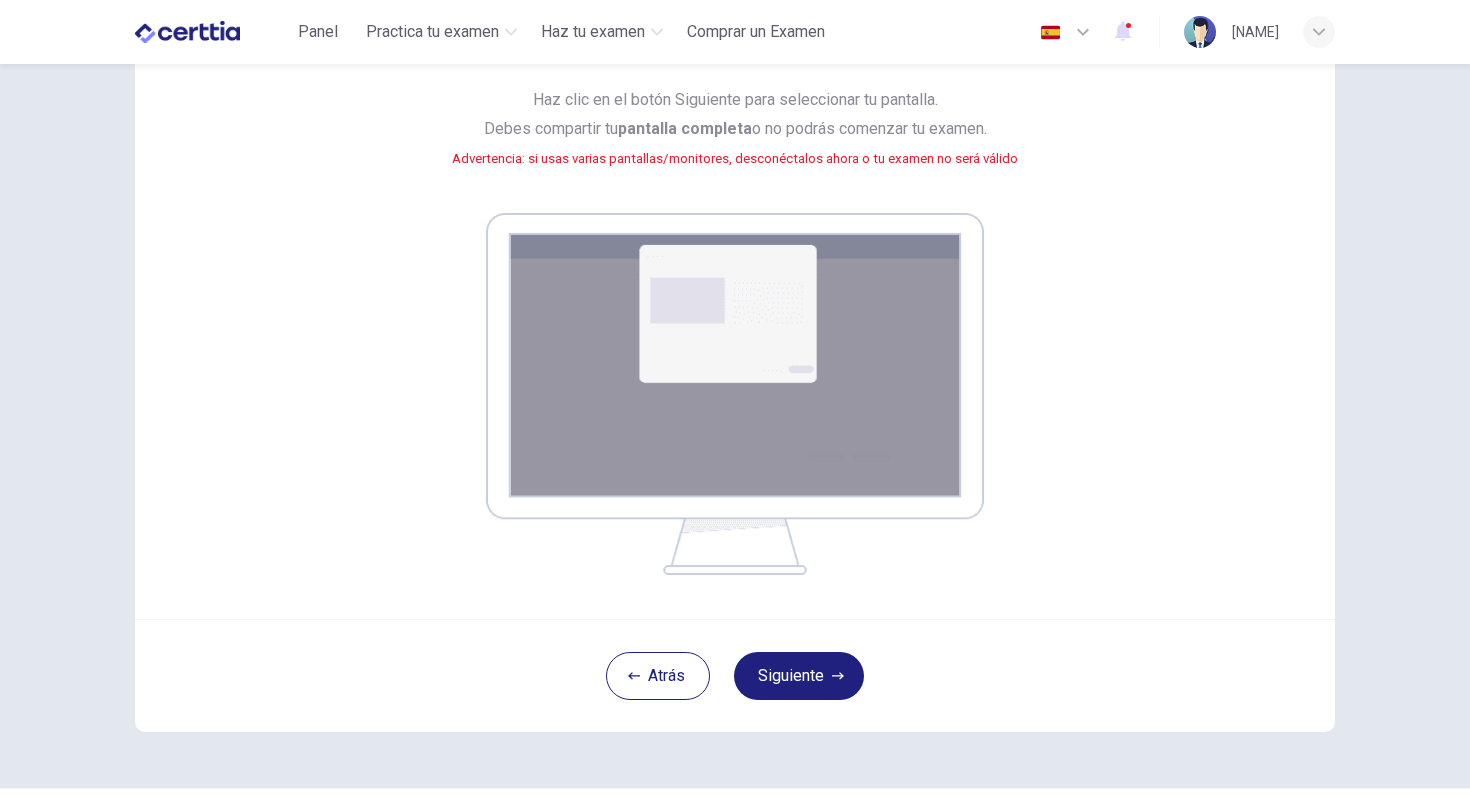 scroll, scrollTop: 240, scrollLeft: 0, axis: vertical 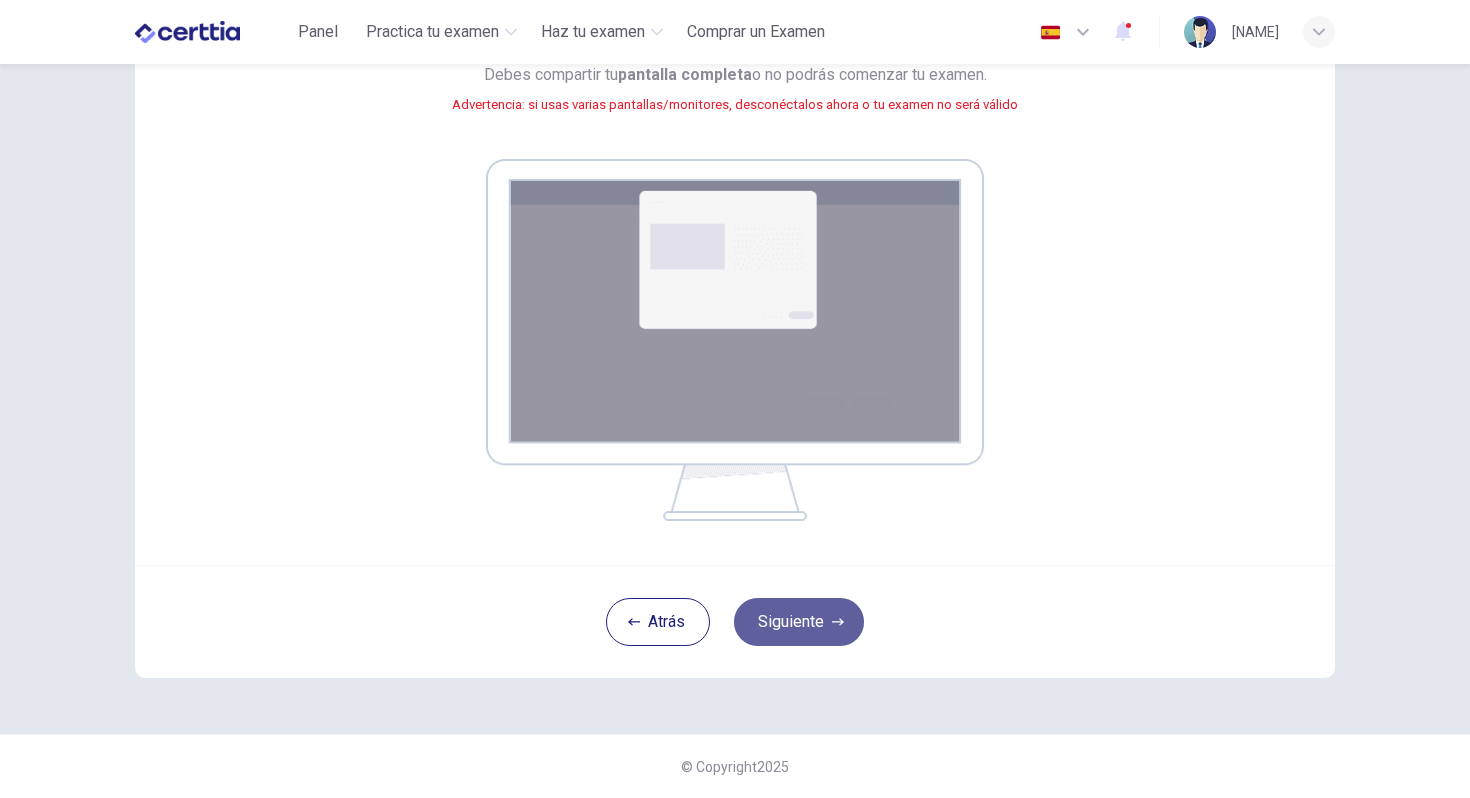 click 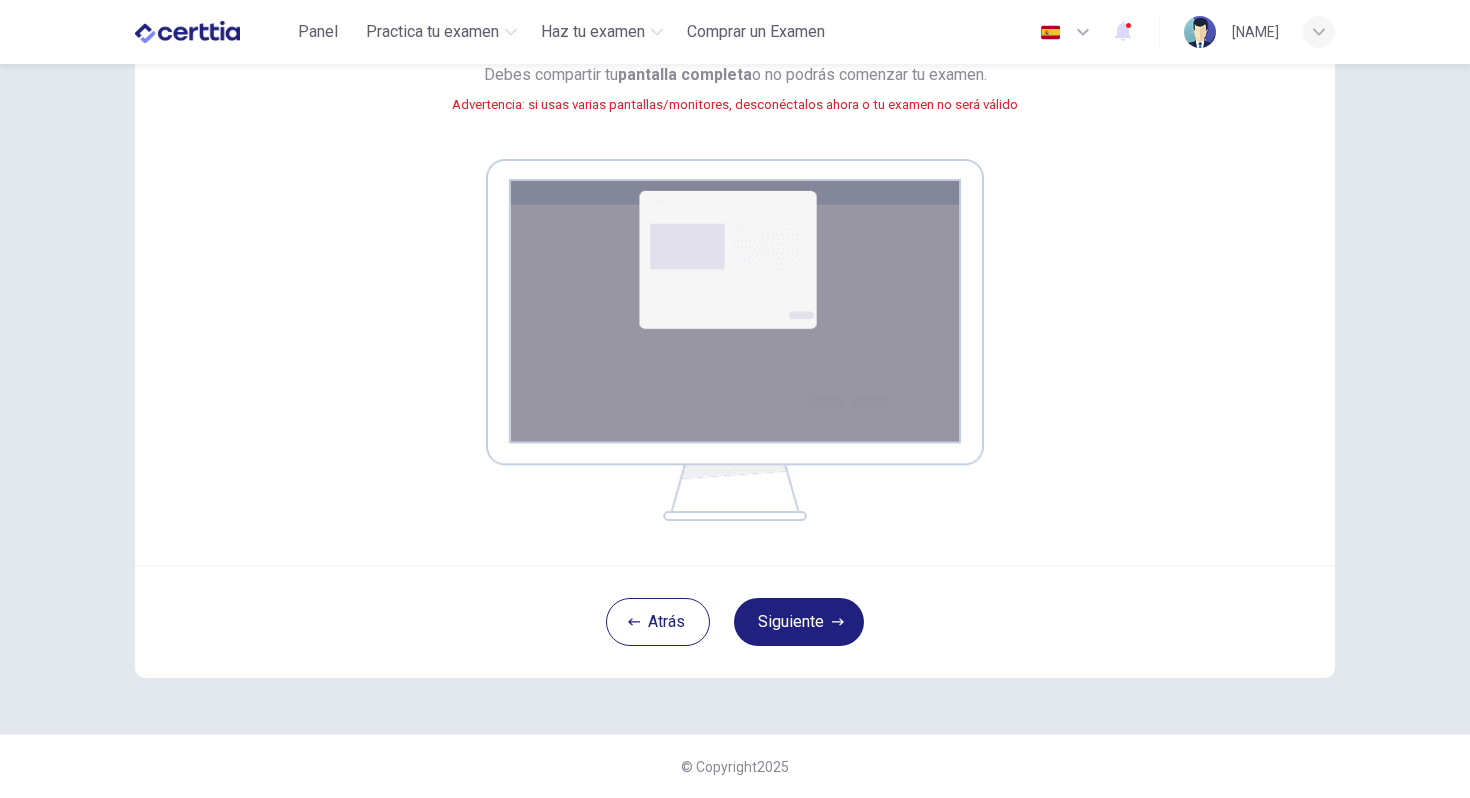 scroll, scrollTop: 35, scrollLeft: 0, axis: vertical 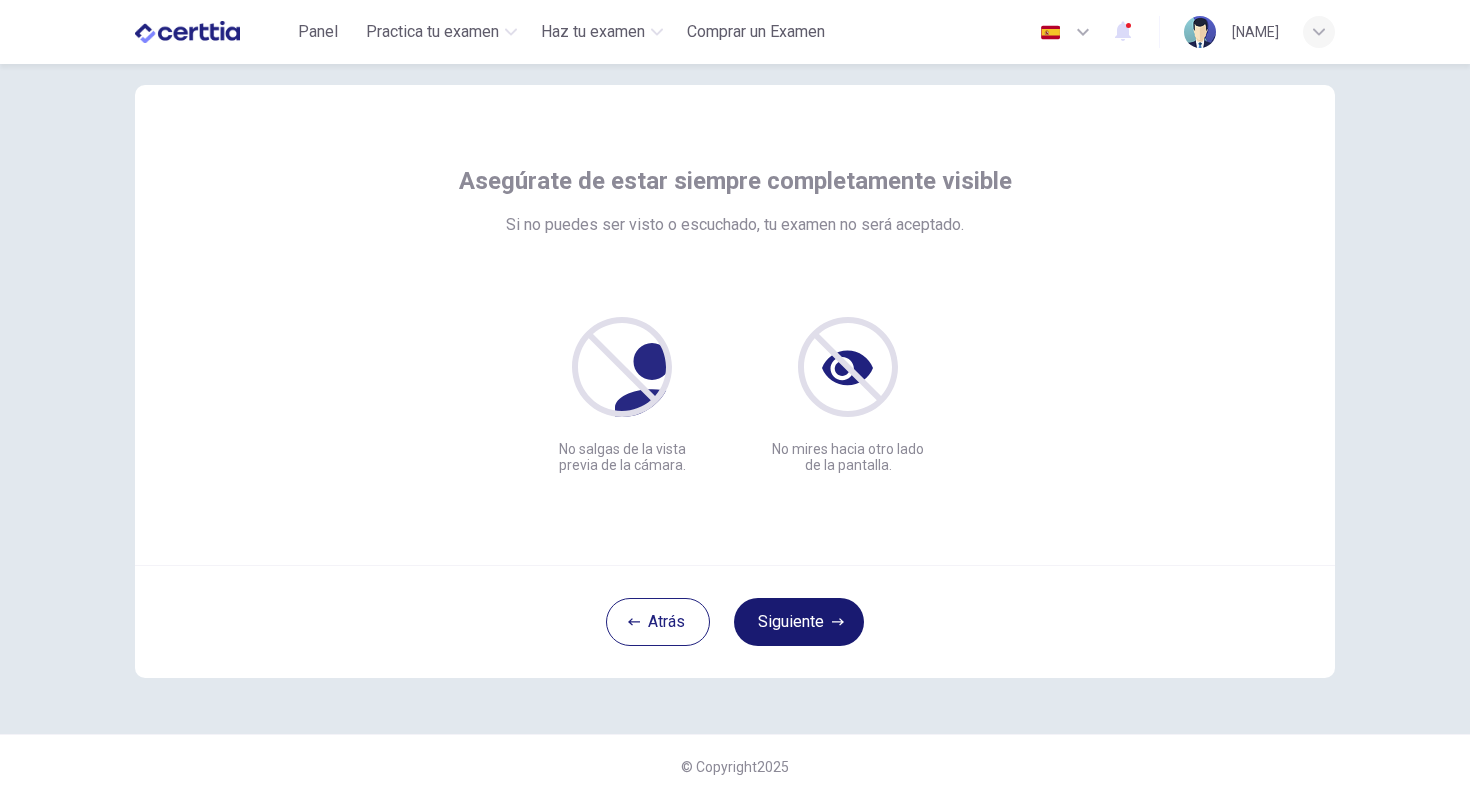 click 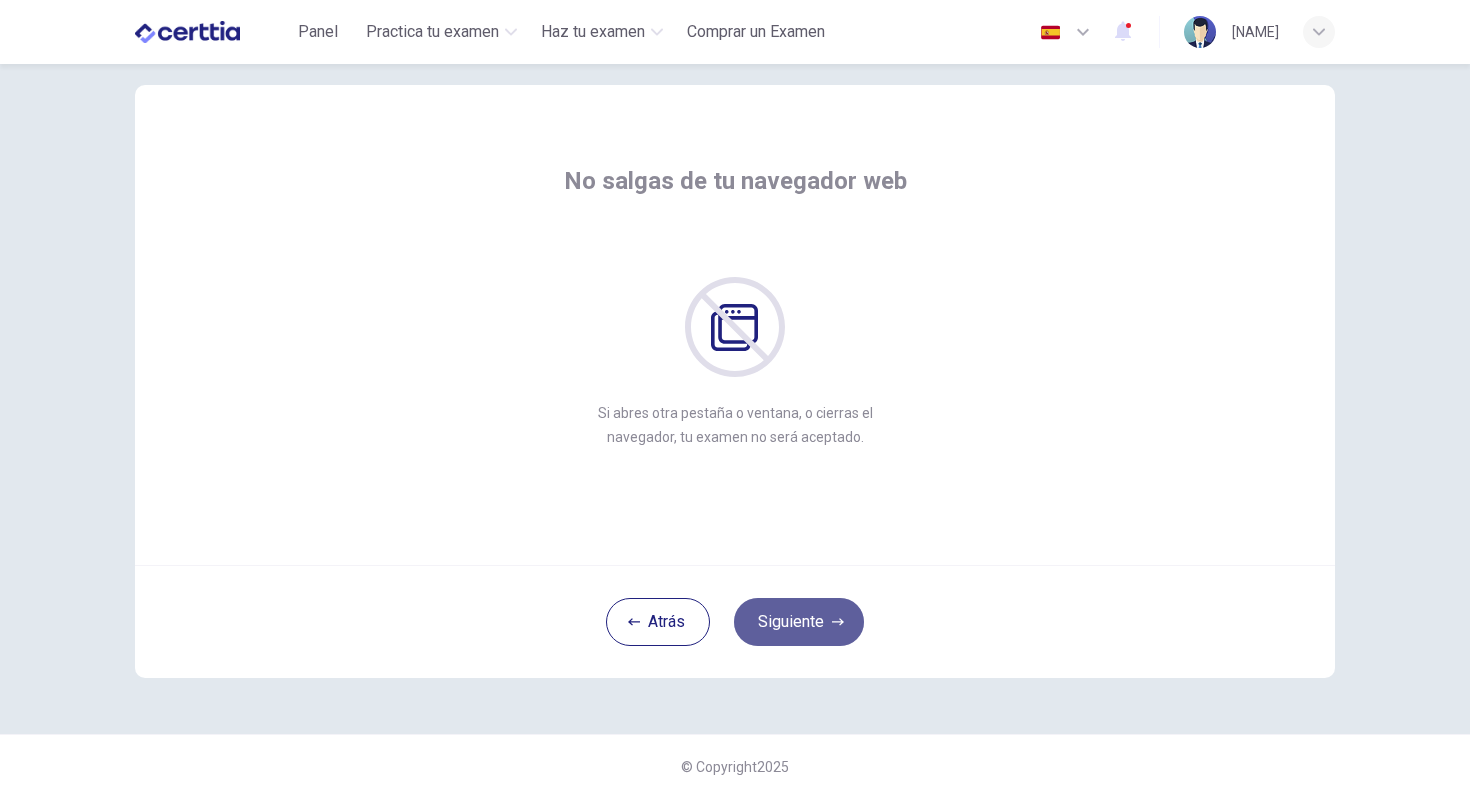 click on "Siguiente" at bounding box center [799, 622] 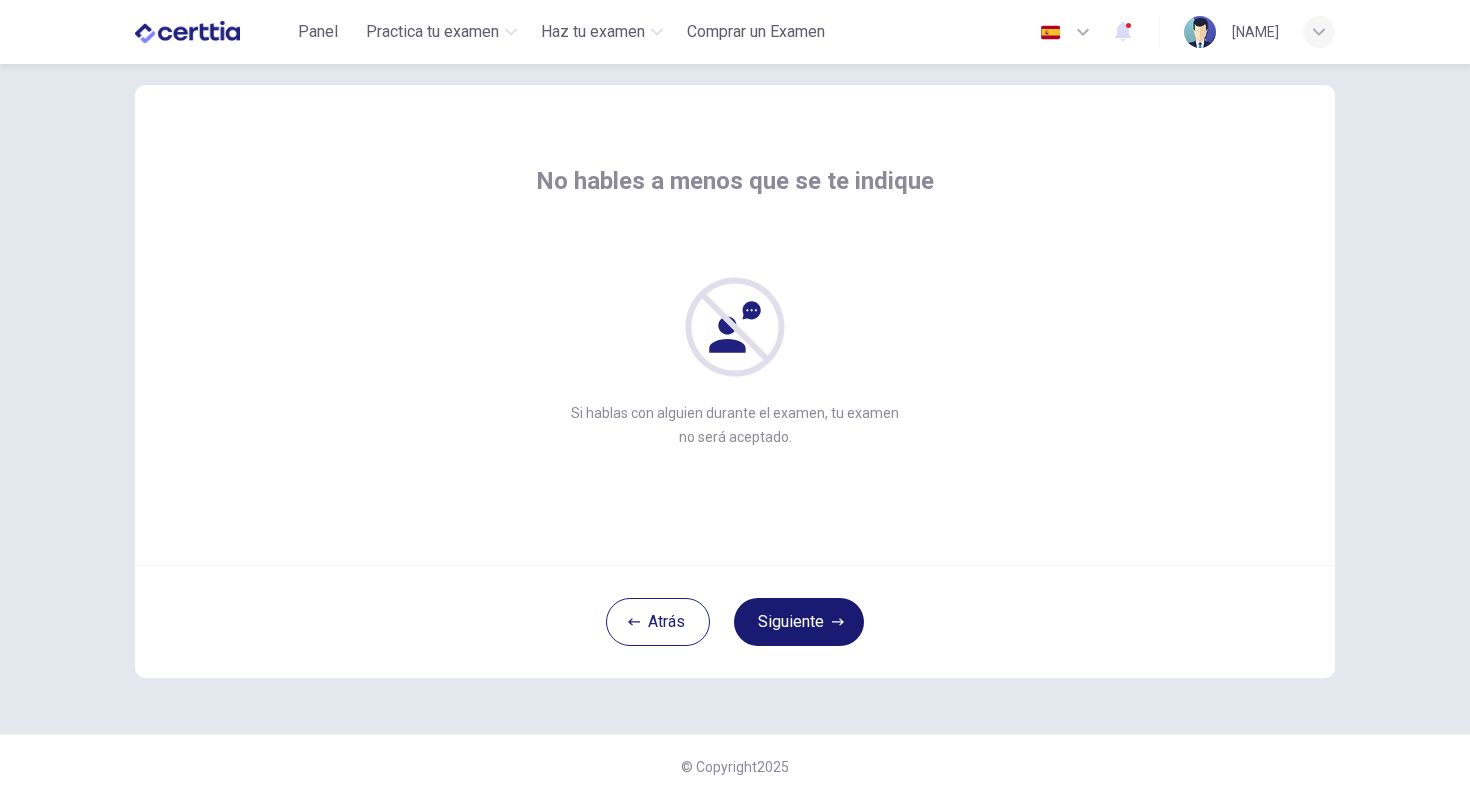 click on "Siguiente" at bounding box center (799, 622) 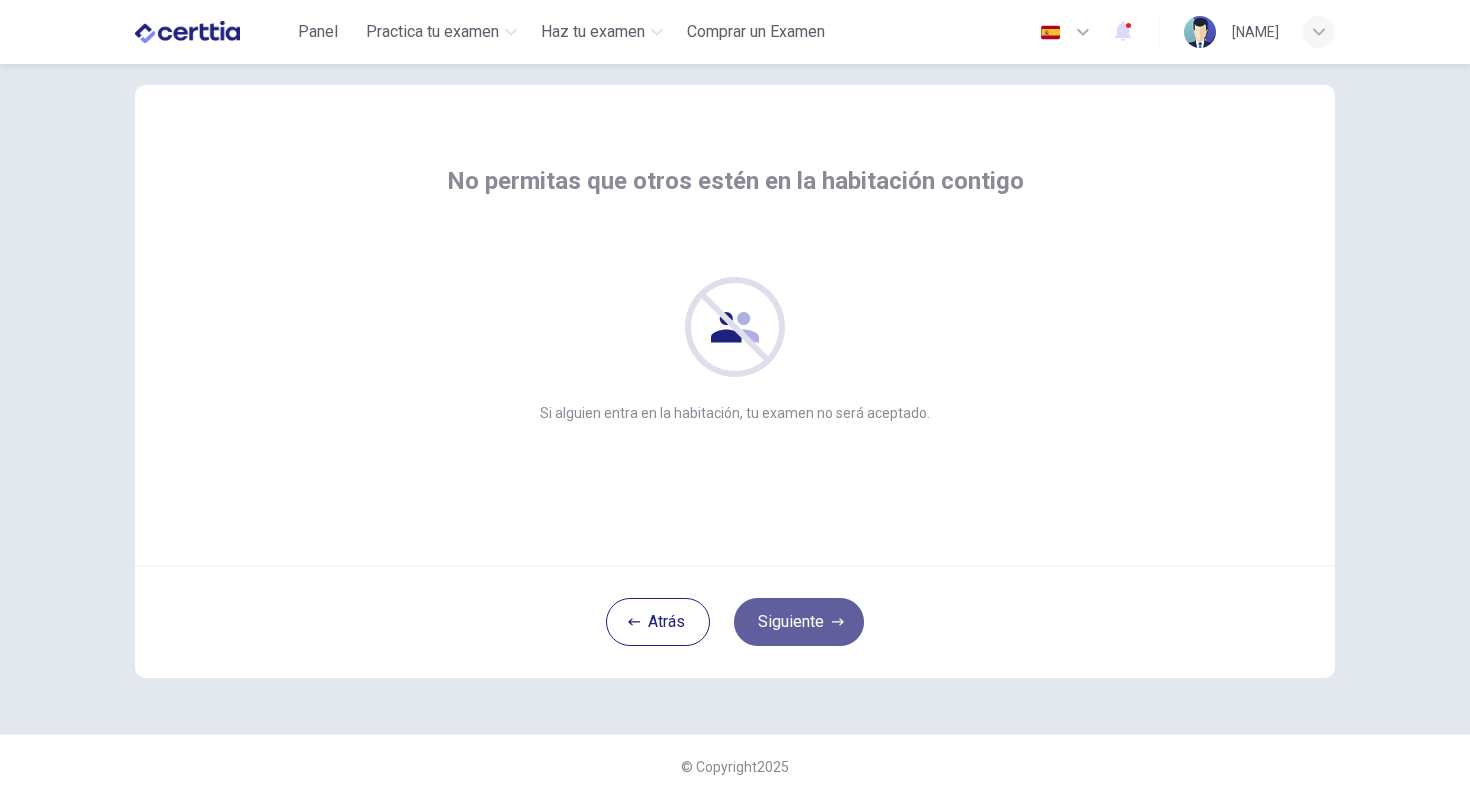 click on "Siguiente" at bounding box center [799, 622] 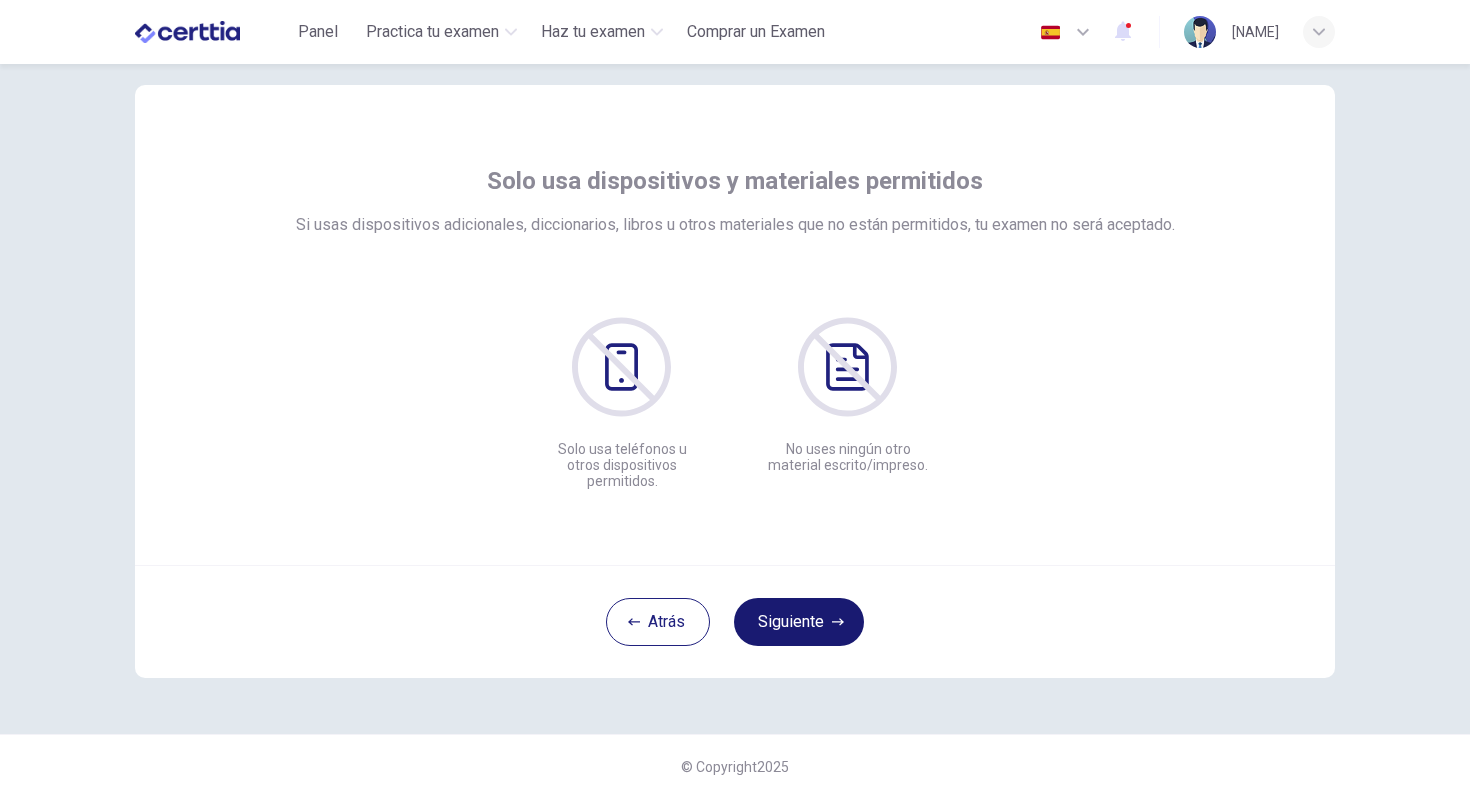 click on "Siguiente" at bounding box center (799, 622) 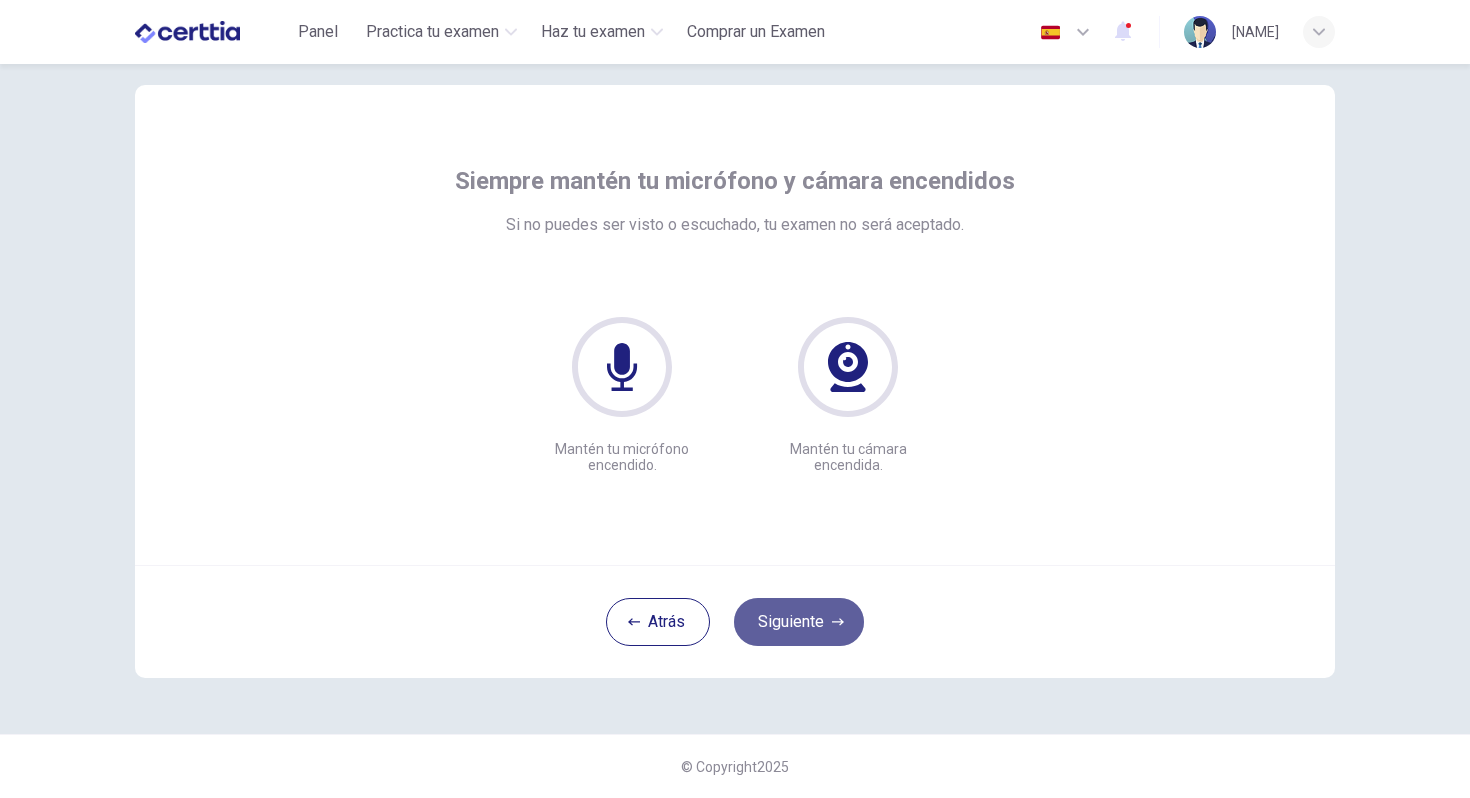 click on "Siguiente" at bounding box center [799, 622] 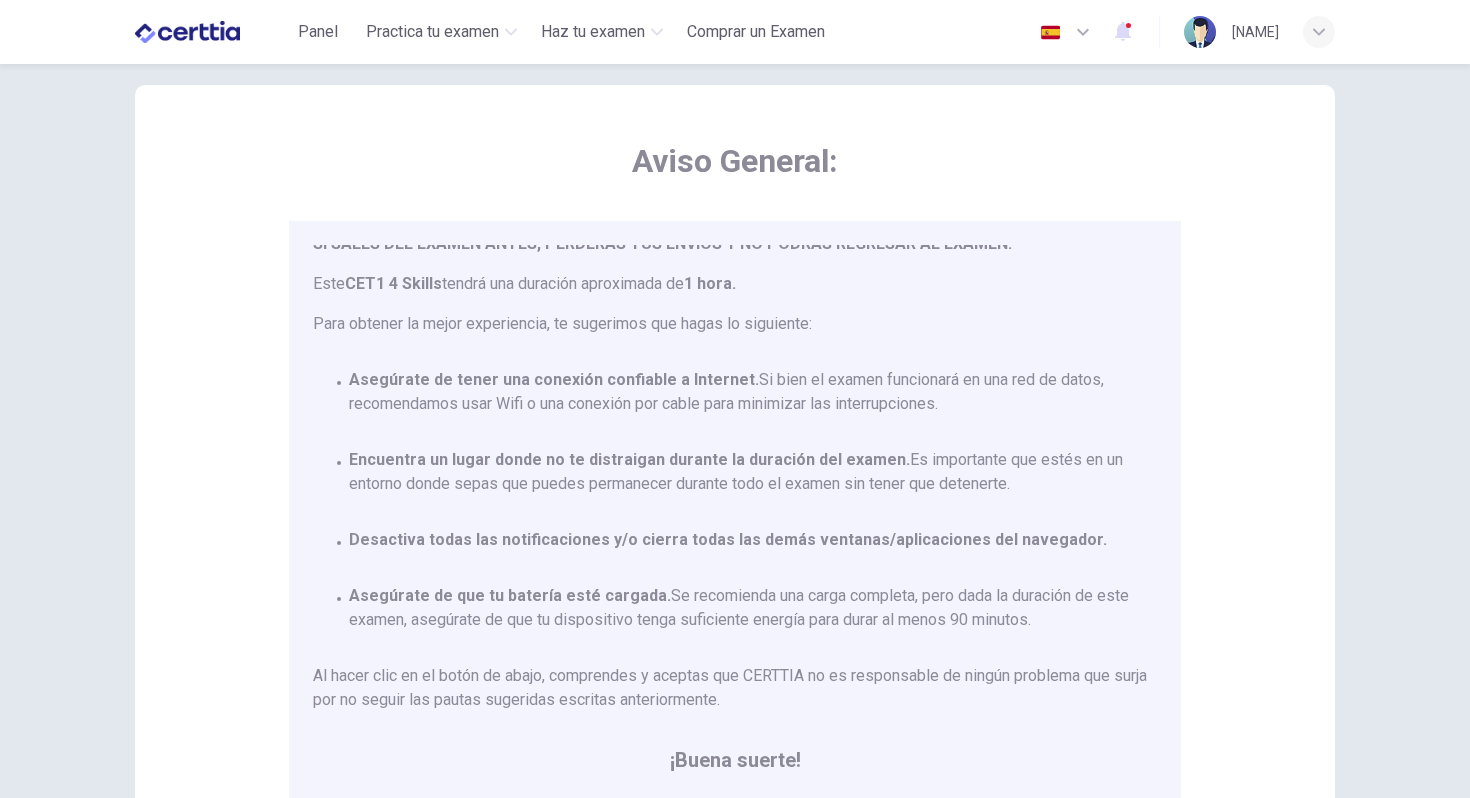 scroll, scrollTop: 117, scrollLeft: 0, axis: vertical 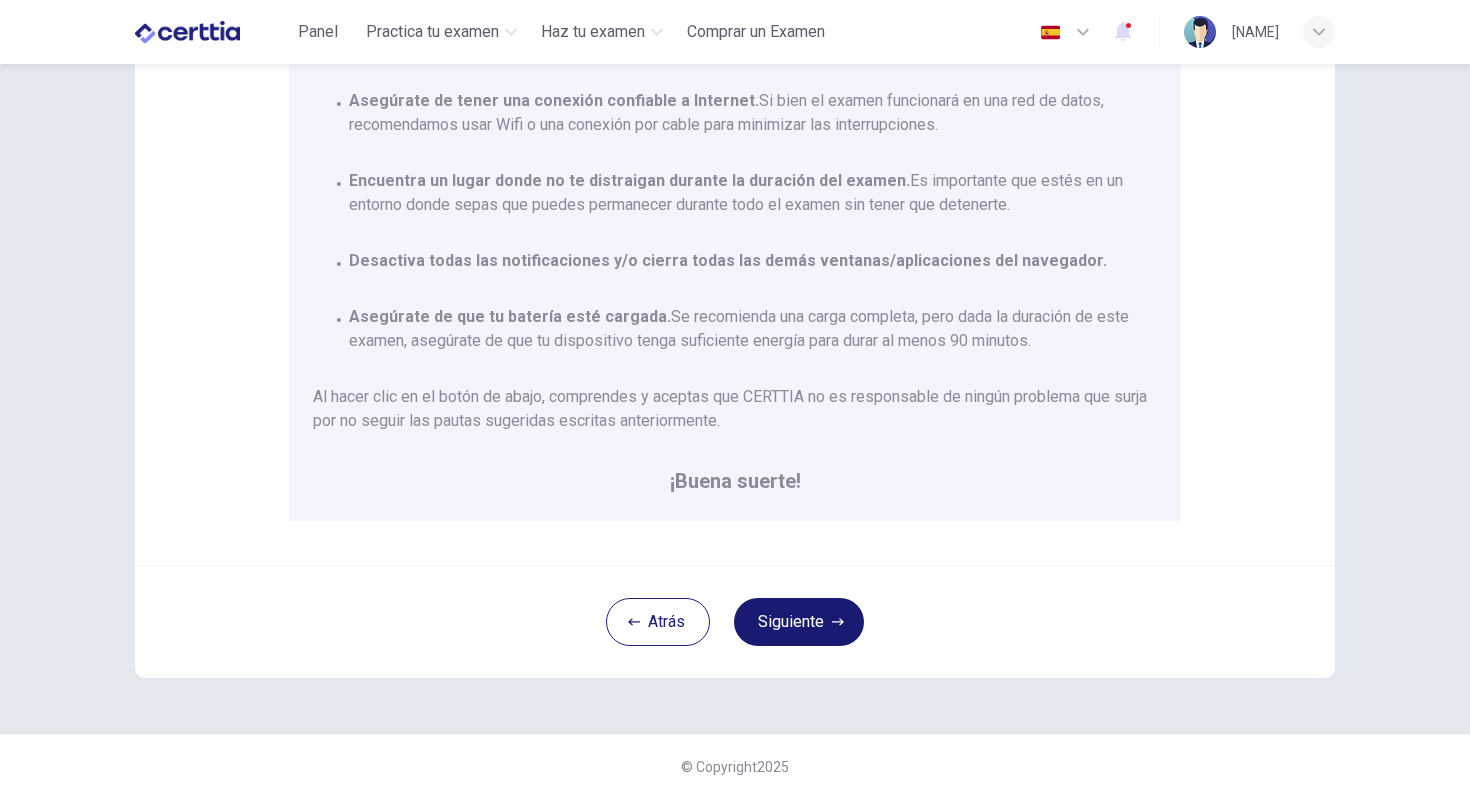 click on "Siguiente" at bounding box center [799, 622] 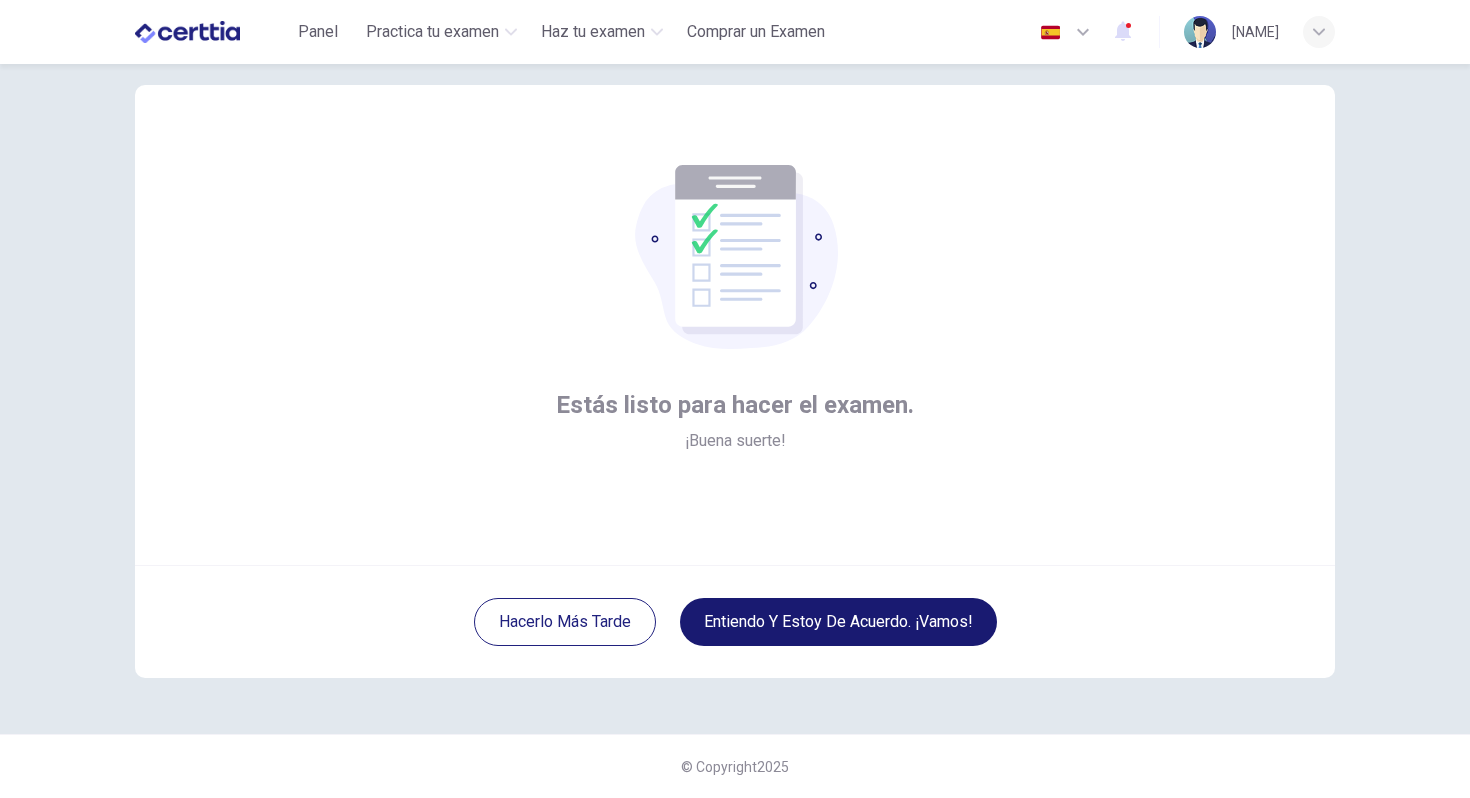 click on "Entiendo y estoy de acuerdo. ¡Vamos!" at bounding box center (838, 622) 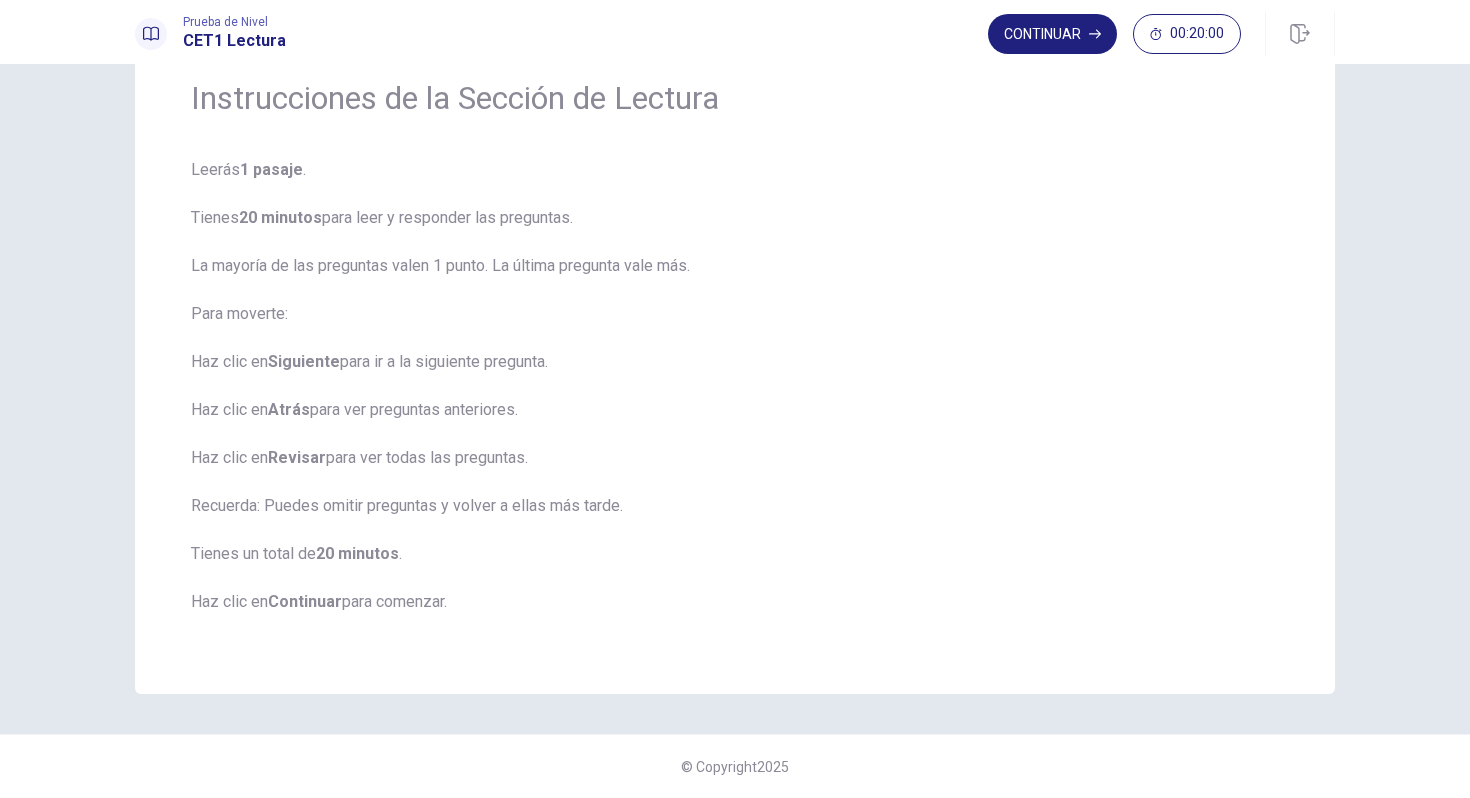 scroll, scrollTop: 0, scrollLeft: 0, axis: both 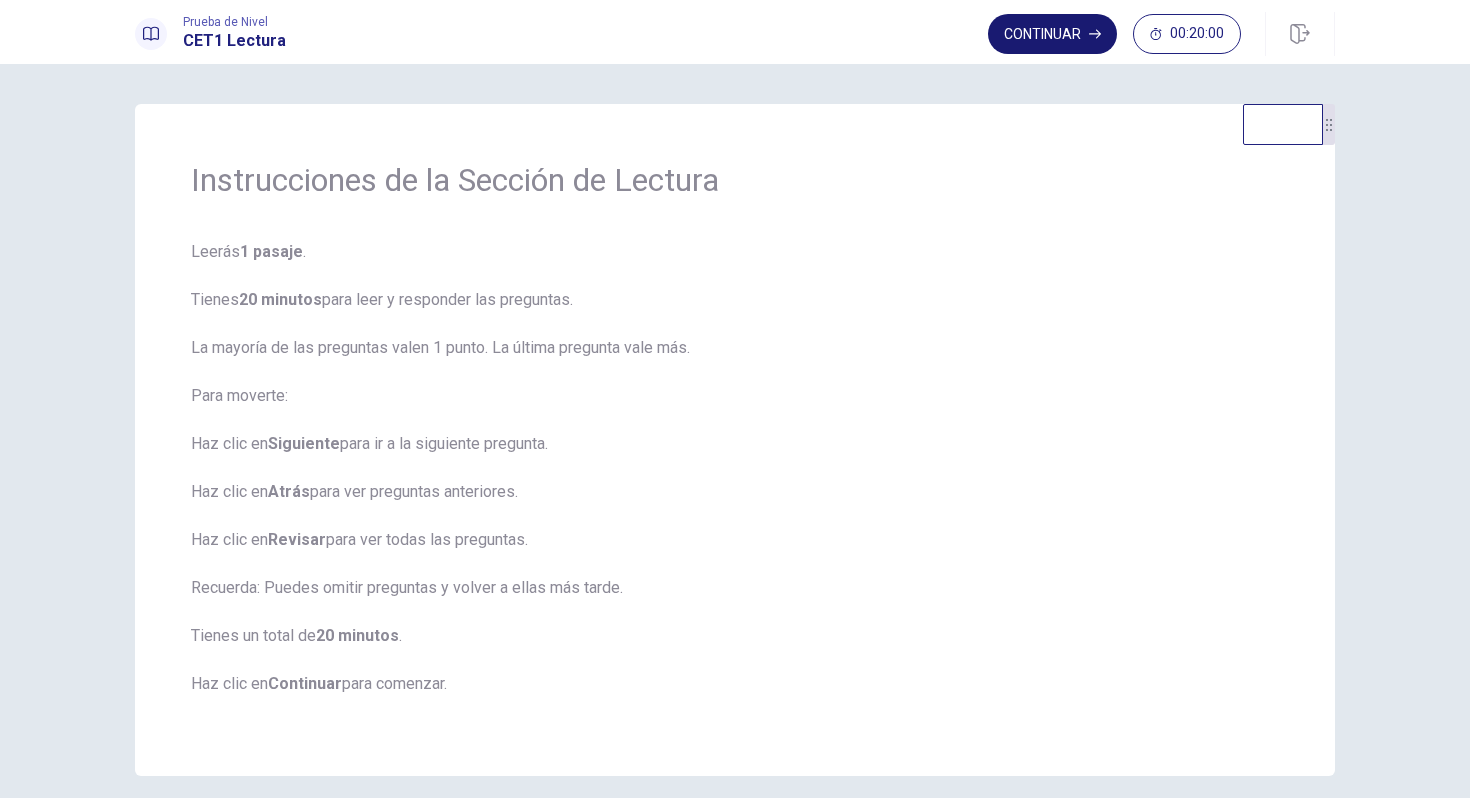 click on "Continuar" at bounding box center (1052, 34) 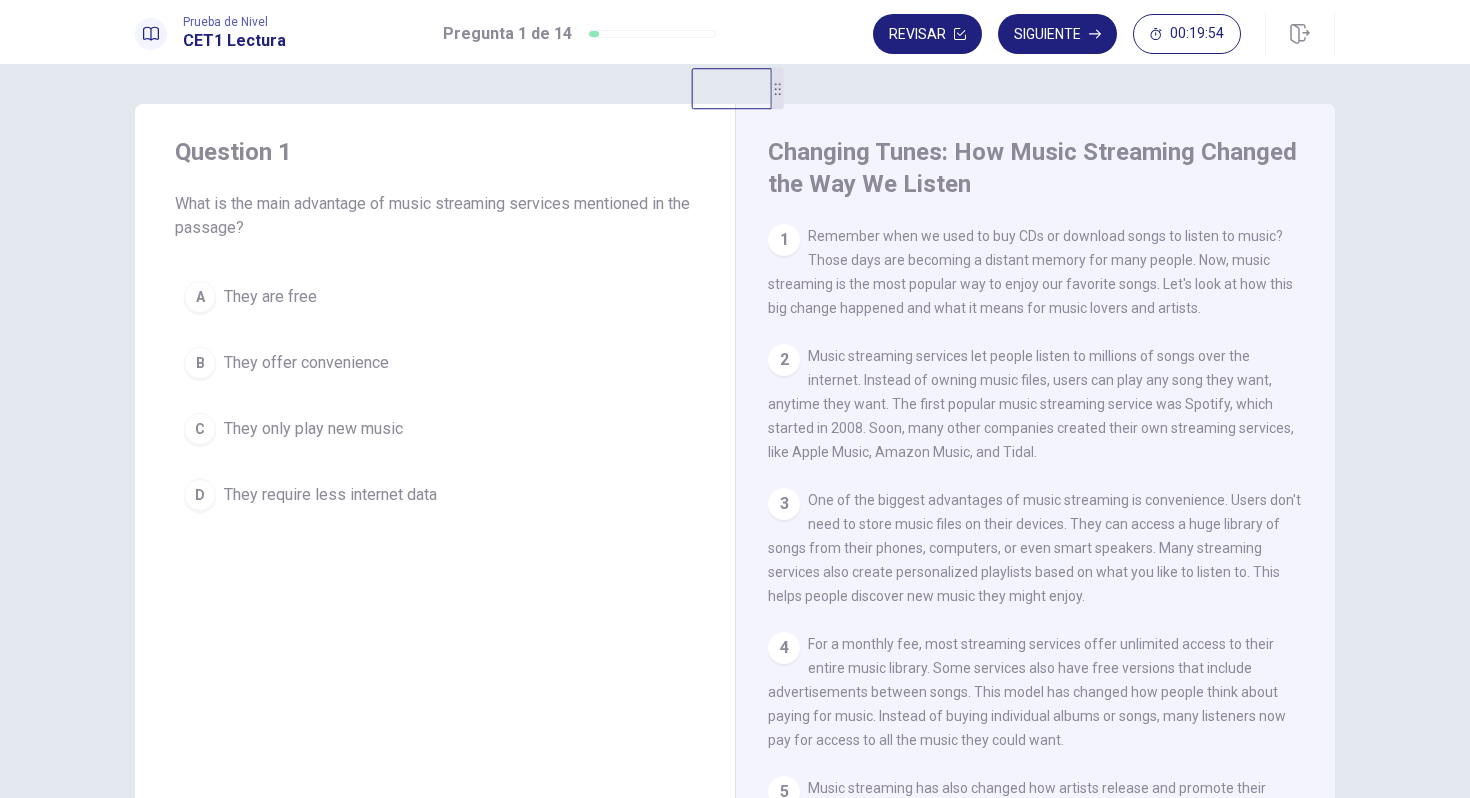 drag, startPoint x: 1294, startPoint y: 148, endPoint x: 742, endPoint y: 46, distance: 561.3448 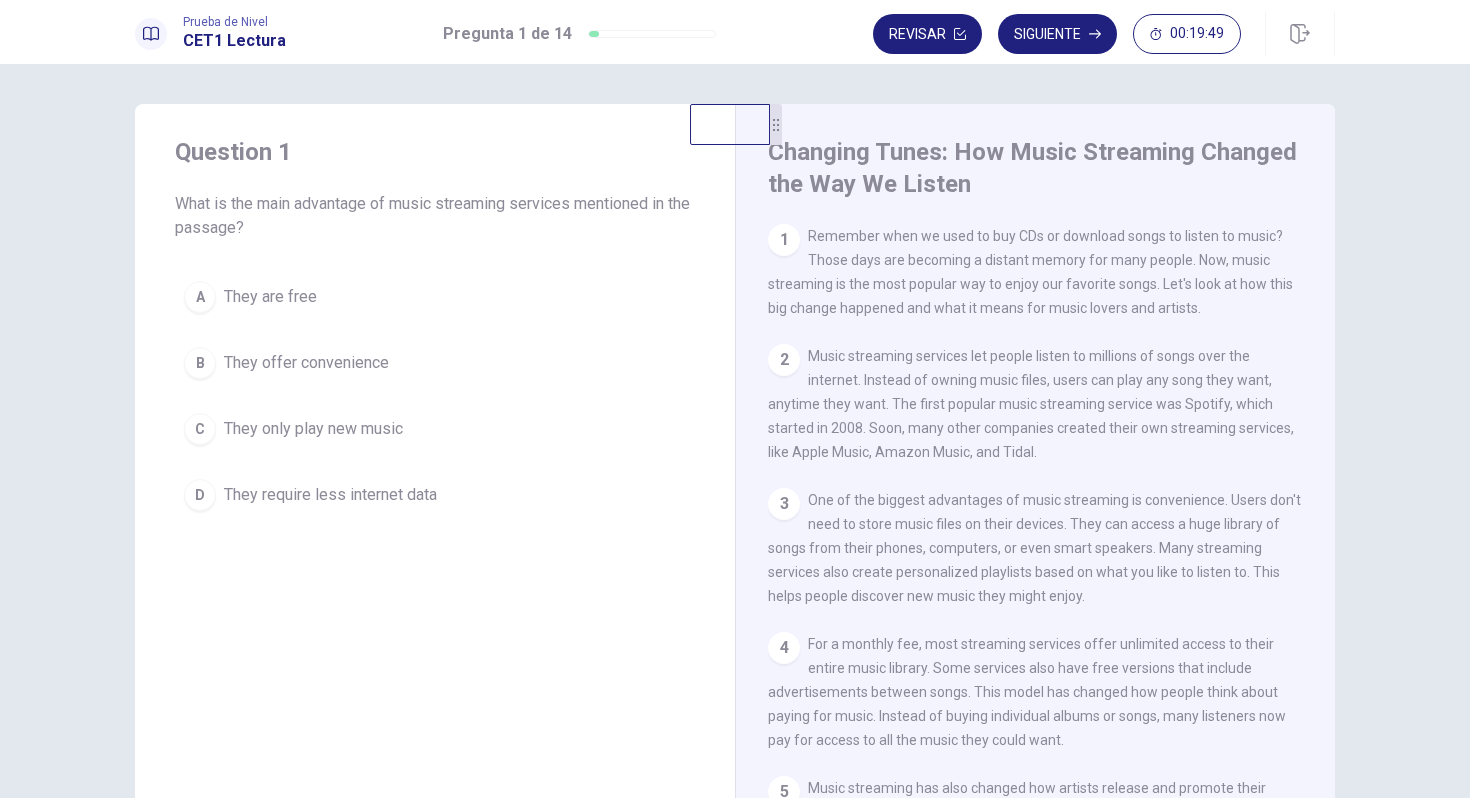 drag, startPoint x: 304, startPoint y: 205, endPoint x: 357, endPoint y: 213, distance: 53.600372 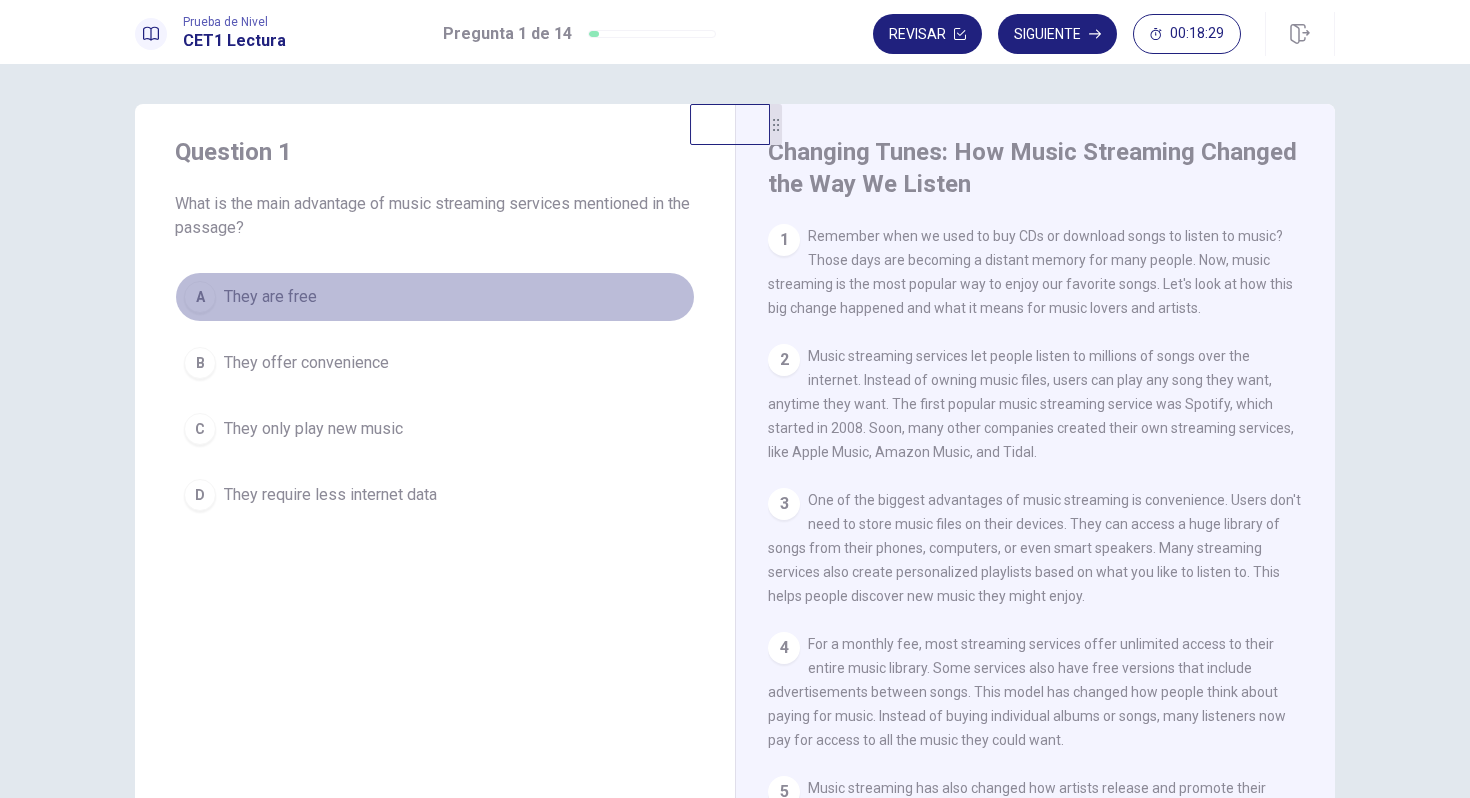 click on "They are free" at bounding box center (270, 297) 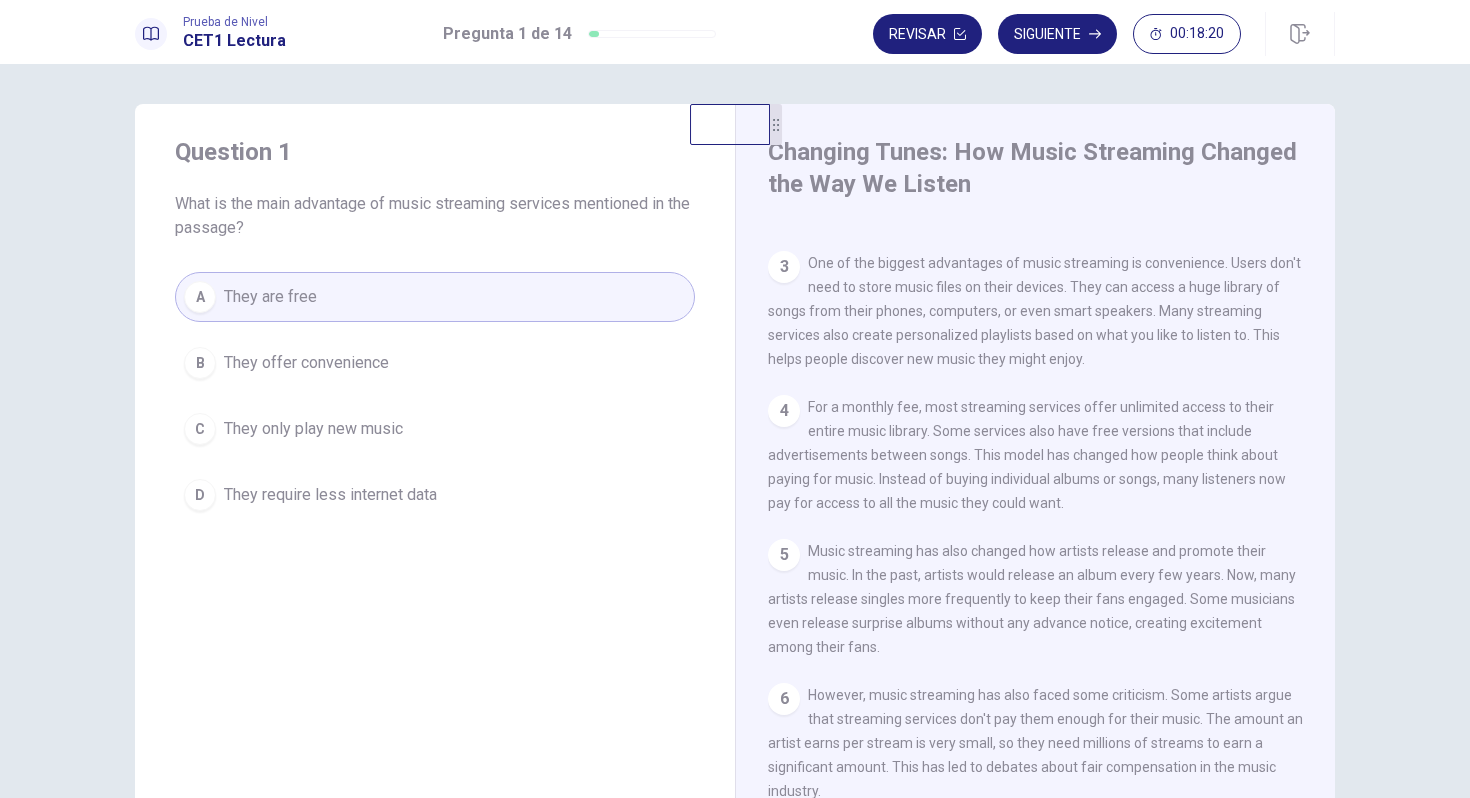 scroll, scrollTop: 370, scrollLeft: 0, axis: vertical 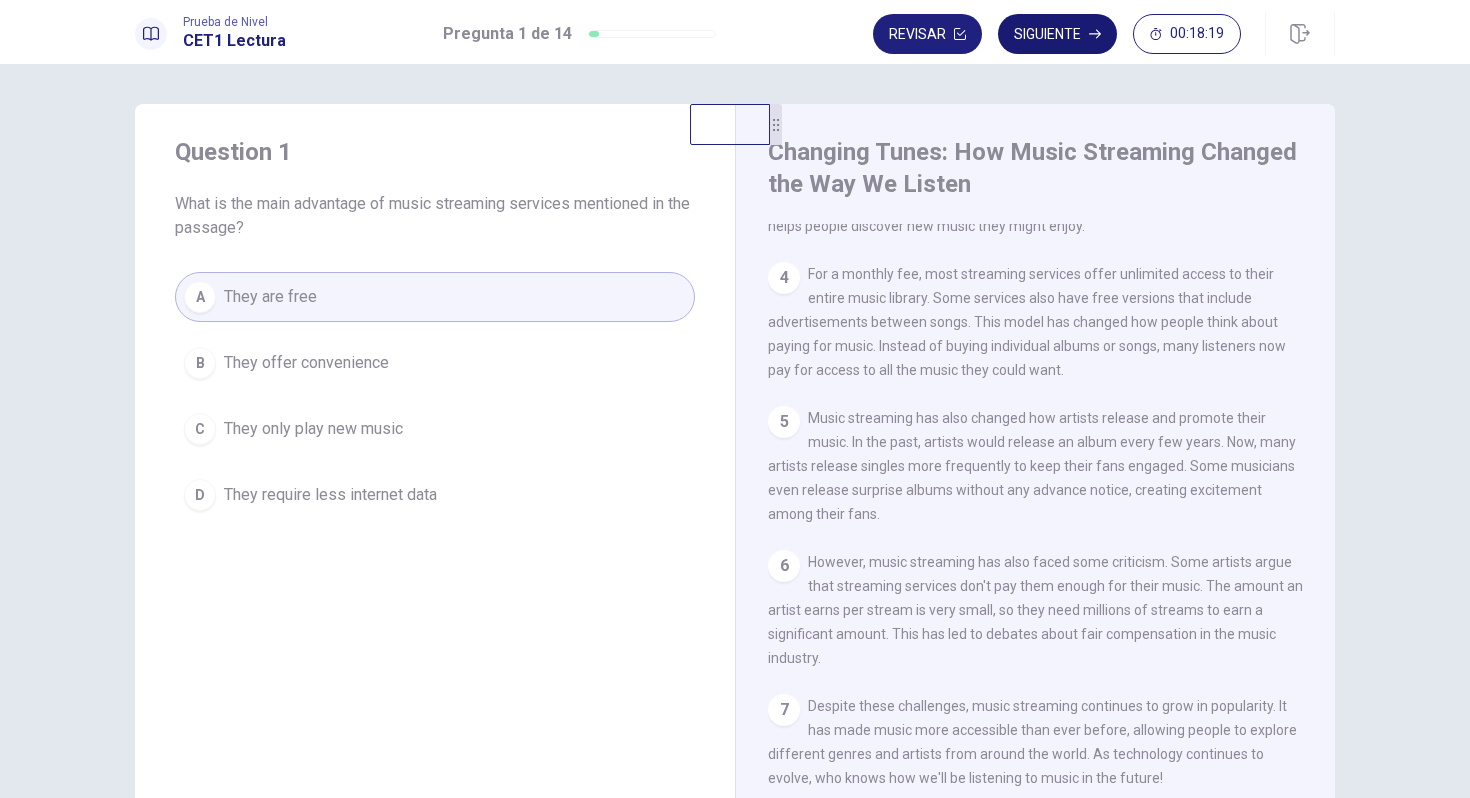 click on "Siguiente" at bounding box center (1057, 34) 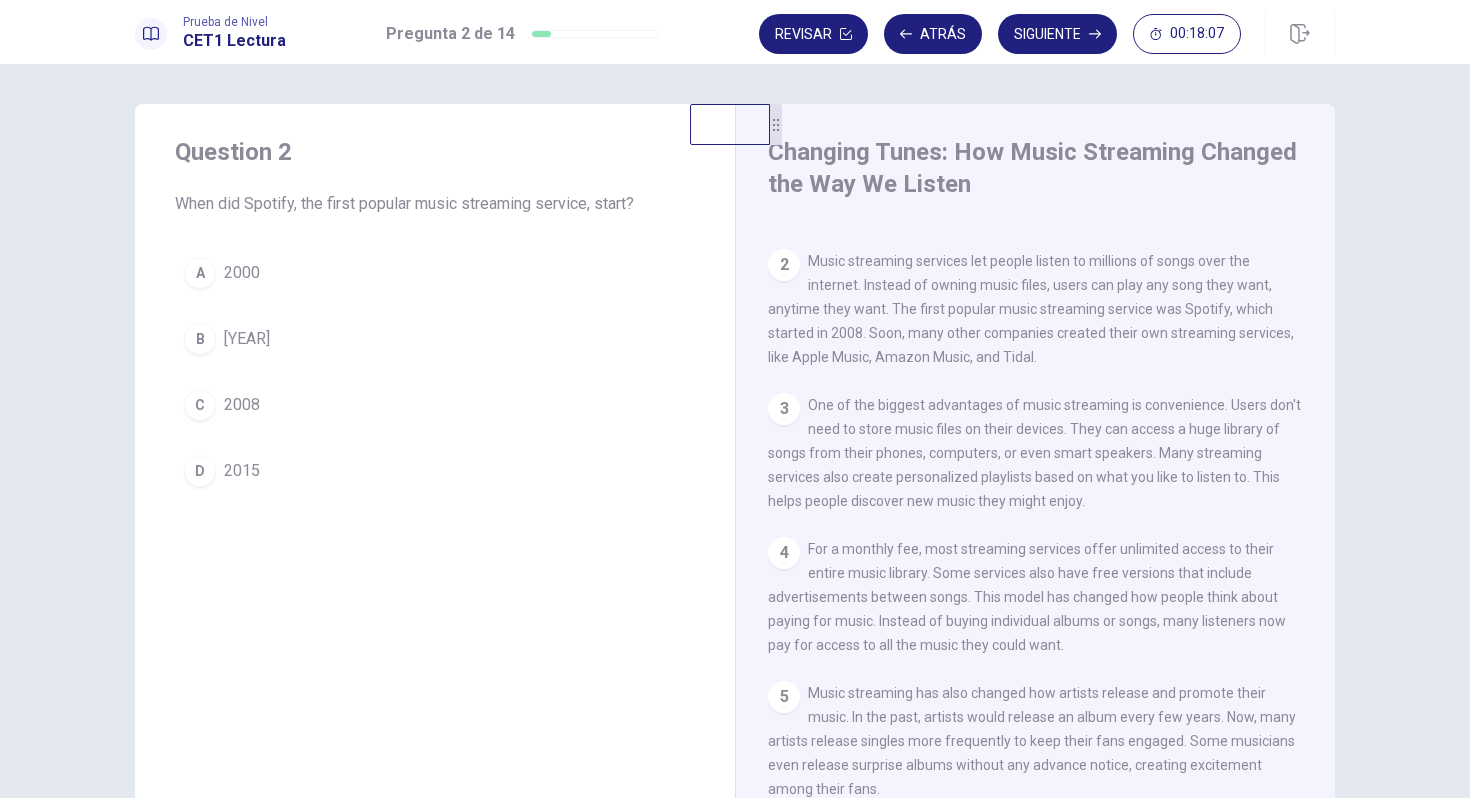 scroll, scrollTop: 82, scrollLeft: 0, axis: vertical 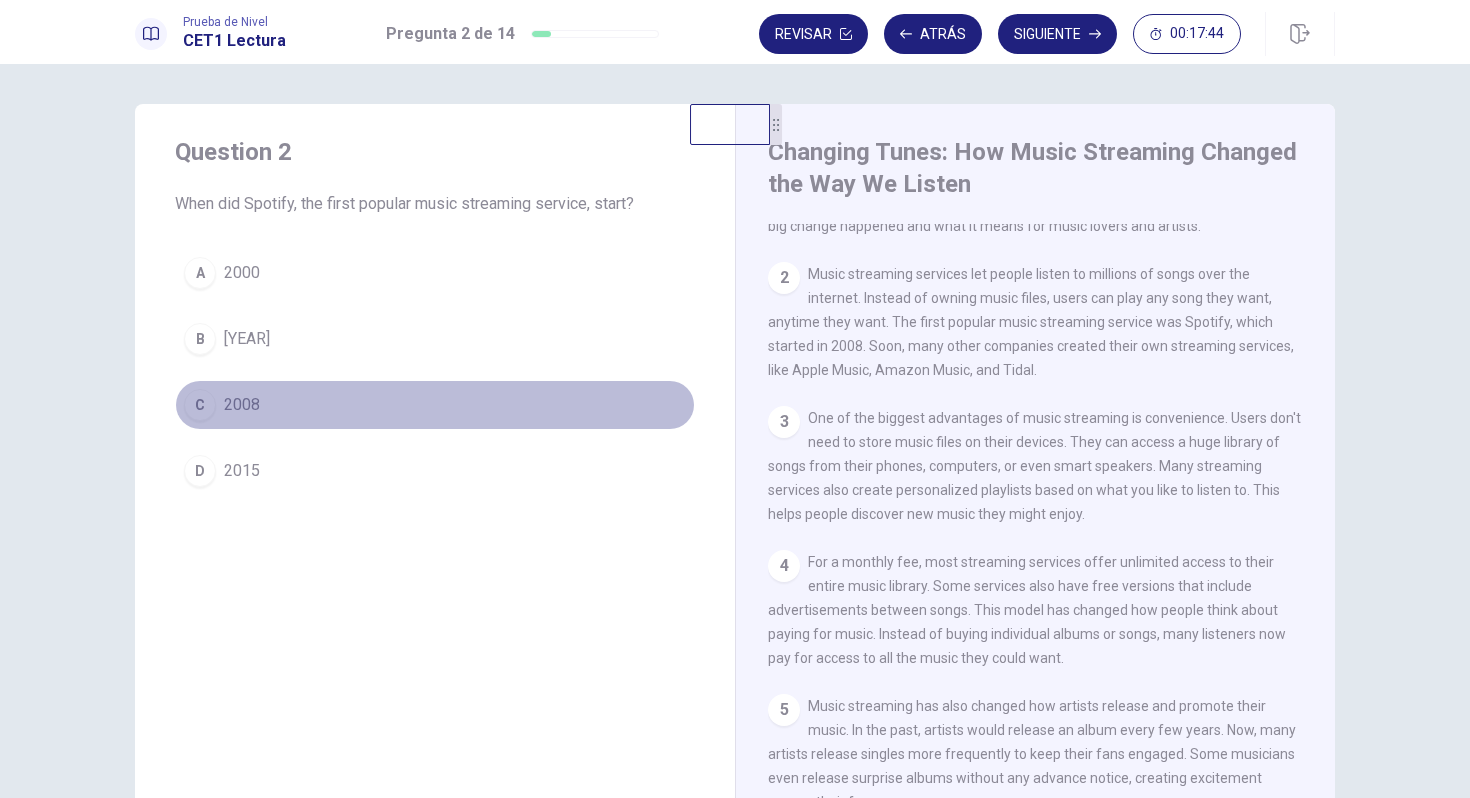 click on "C" at bounding box center (200, 405) 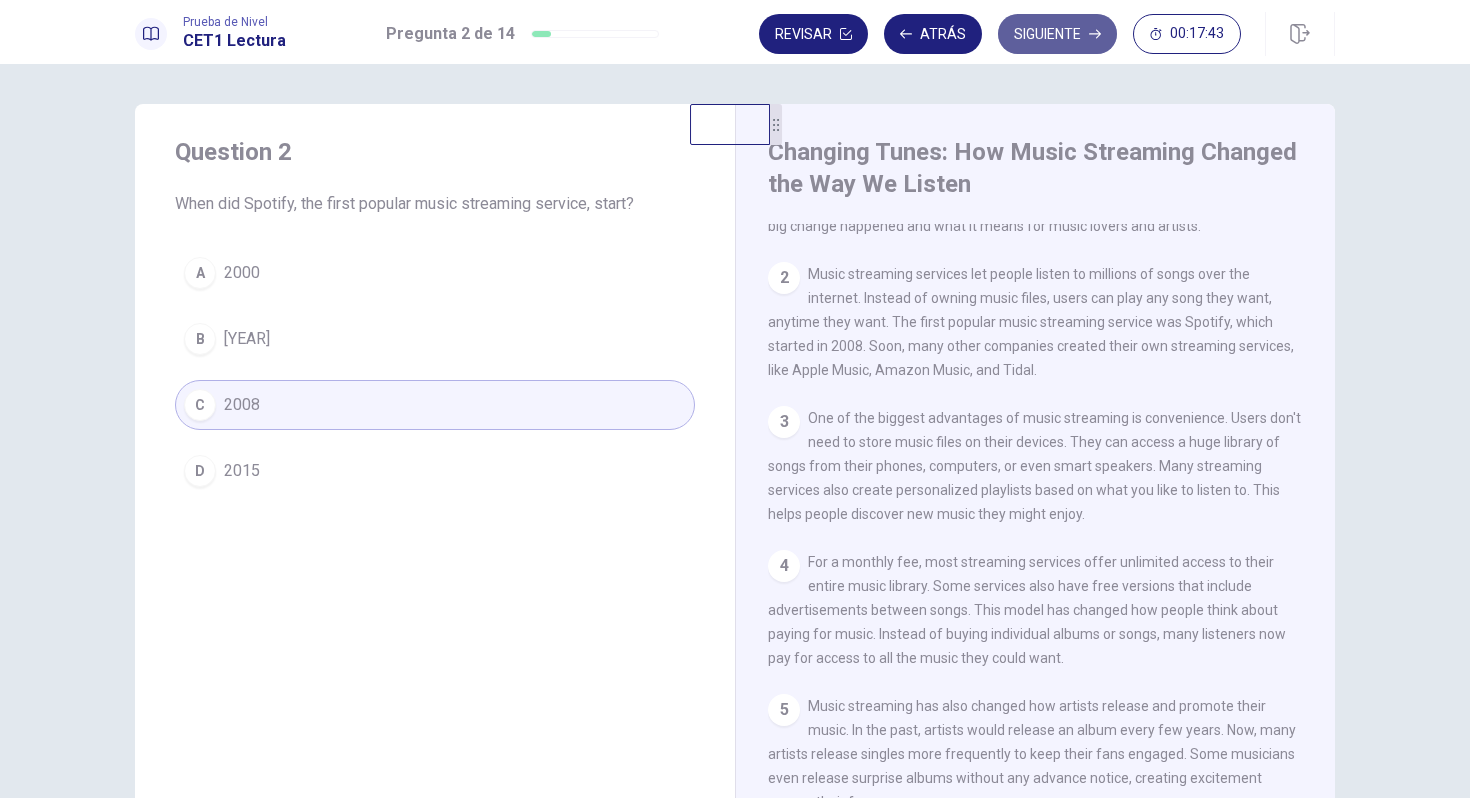 click on "Siguiente" at bounding box center (1057, 34) 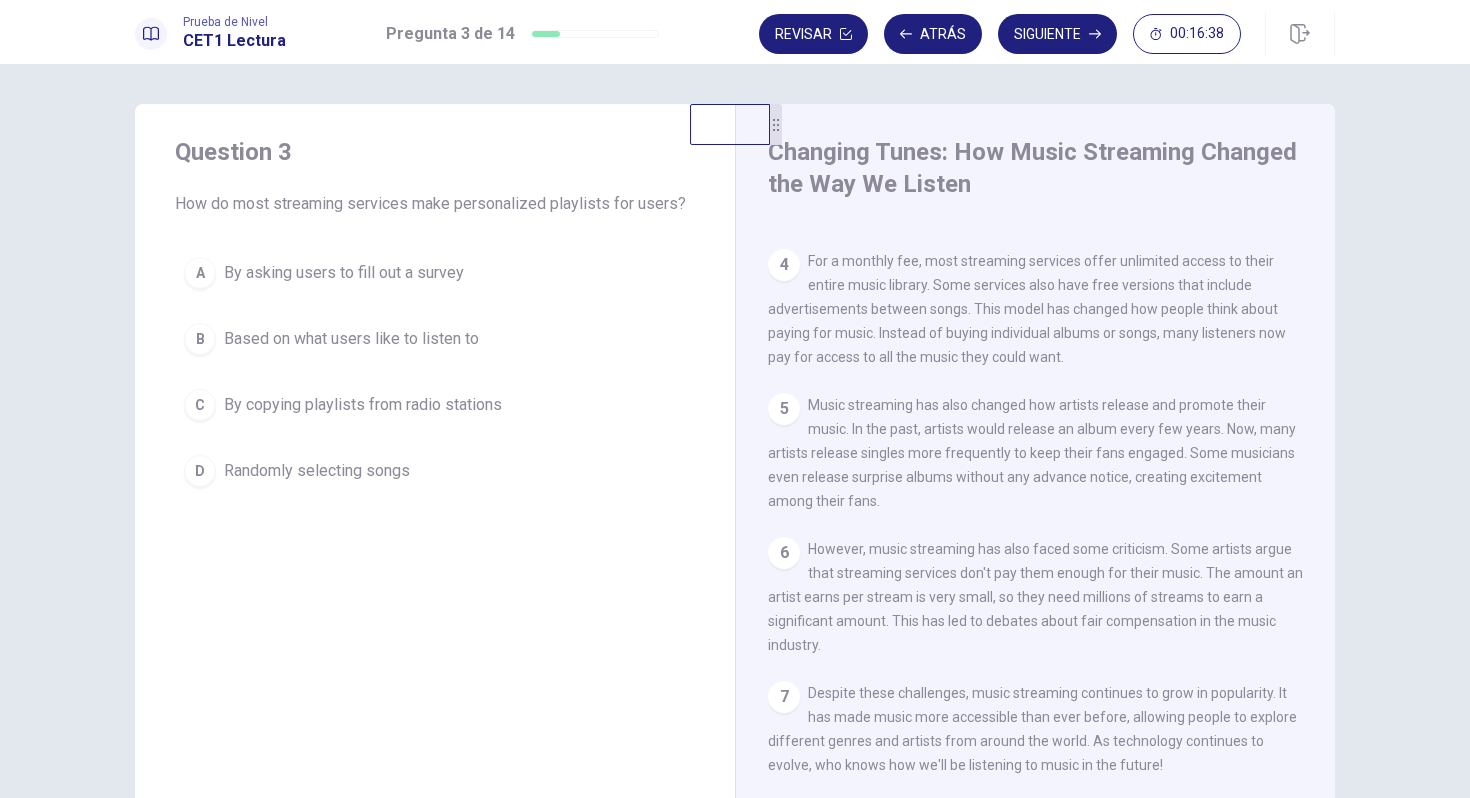 scroll, scrollTop: 418, scrollLeft: 0, axis: vertical 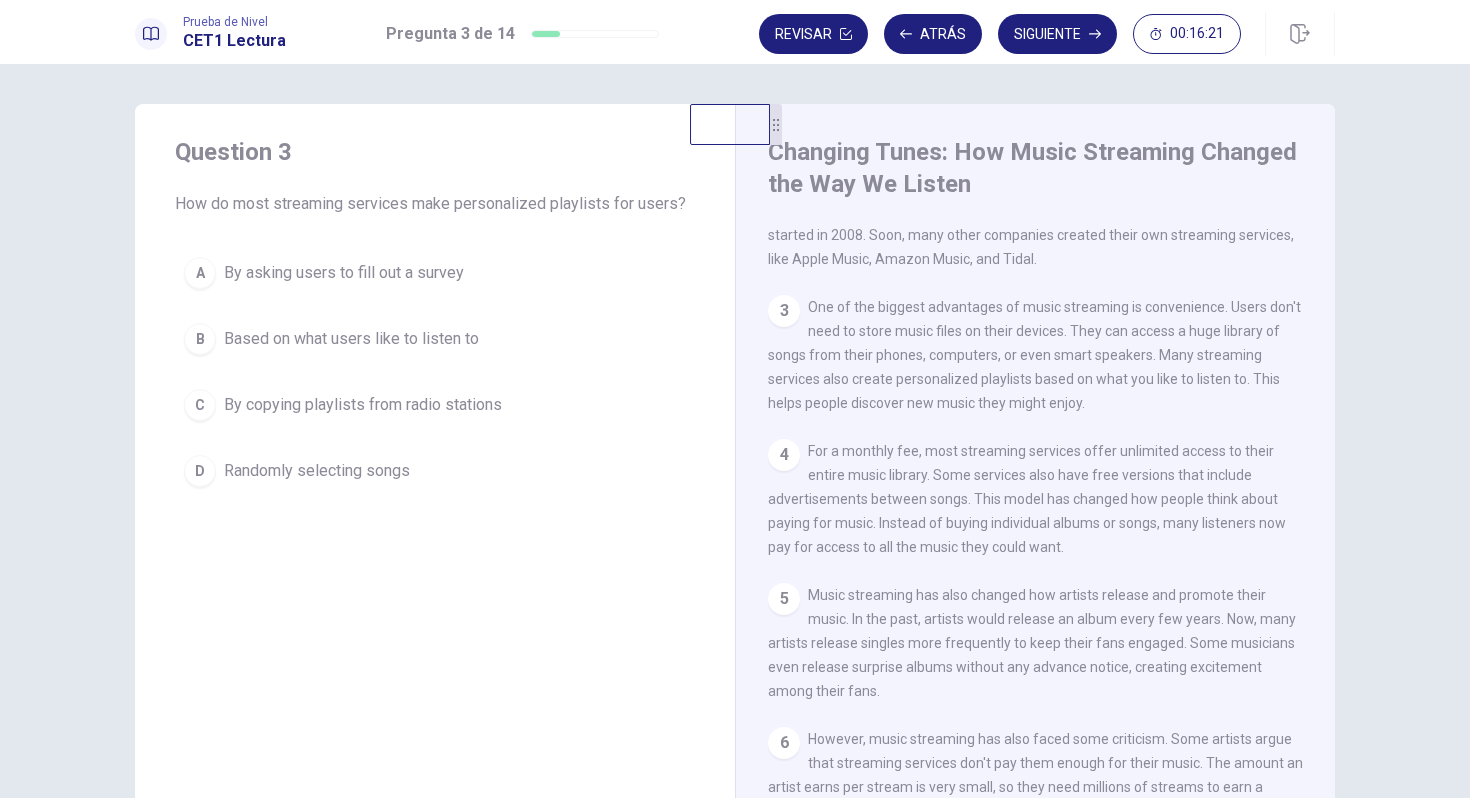 click on "Based on what users like to listen to" at bounding box center (351, 339) 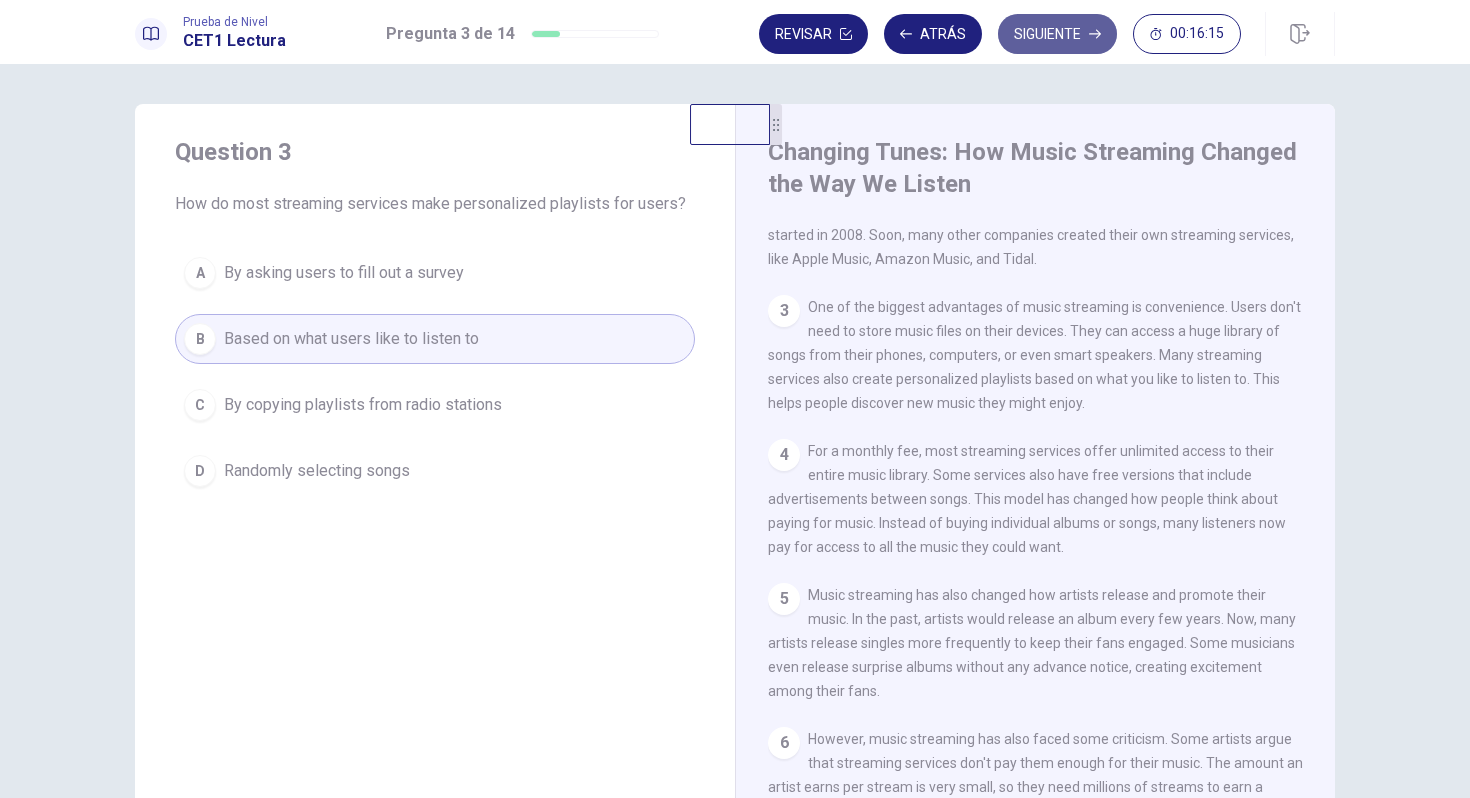 click on "Siguiente" at bounding box center [1057, 34] 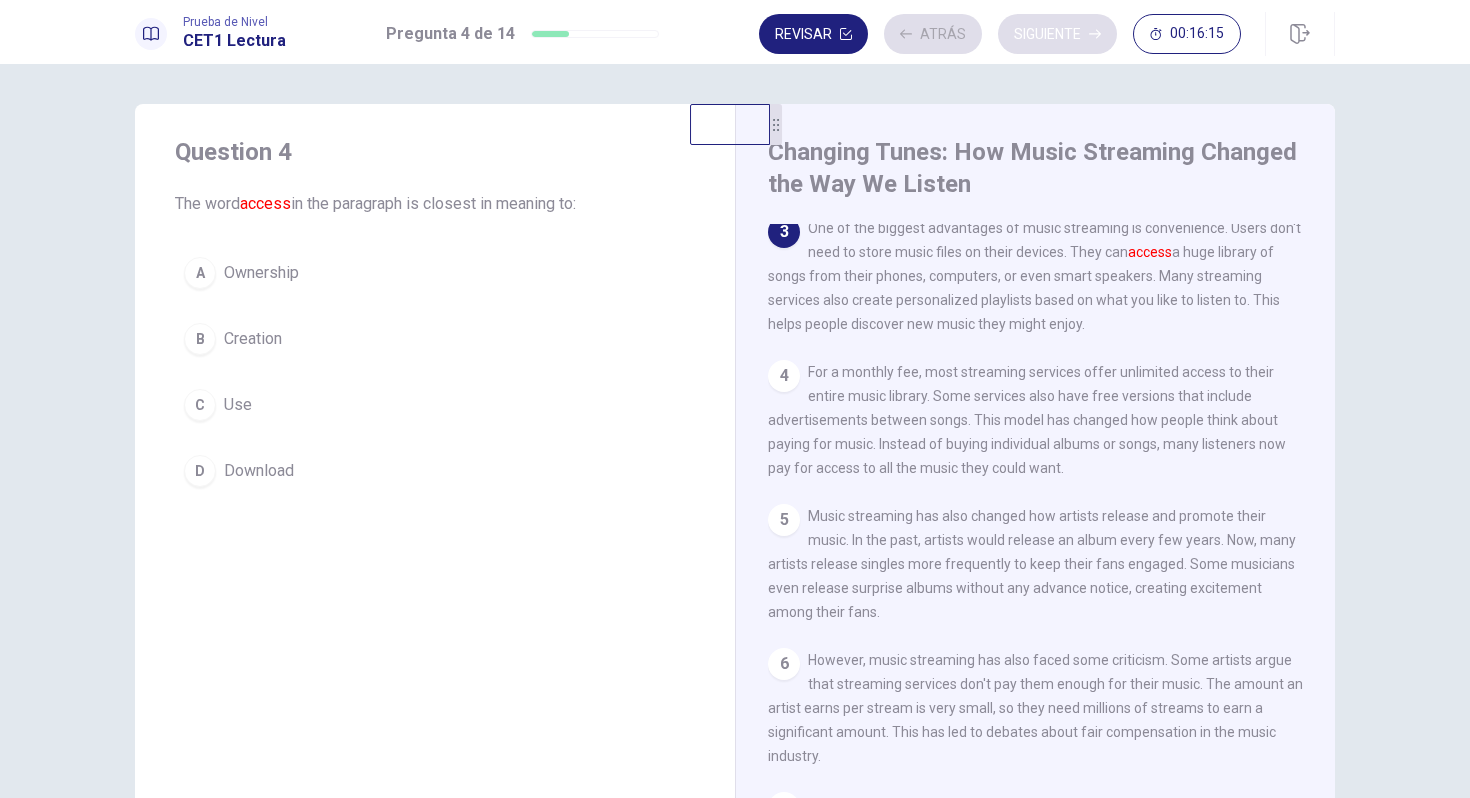scroll, scrollTop: 273, scrollLeft: 0, axis: vertical 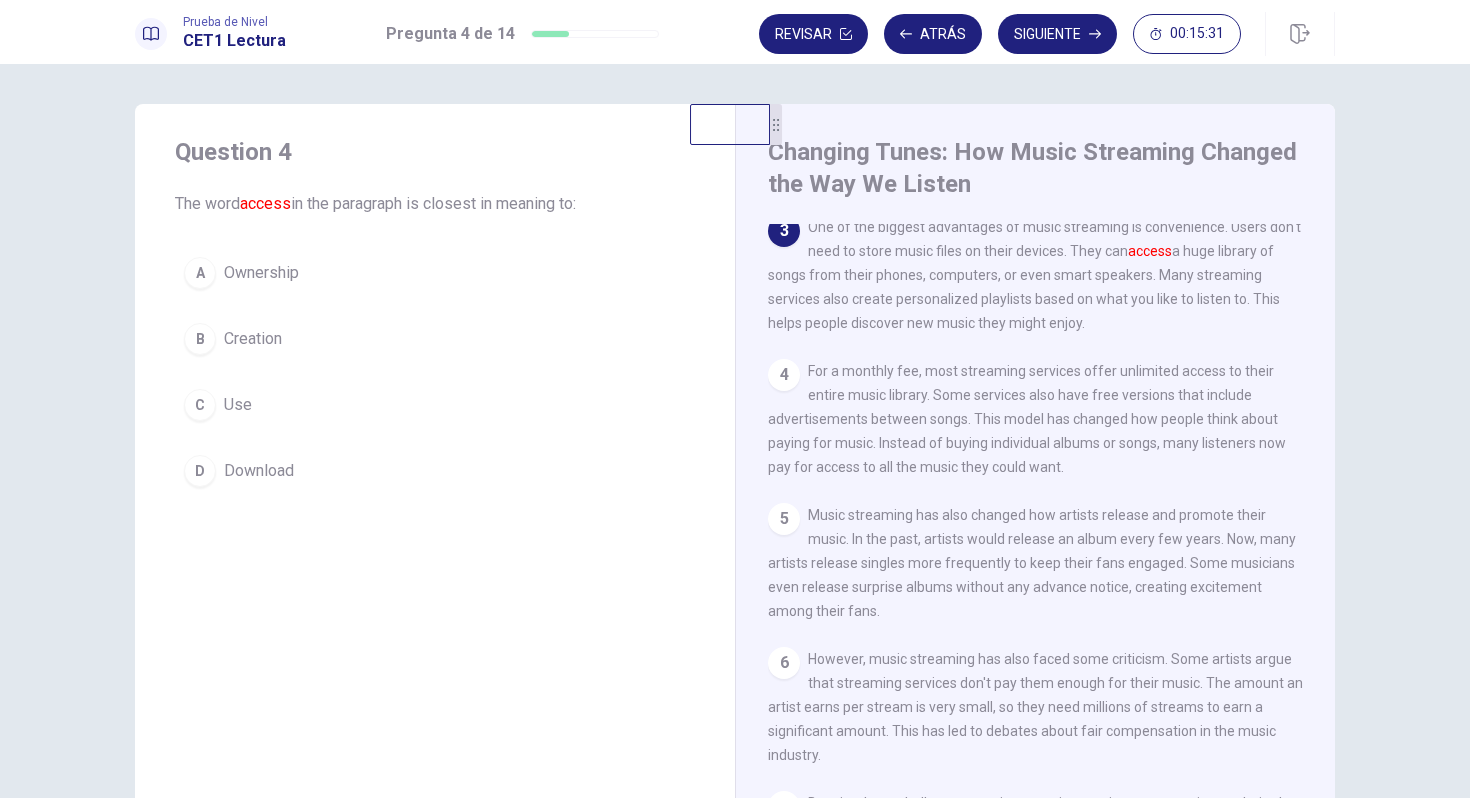 click on "Creation" at bounding box center (253, 339) 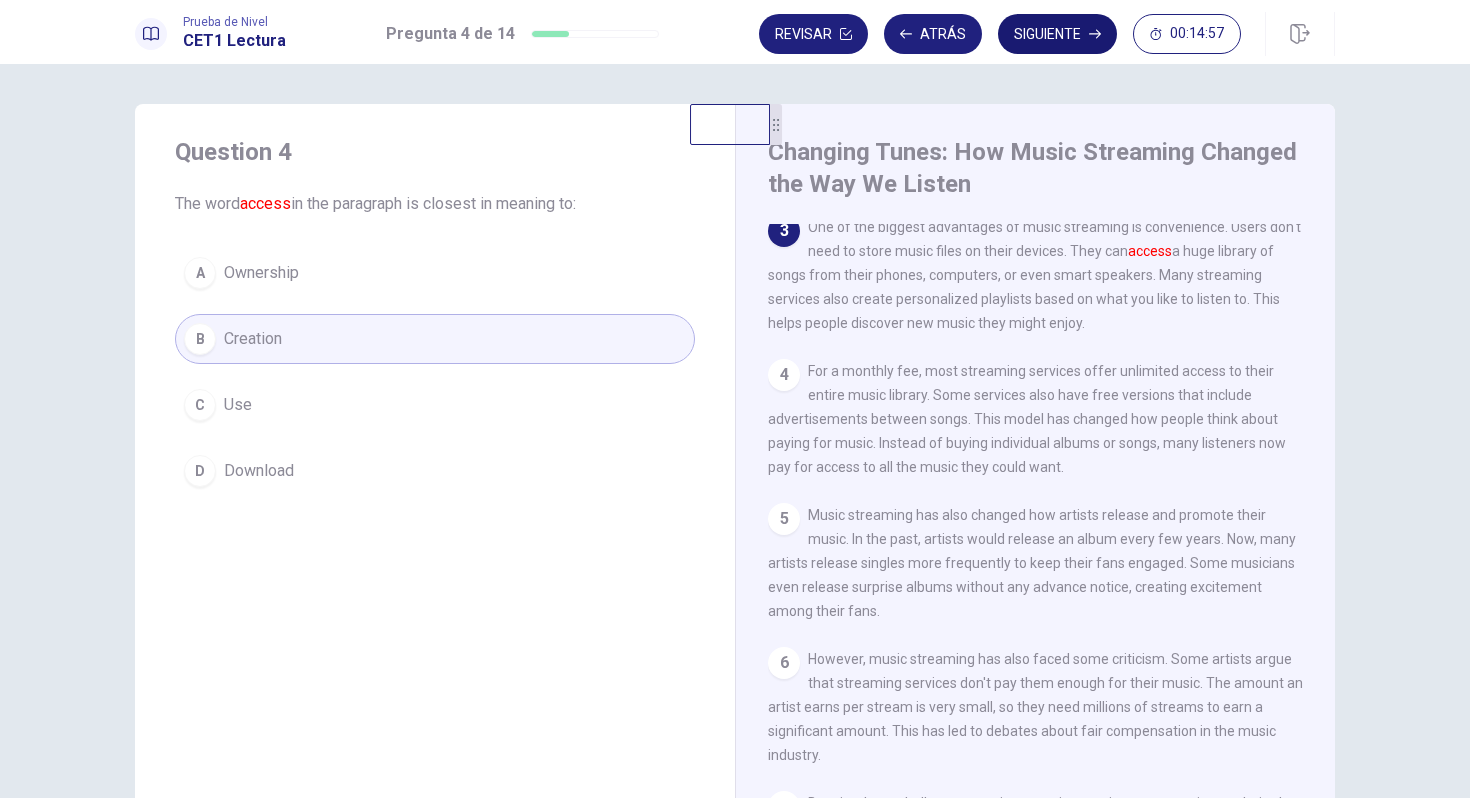click on "Siguiente" at bounding box center (1057, 34) 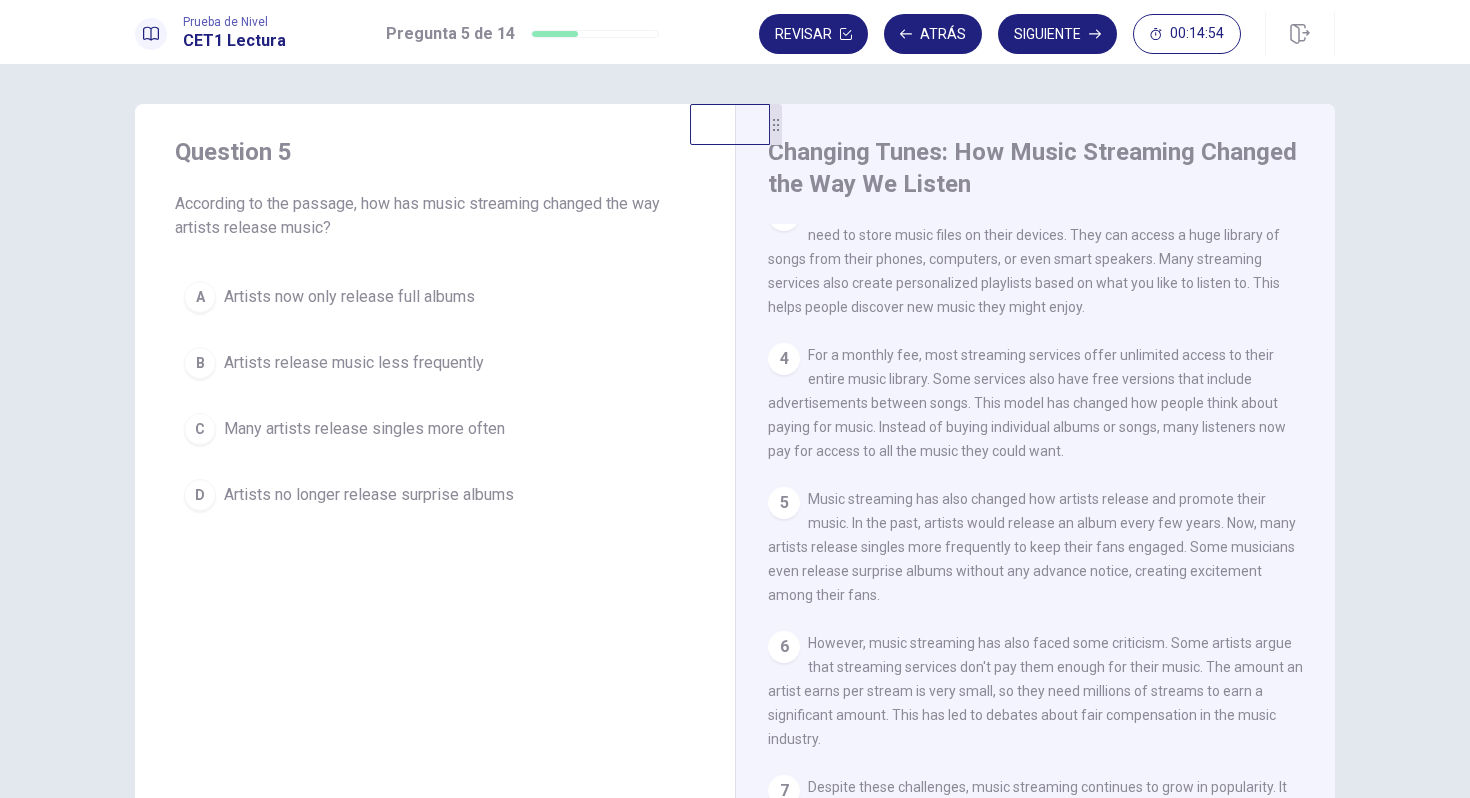 scroll, scrollTop: 295, scrollLeft: 0, axis: vertical 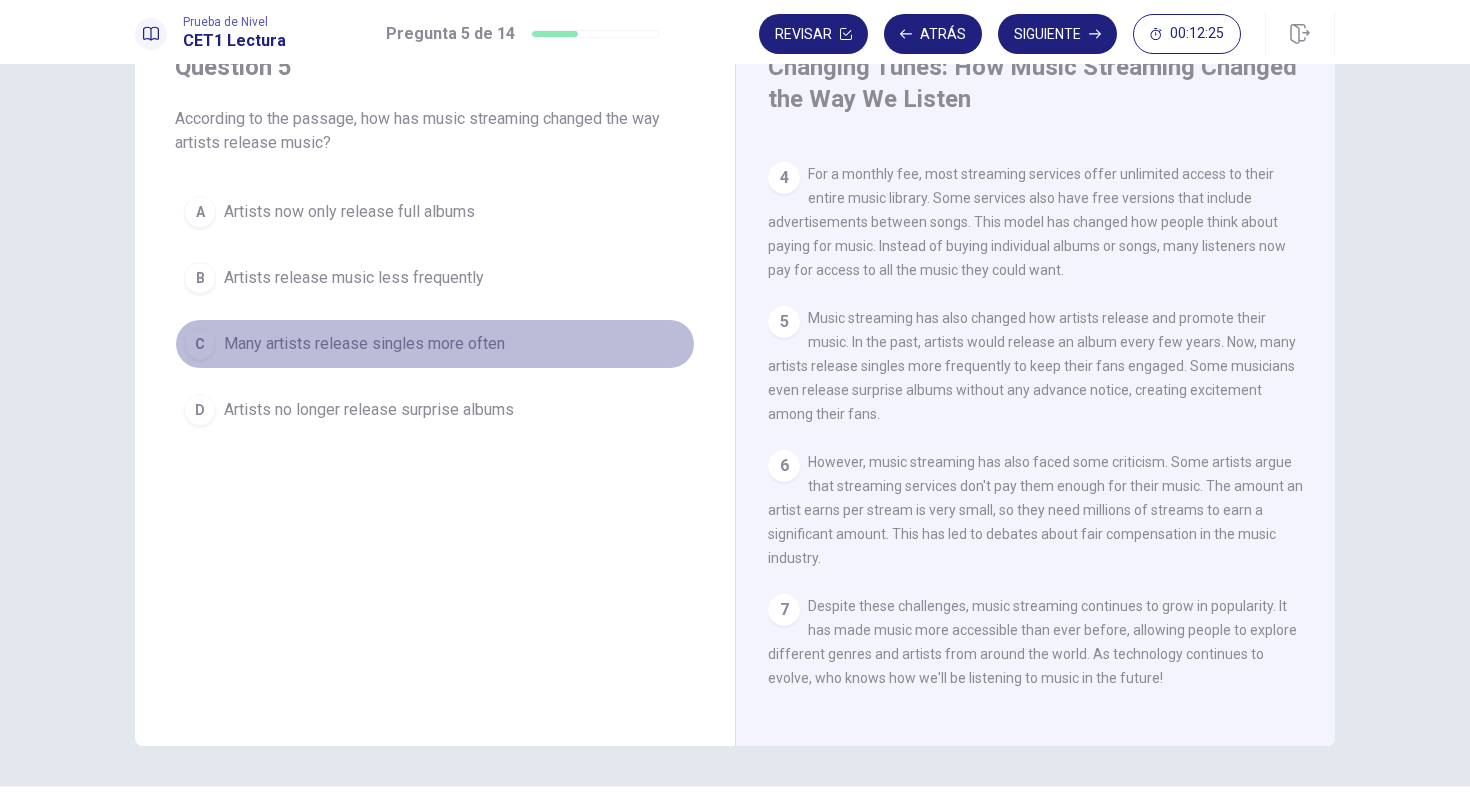 click on "Many artists release singles more often" at bounding box center [364, 344] 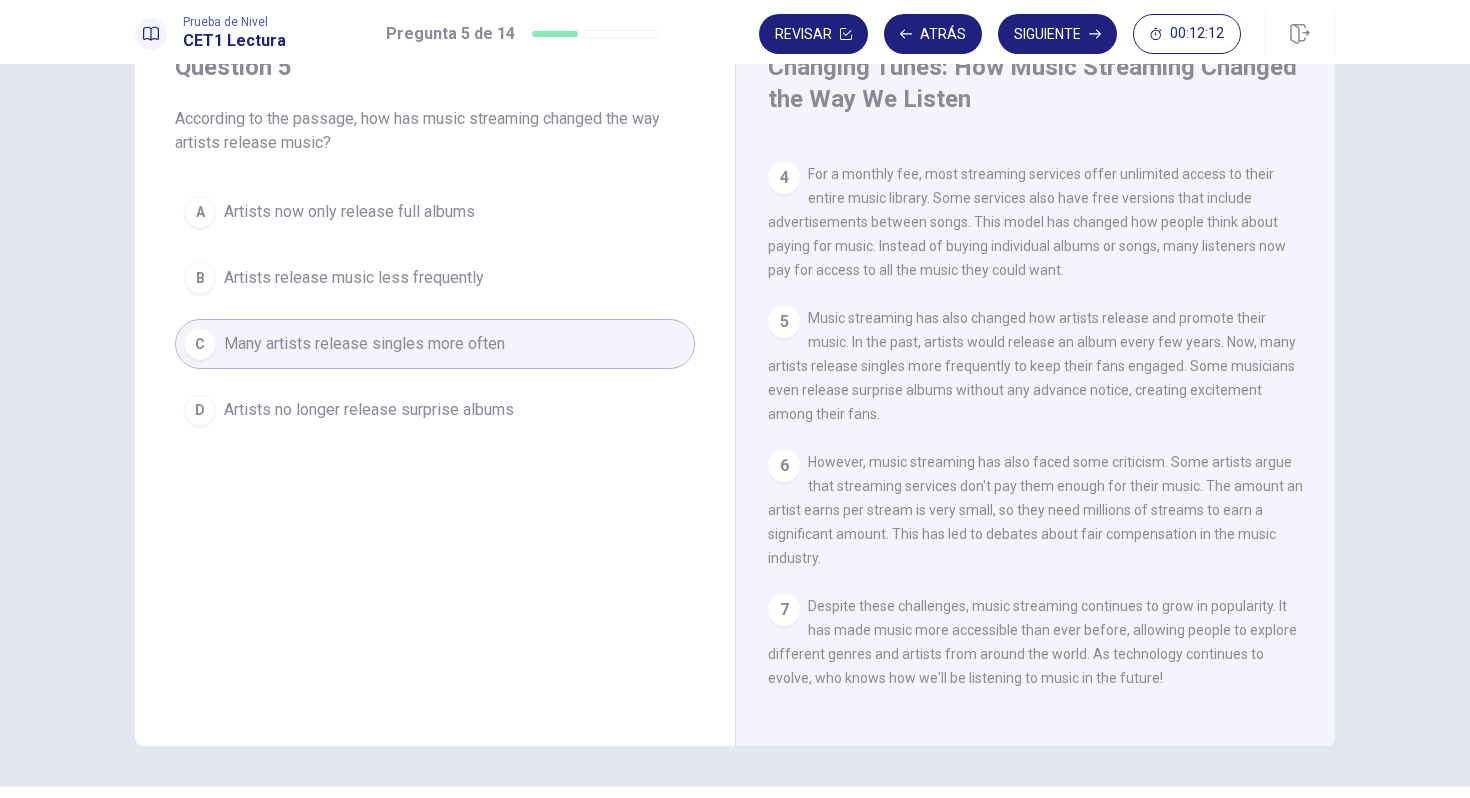 scroll, scrollTop: 407, scrollLeft: 0, axis: vertical 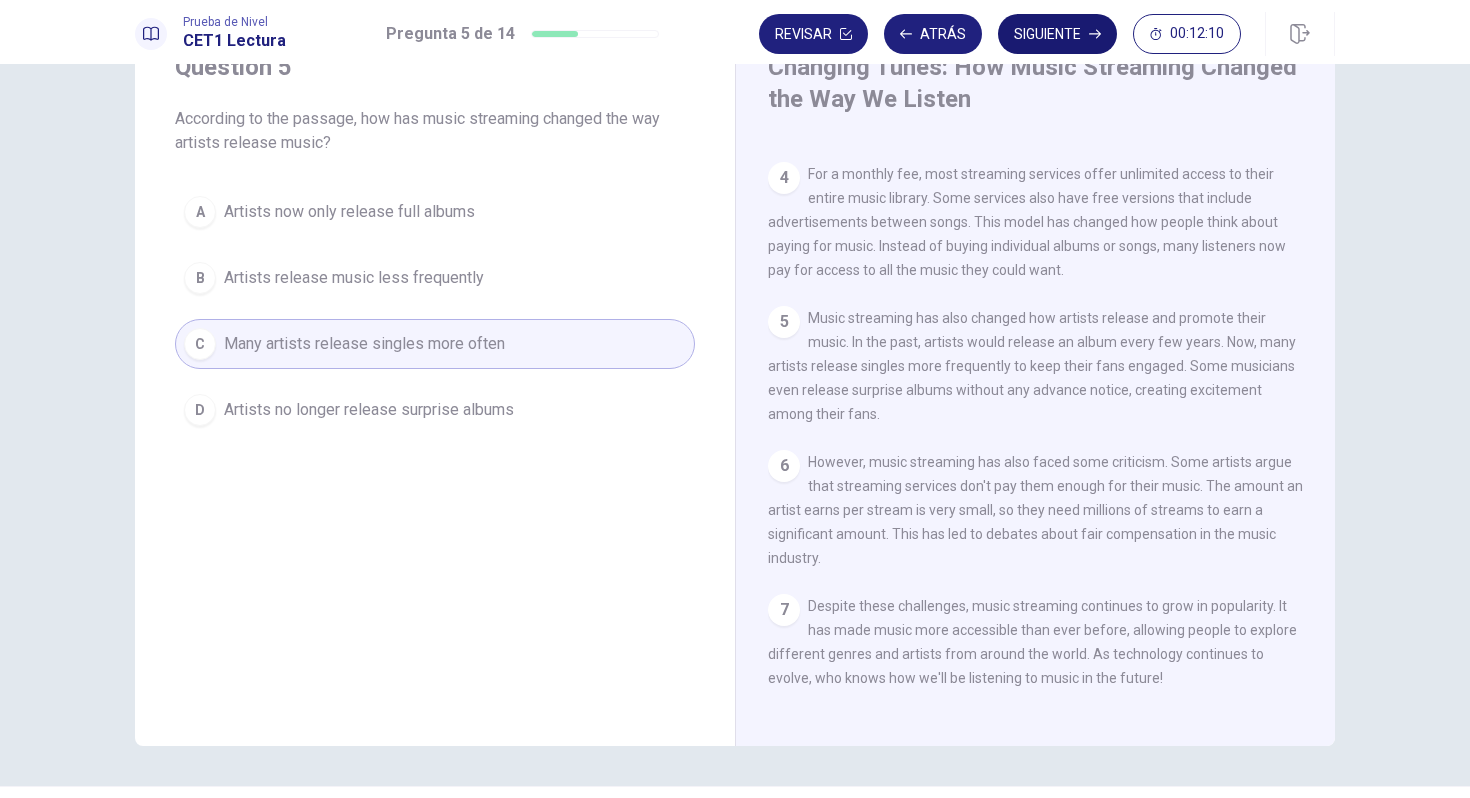 click on "Siguiente" at bounding box center [1057, 34] 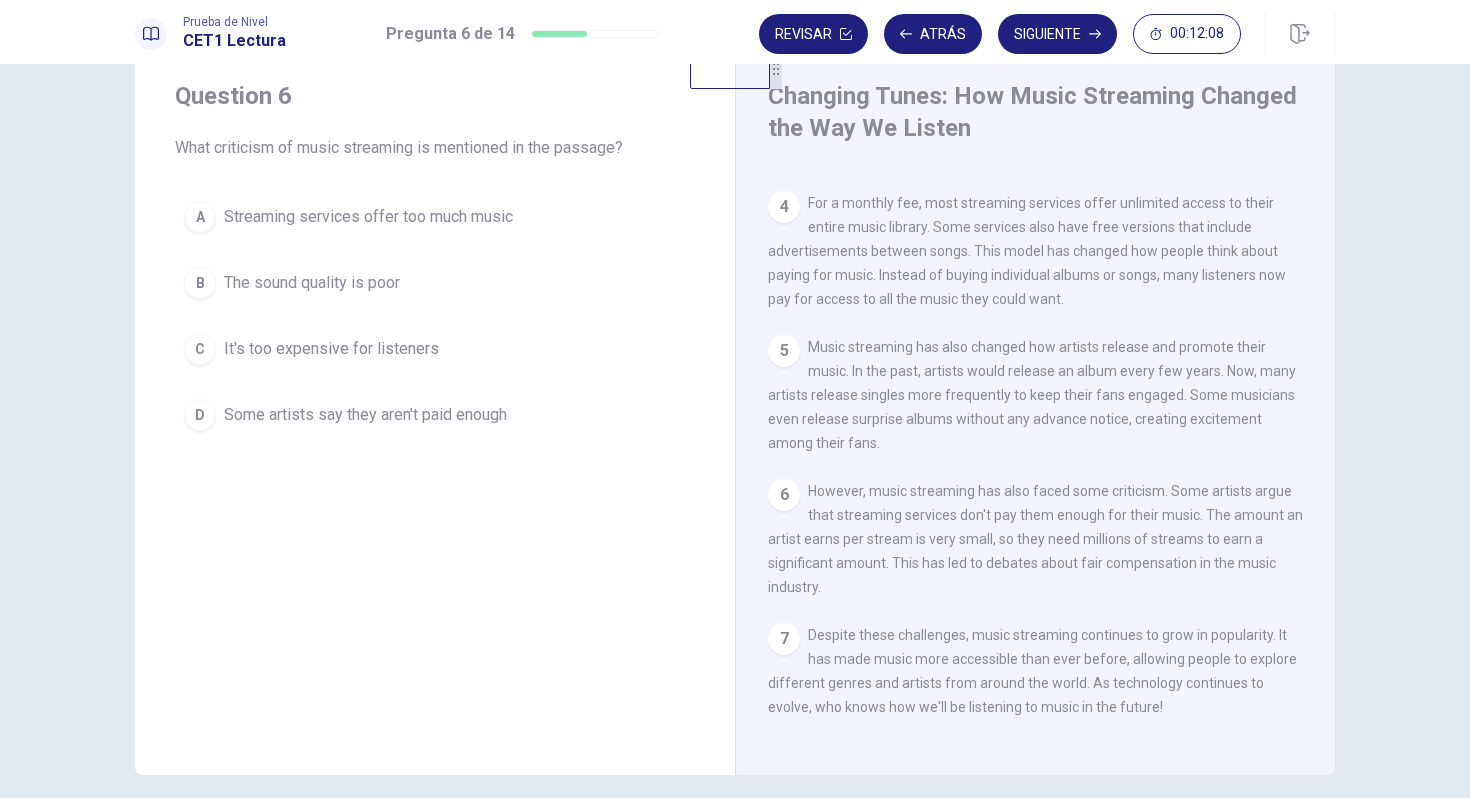 scroll, scrollTop: 53, scrollLeft: 0, axis: vertical 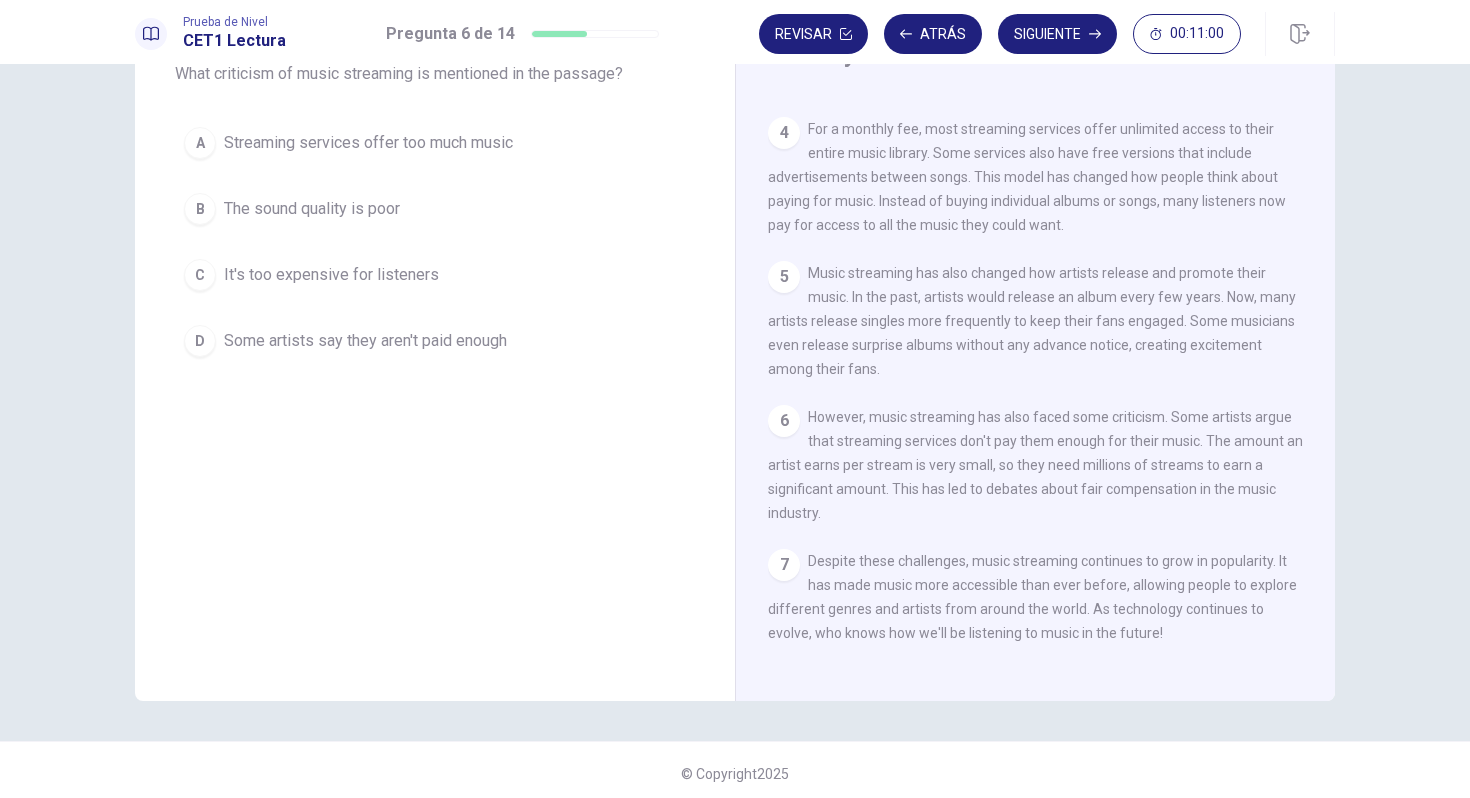 click on "Some artists say they aren't paid enough" at bounding box center (365, 341) 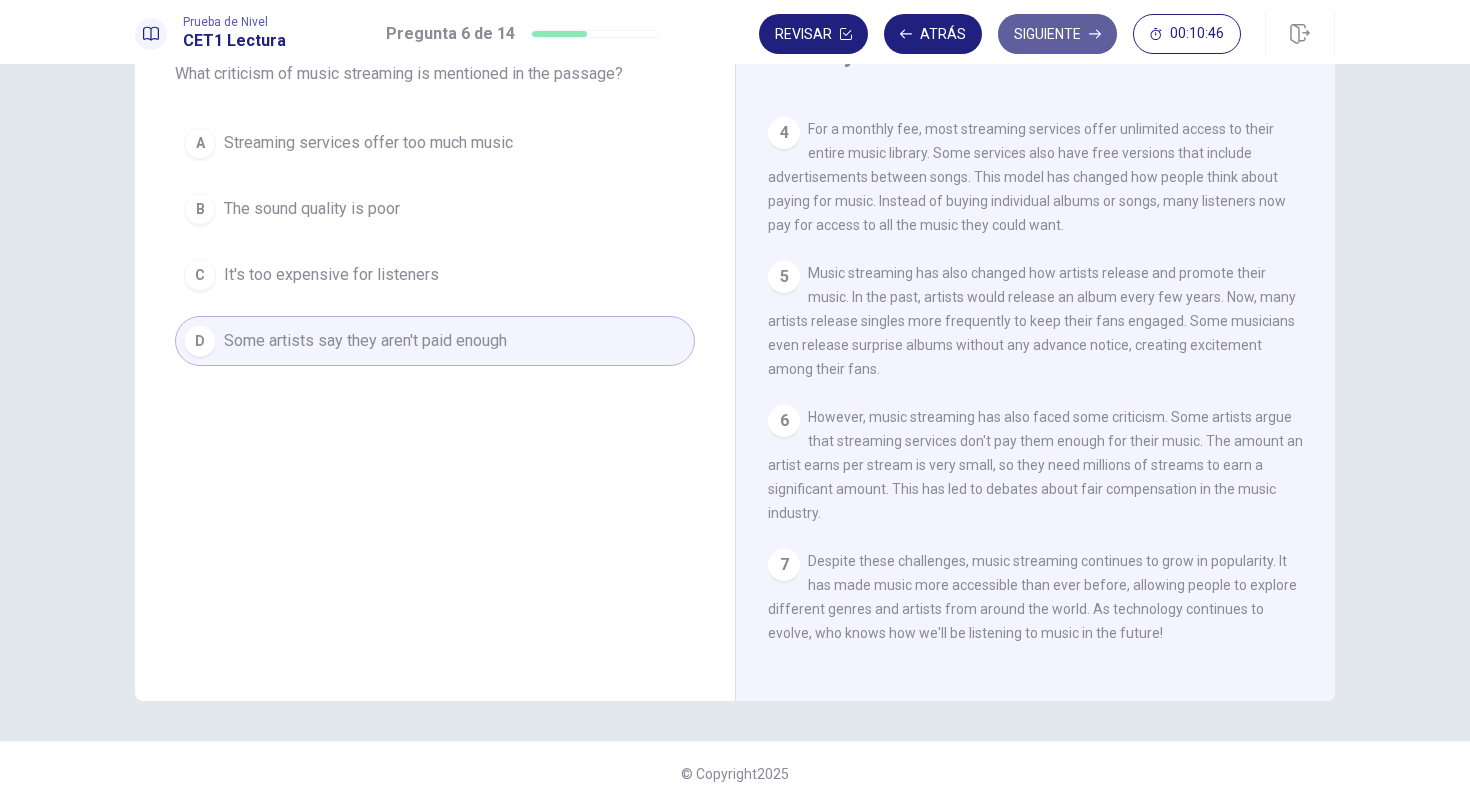click on "Siguiente" at bounding box center (1057, 34) 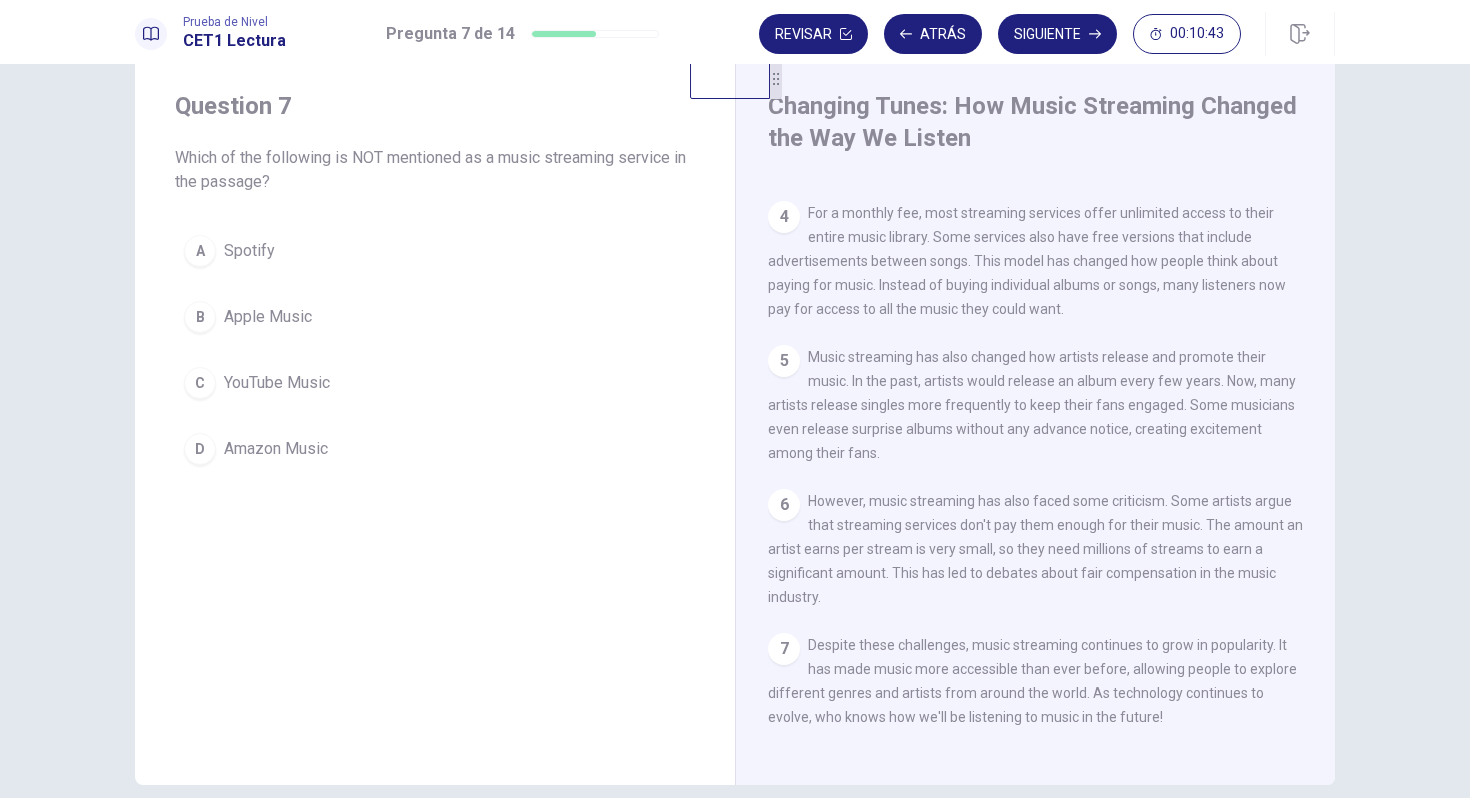 scroll, scrollTop: 62, scrollLeft: 0, axis: vertical 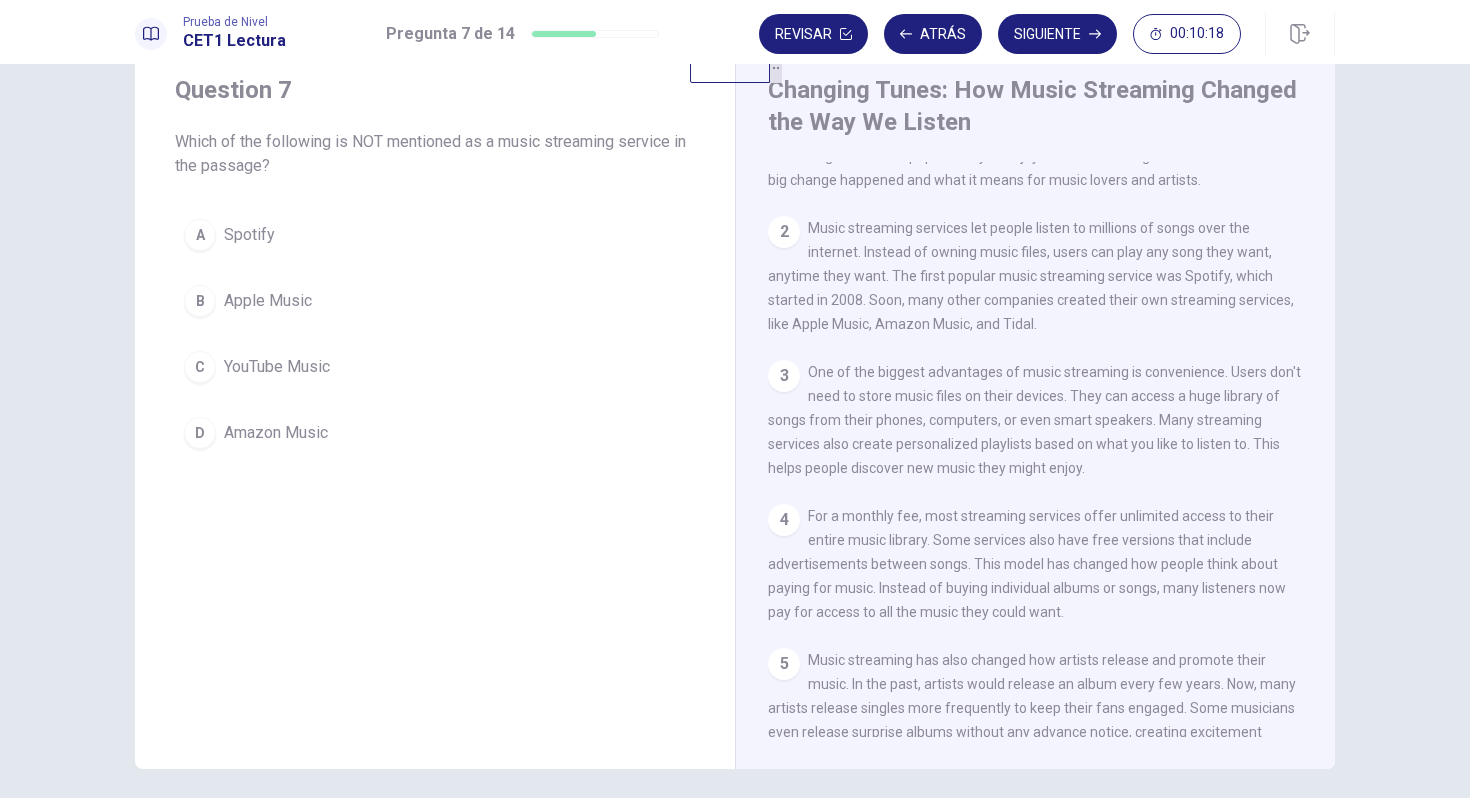 click on "YouTube Music" at bounding box center (277, 367) 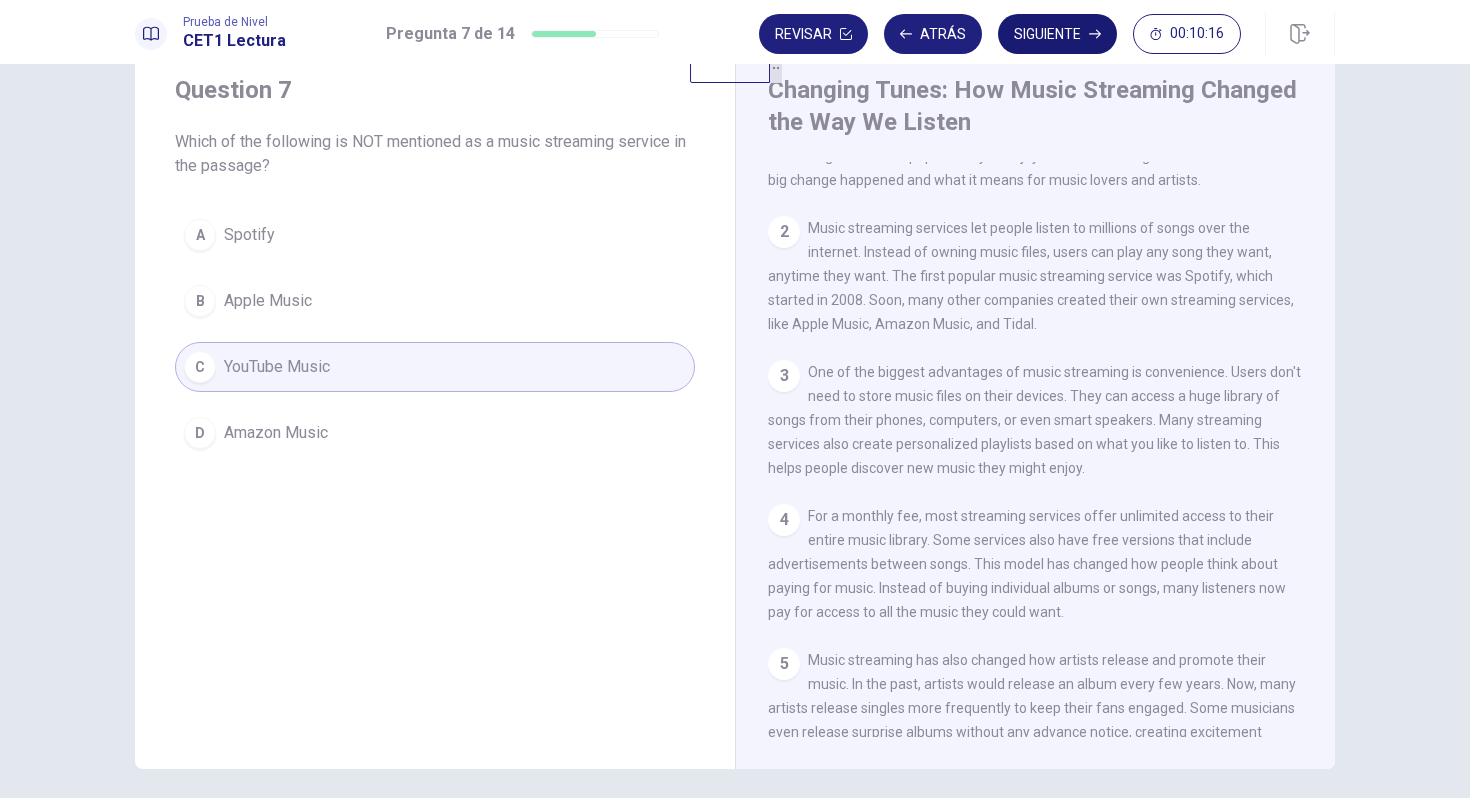 click on "Siguiente" at bounding box center (1057, 34) 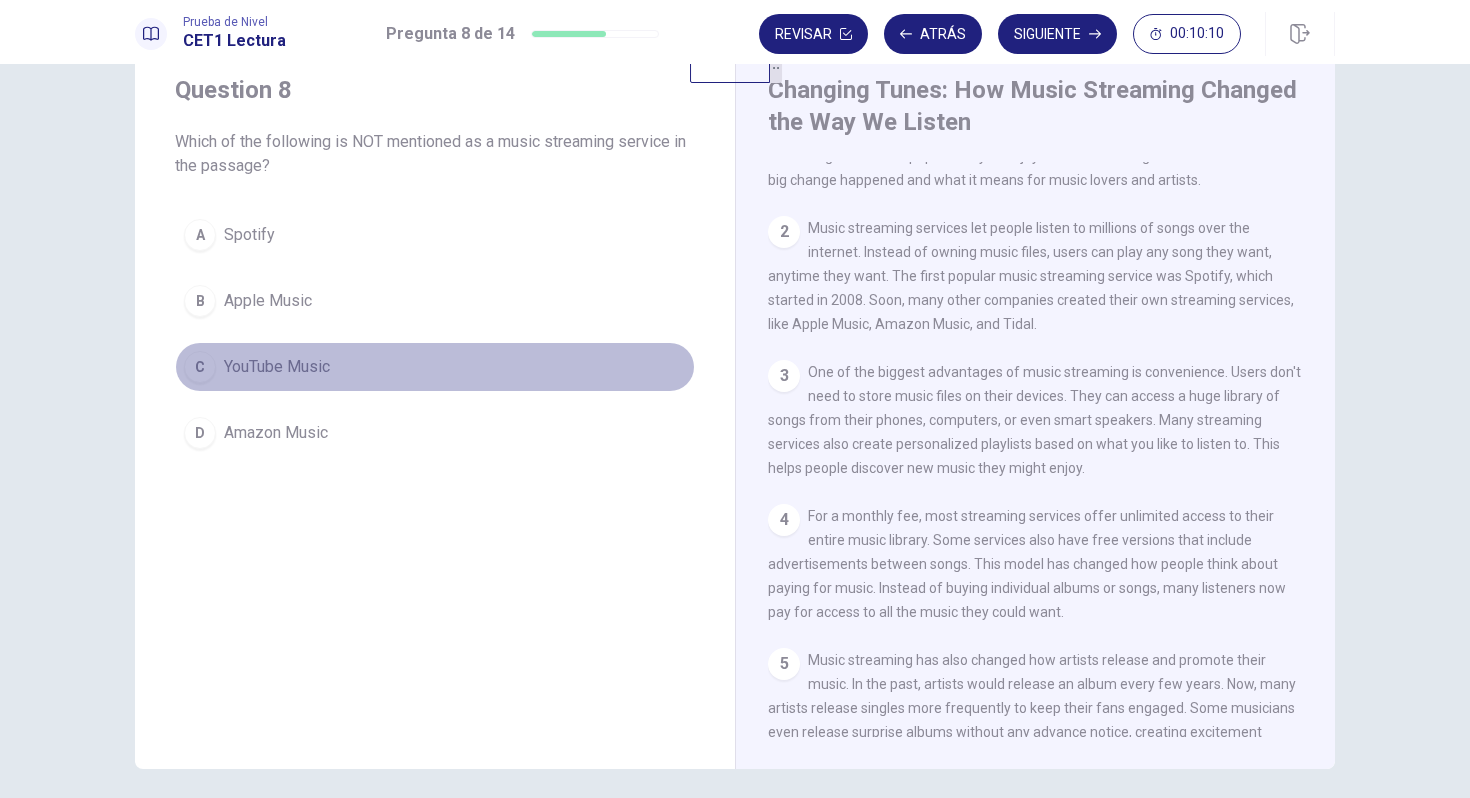 click on "YouTube Music" at bounding box center [277, 367] 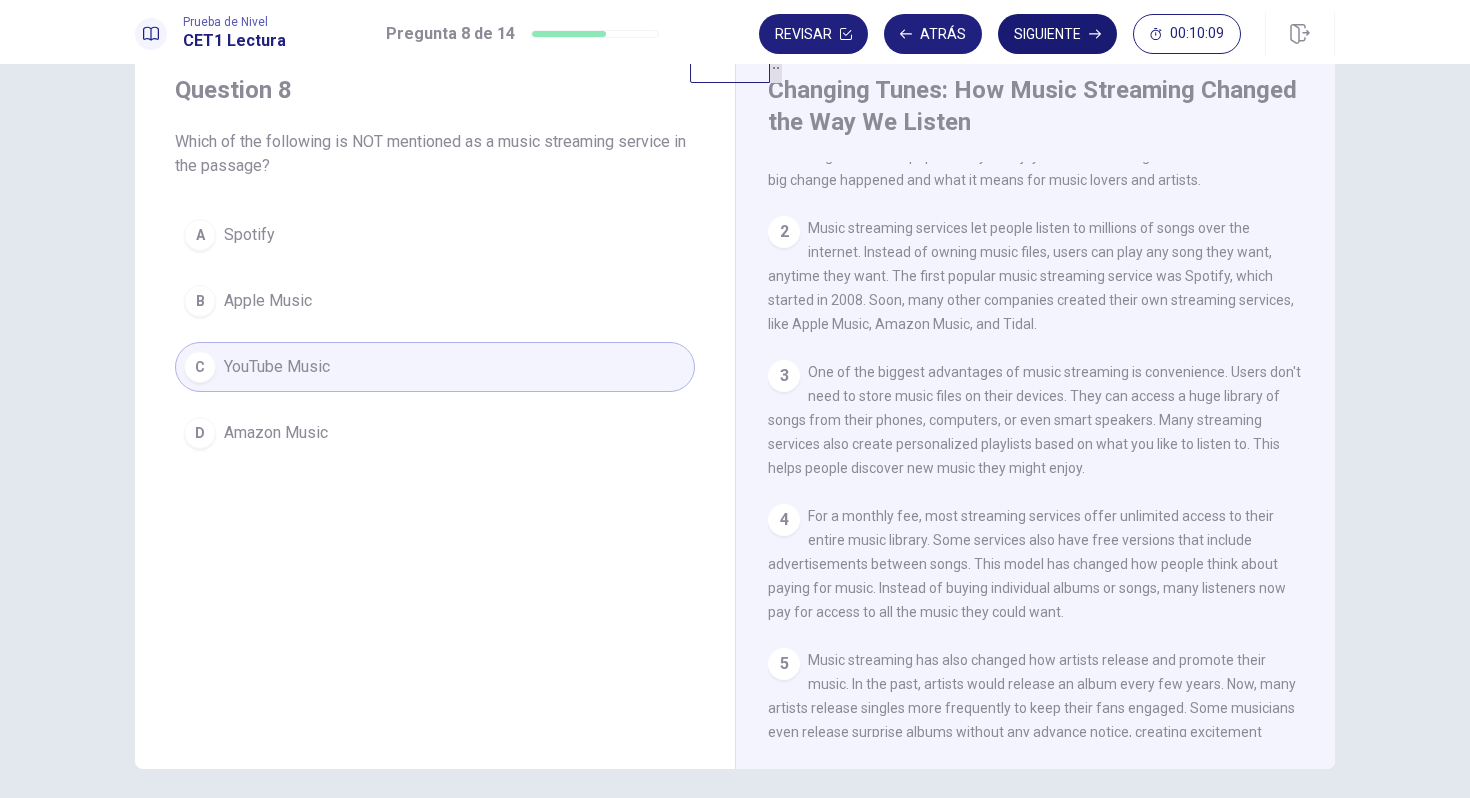 click on "Siguiente" at bounding box center (1057, 34) 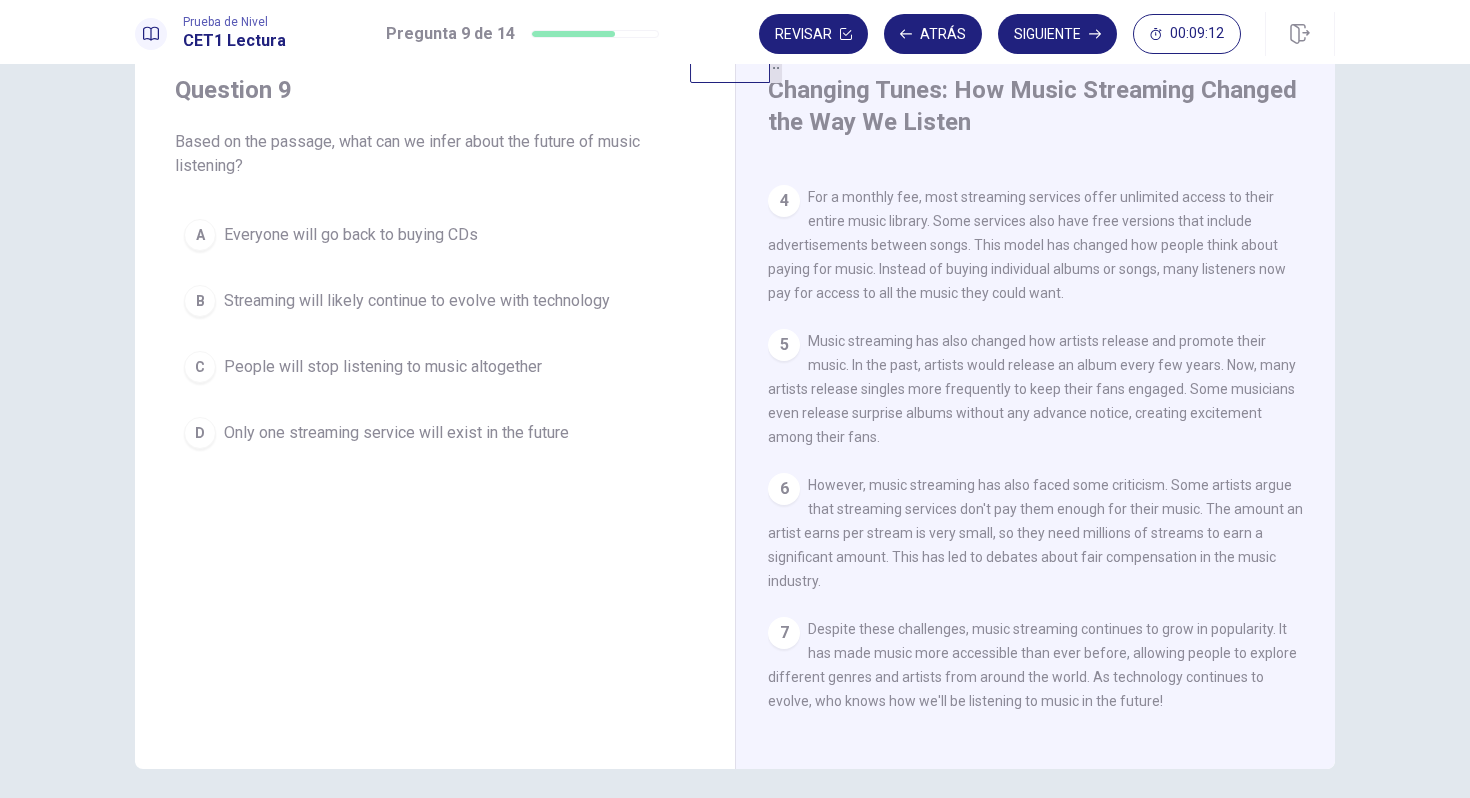 scroll, scrollTop: 418, scrollLeft: 0, axis: vertical 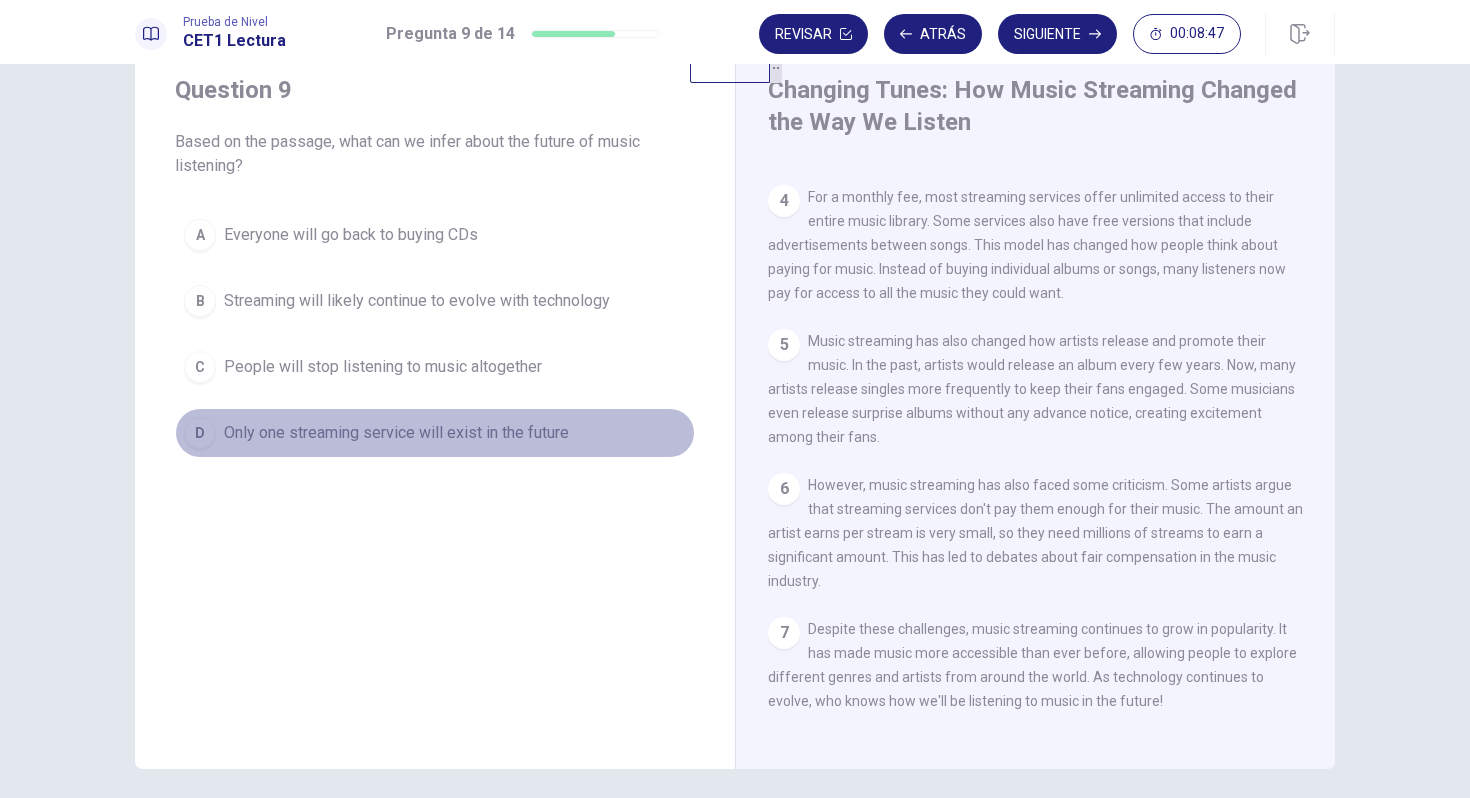 click on "Only one streaming service will exist in the future" at bounding box center (396, 433) 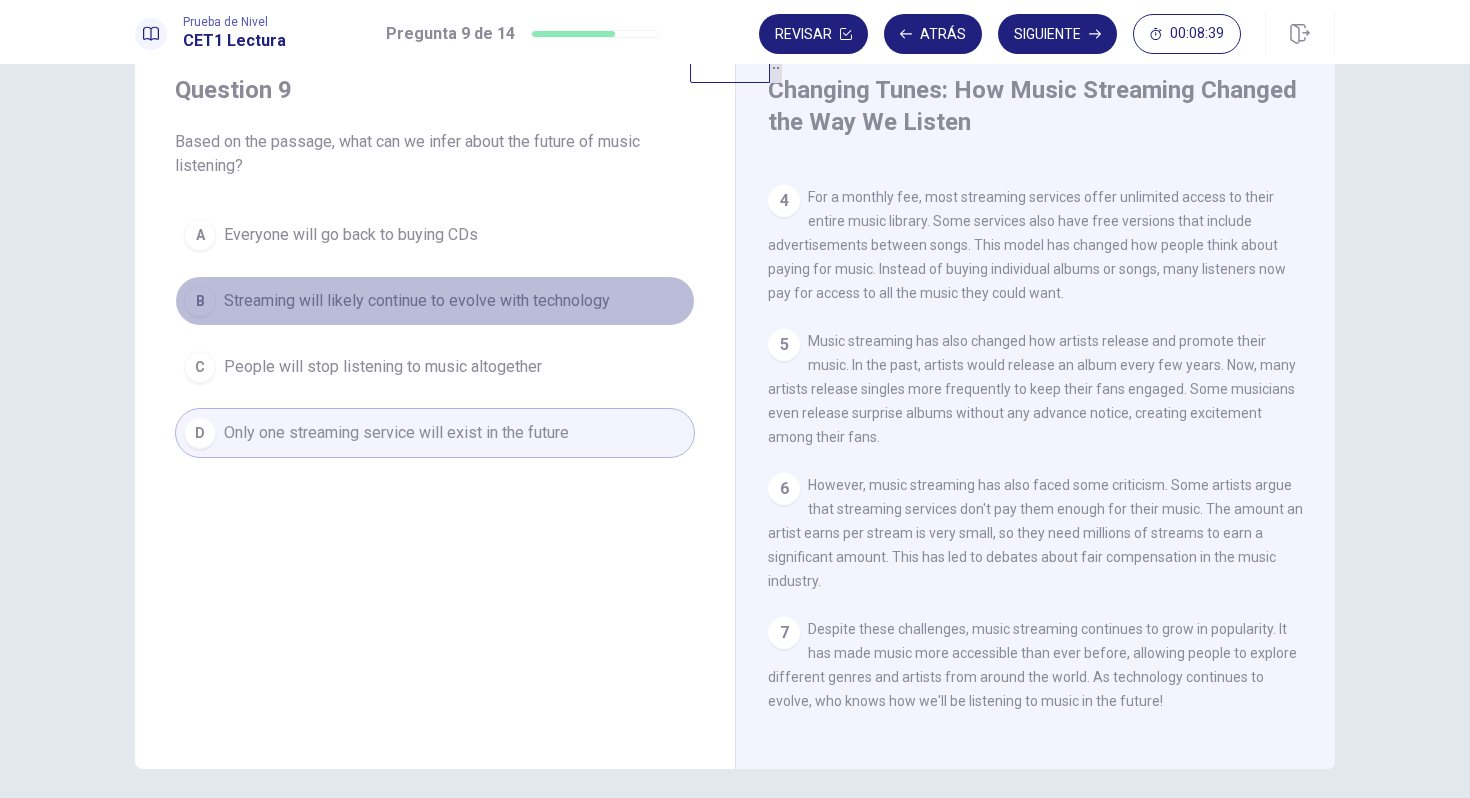 click on "Streaming will likely continue to evolve with technology" at bounding box center (417, 301) 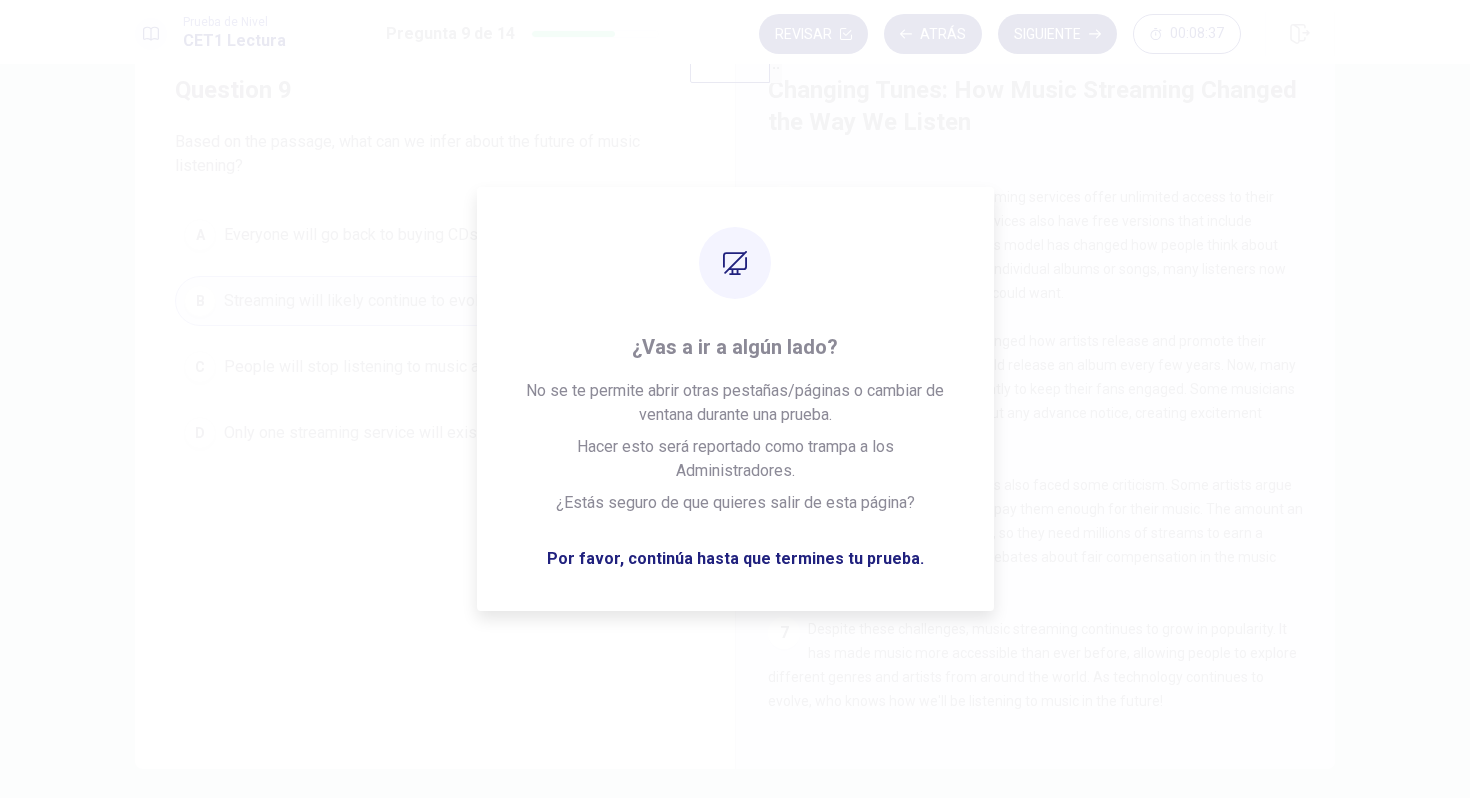 click on "Siguiente" at bounding box center (1057, 34) 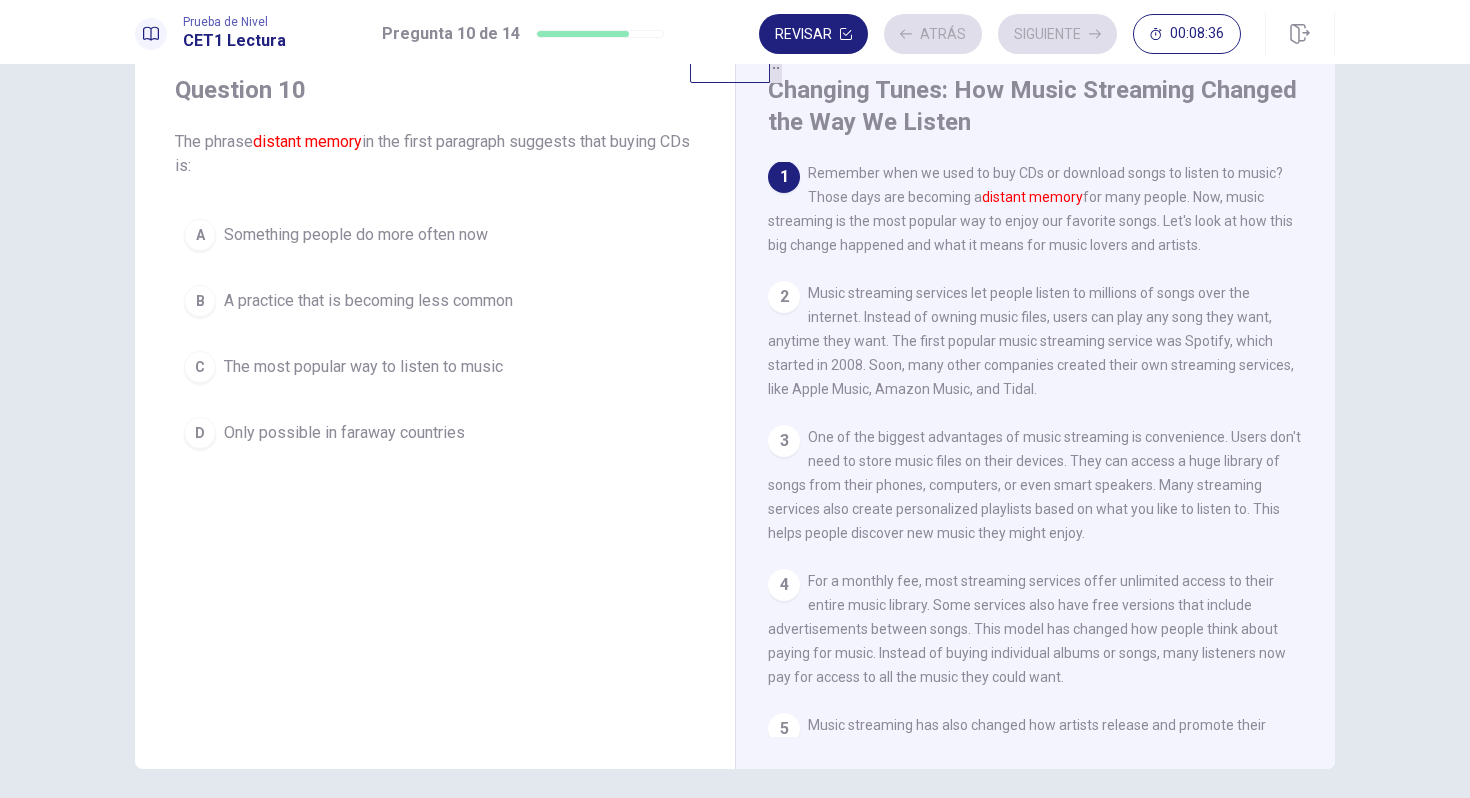 scroll, scrollTop: 0, scrollLeft: 0, axis: both 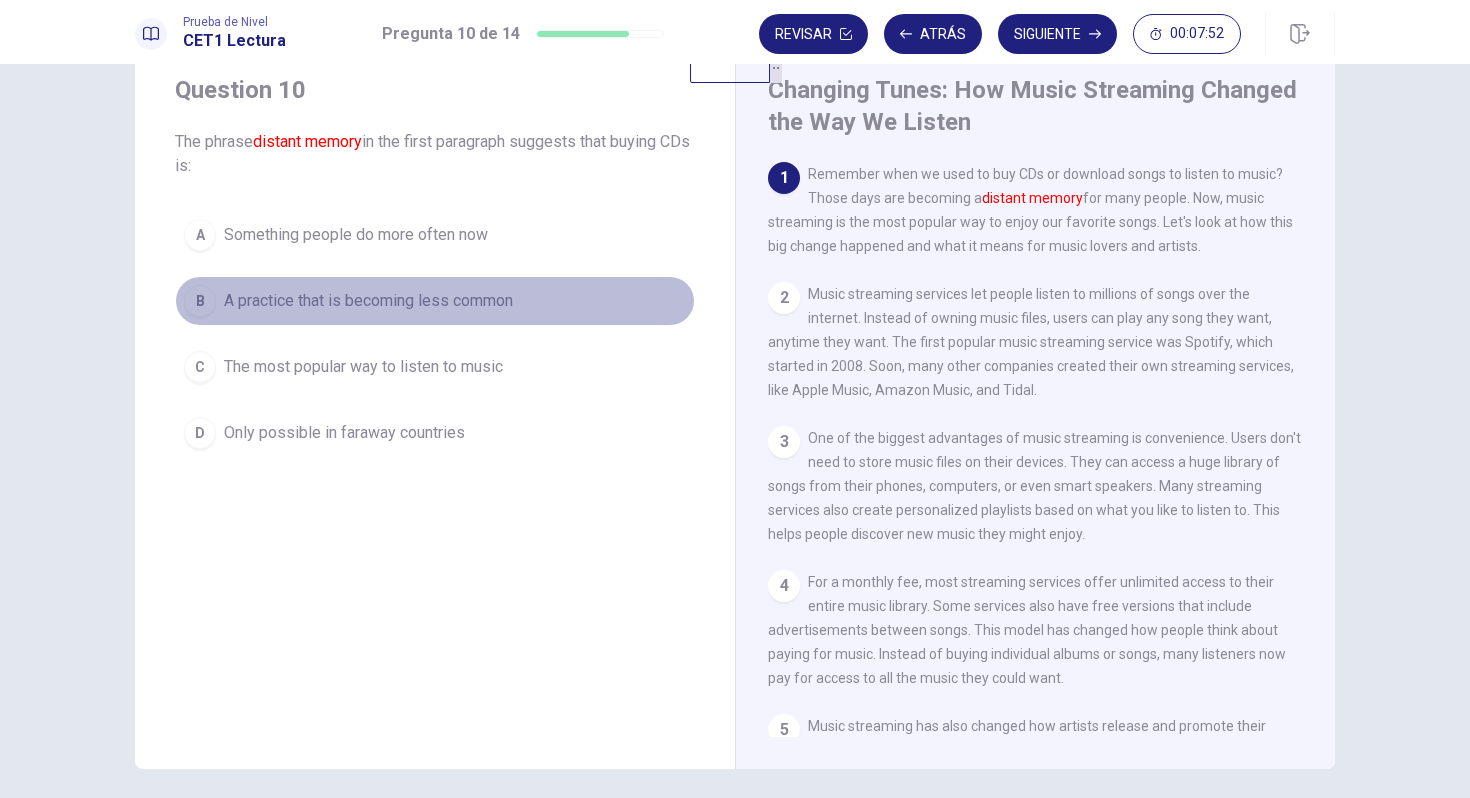 click on "B A practice that is becoming less common" at bounding box center [435, 301] 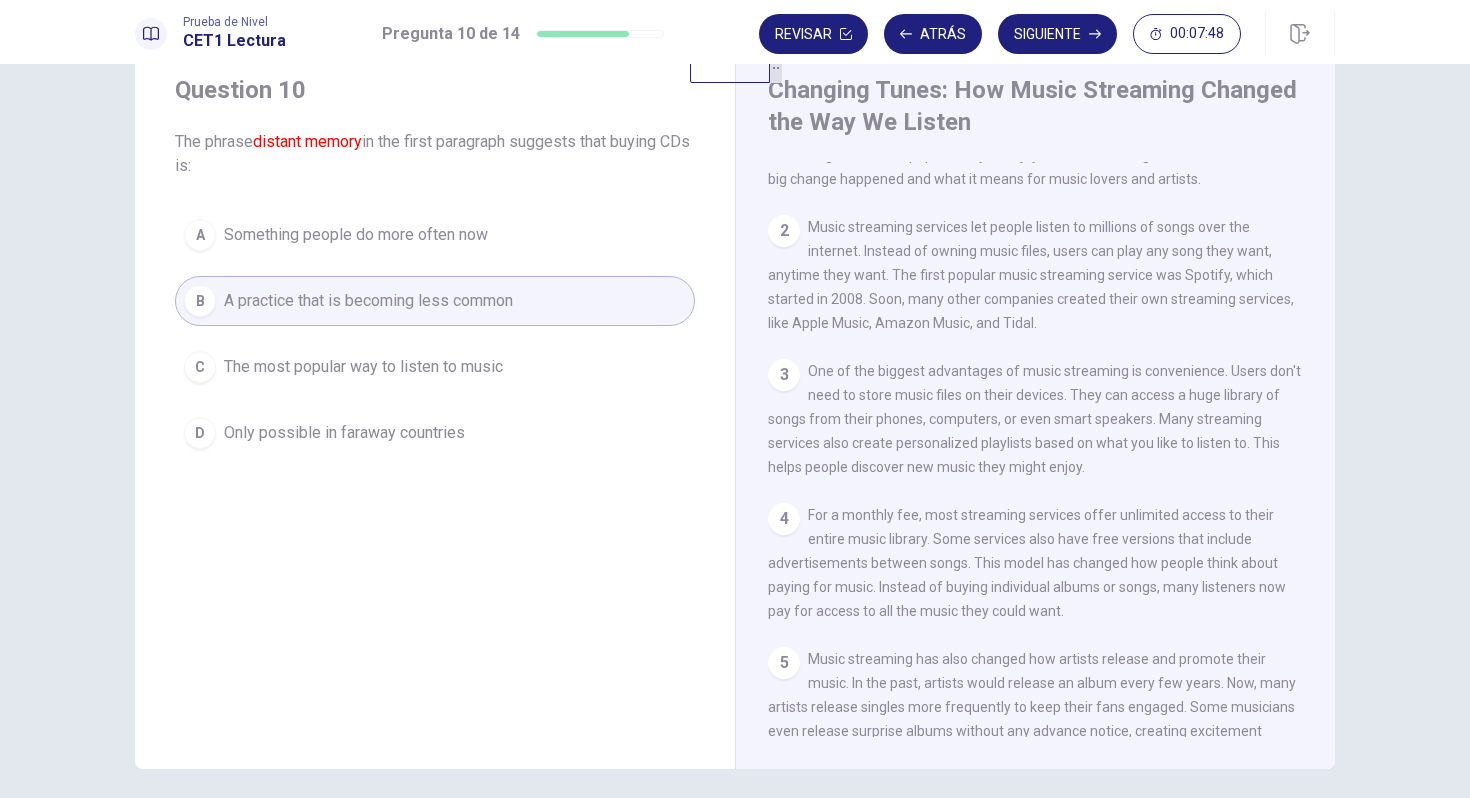 scroll, scrollTop: 68, scrollLeft: 0, axis: vertical 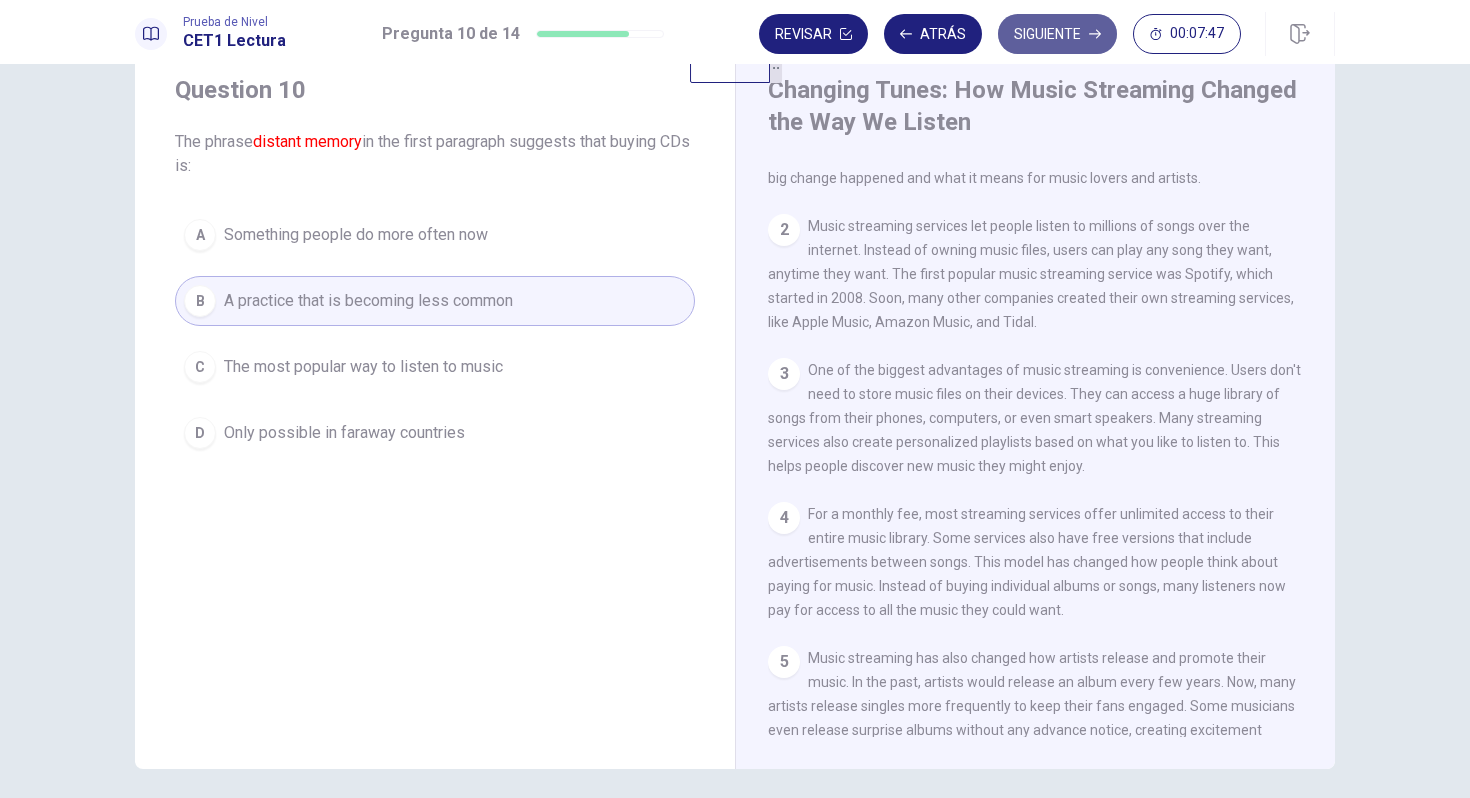 click on "Siguiente" at bounding box center [1057, 34] 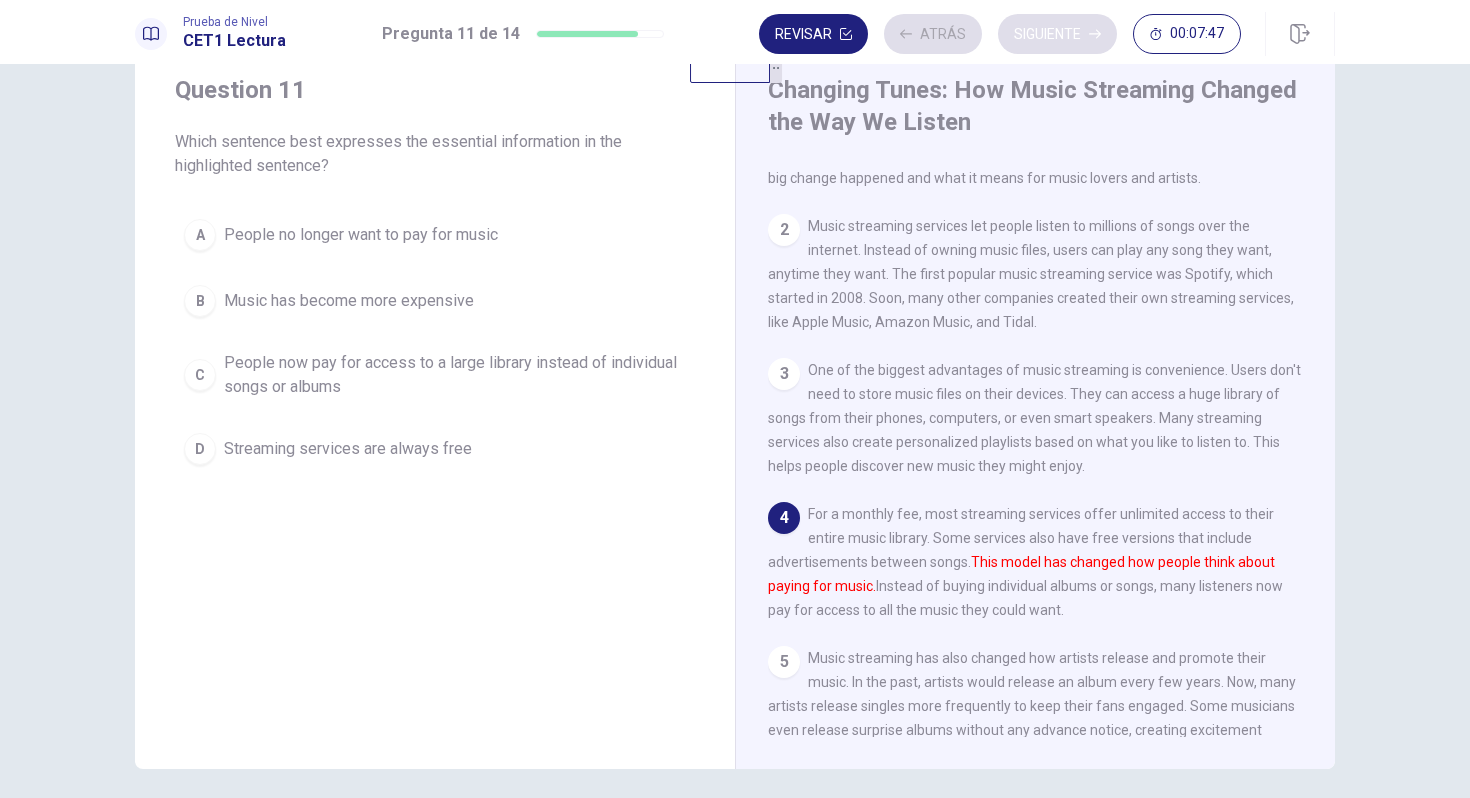 scroll, scrollTop: 172, scrollLeft: 0, axis: vertical 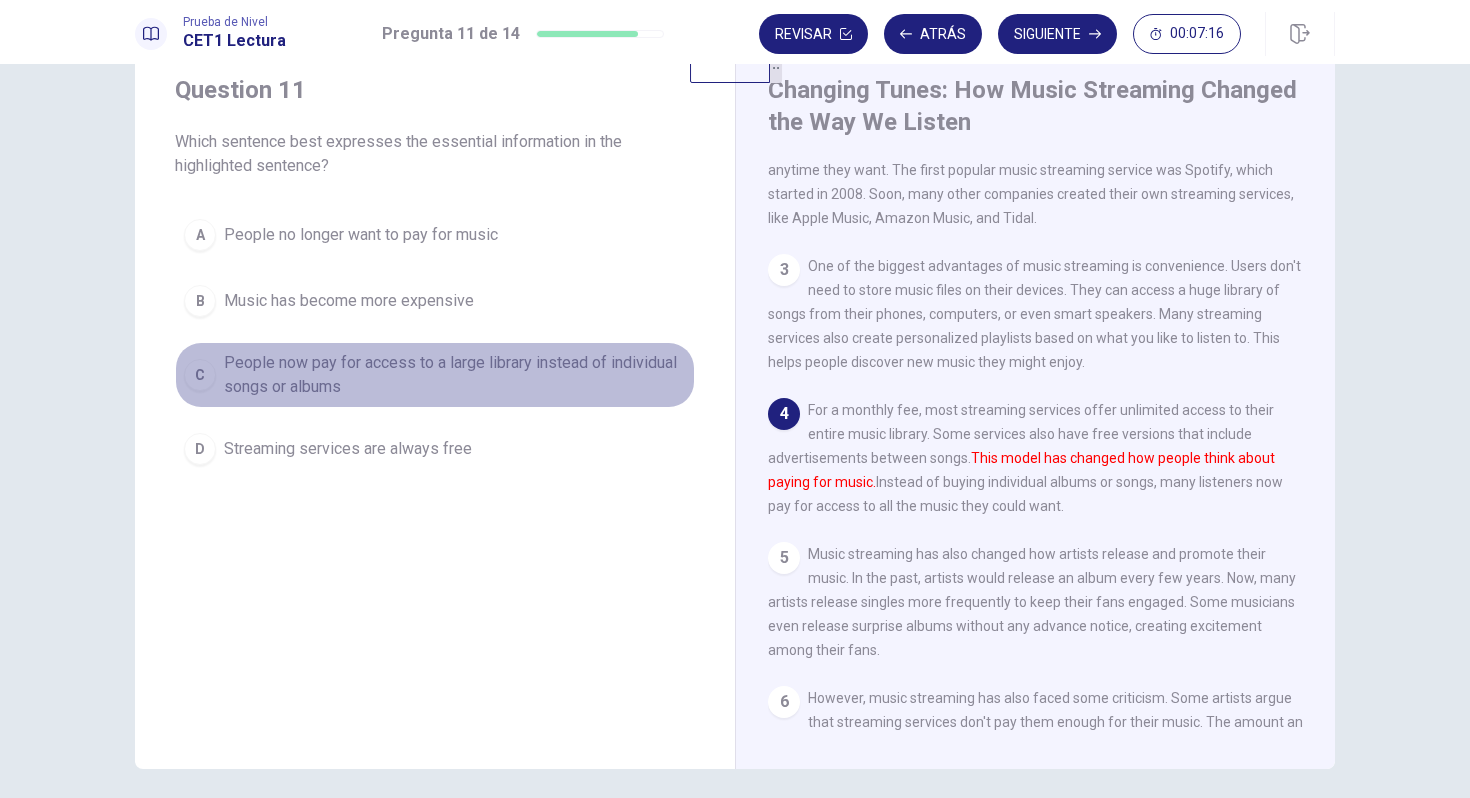 click on "People now pay for access to a large library instead of individual songs or albums" at bounding box center [455, 375] 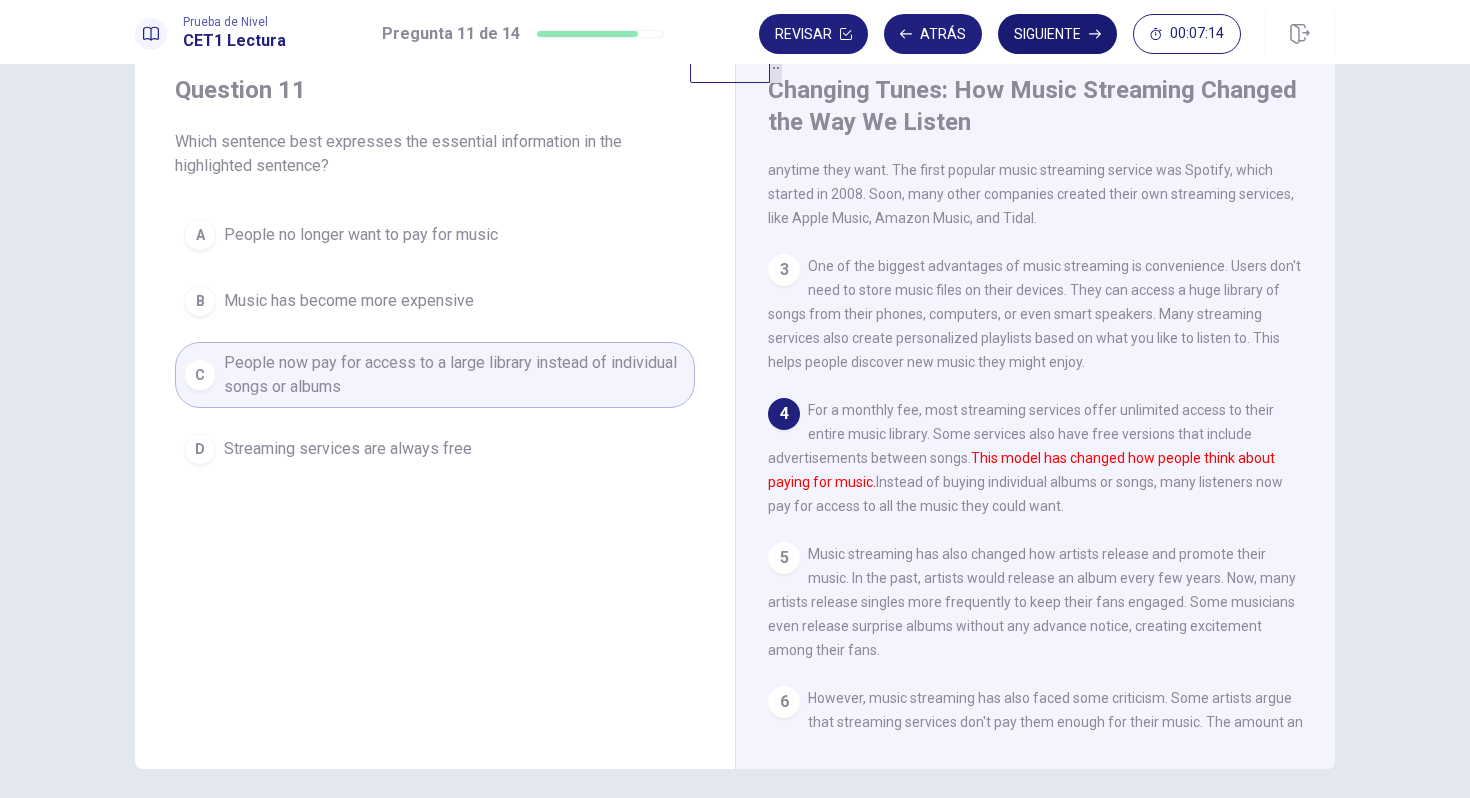 click on "Siguiente" at bounding box center (1057, 34) 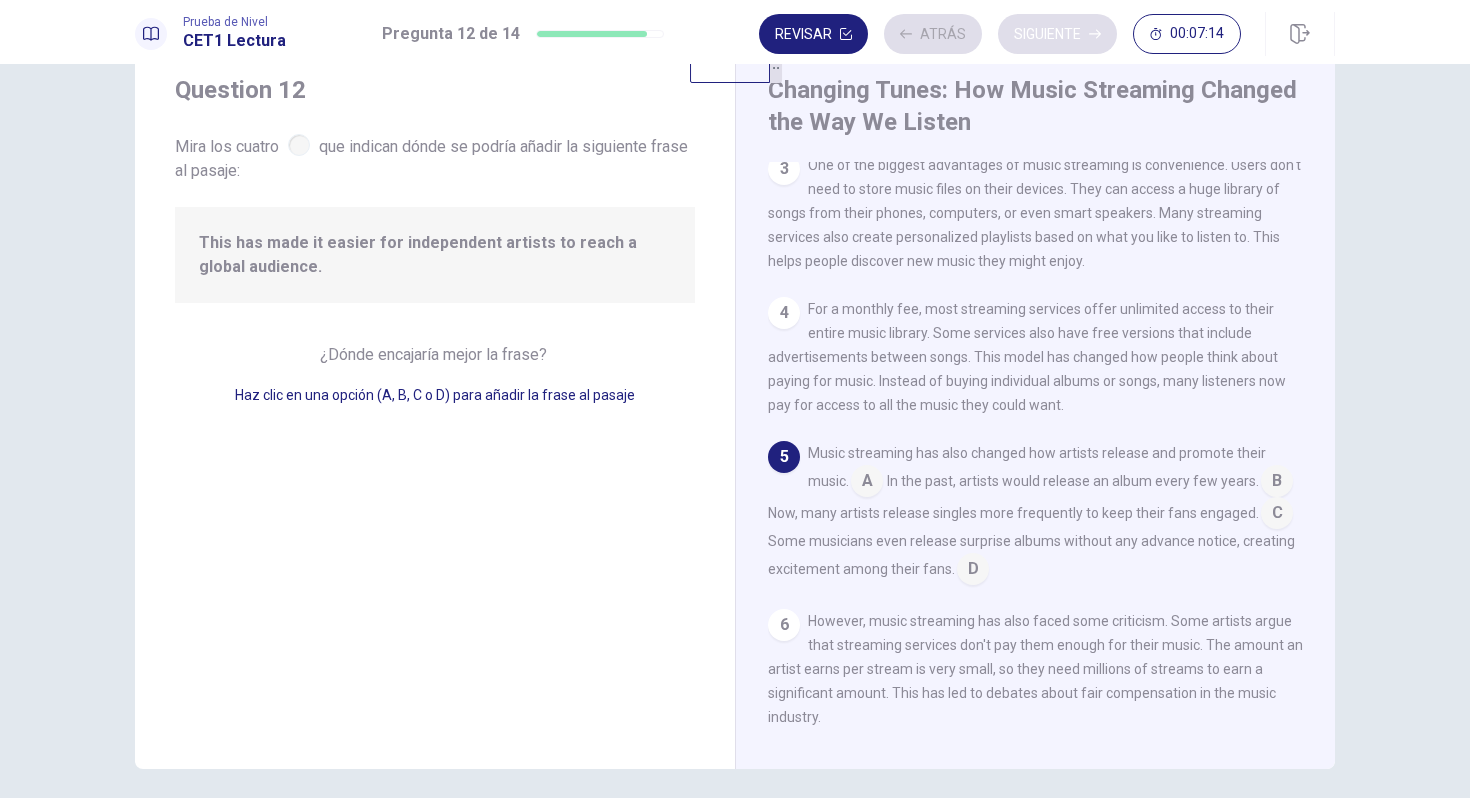 scroll, scrollTop: 340, scrollLeft: 0, axis: vertical 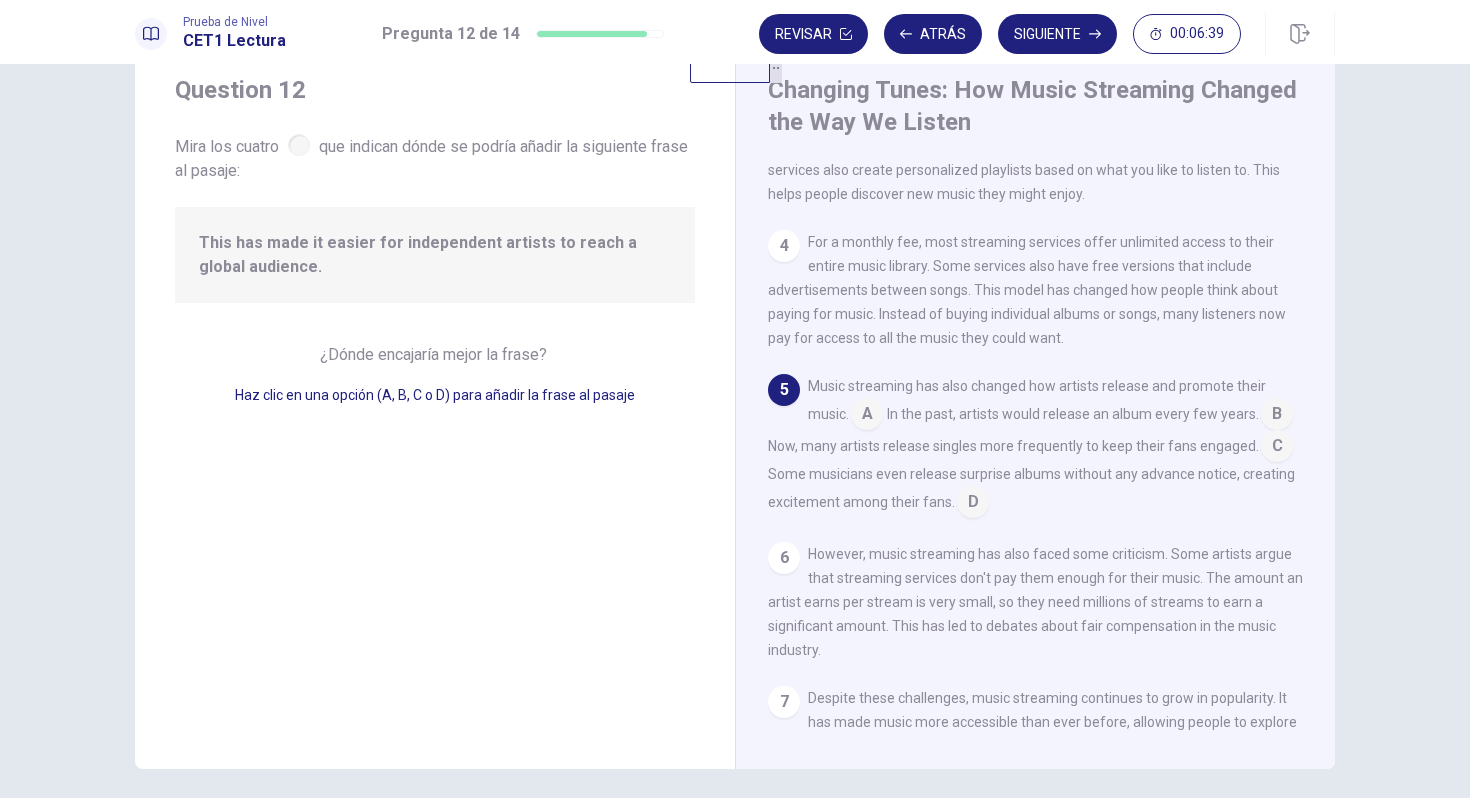 click at bounding box center [1277, 448] 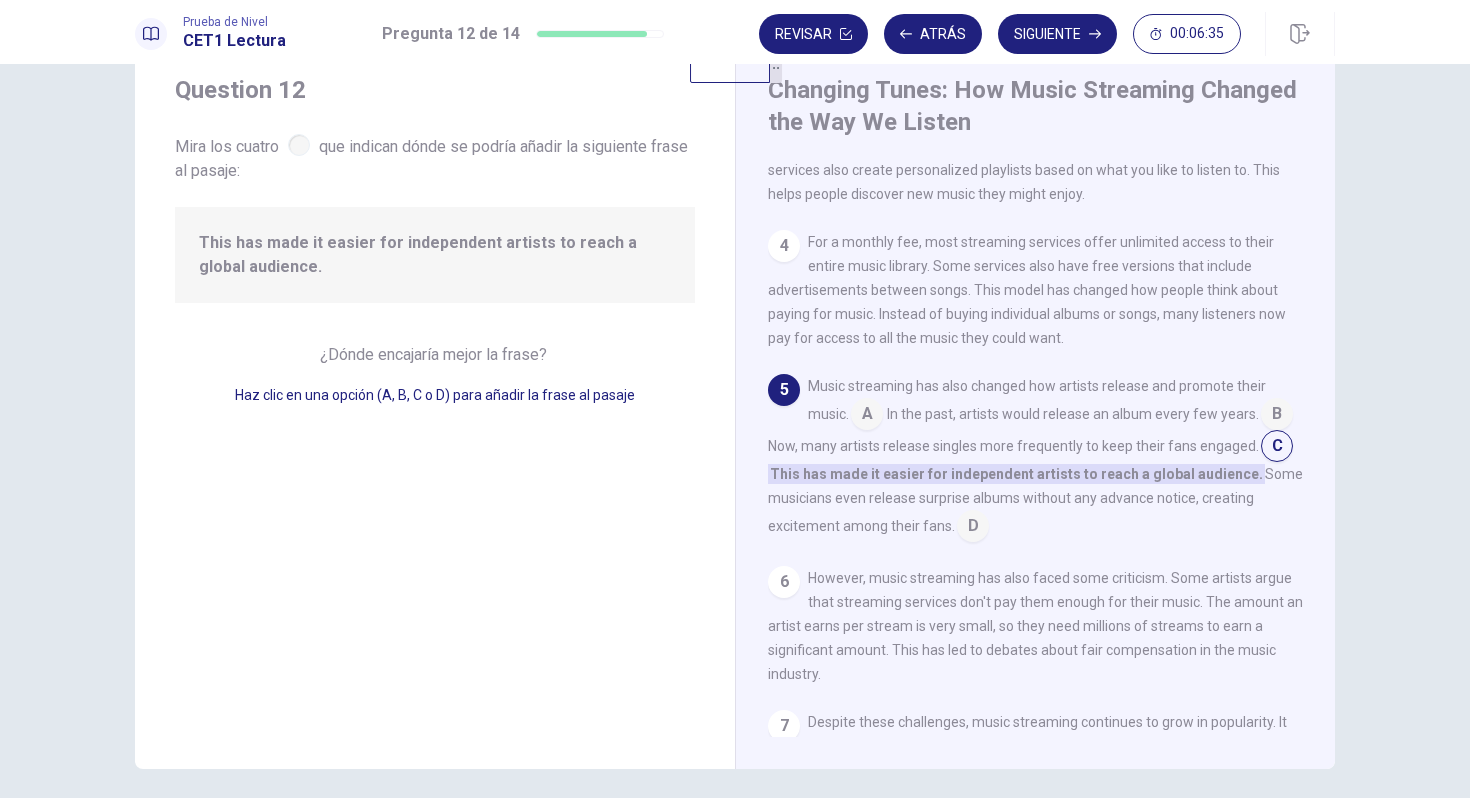click at bounding box center [1277, 448] 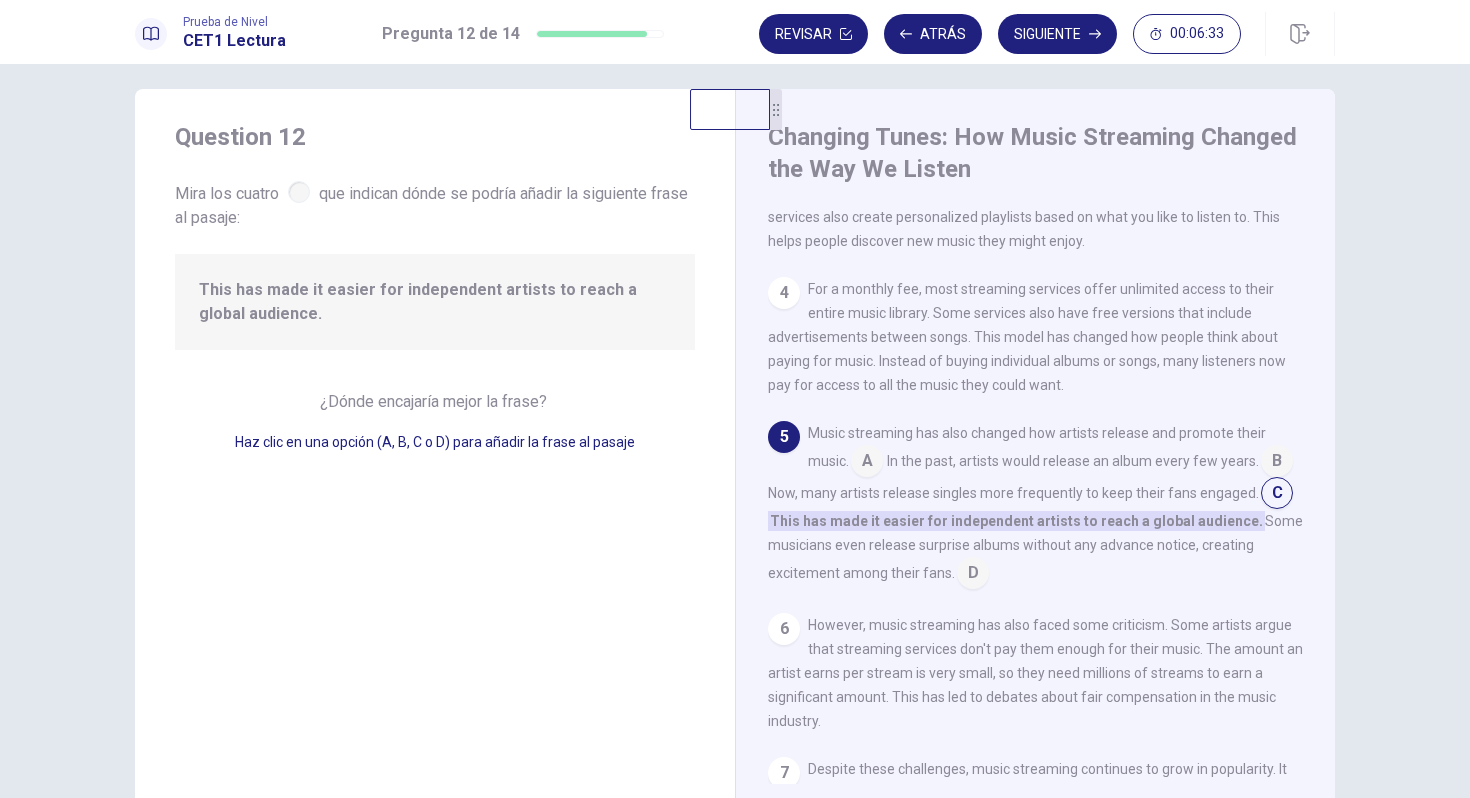 scroll, scrollTop: 0, scrollLeft: 0, axis: both 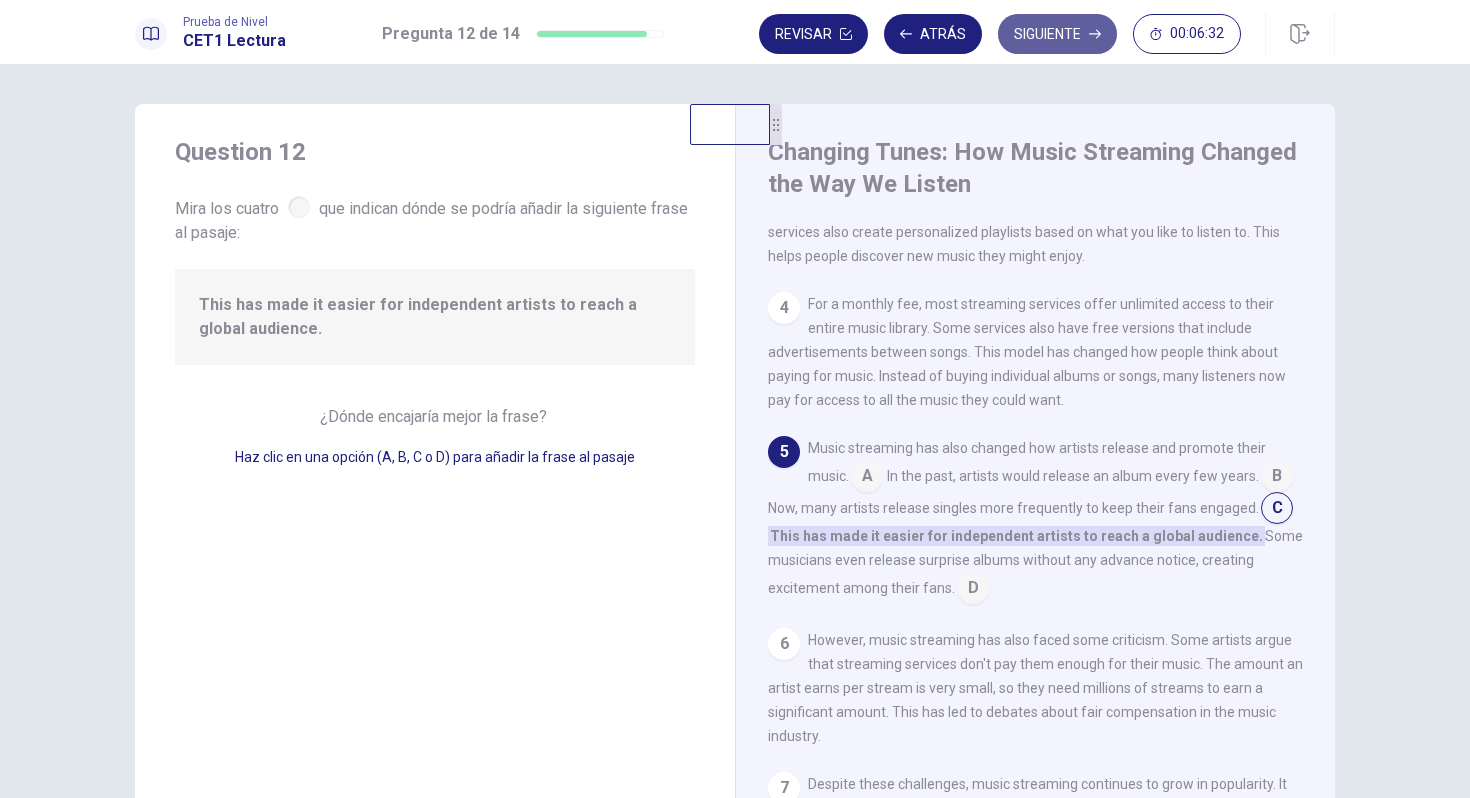 click on "Siguiente" at bounding box center (1057, 34) 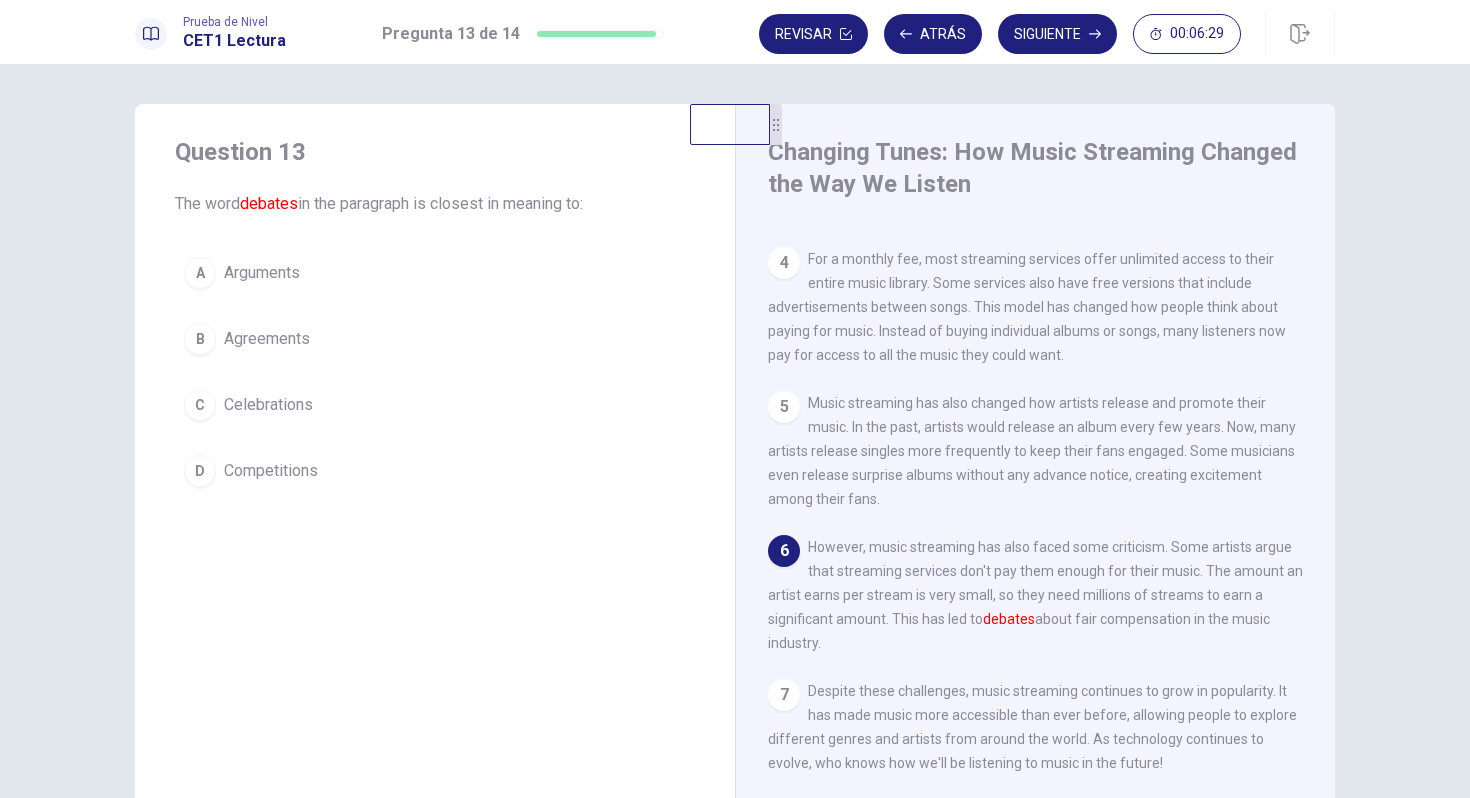 scroll, scrollTop: 418, scrollLeft: 0, axis: vertical 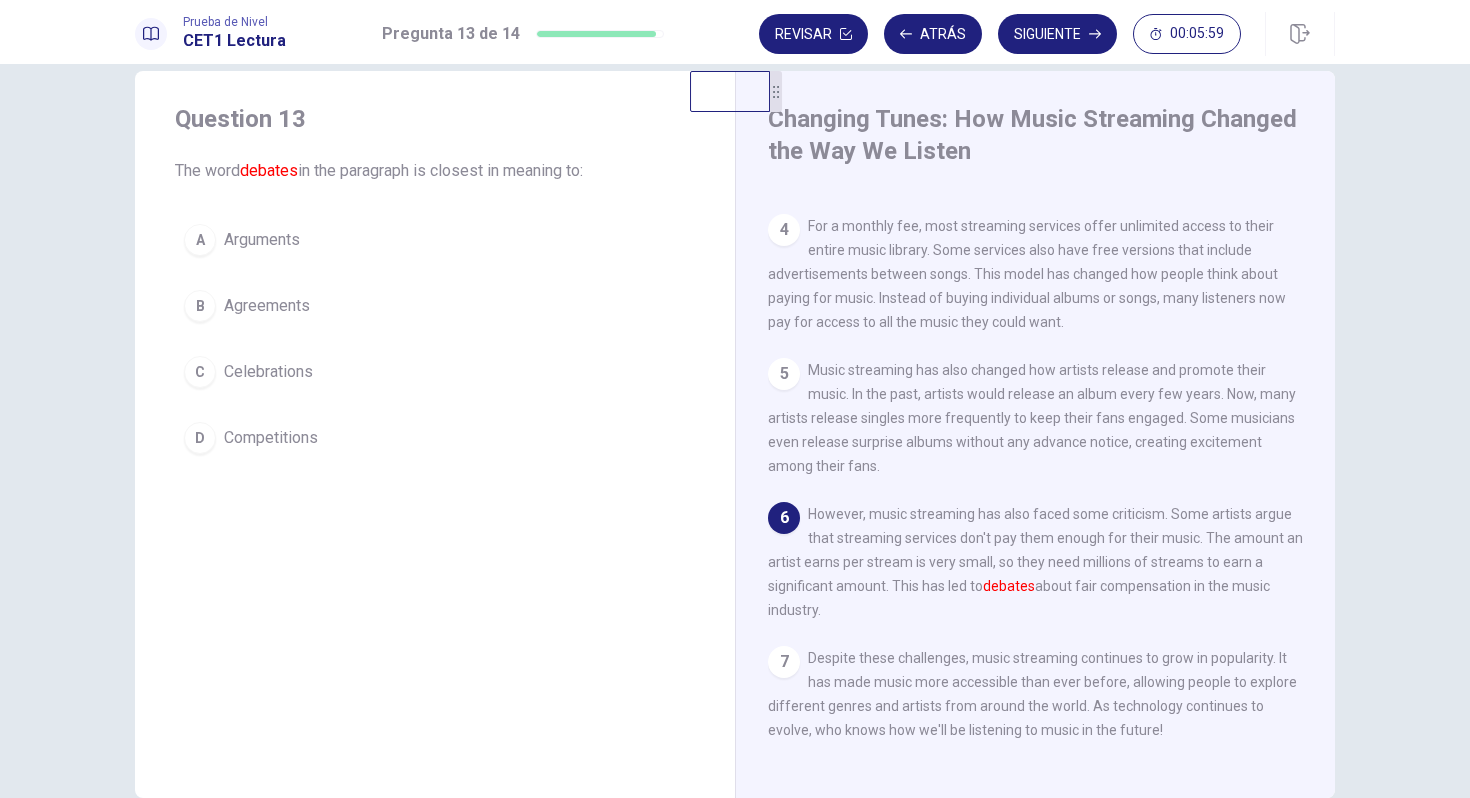 click on "Agreements" at bounding box center [267, 306] 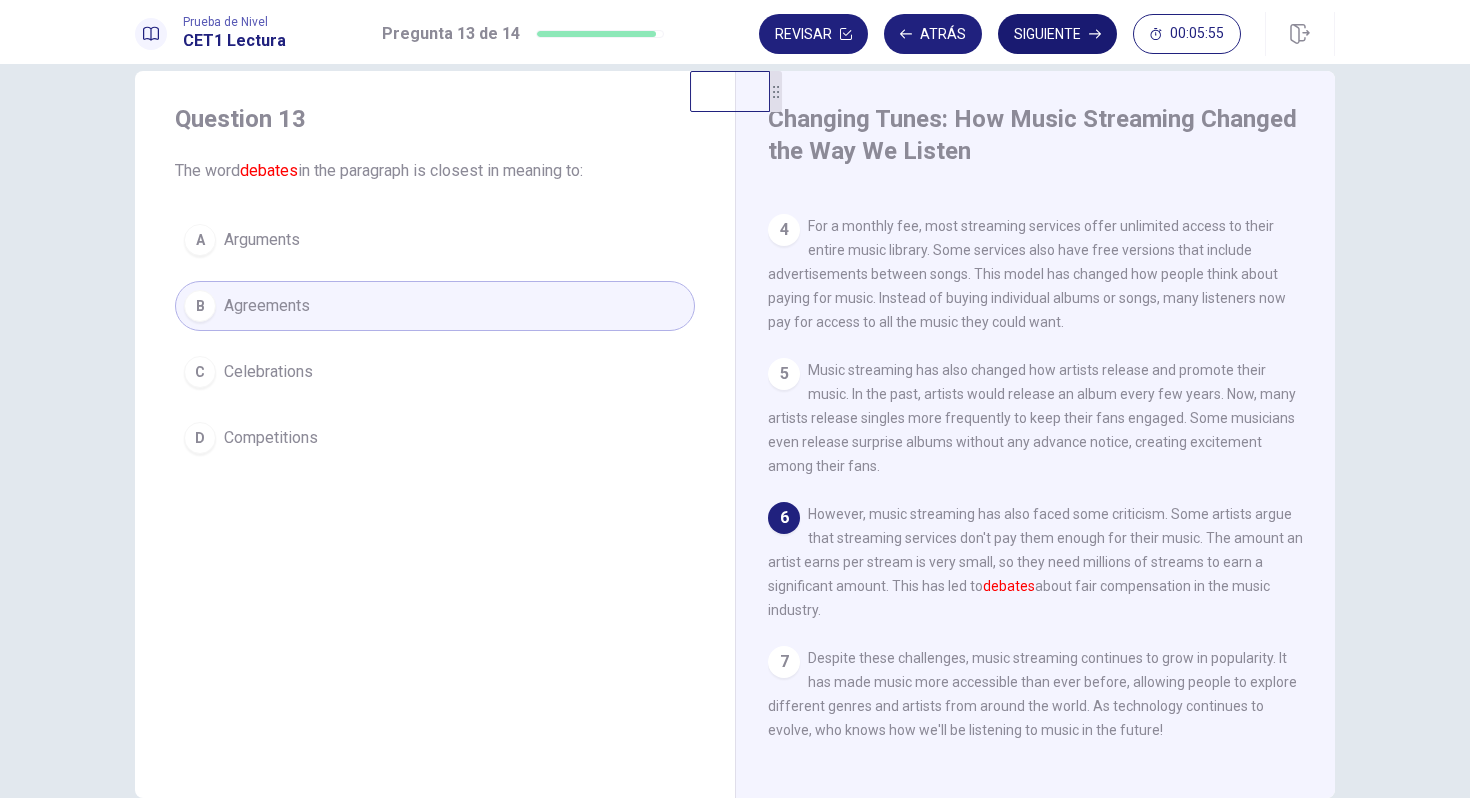 click on "Siguiente" at bounding box center (1057, 34) 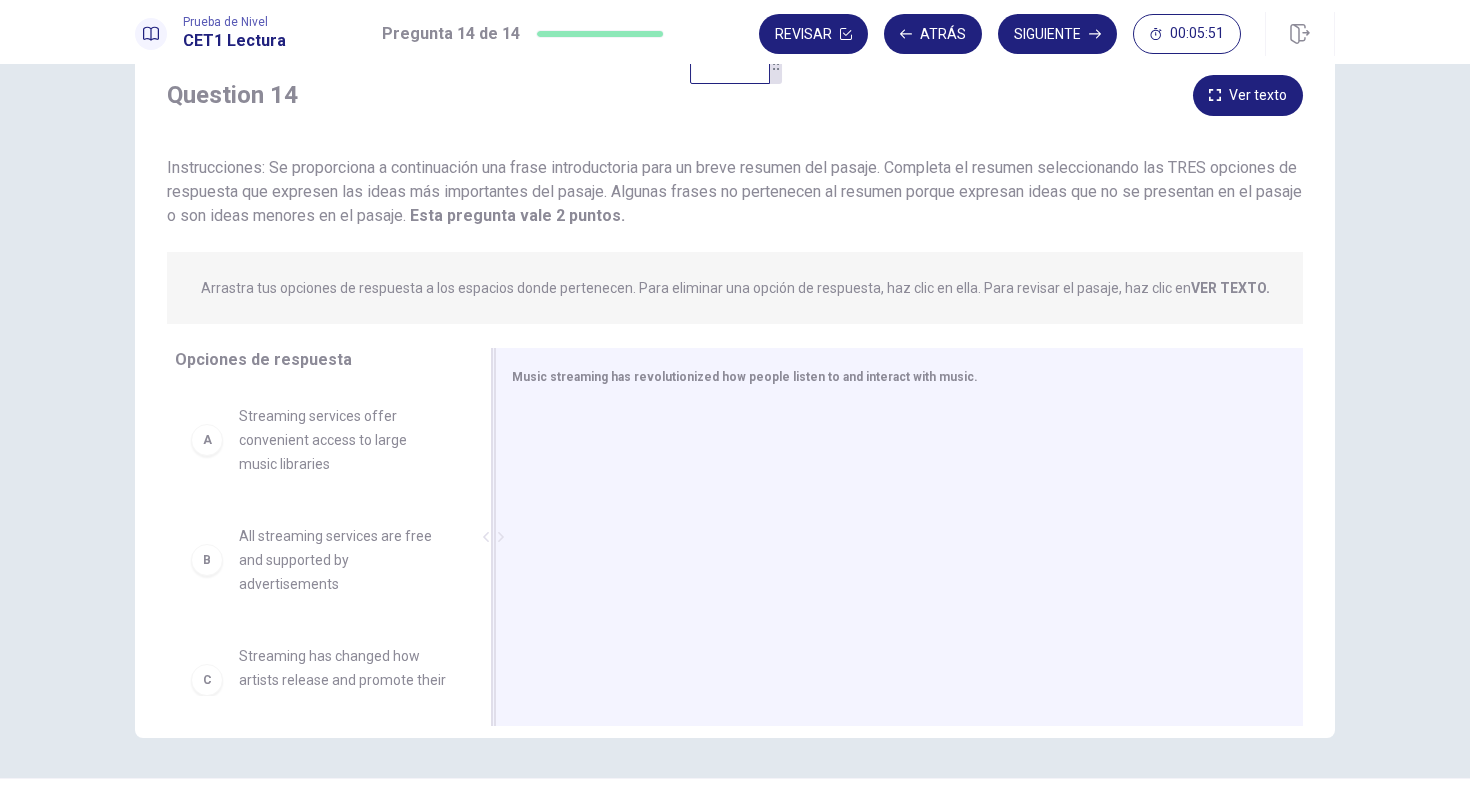 scroll, scrollTop: 63, scrollLeft: 0, axis: vertical 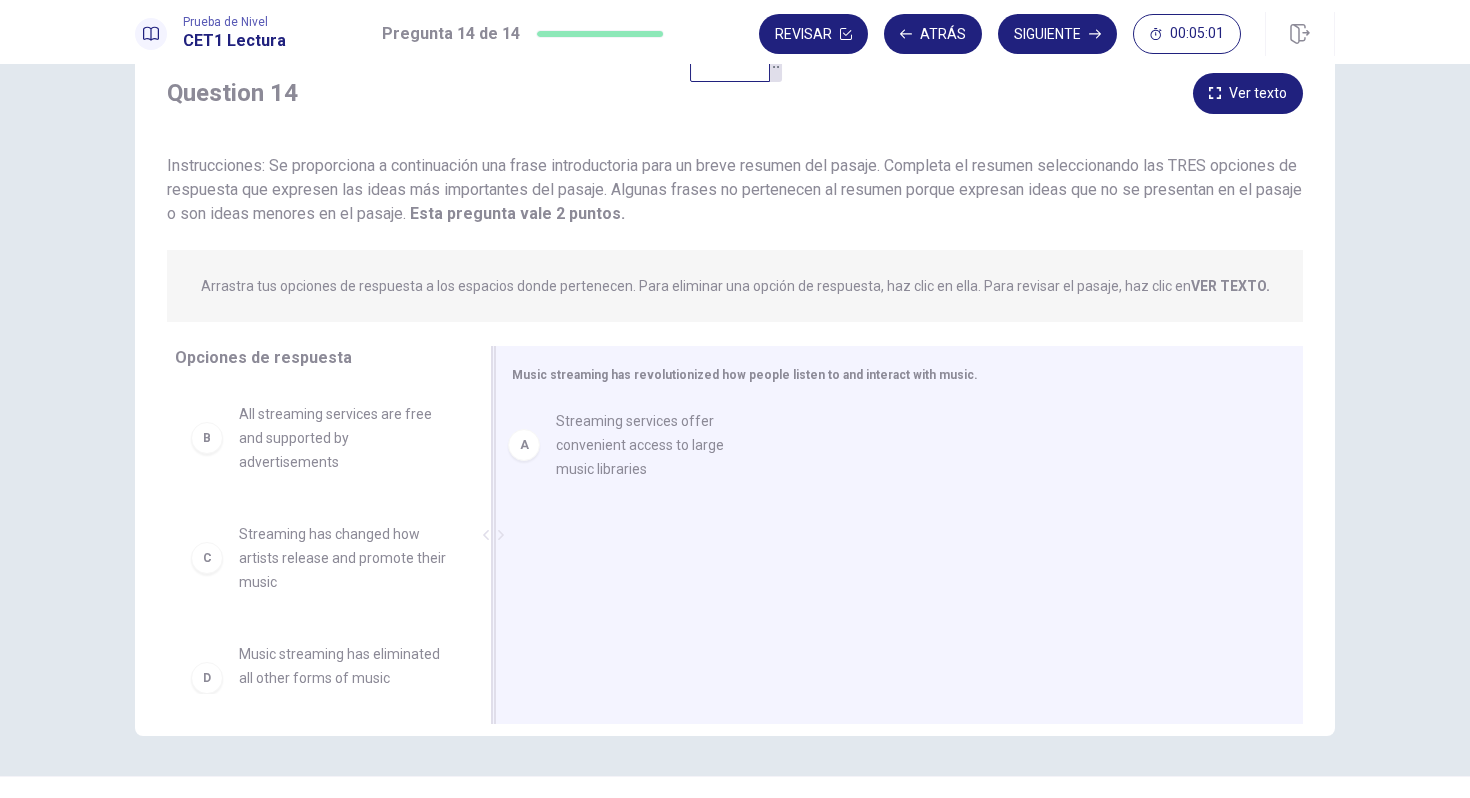 drag, startPoint x: 351, startPoint y: 457, endPoint x: 675, endPoint y: 464, distance: 324.07562 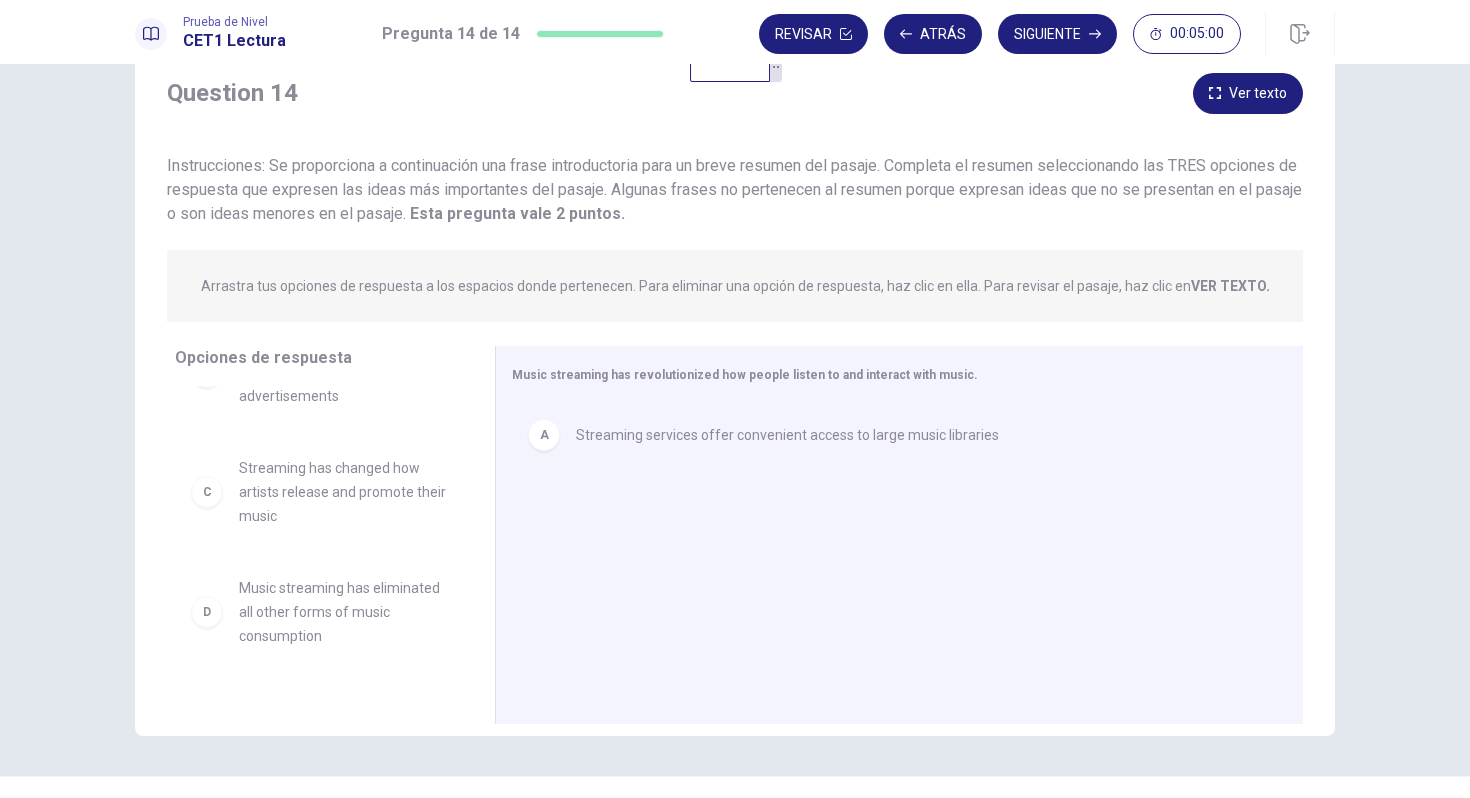 scroll, scrollTop: 68, scrollLeft: 0, axis: vertical 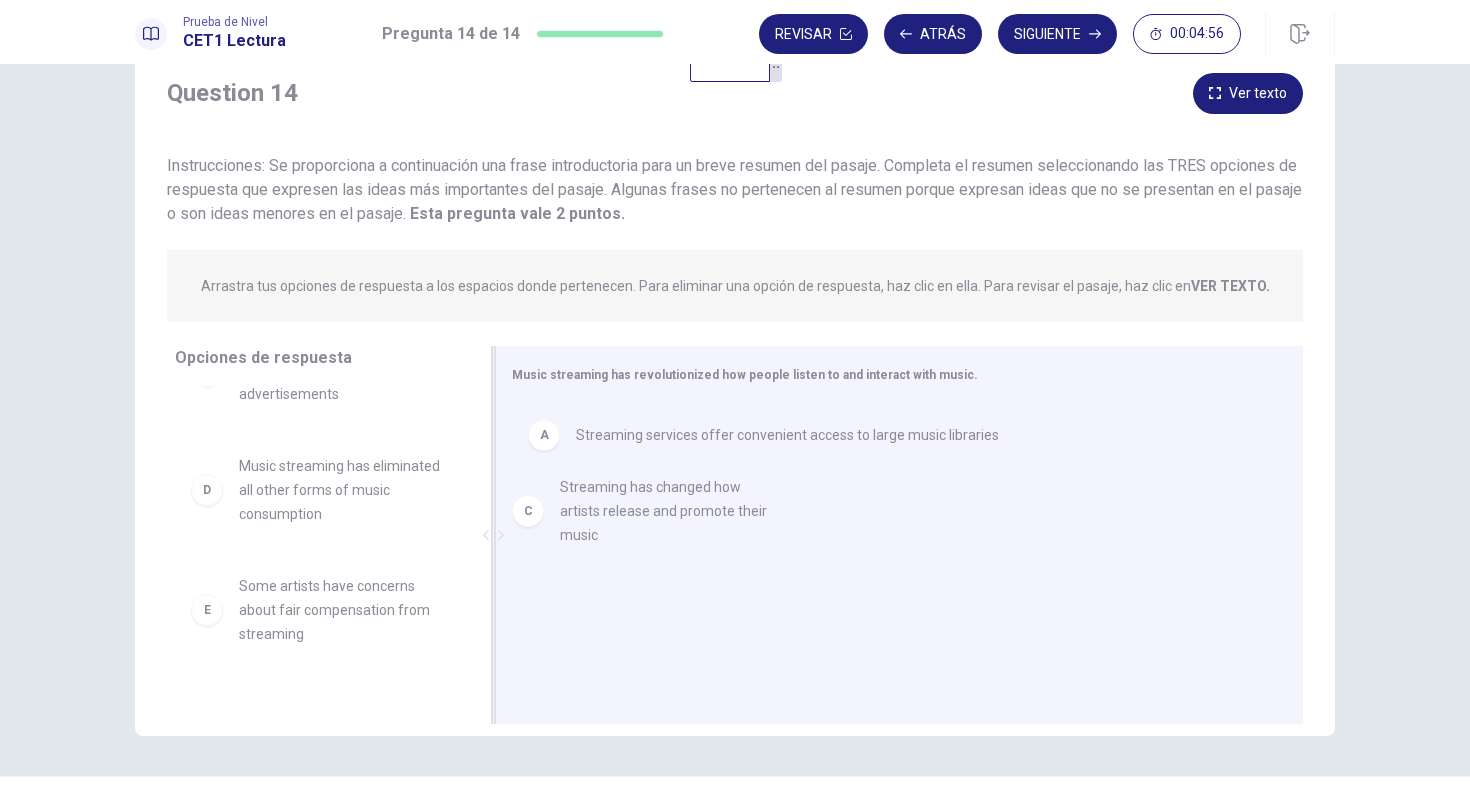 drag, startPoint x: 318, startPoint y: 496, endPoint x: 644, endPoint y: 516, distance: 326.6129 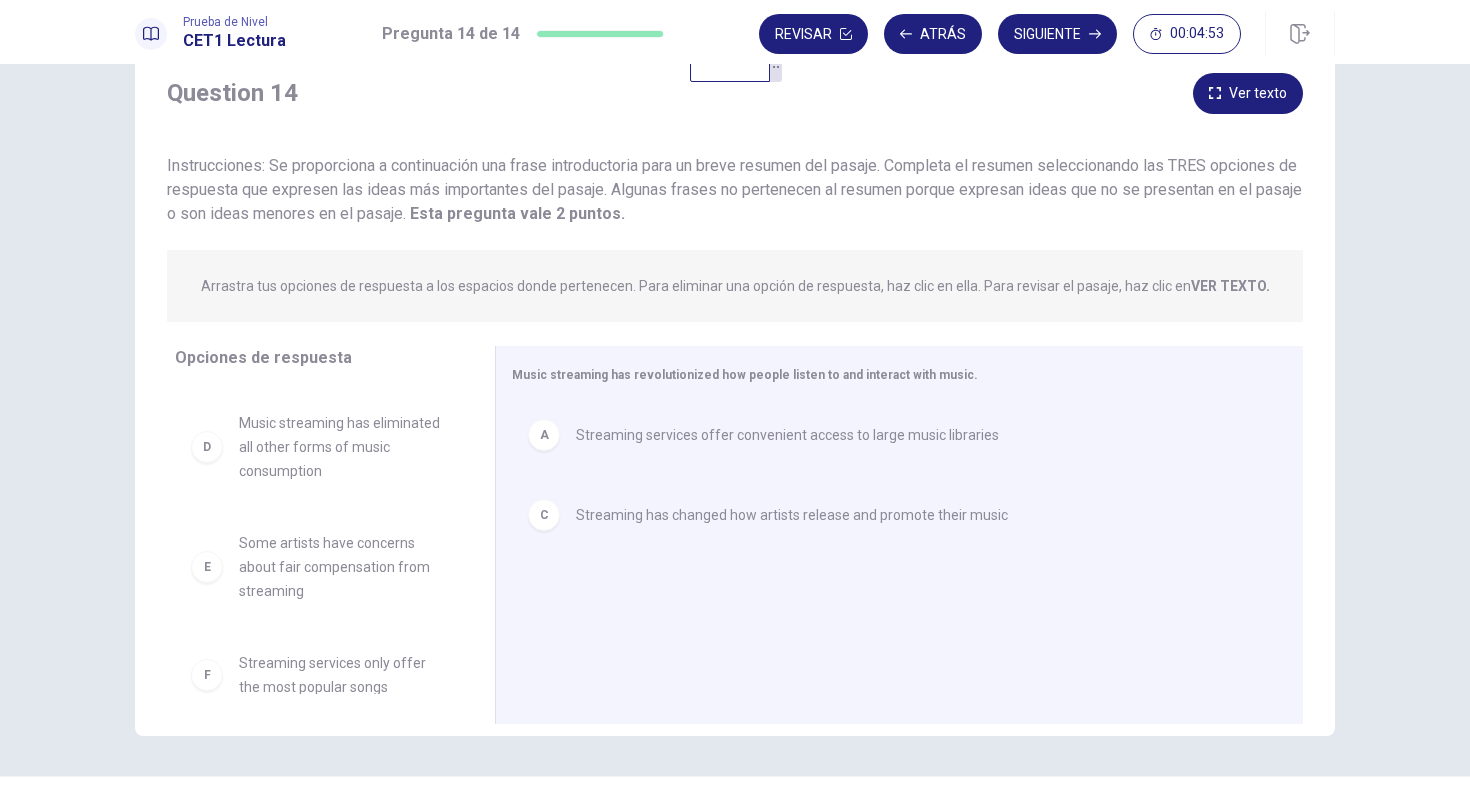 scroll, scrollTop: 132, scrollLeft: 0, axis: vertical 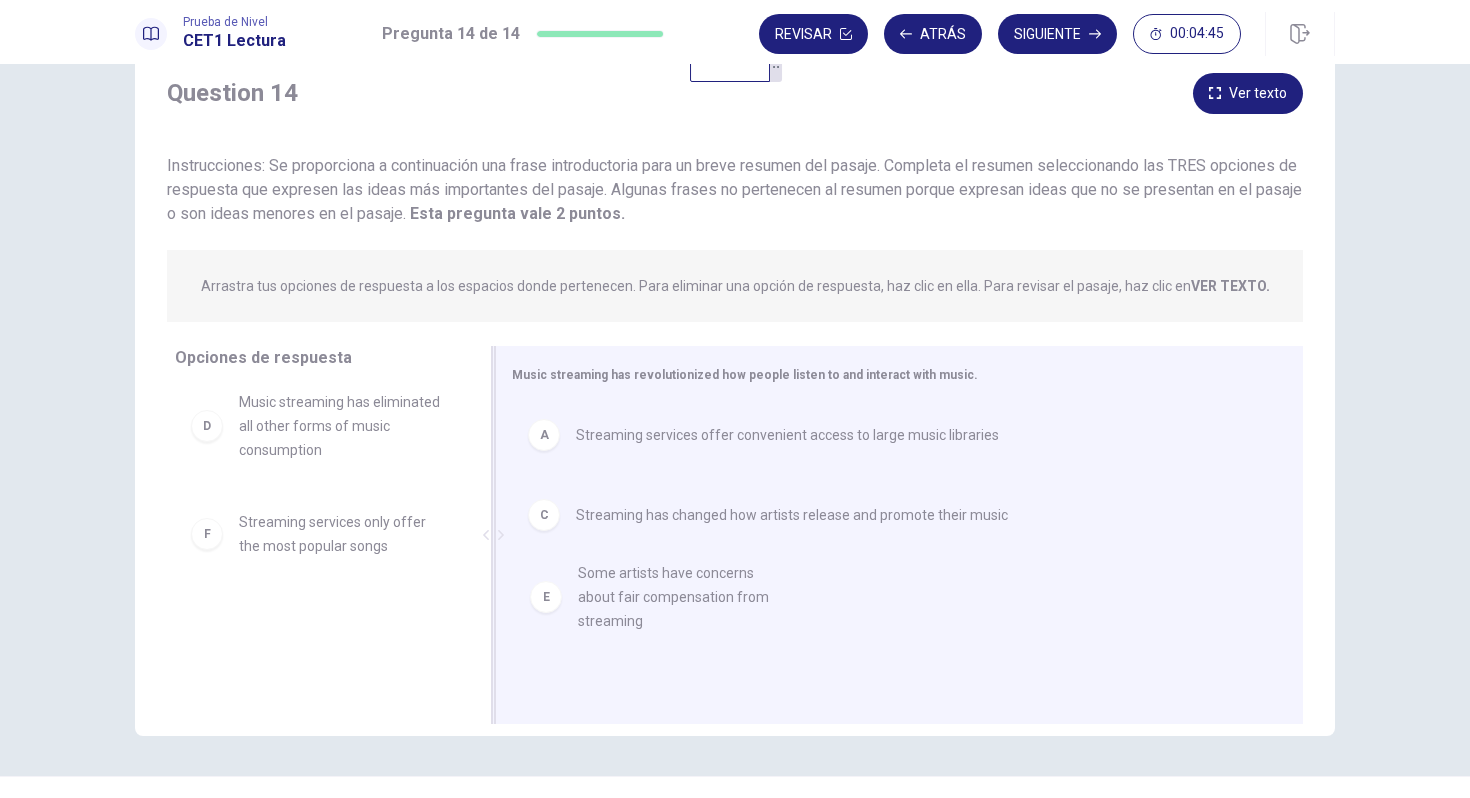 drag, startPoint x: 294, startPoint y: 546, endPoint x: 639, endPoint y: 597, distance: 348.7492 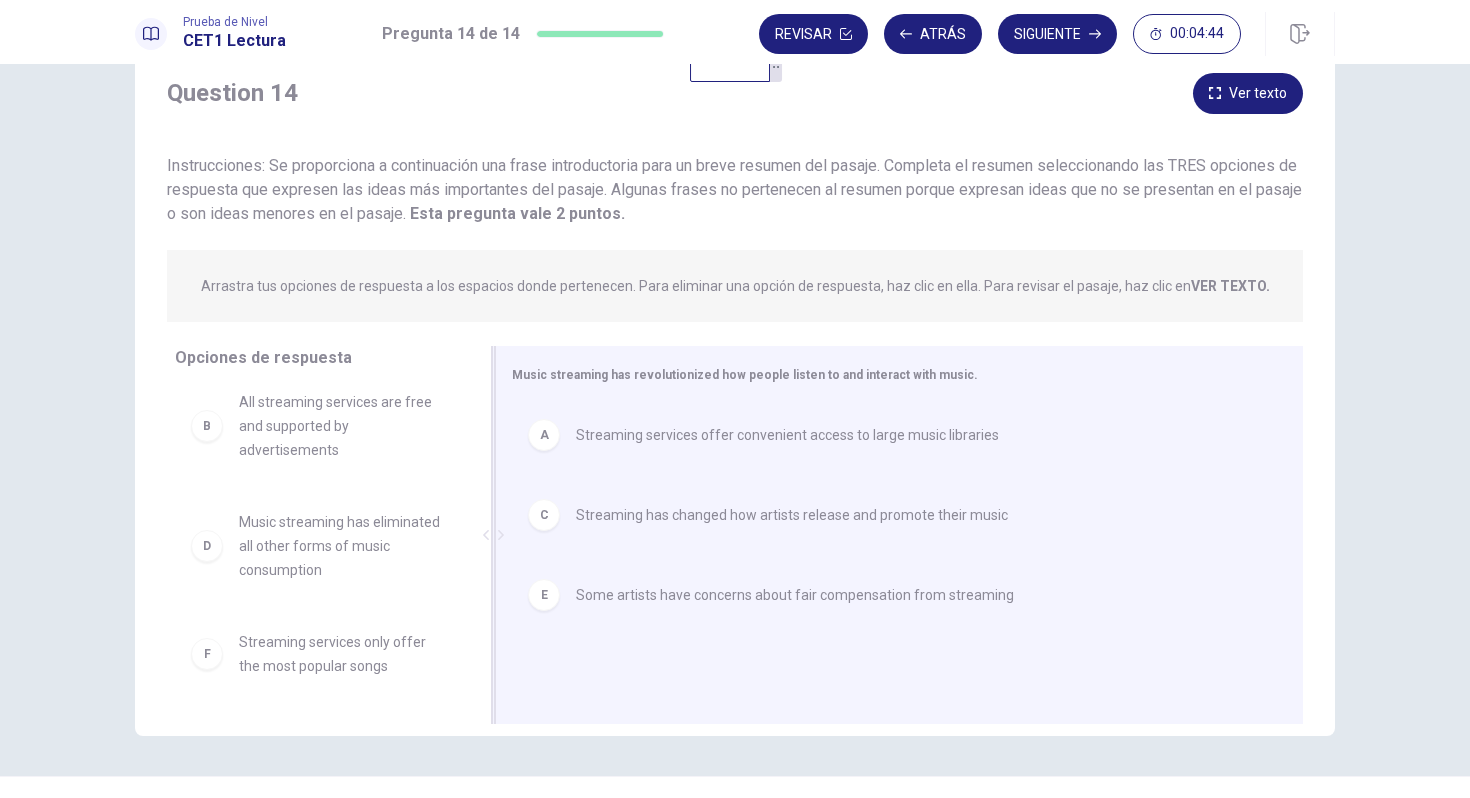 scroll, scrollTop: 12, scrollLeft: 0, axis: vertical 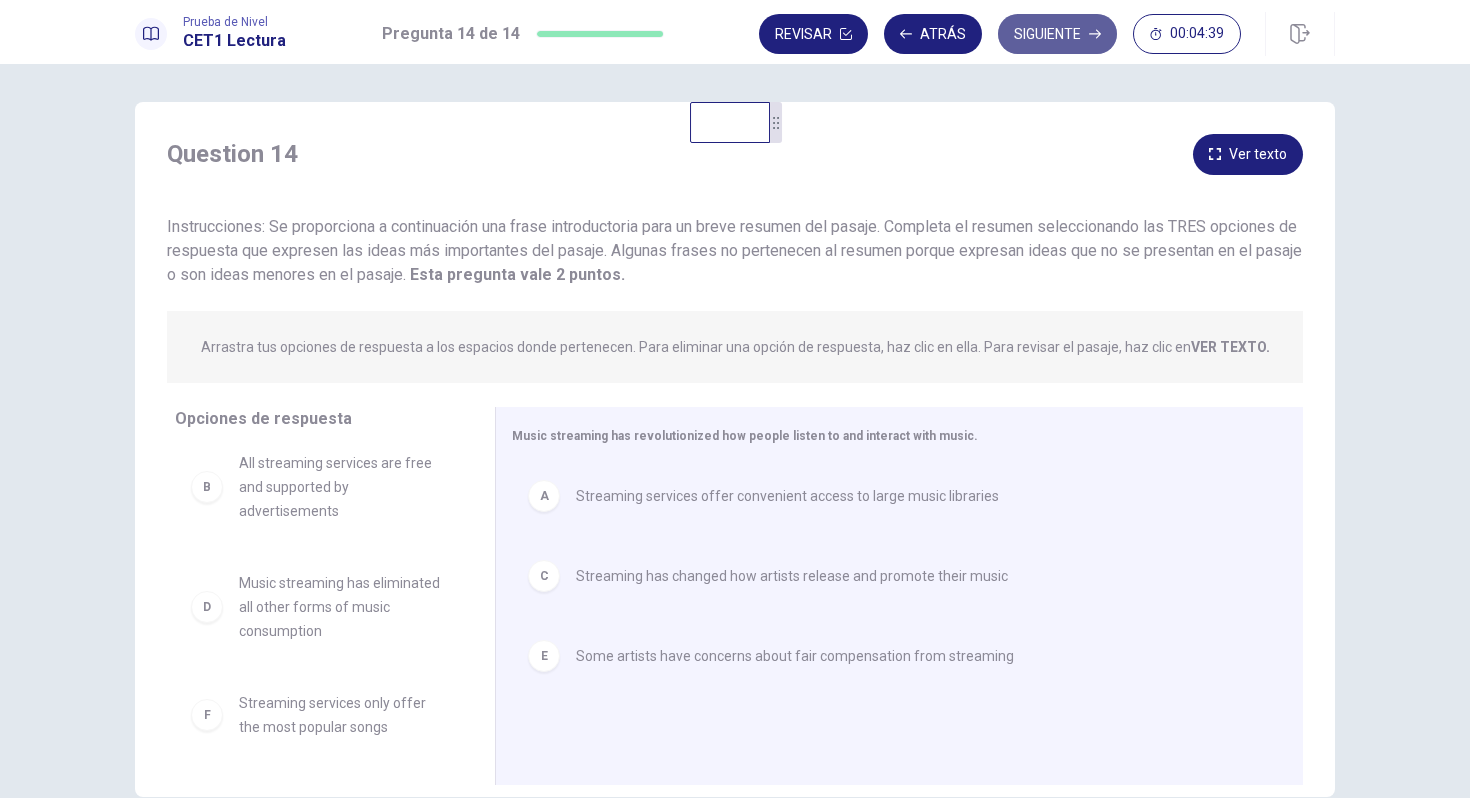click on "Siguiente" at bounding box center [1057, 34] 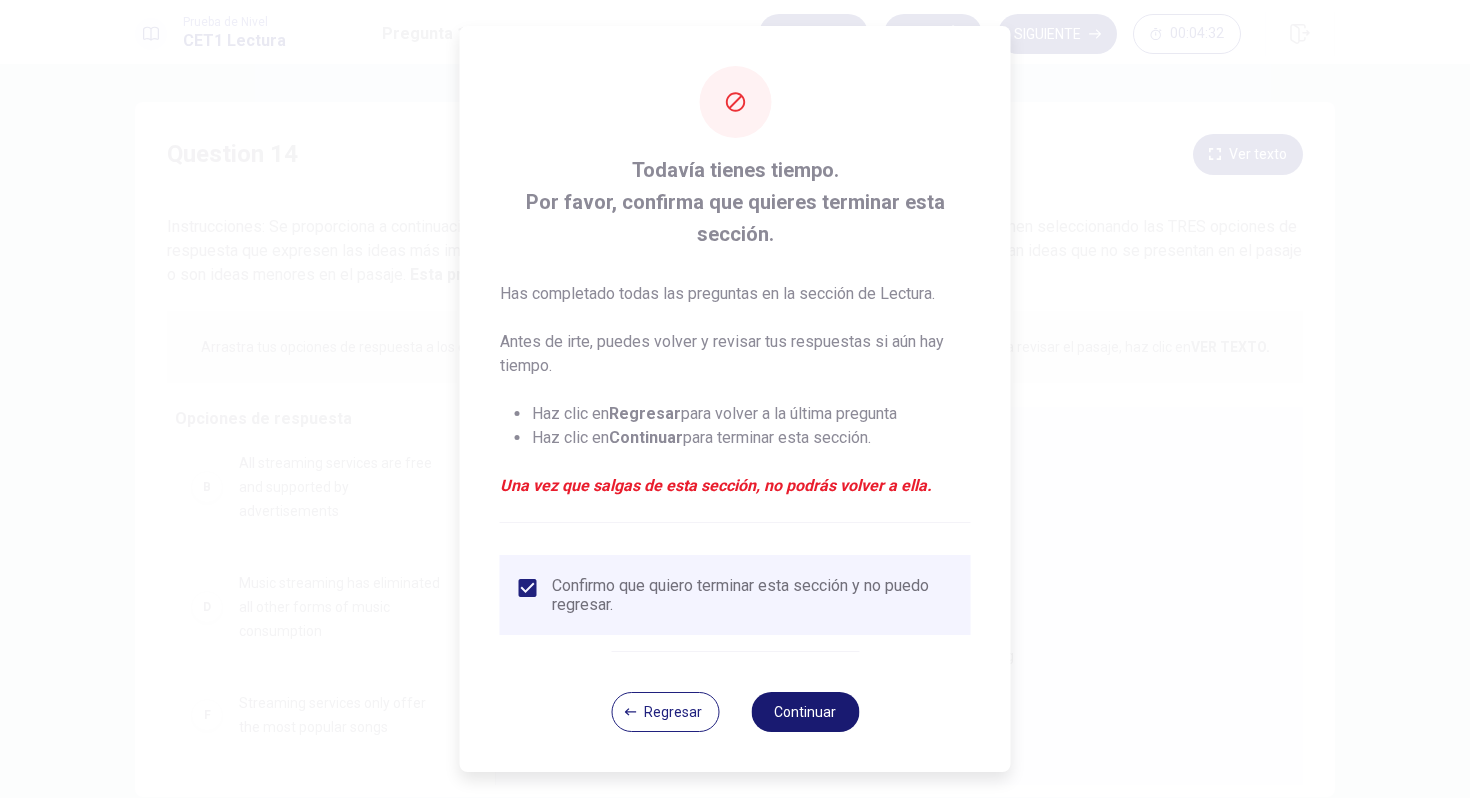 click on "Continuar" at bounding box center [805, 712] 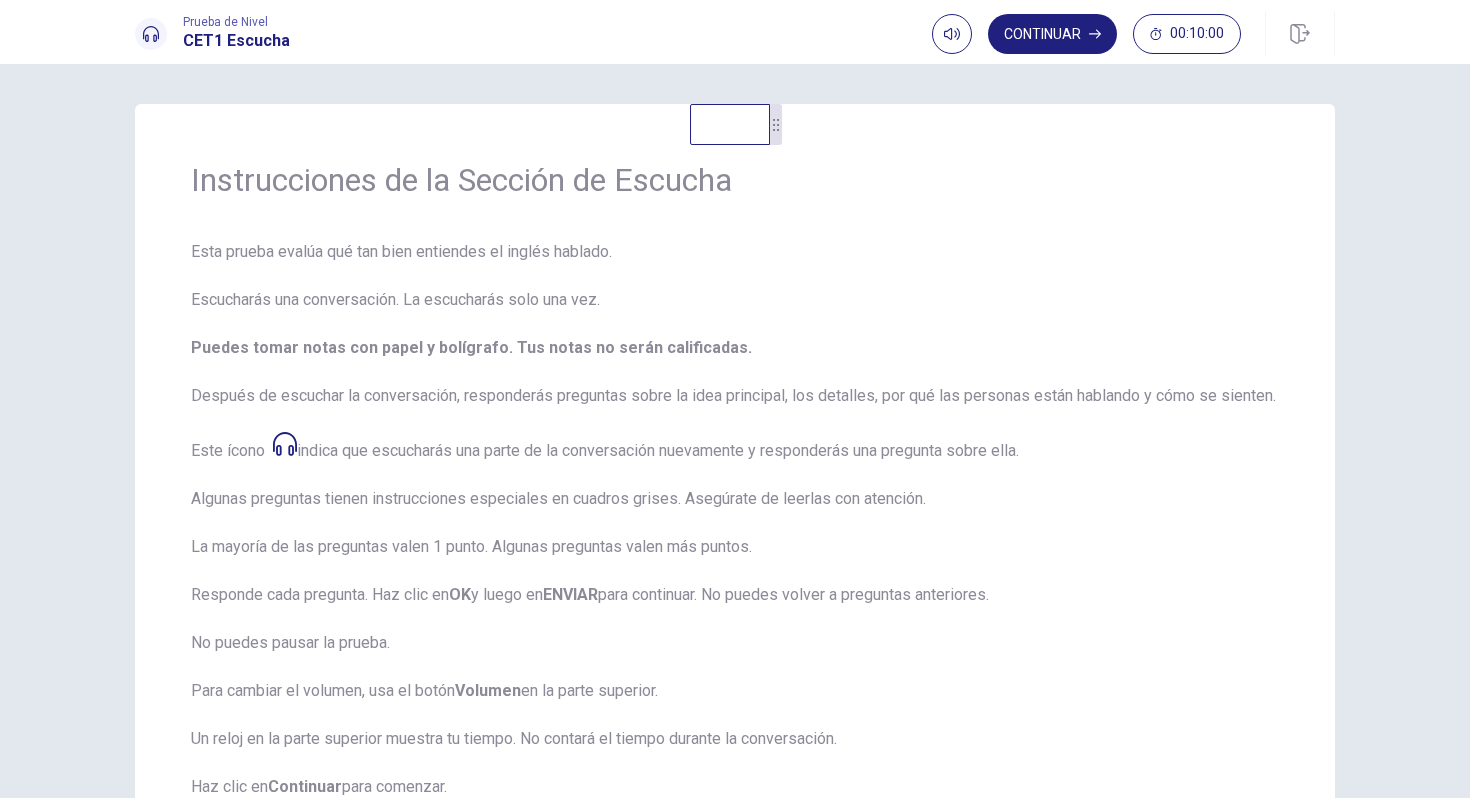 scroll, scrollTop: 208, scrollLeft: 0, axis: vertical 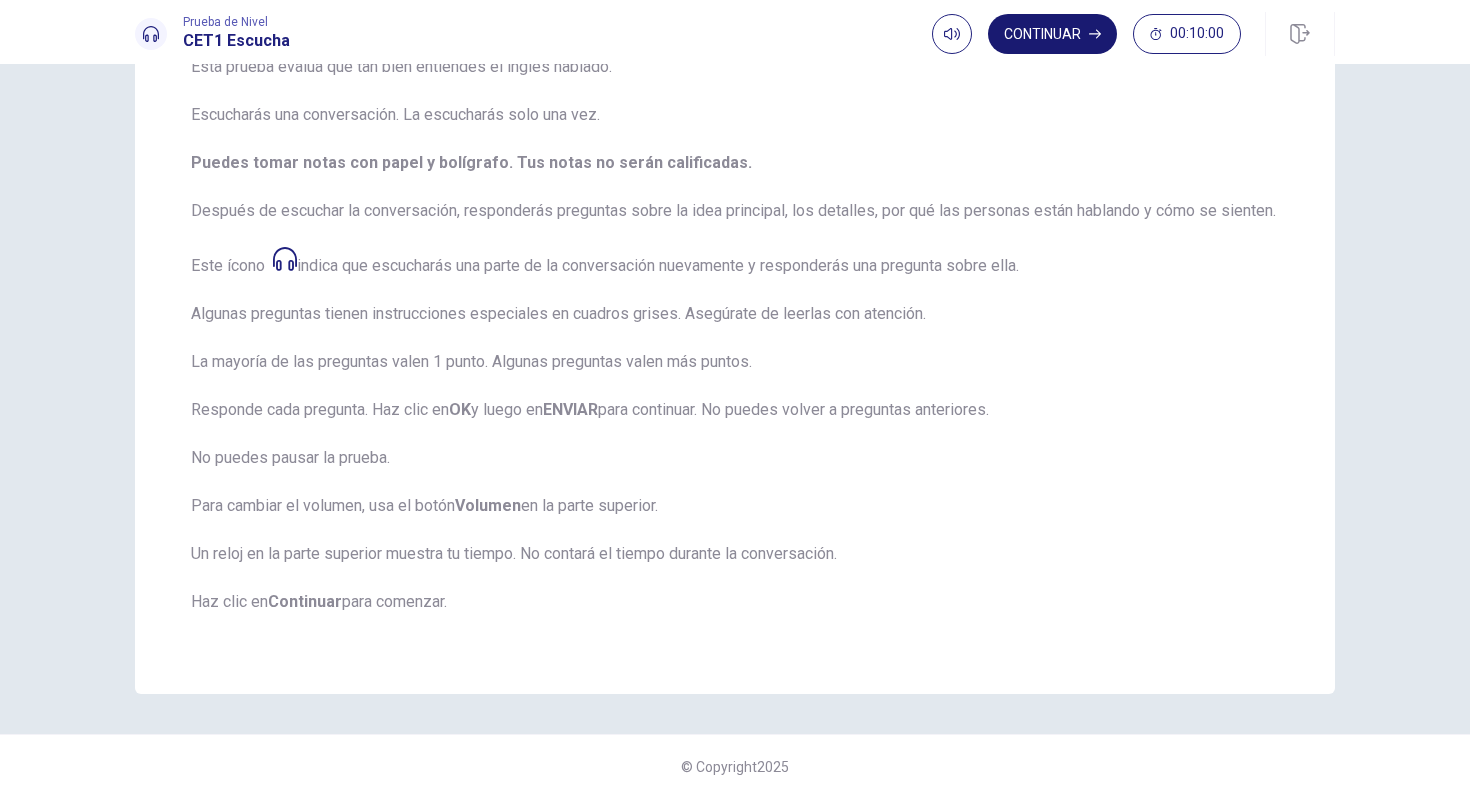 click on "Continuar" at bounding box center (1052, 34) 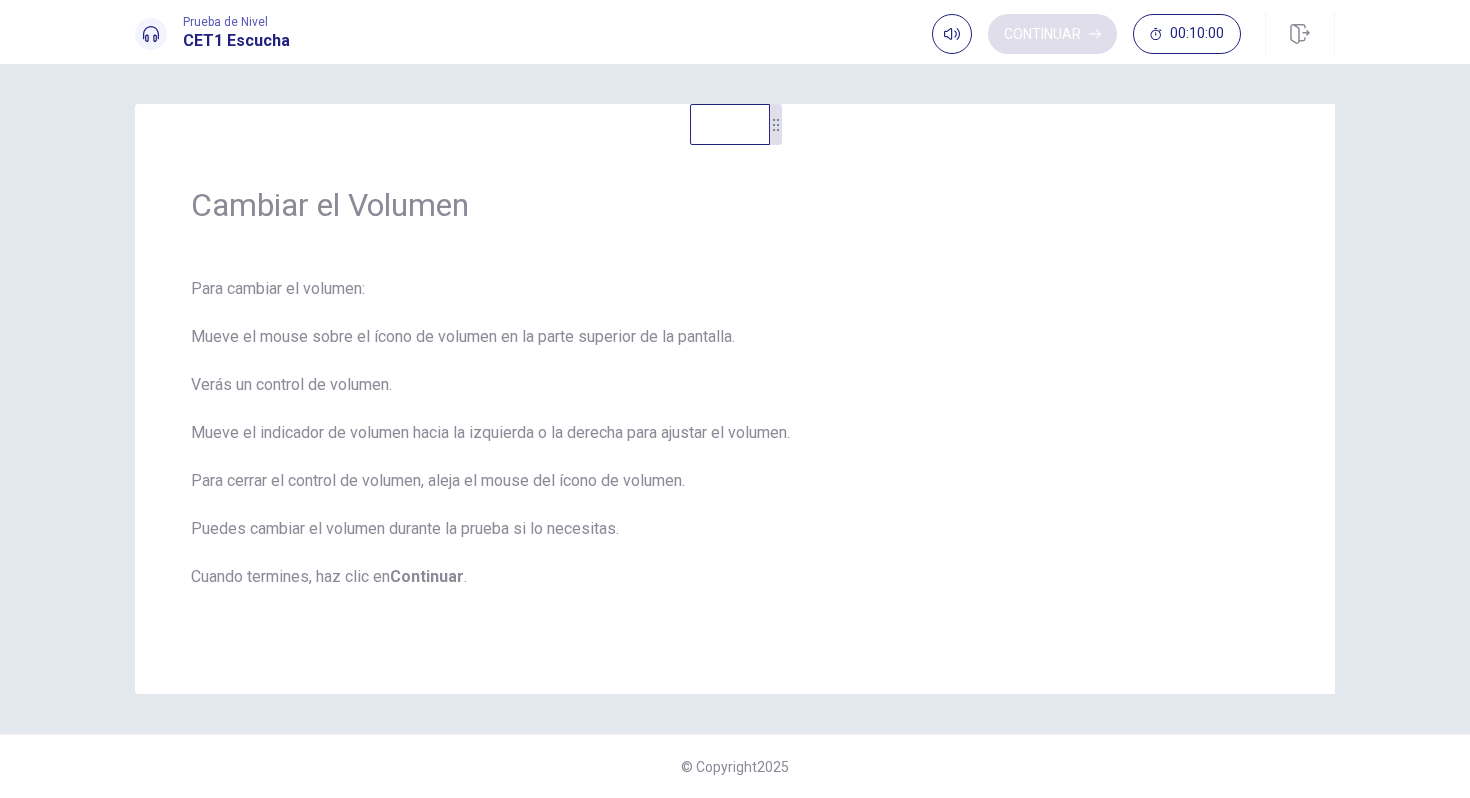 scroll, scrollTop: 0, scrollLeft: 0, axis: both 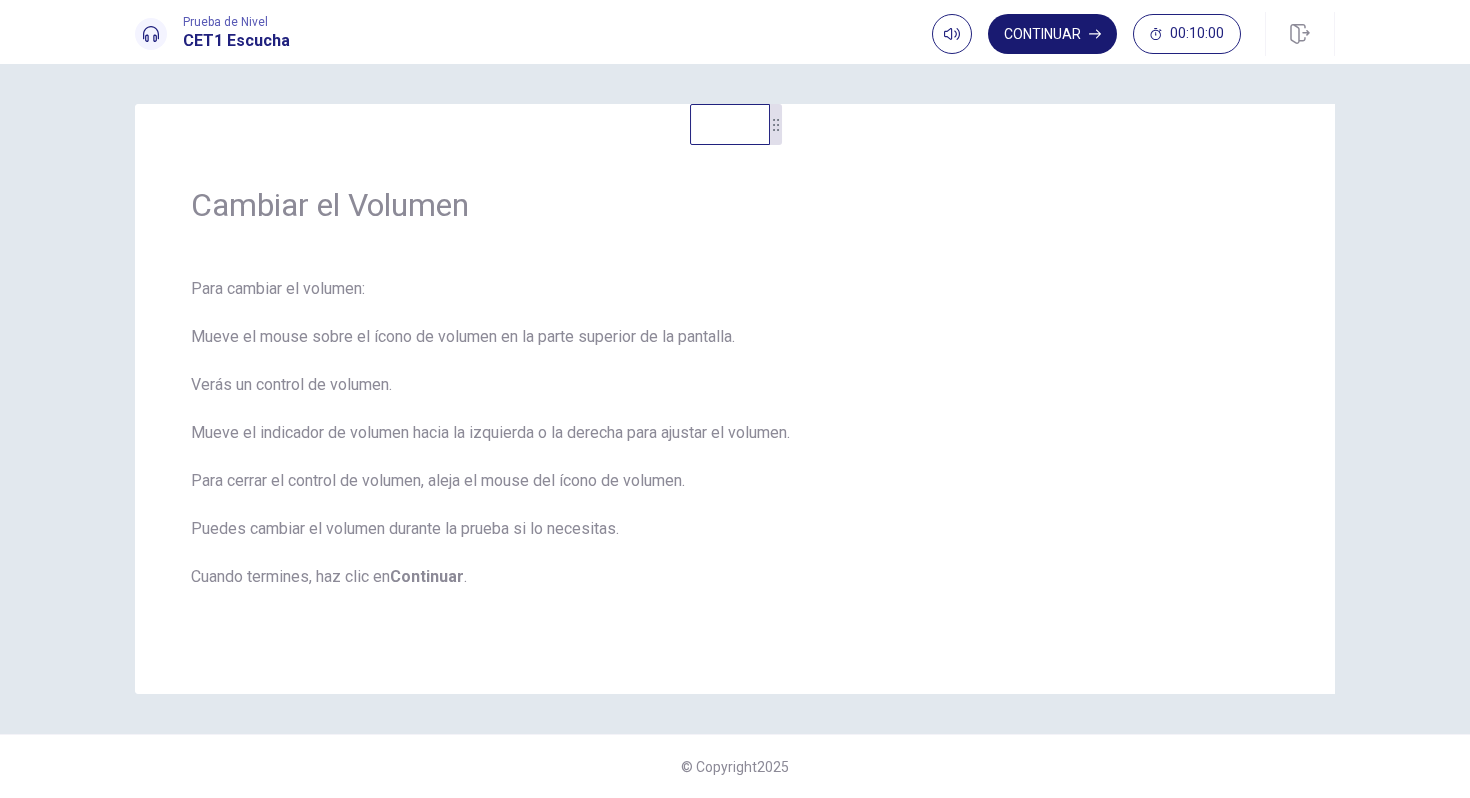 click on "Continuar" at bounding box center [1052, 34] 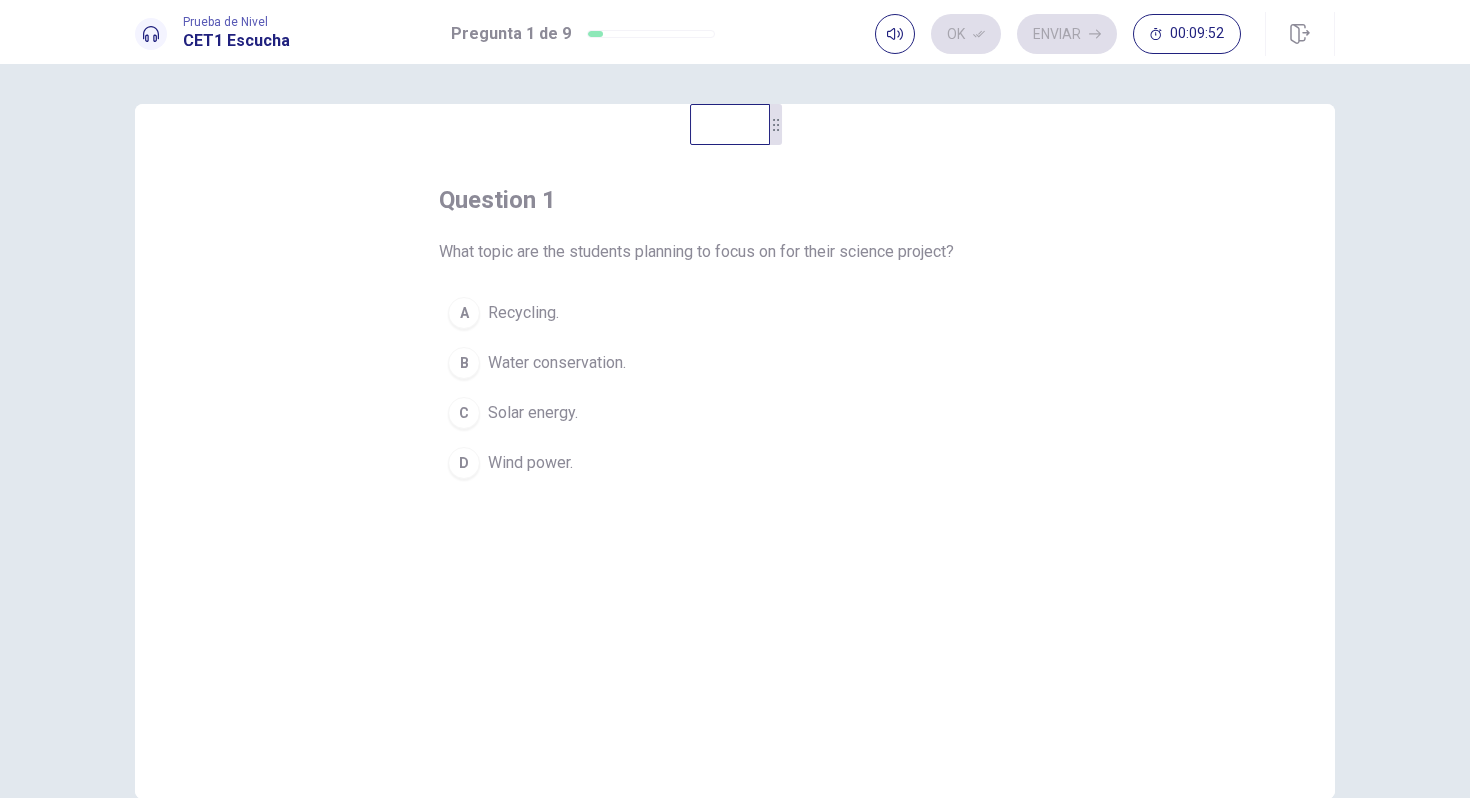 click on "Solar energy." at bounding box center (533, 413) 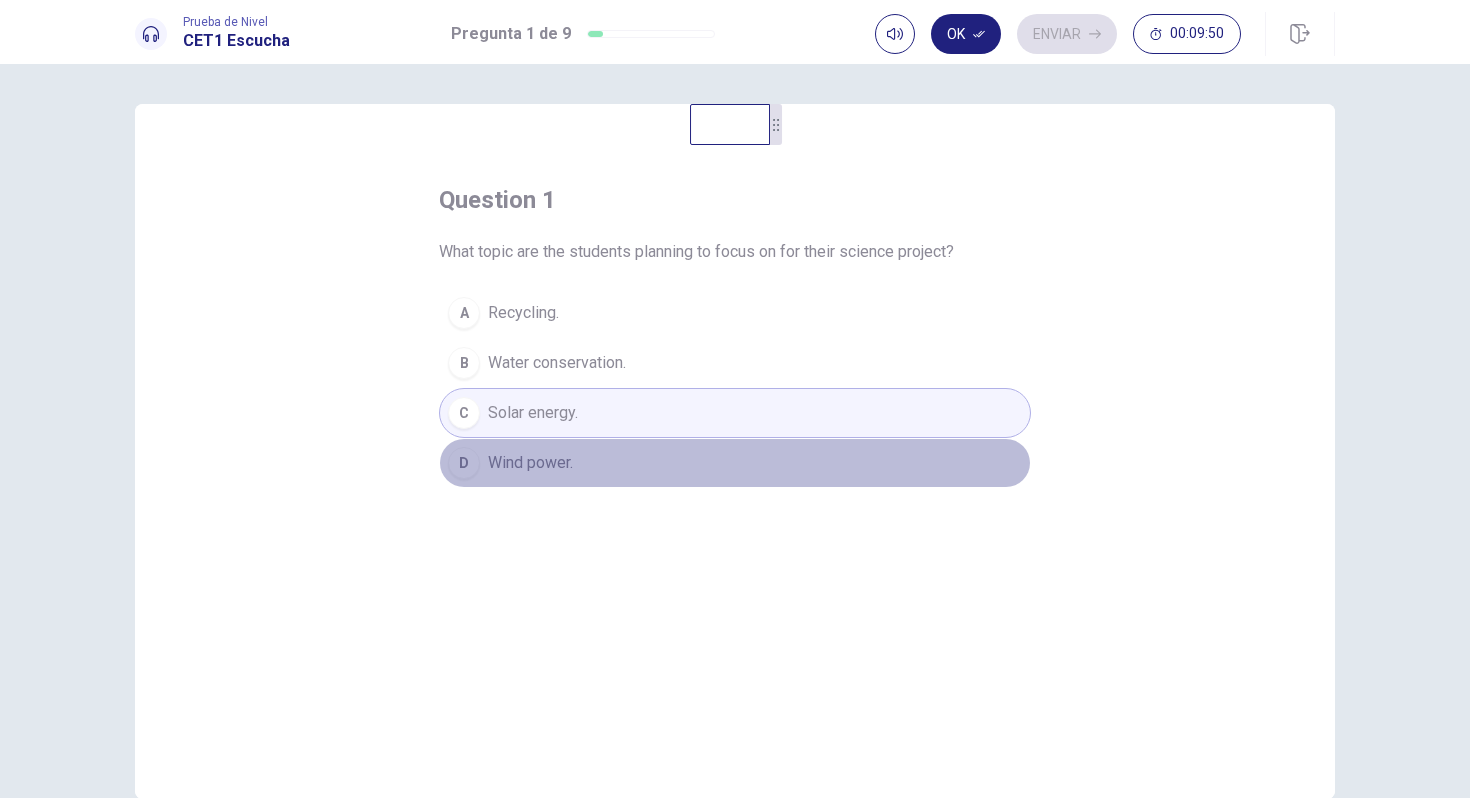 click on "Wind power." at bounding box center [530, 463] 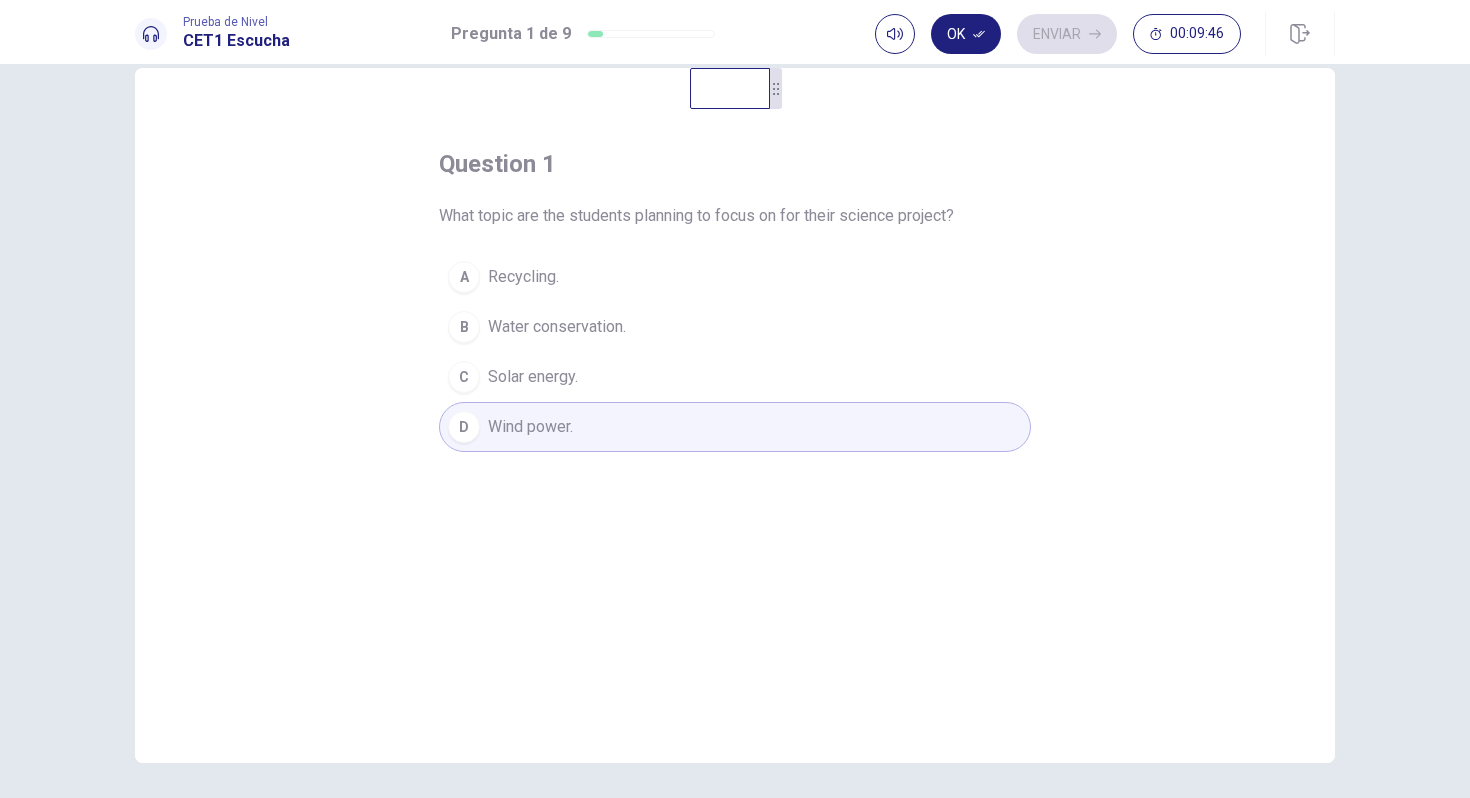scroll, scrollTop: 0, scrollLeft: 0, axis: both 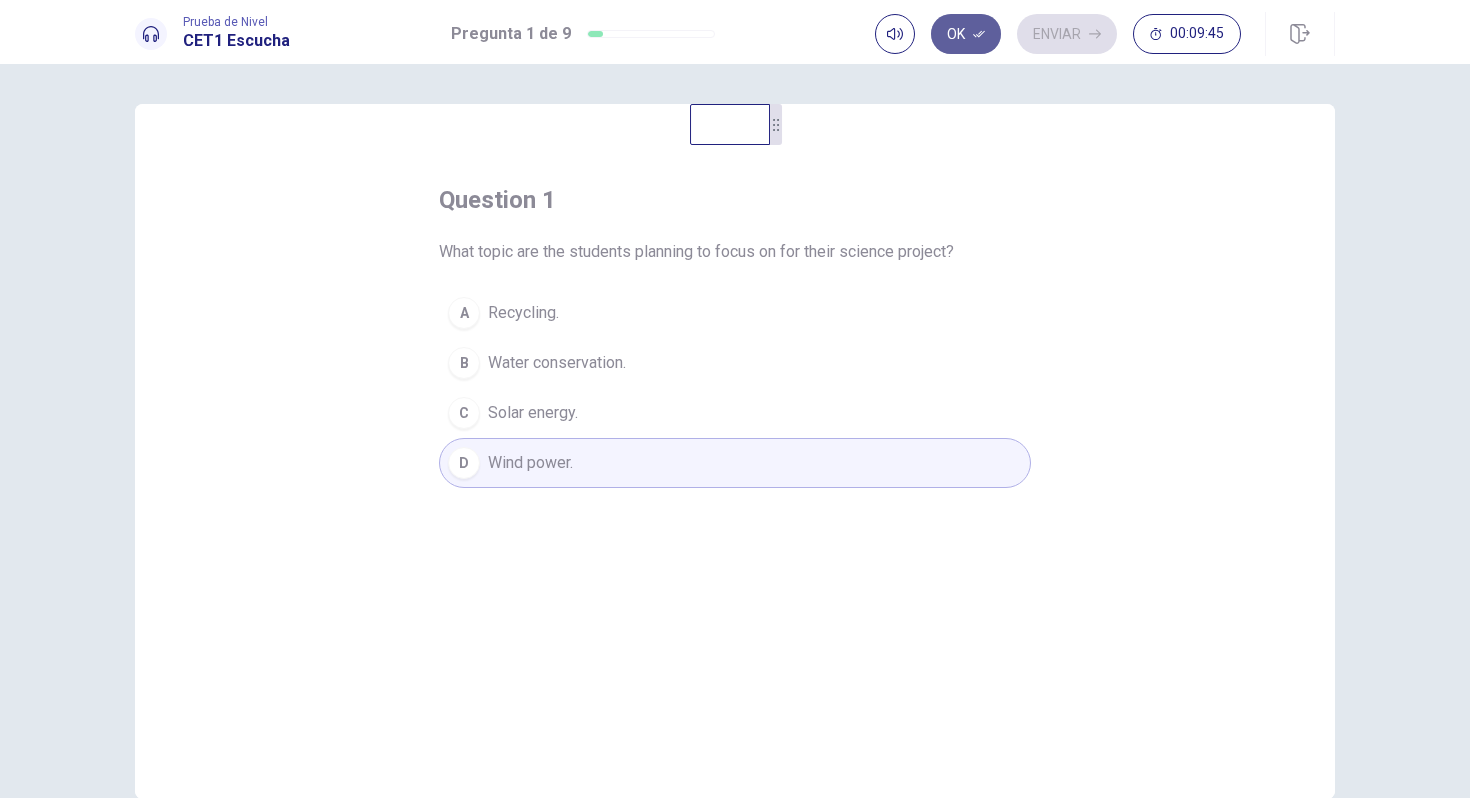 click on "Ok" at bounding box center [966, 34] 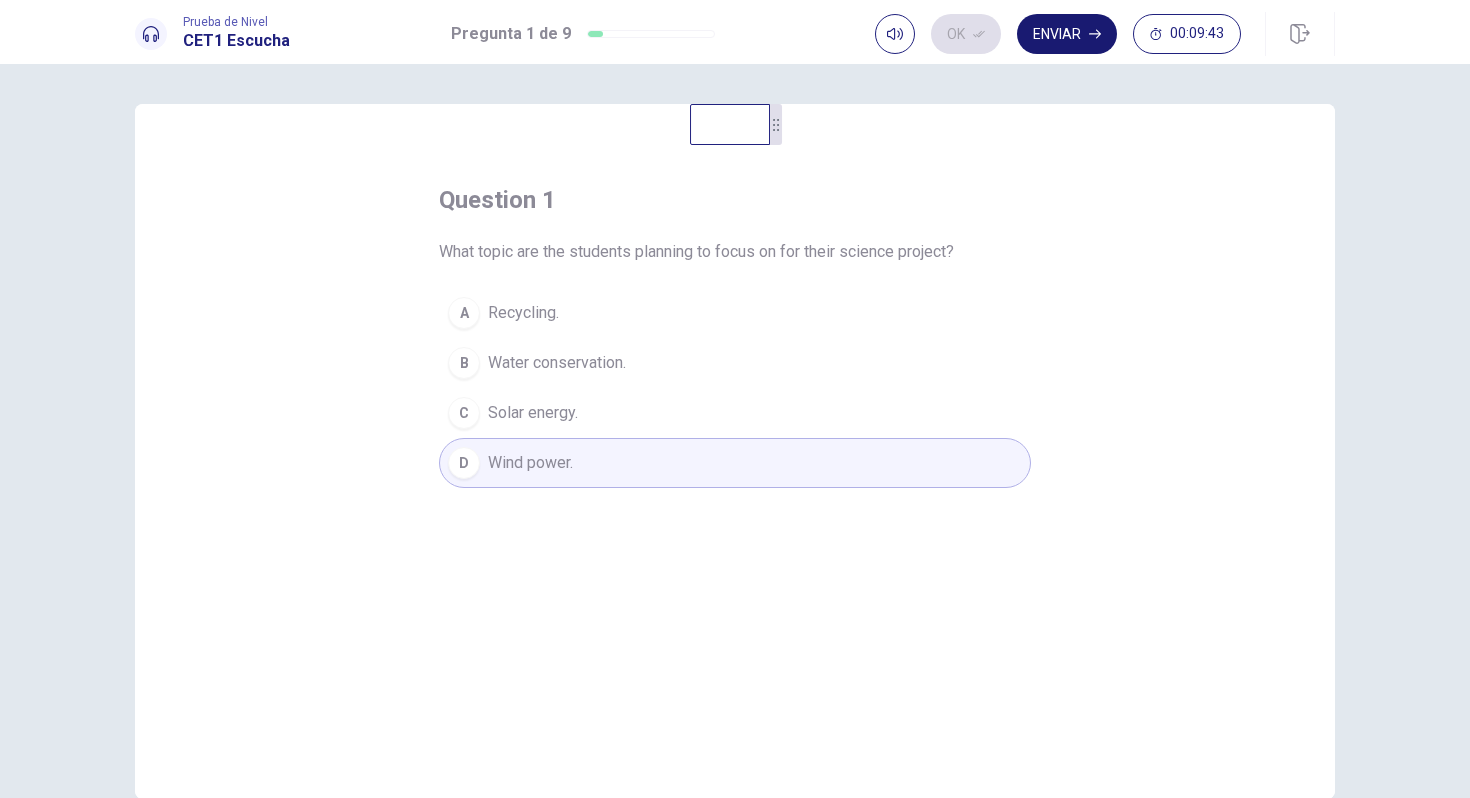 click on "Enviar" at bounding box center [1067, 34] 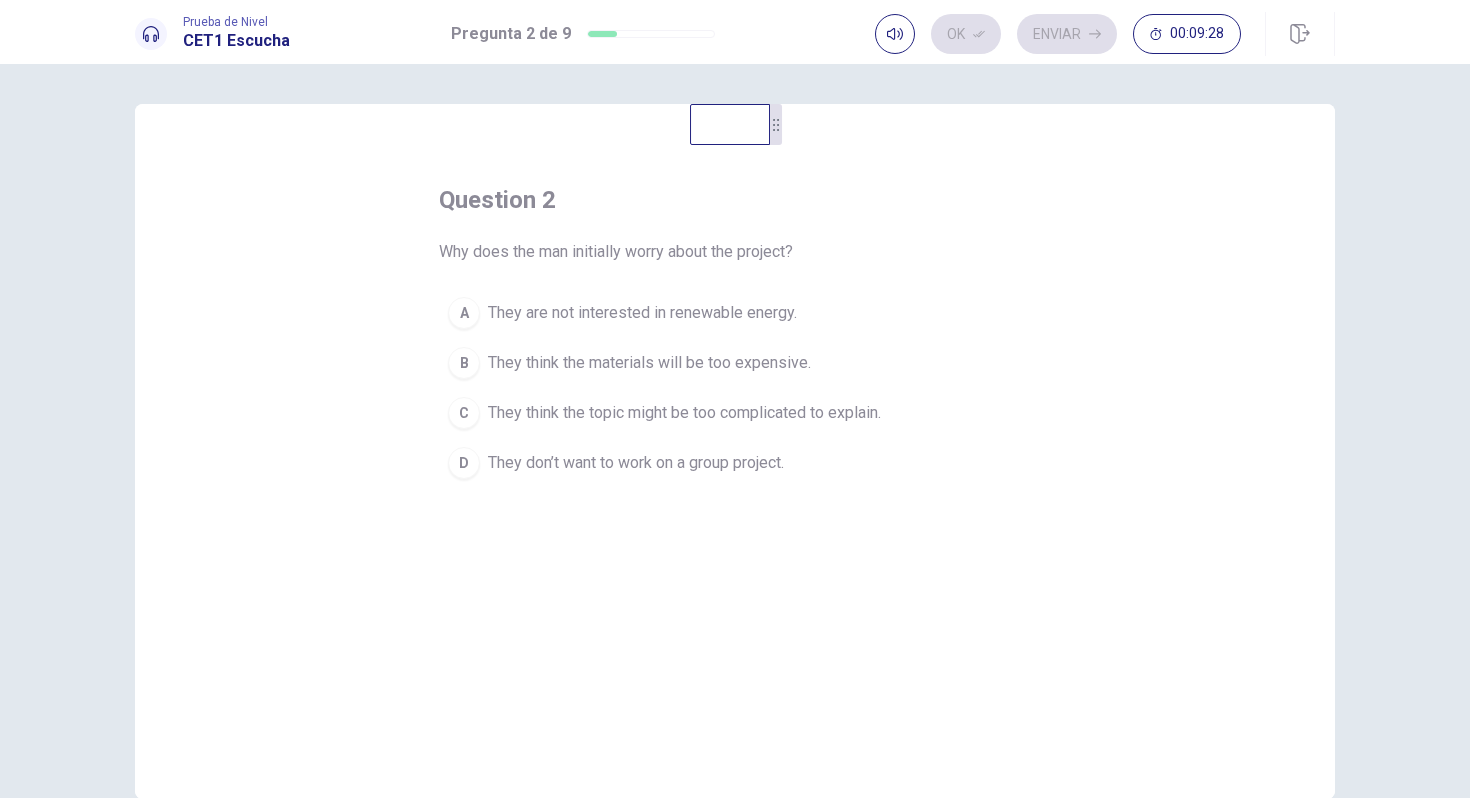 click on "They think the topic might be too complicated to explain." at bounding box center [684, 413] 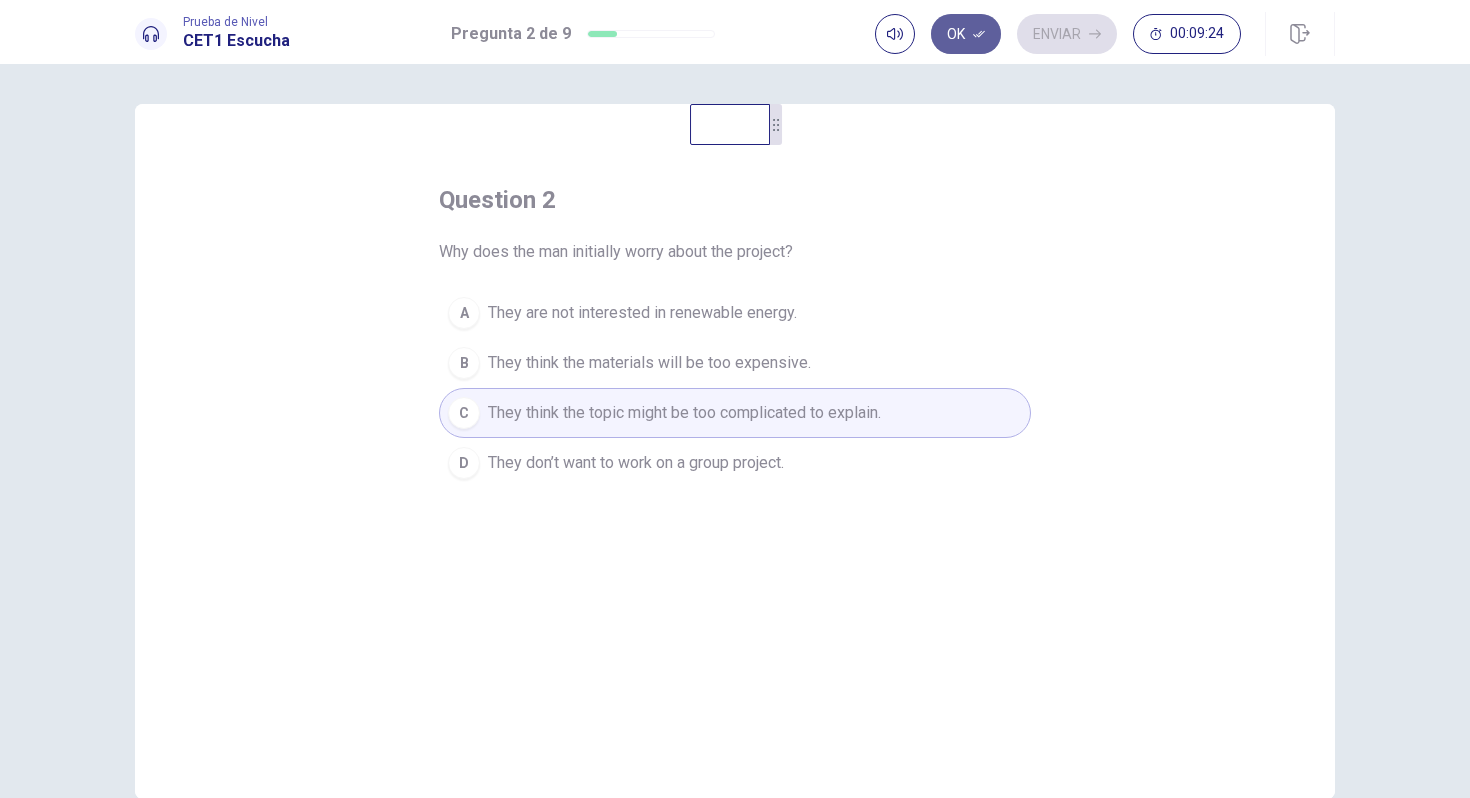 click 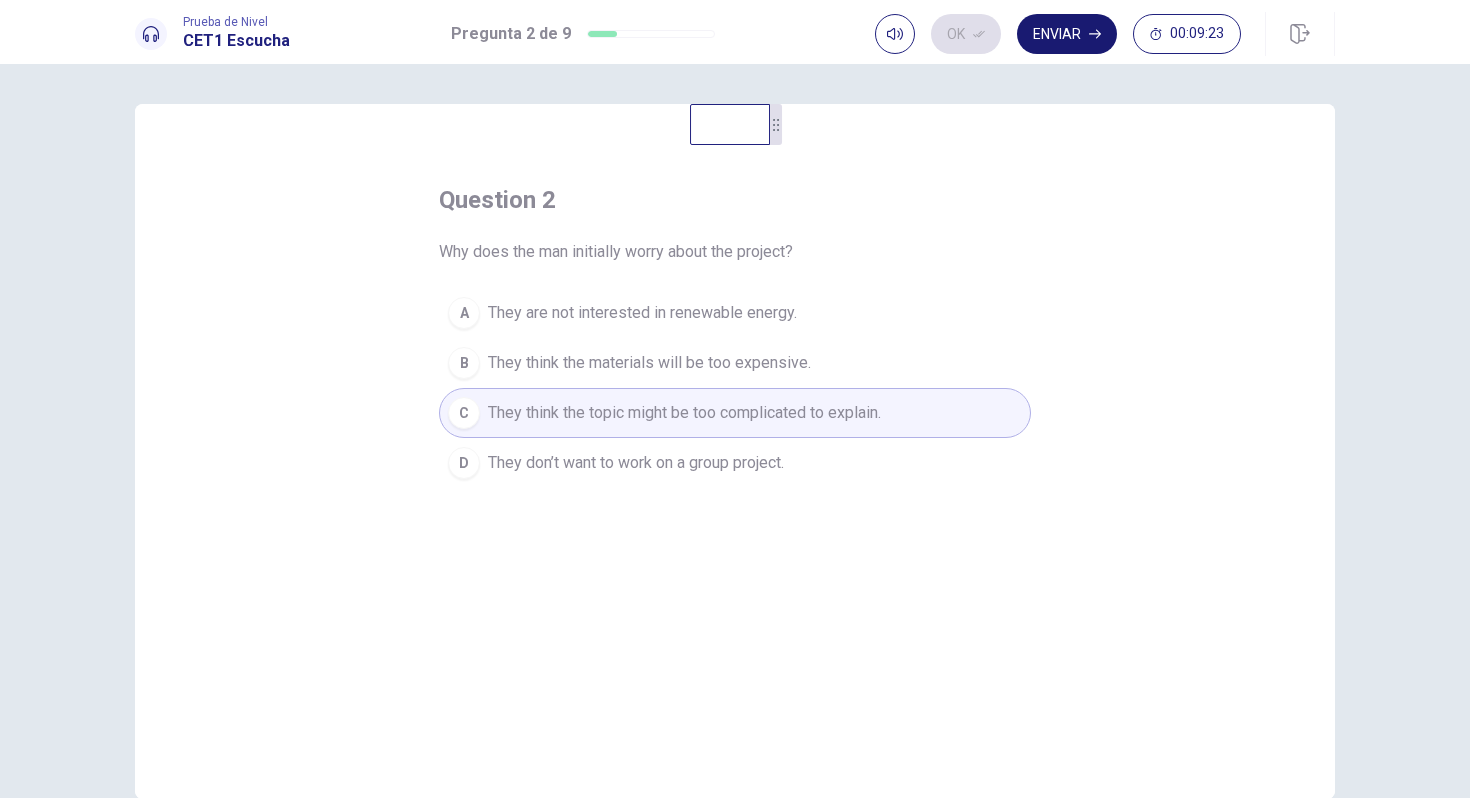 click on "Enviar" at bounding box center [1067, 34] 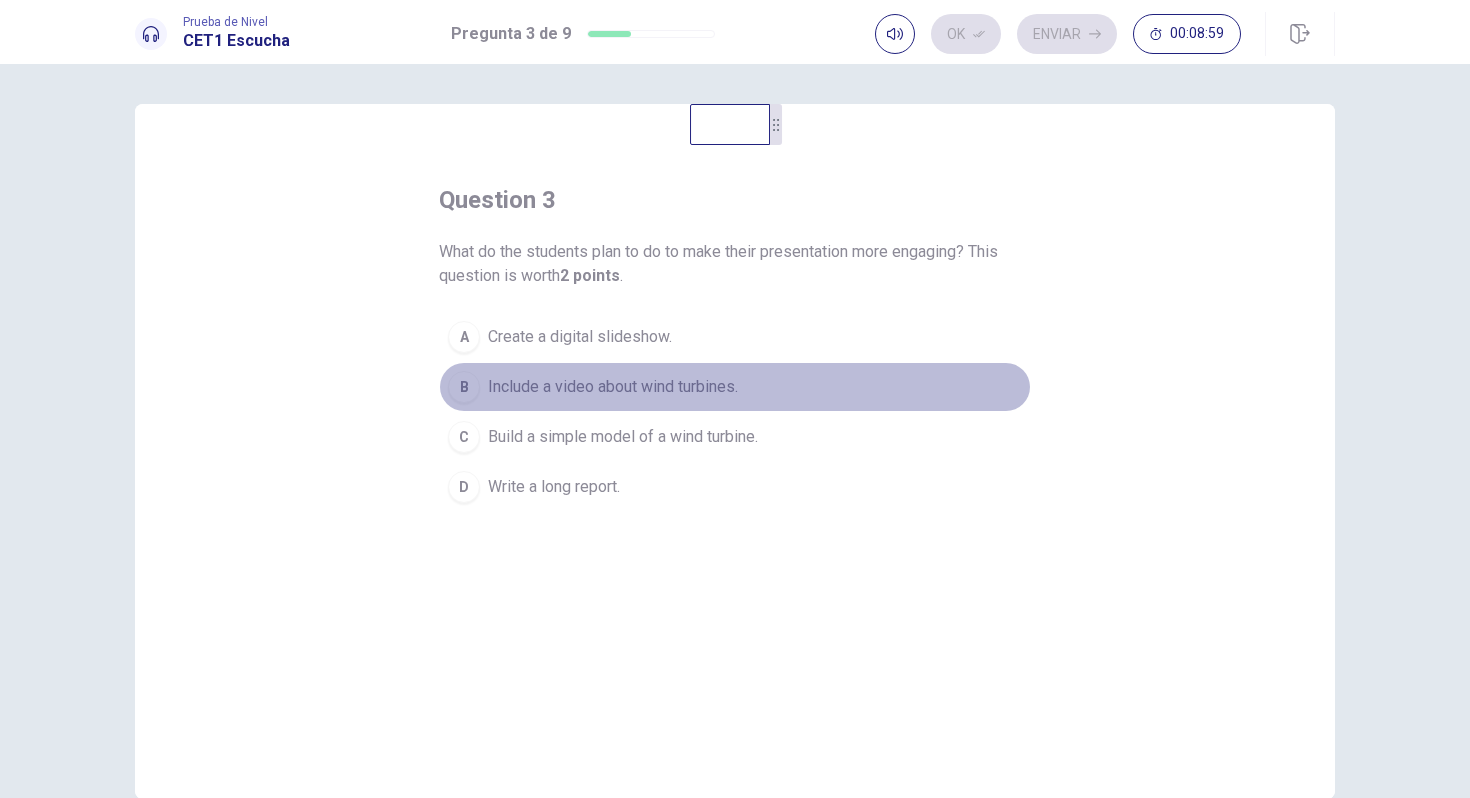 click on "Include a video about wind turbines." at bounding box center [613, 387] 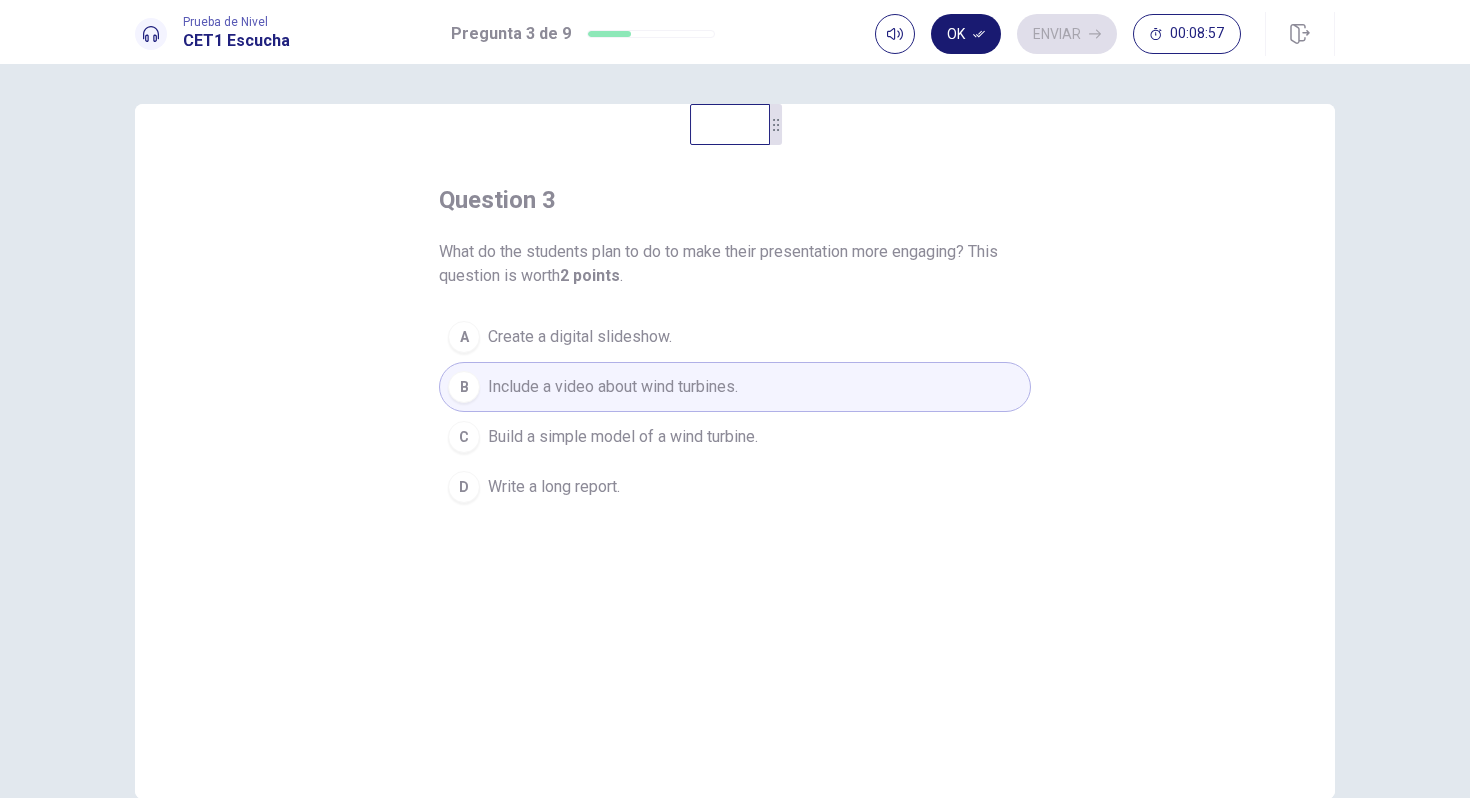 click on "Ok" at bounding box center (966, 34) 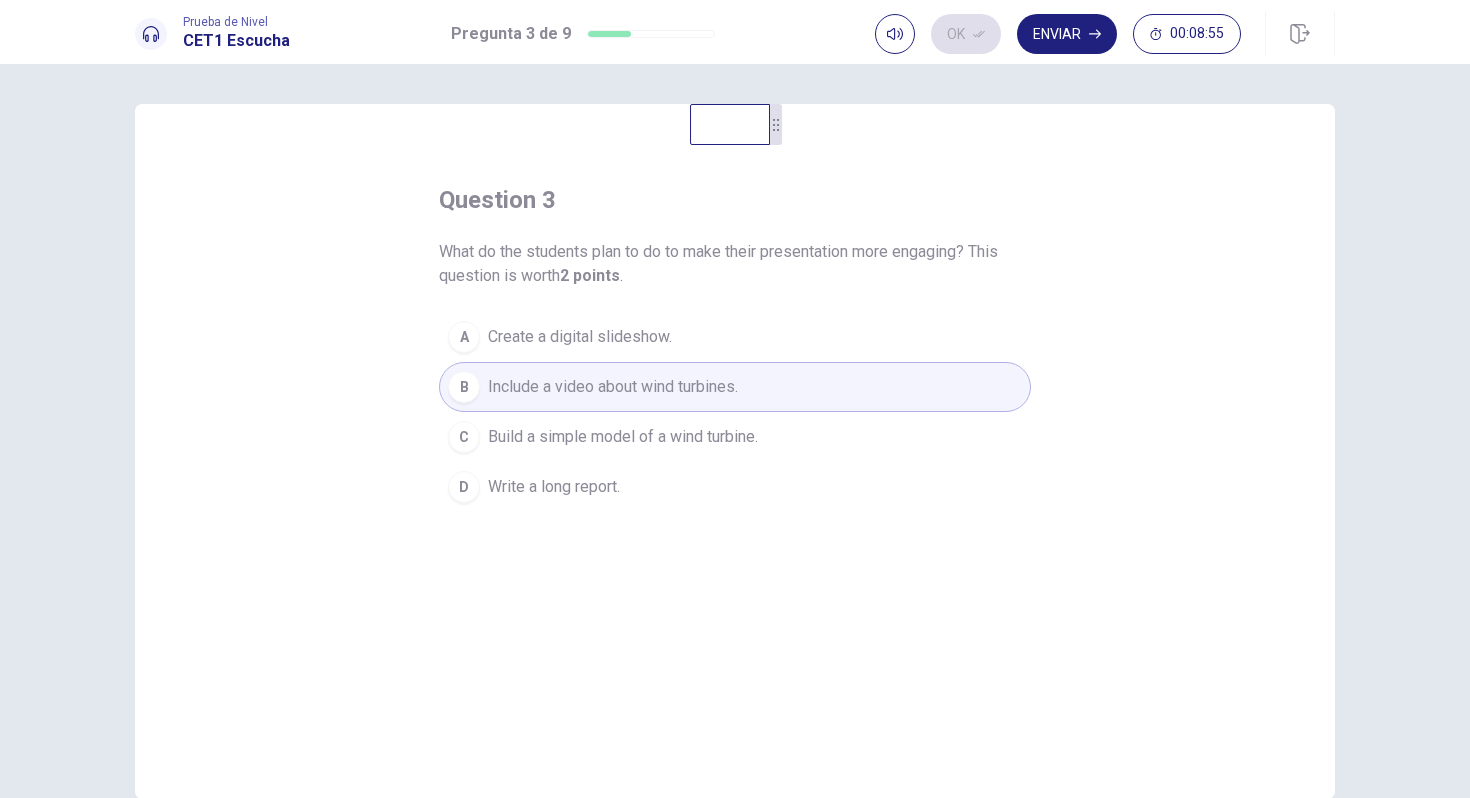 click on "Build a simple model of a wind turbine." at bounding box center (623, 437) 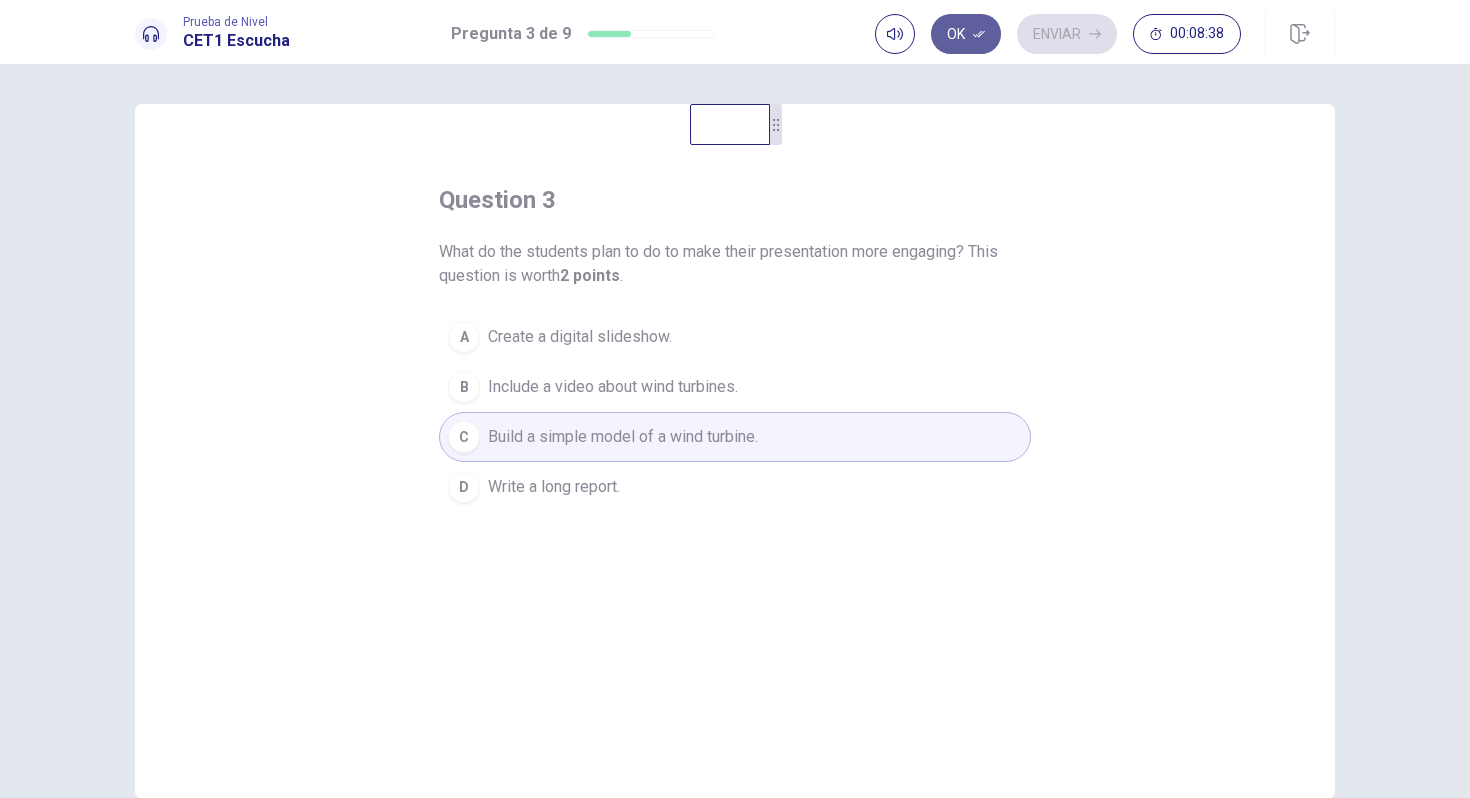 click on "Ok" at bounding box center (966, 34) 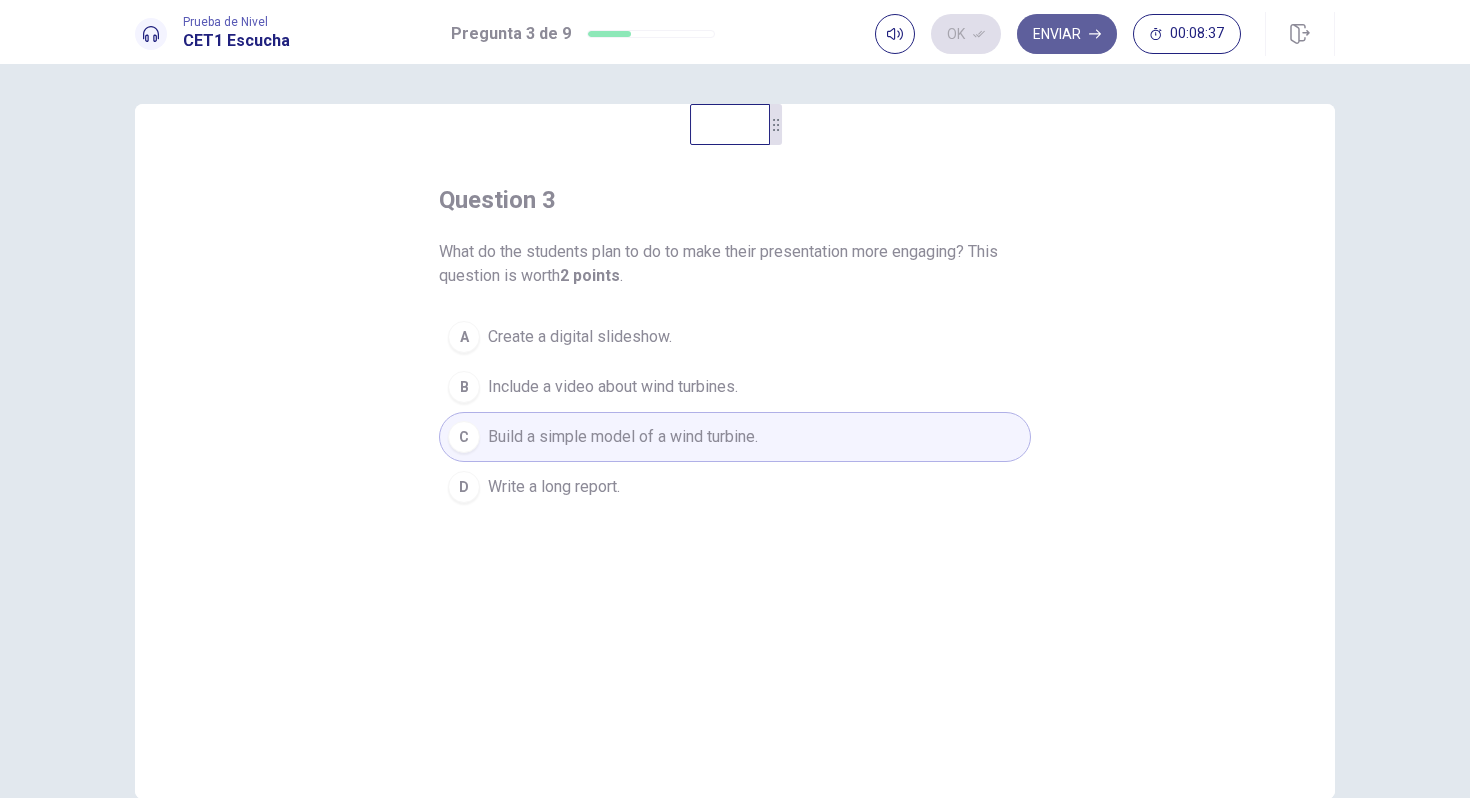 click on "Enviar" at bounding box center (1067, 34) 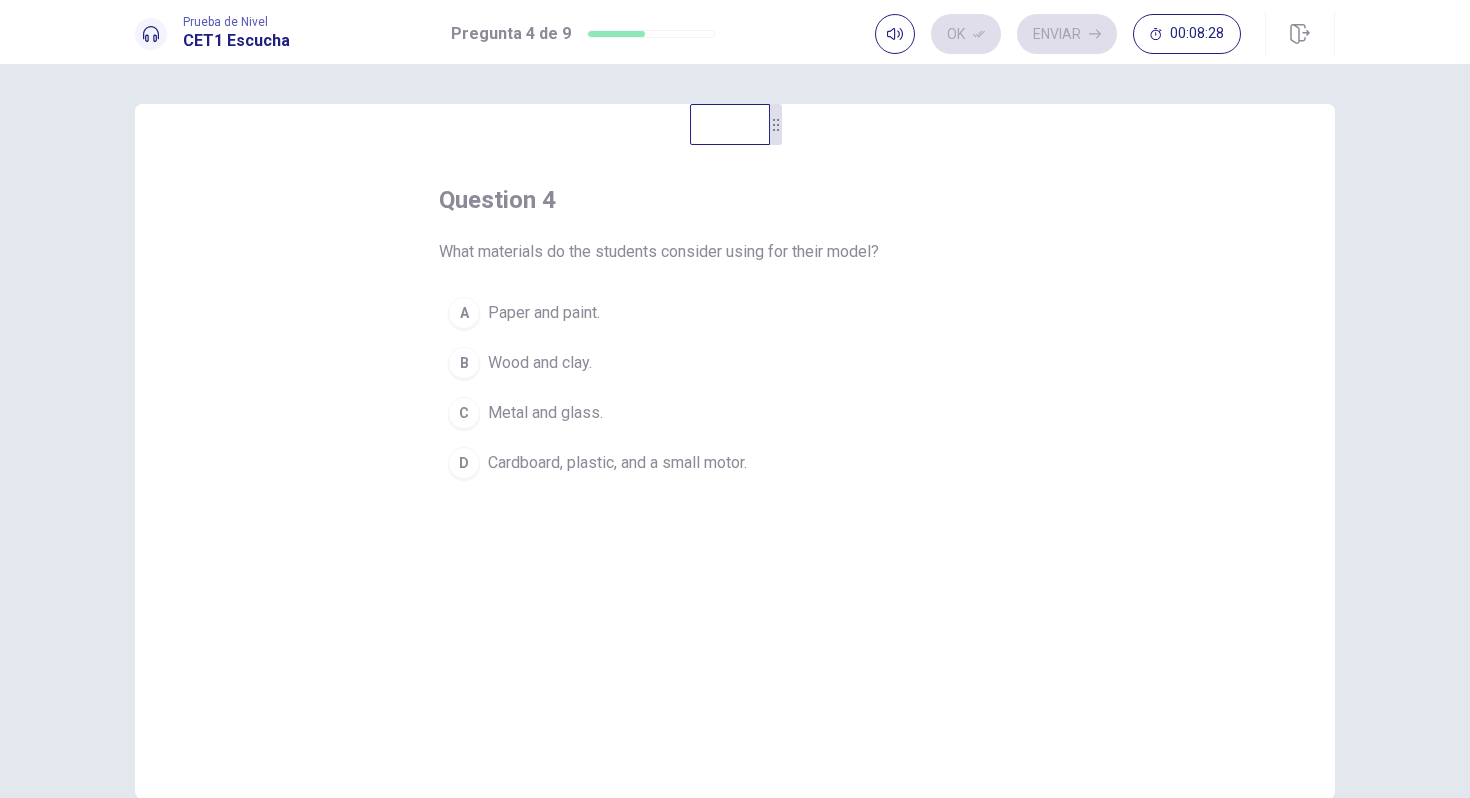 click on "Paper and paint." at bounding box center (544, 313) 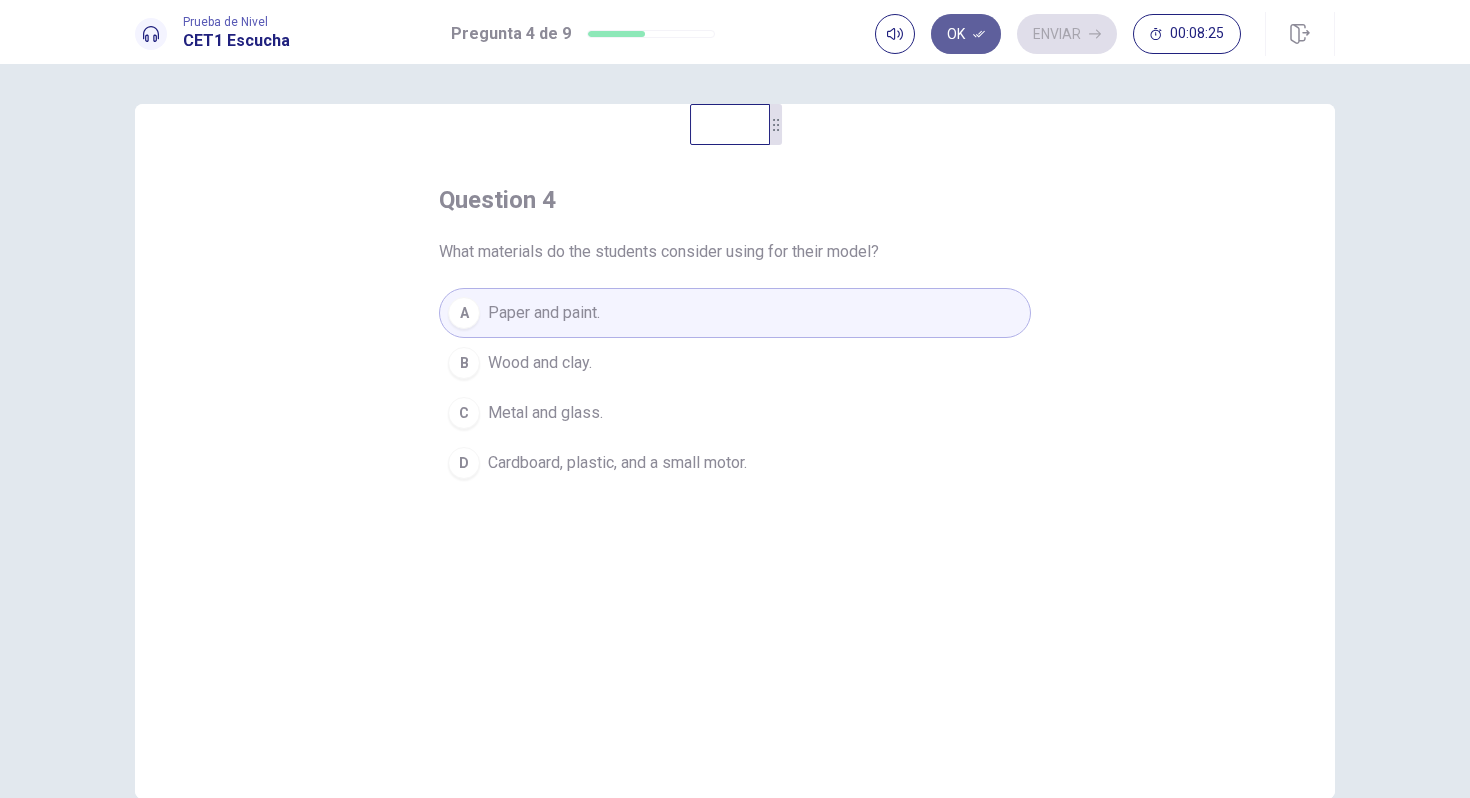 click on "Ok" at bounding box center [966, 34] 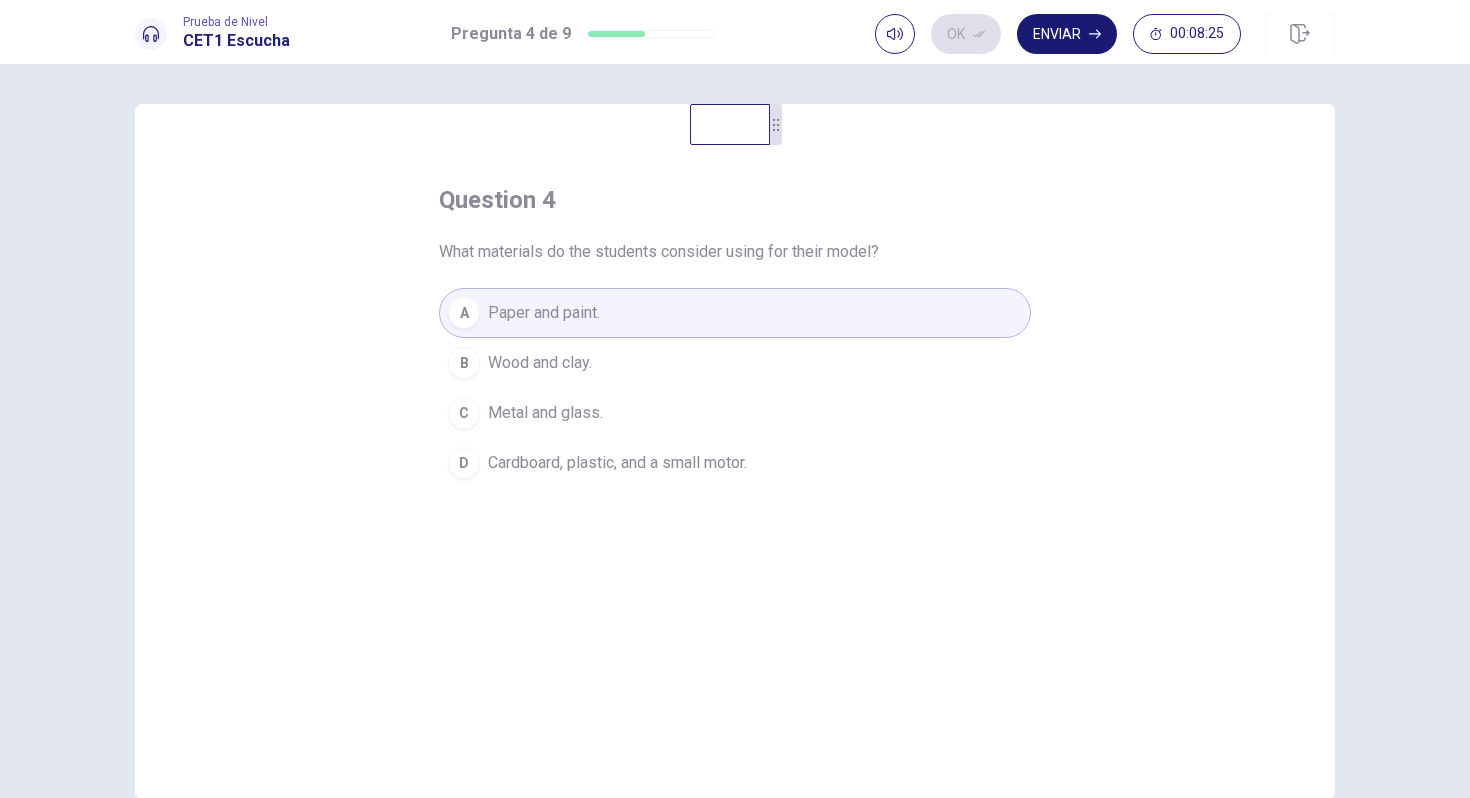 click on "Enviar" at bounding box center (1067, 34) 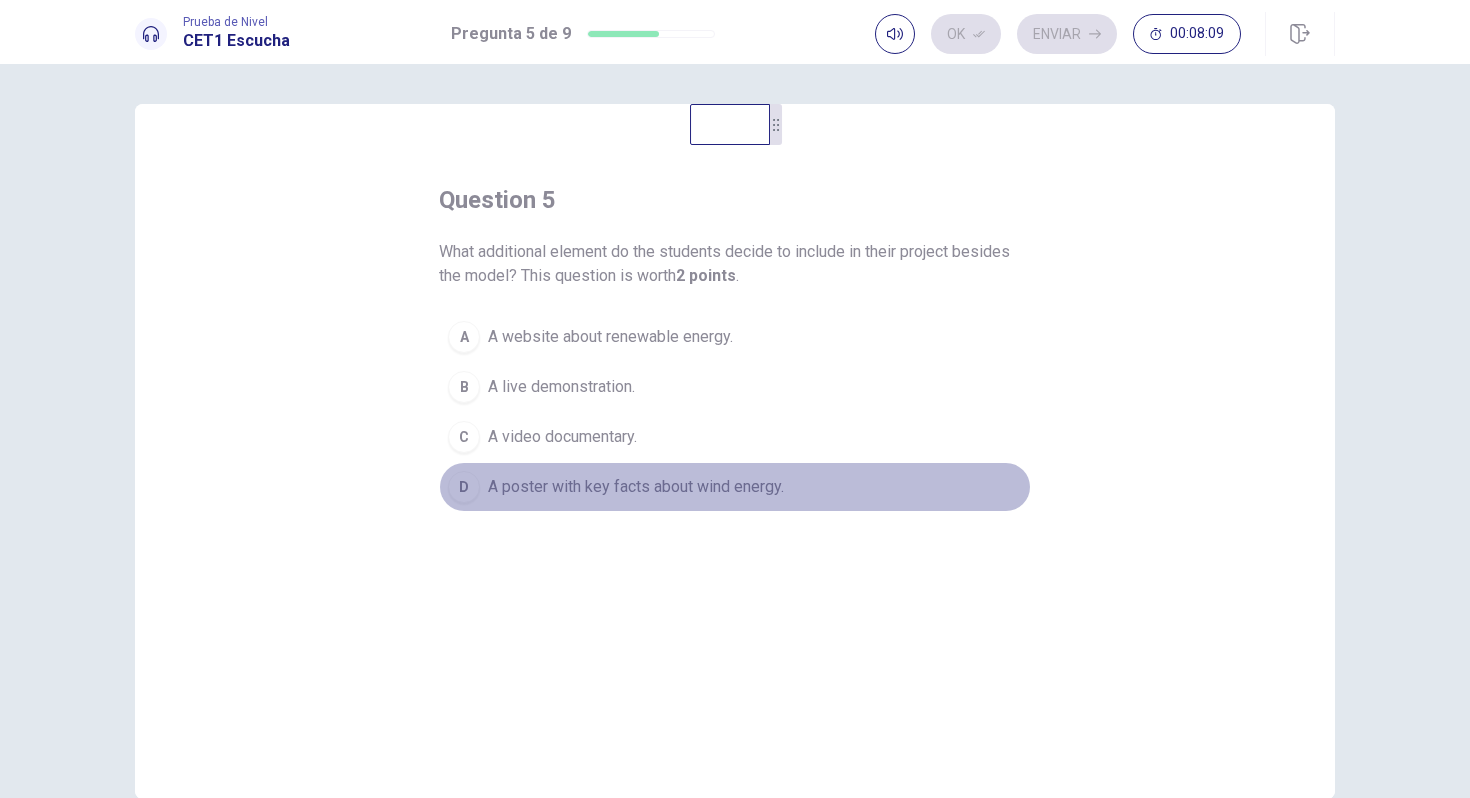 click on "A poster with key facts about wind energy." at bounding box center [636, 487] 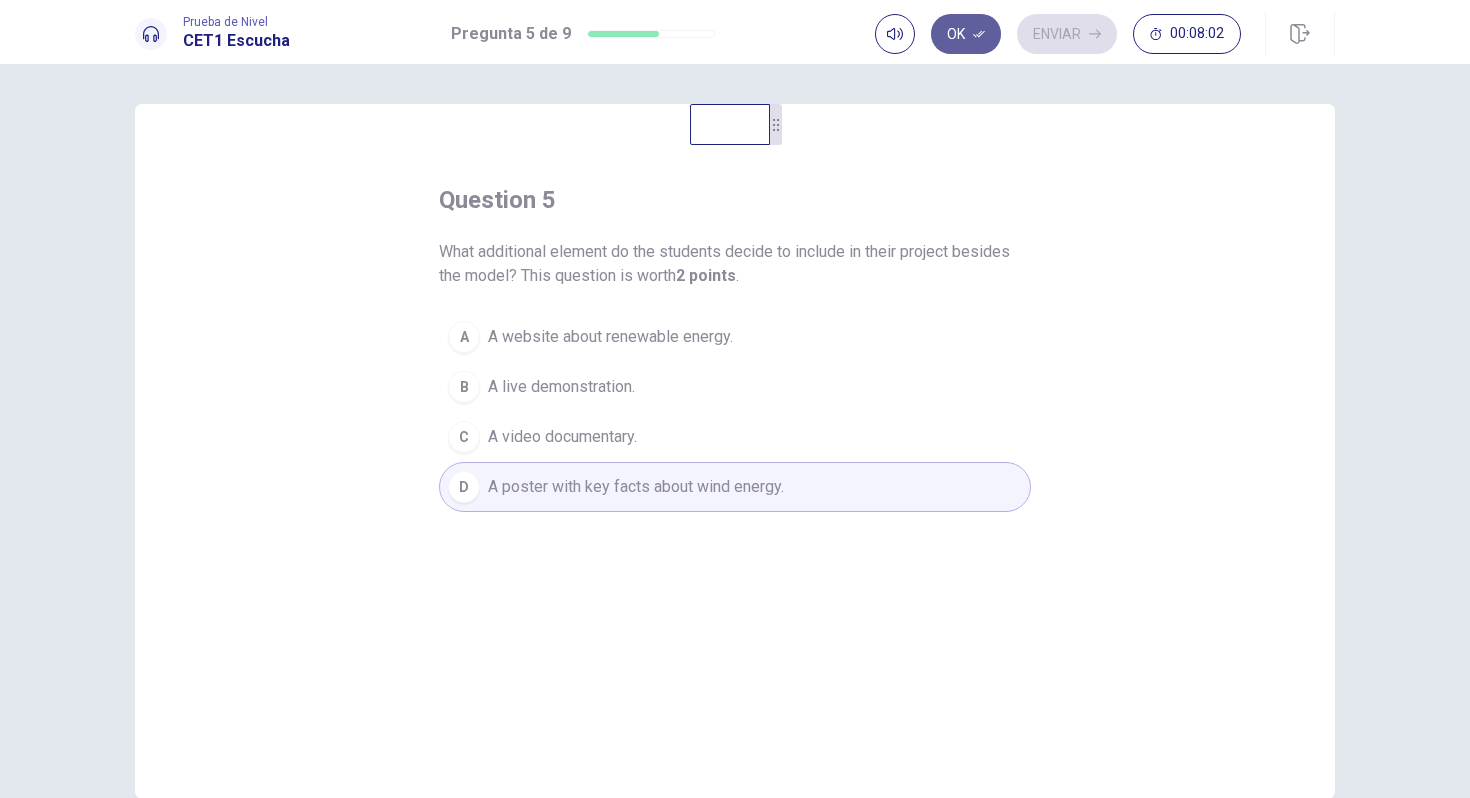 click 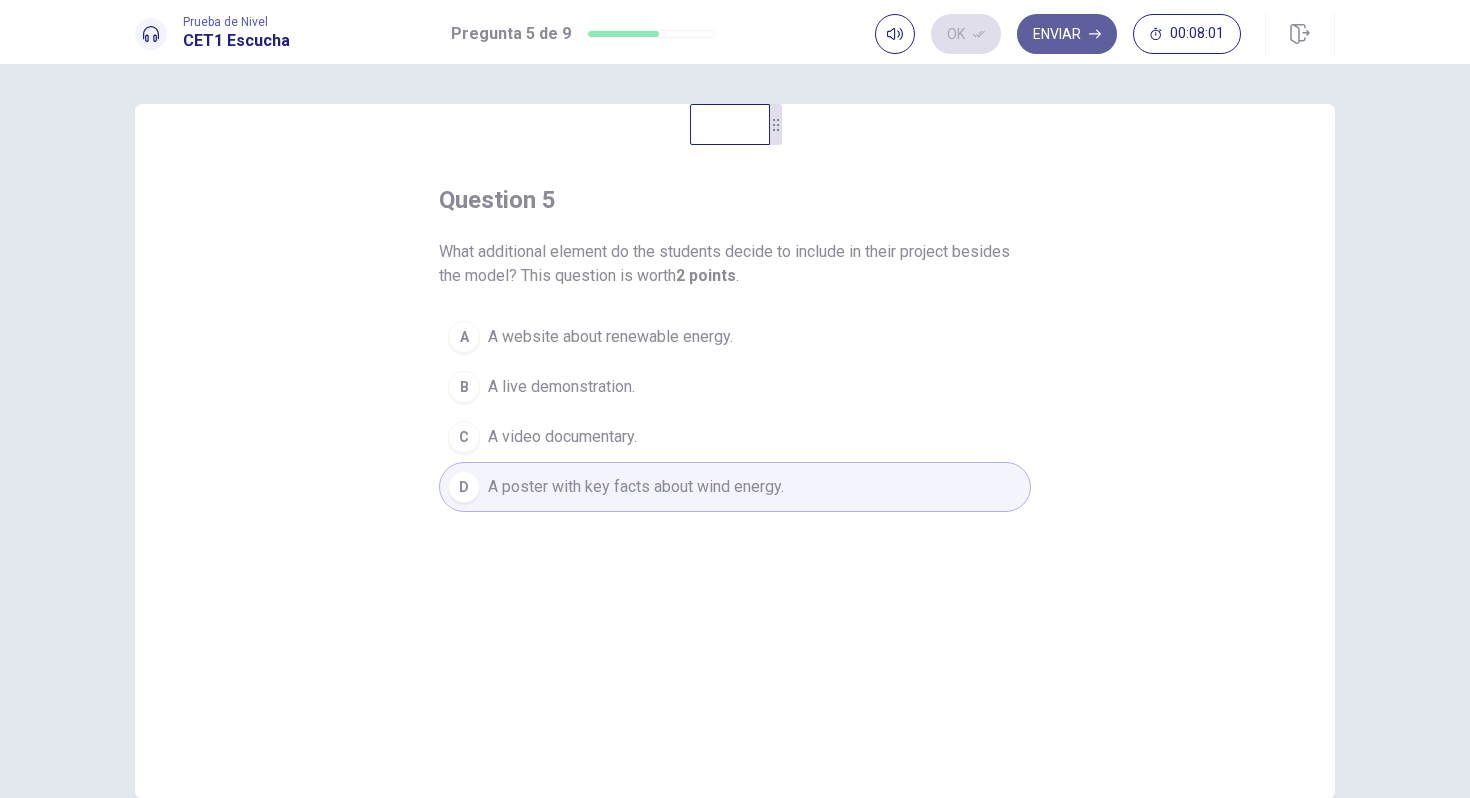 click on "Enviar" at bounding box center [1067, 34] 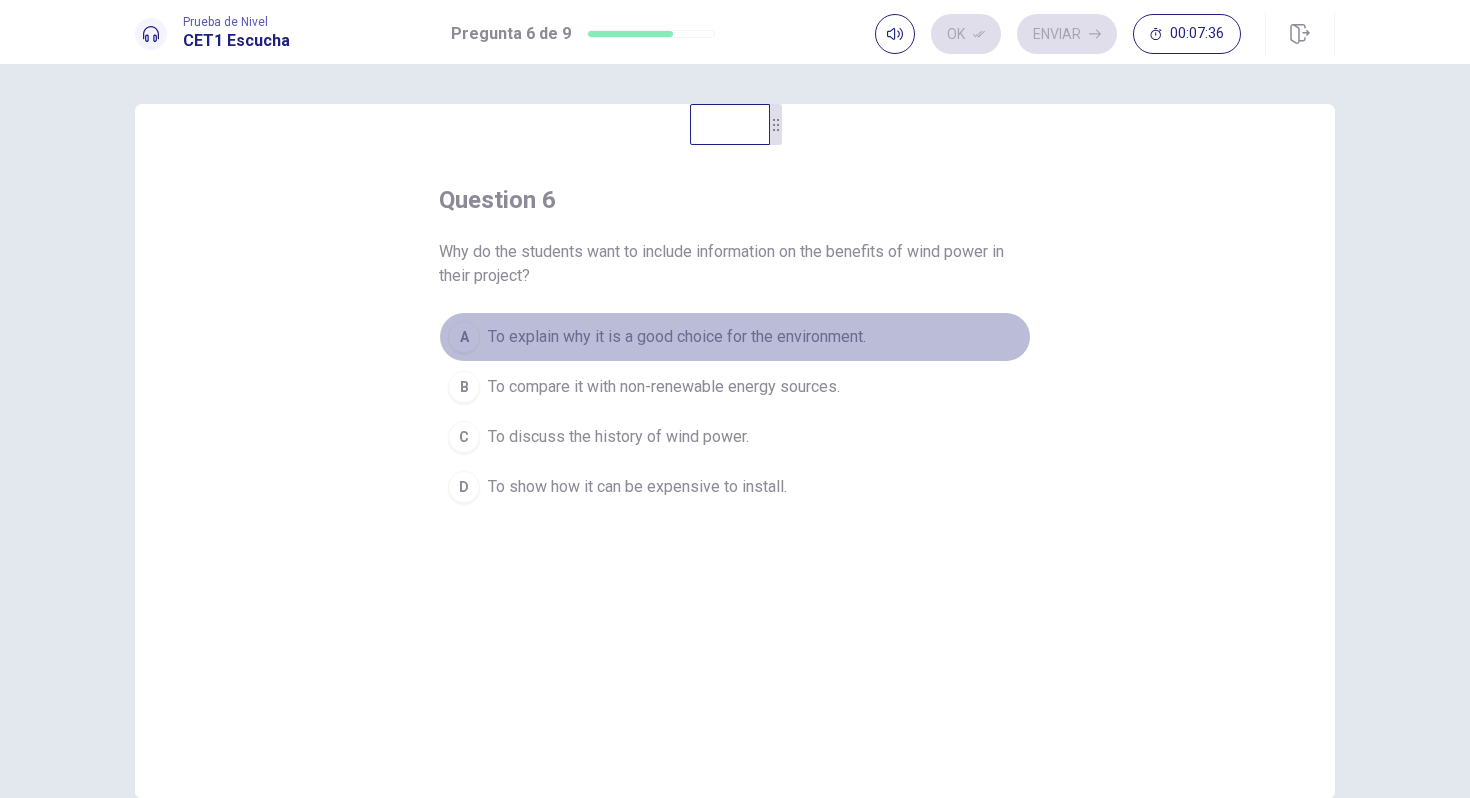 click on "To explain why it is a good choice for the environment." at bounding box center (677, 337) 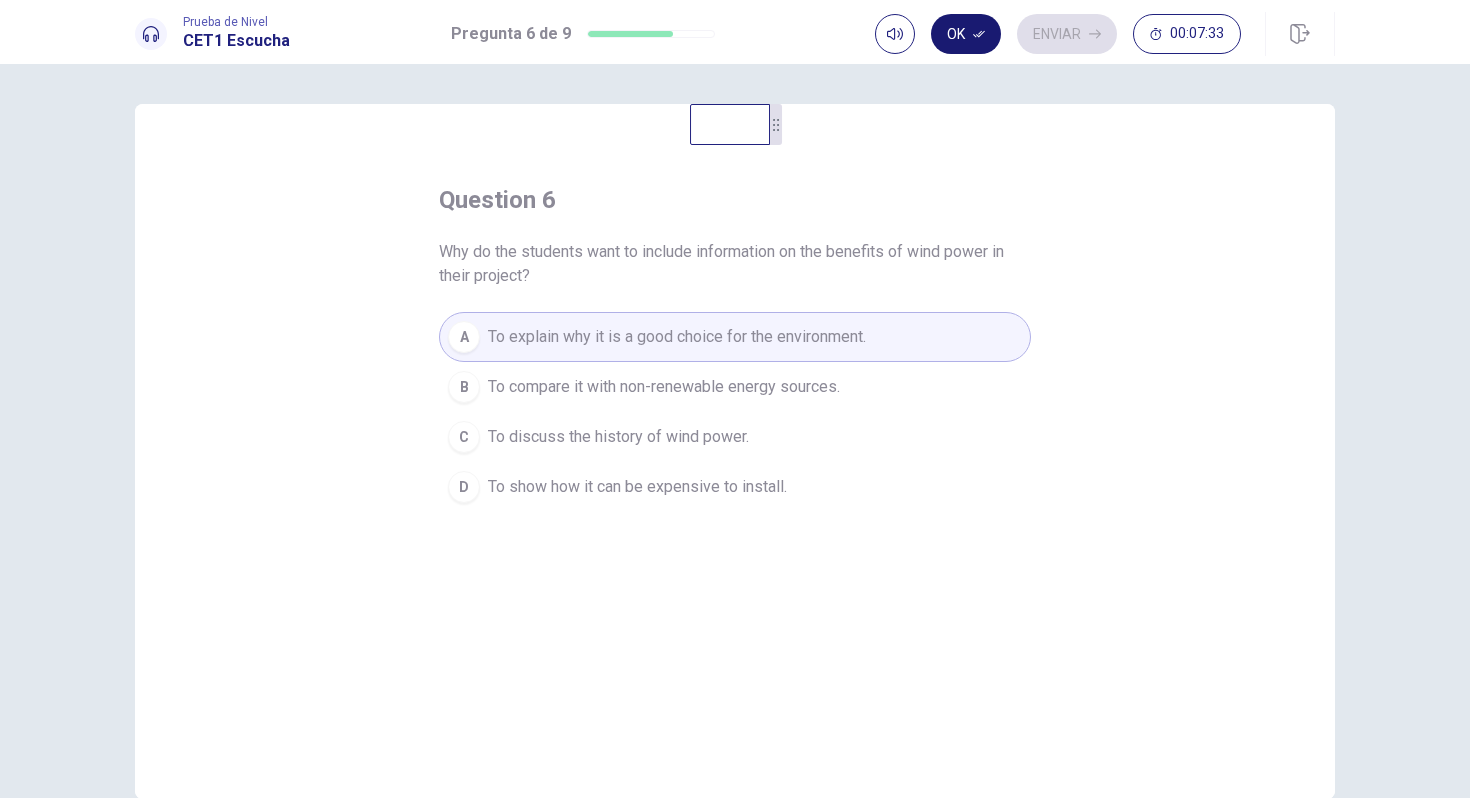 click on "Ok" at bounding box center (966, 34) 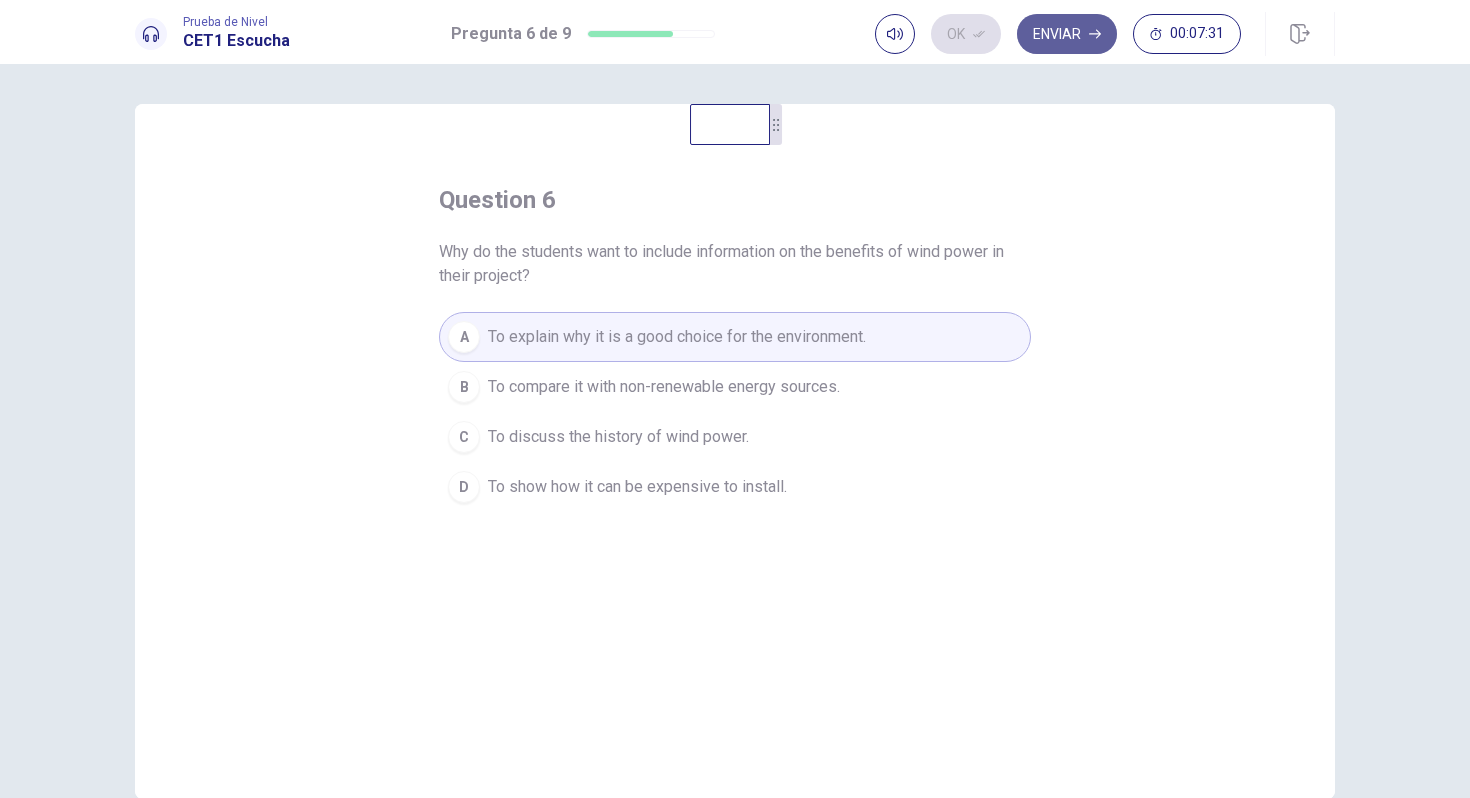 click on "Enviar" at bounding box center [1067, 34] 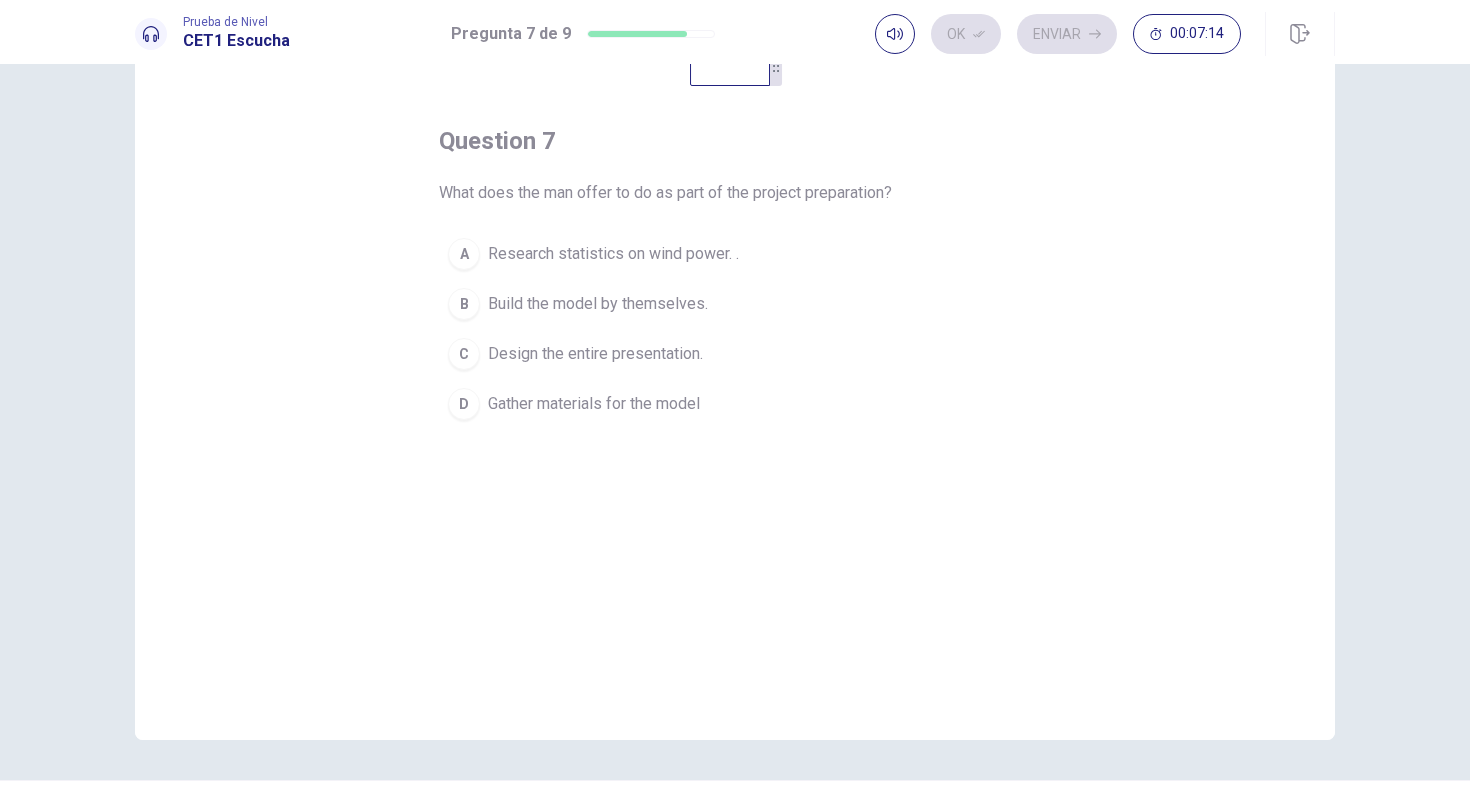 scroll, scrollTop: 56, scrollLeft: 0, axis: vertical 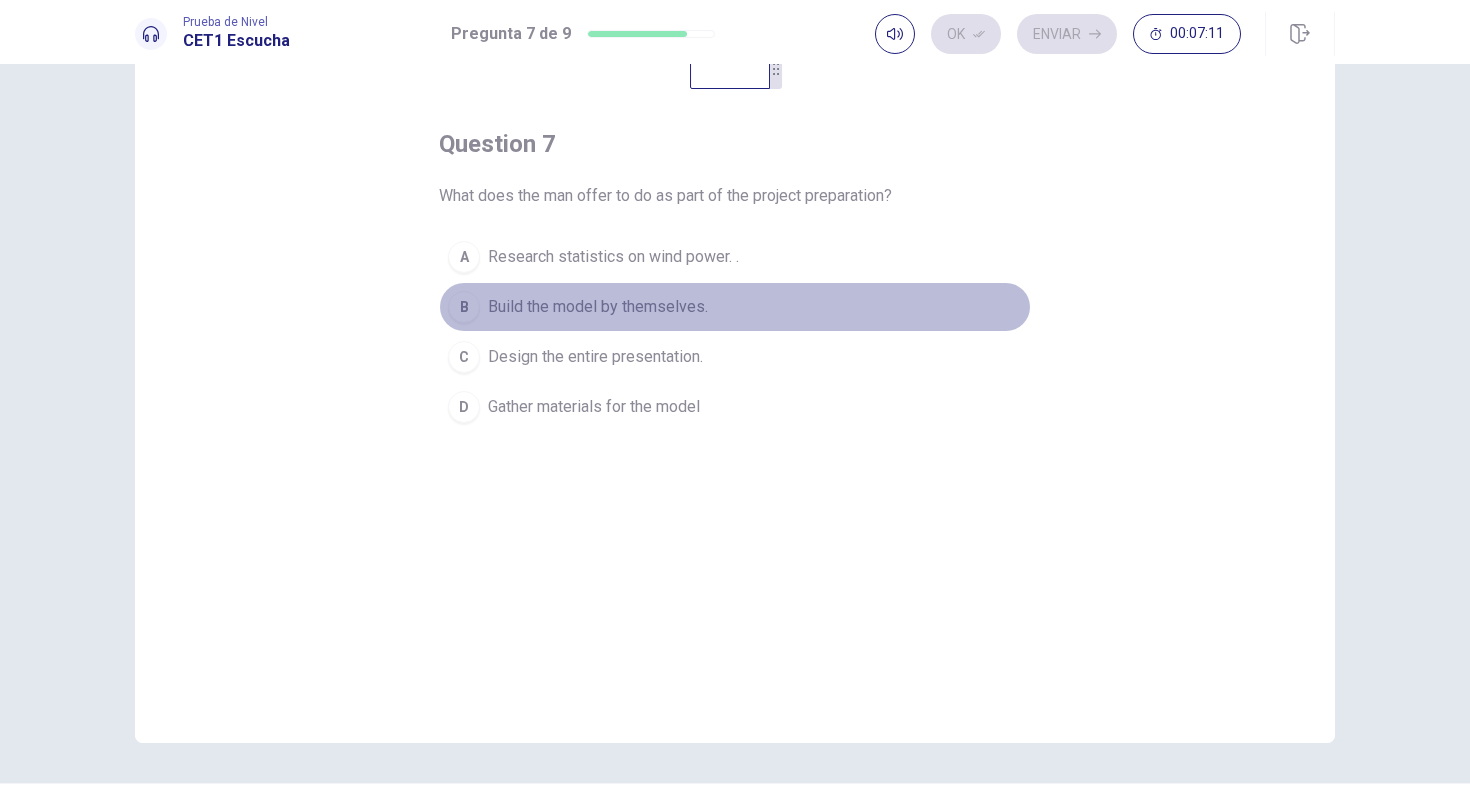 click on "Build the model by themselves." at bounding box center [598, 307] 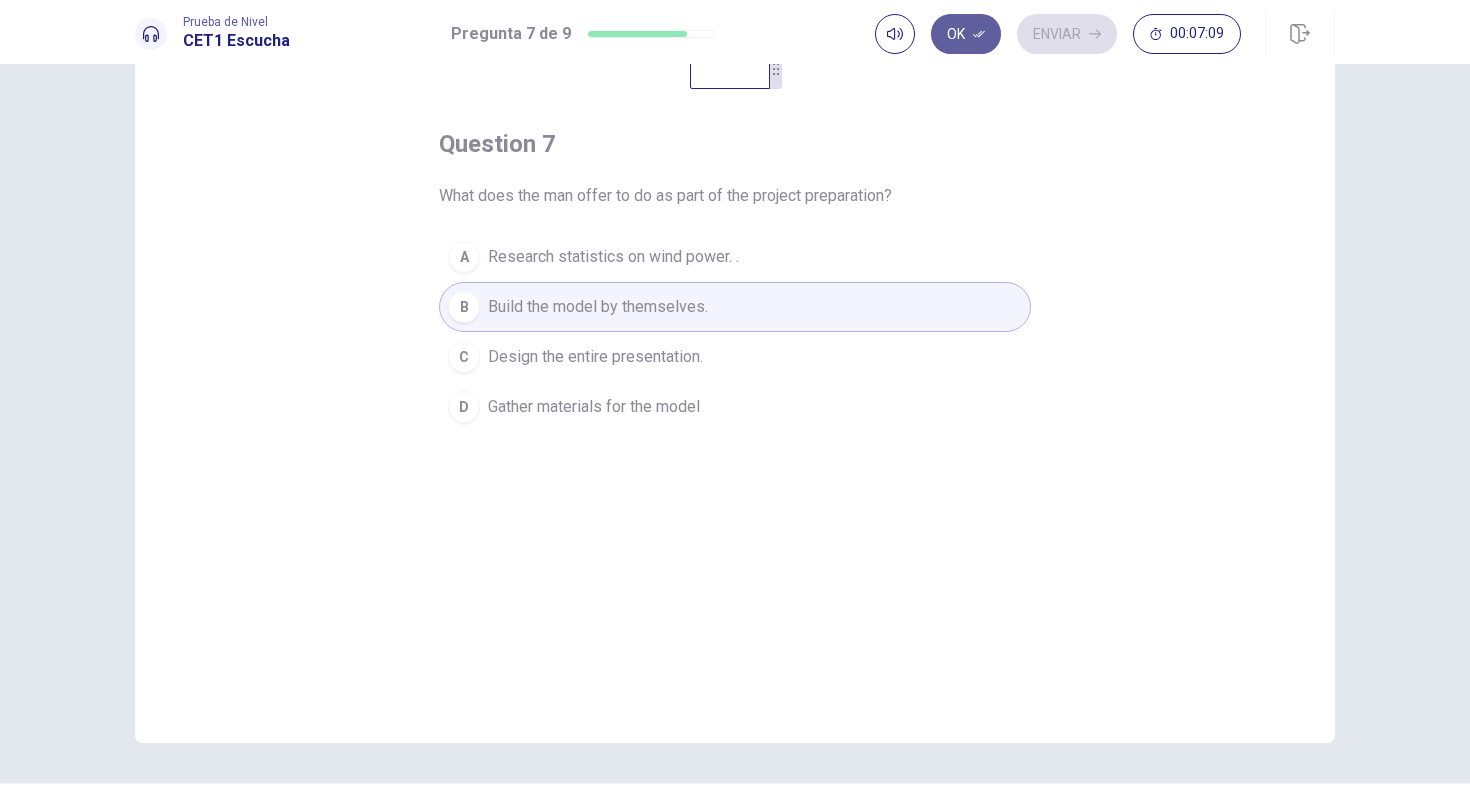 click on "Ok" at bounding box center [966, 34] 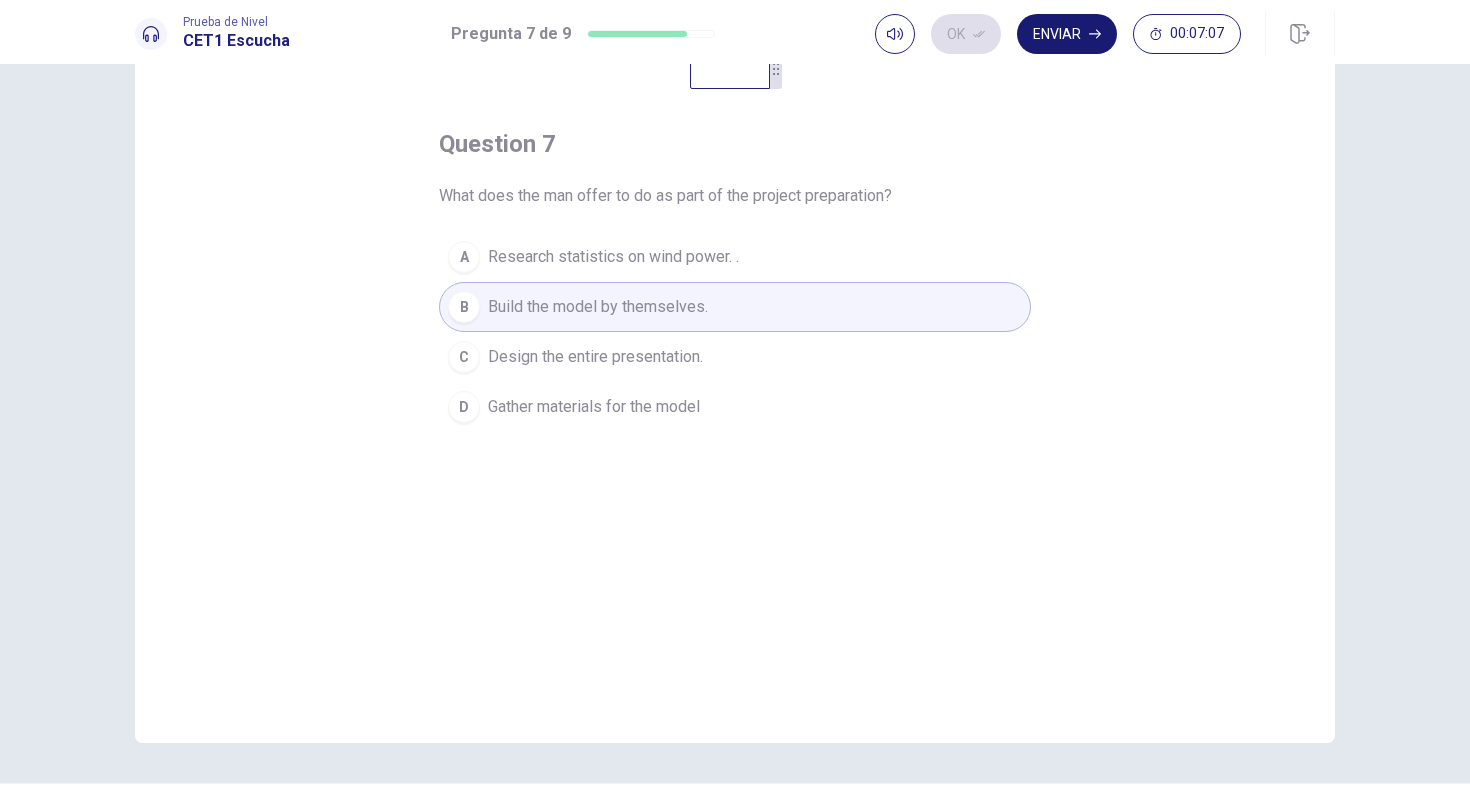 click on "Enviar" at bounding box center (1067, 34) 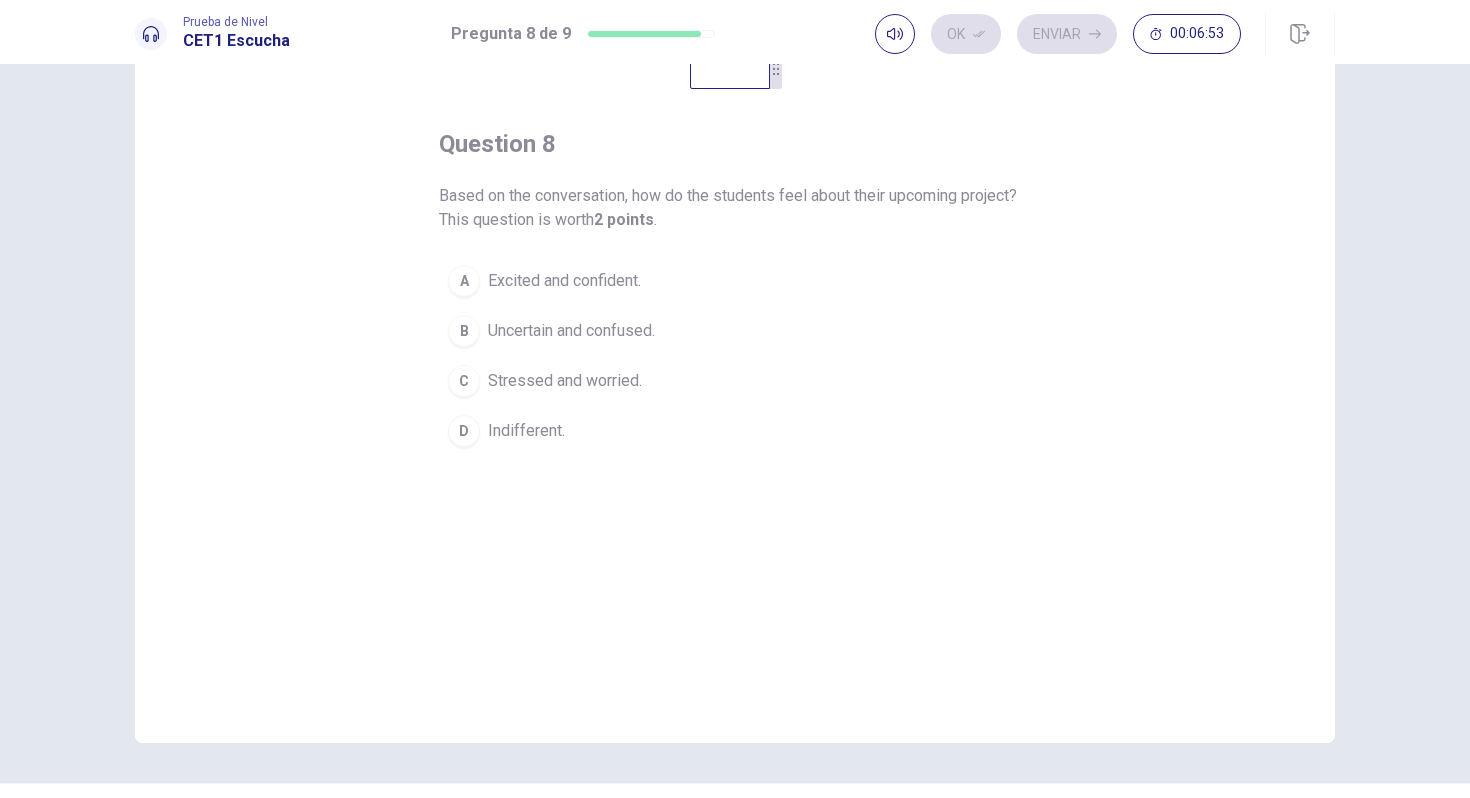 click on "Excited and confident." at bounding box center (564, 281) 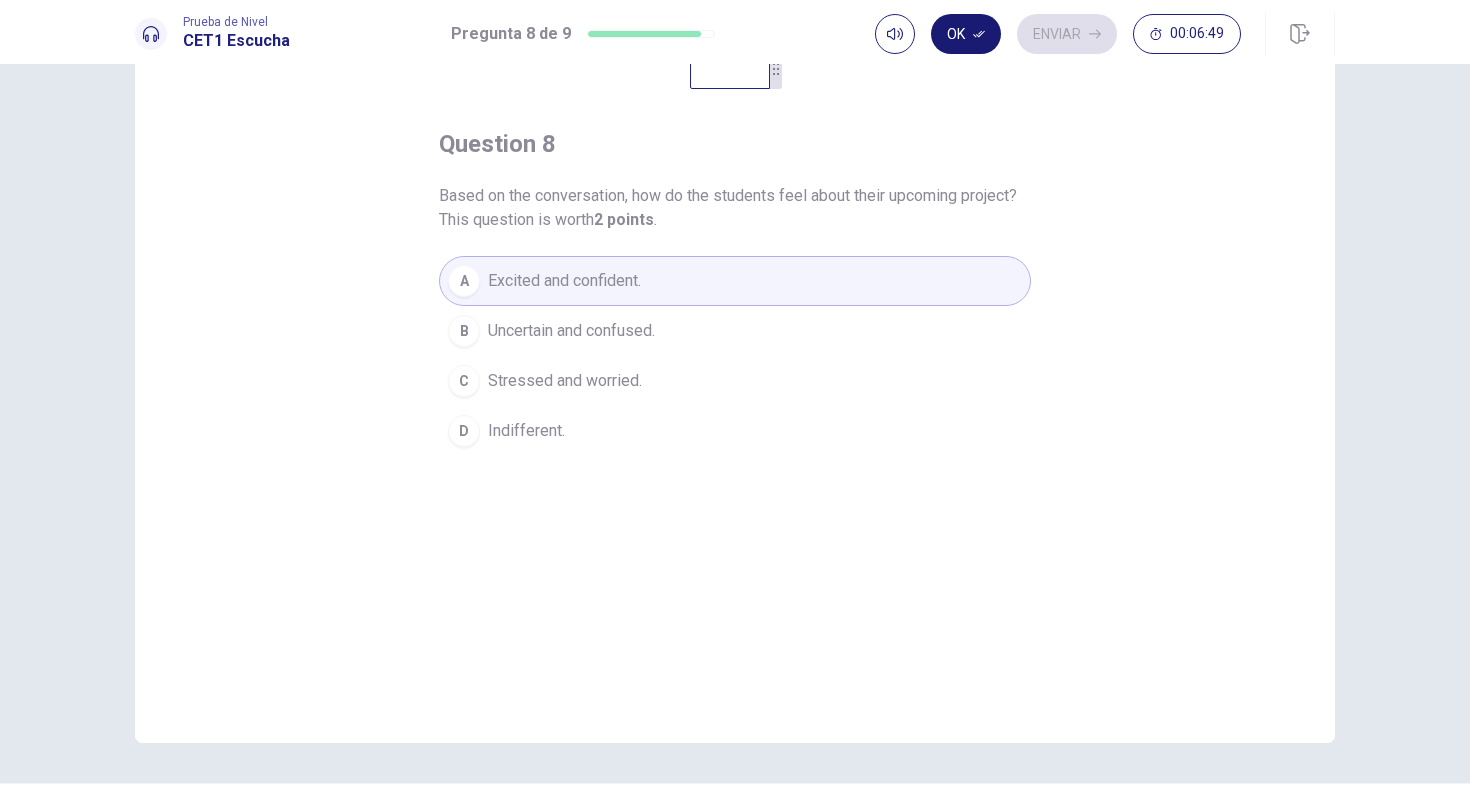 click on "Ok" at bounding box center (966, 34) 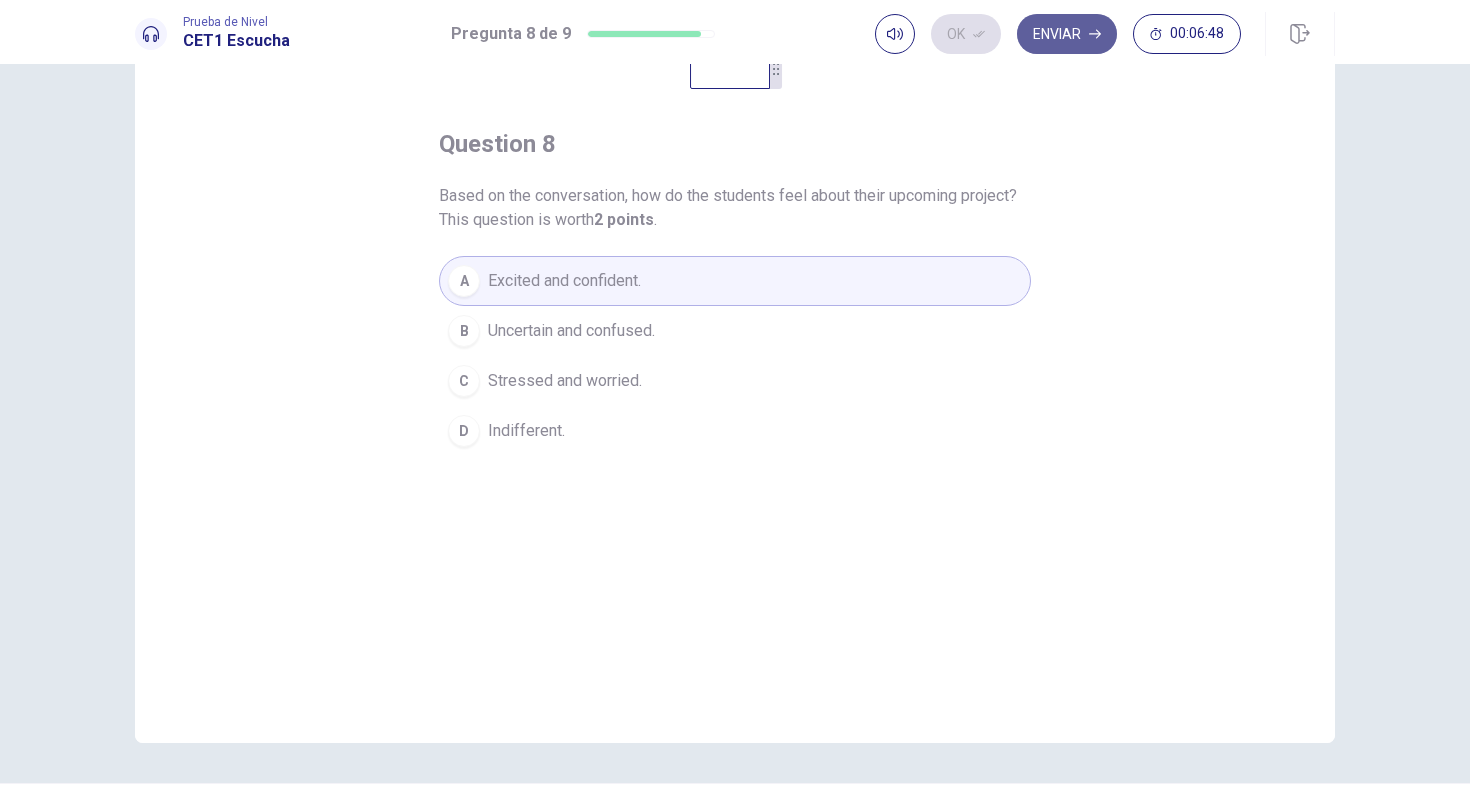 click on "Enviar" at bounding box center [1067, 34] 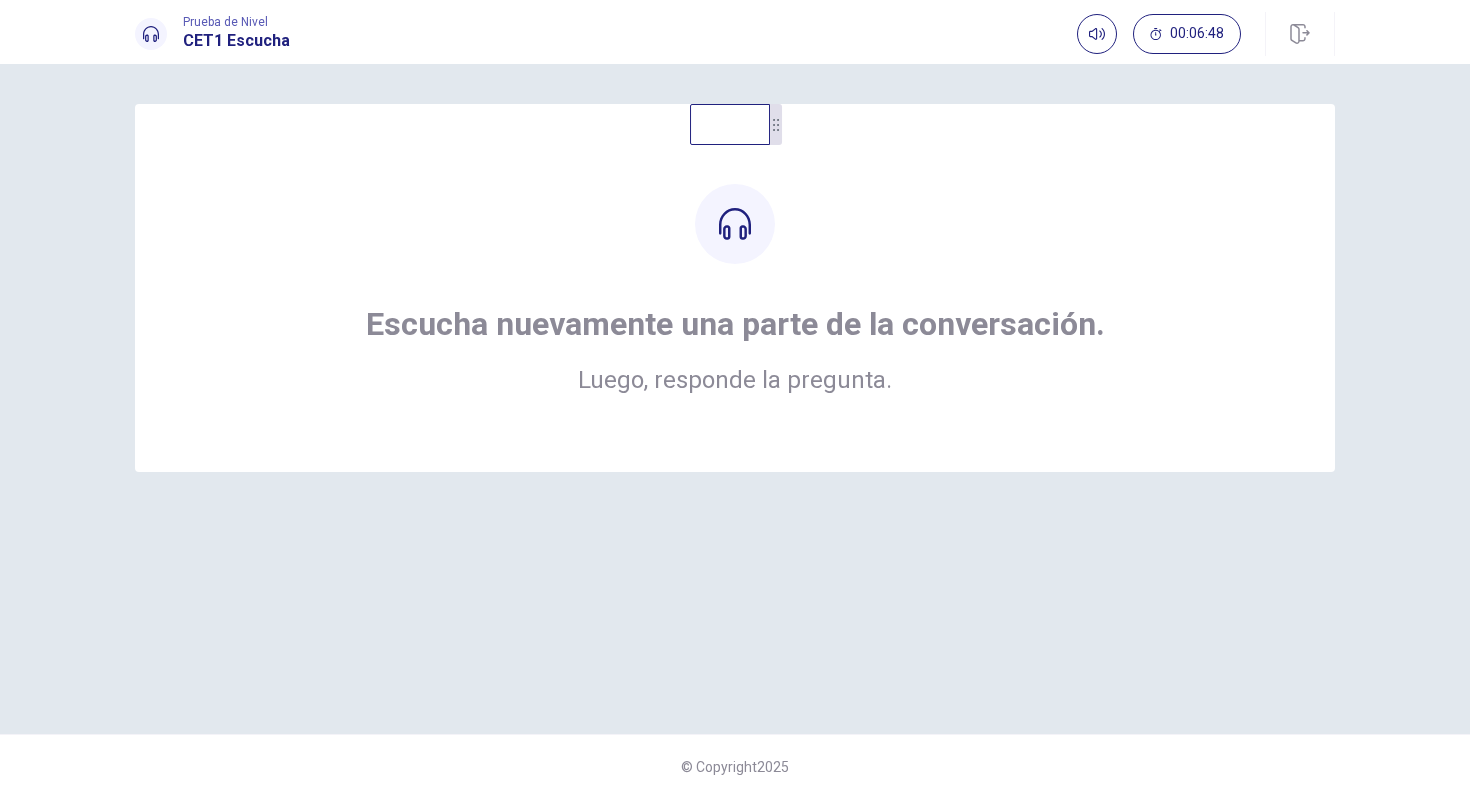 scroll, scrollTop: 0, scrollLeft: 0, axis: both 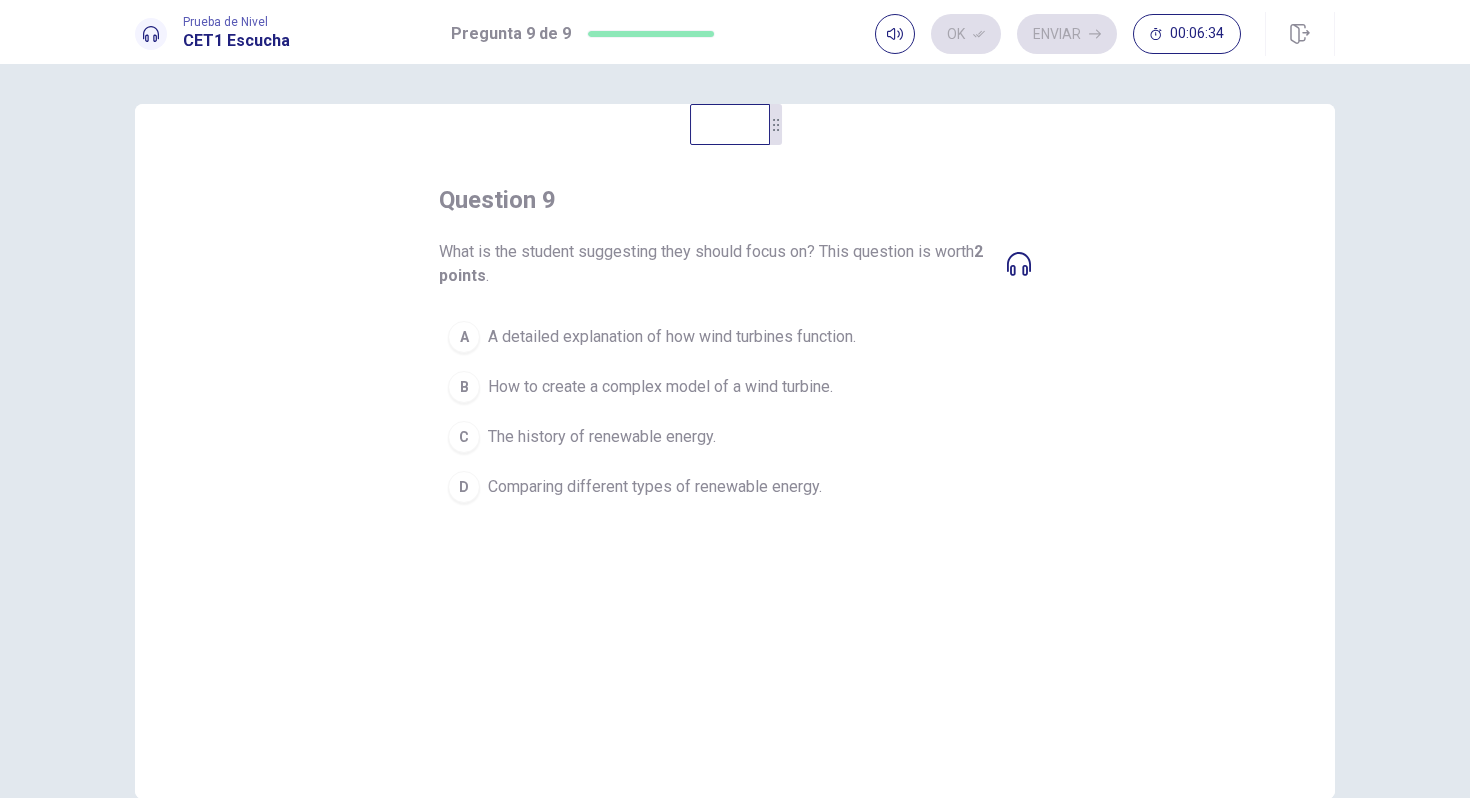 click on "A detailed explanation of how wind turbines function." at bounding box center (672, 337) 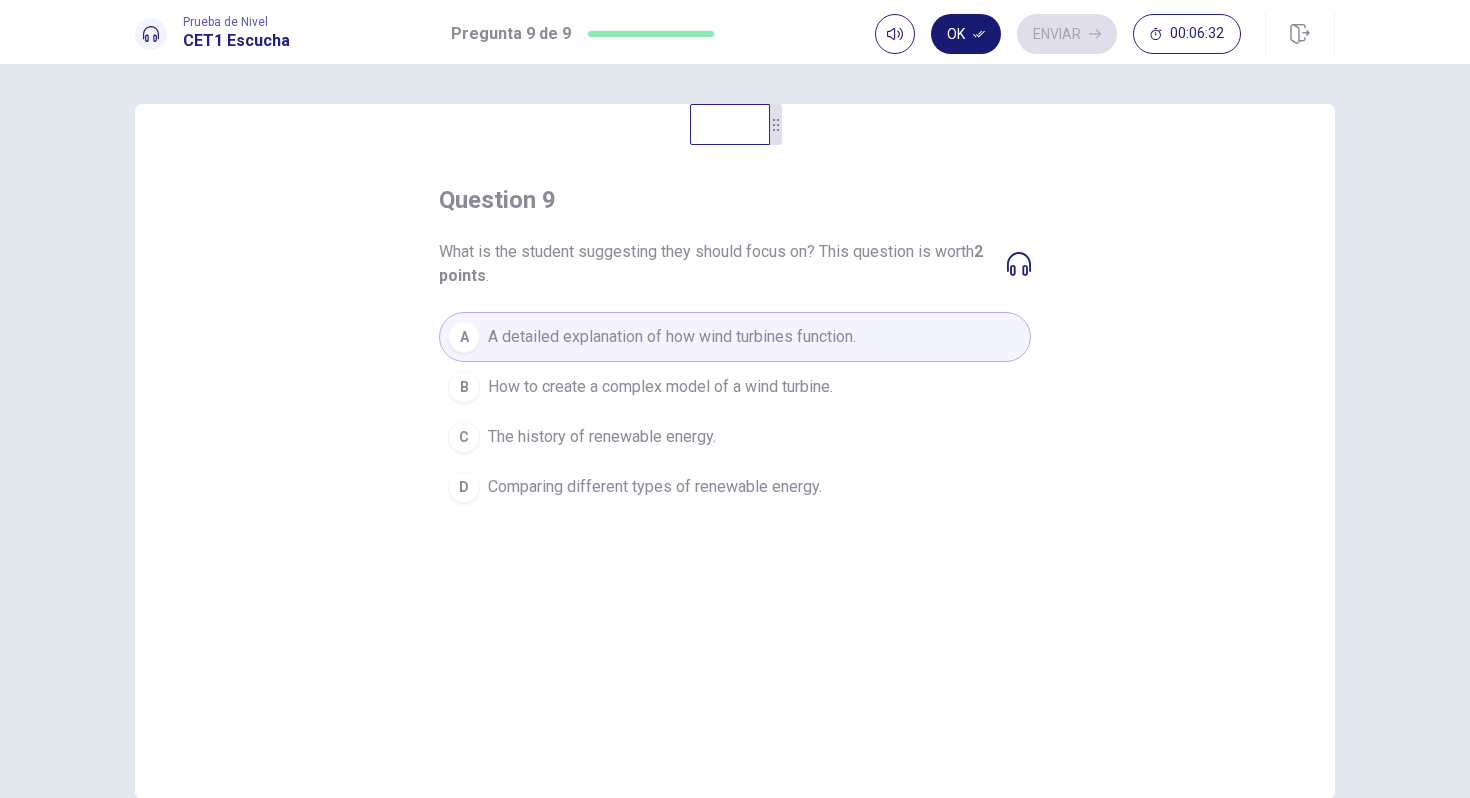 click 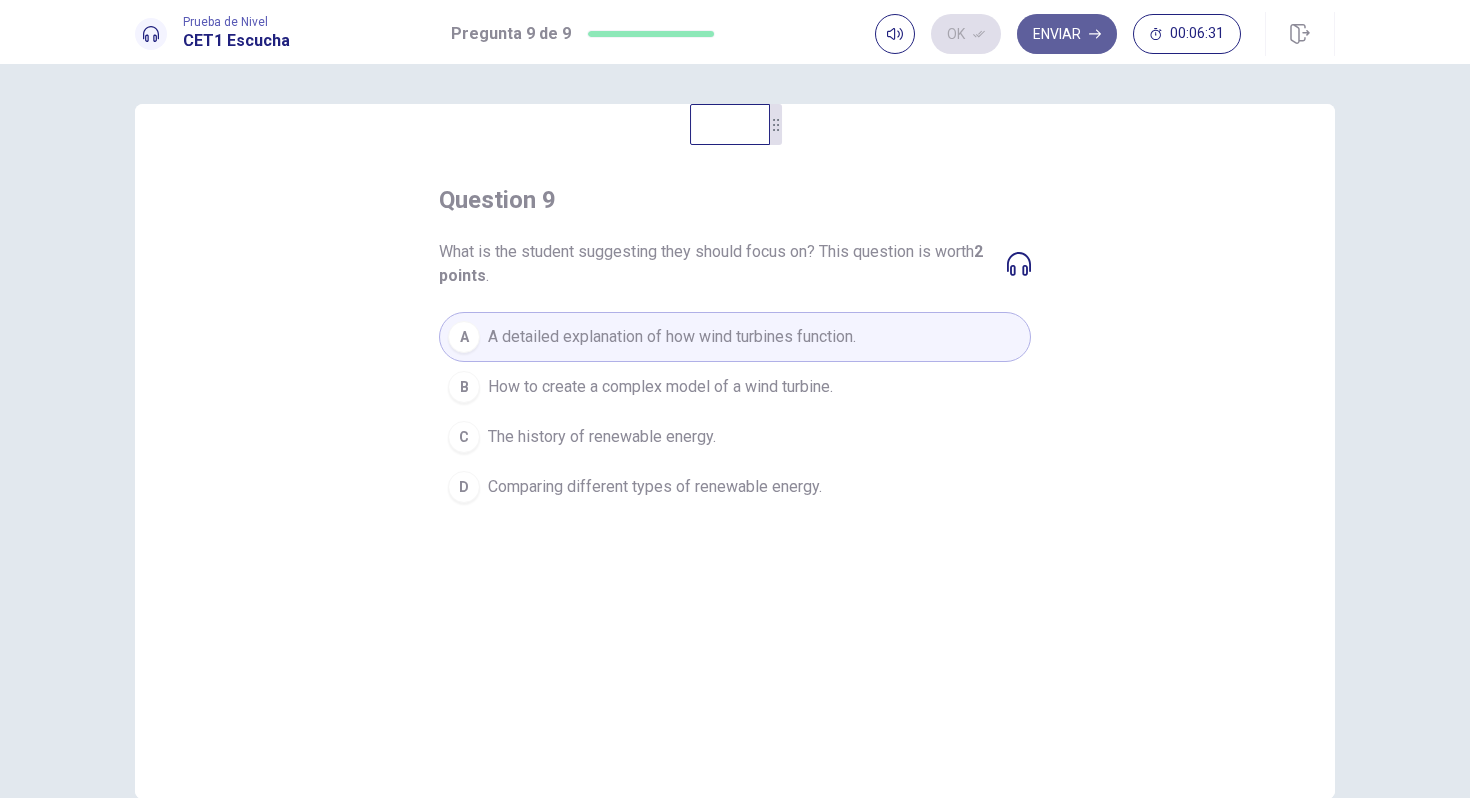 click on "Enviar" at bounding box center (1067, 34) 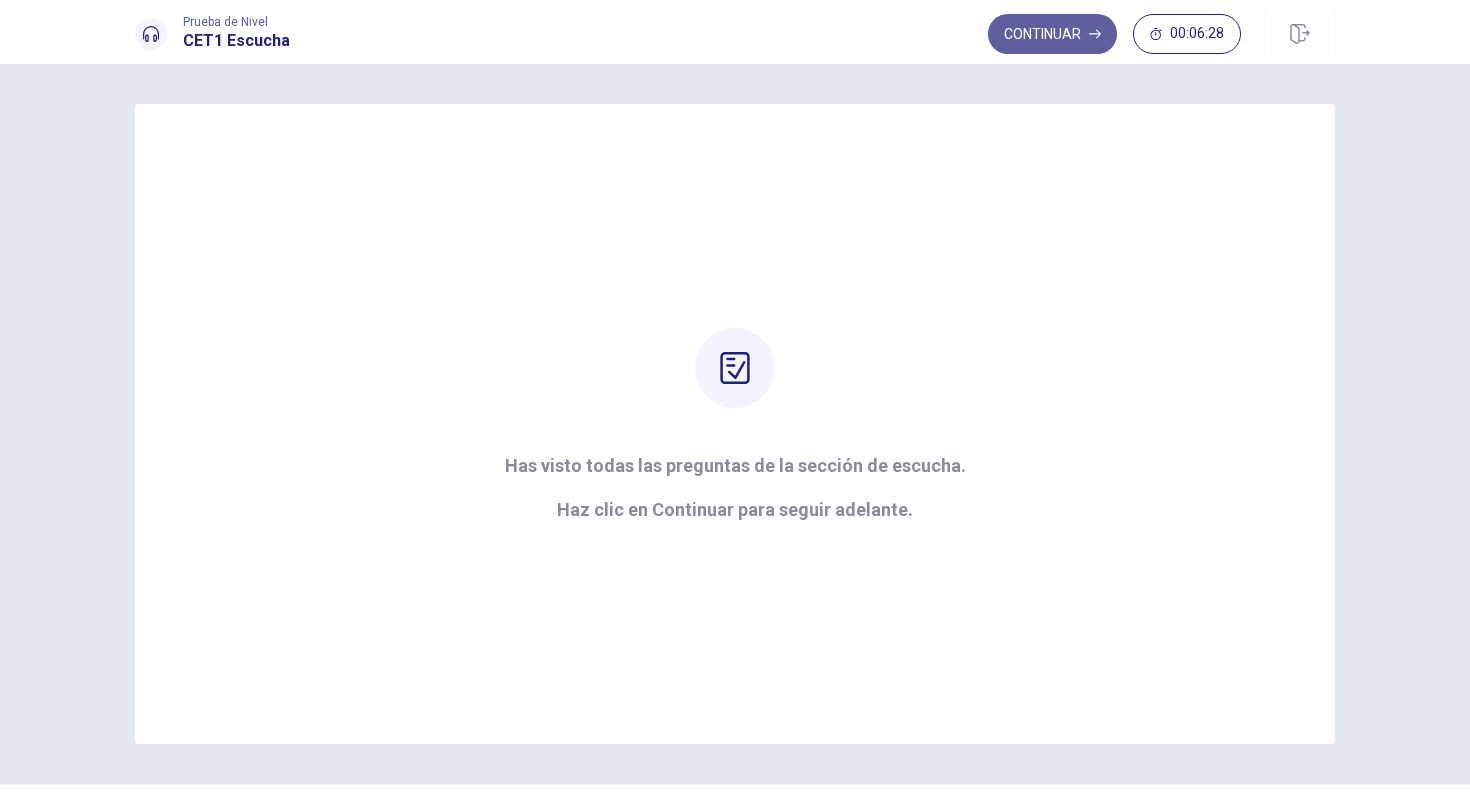 click on "Continuar" at bounding box center (1052, 34) 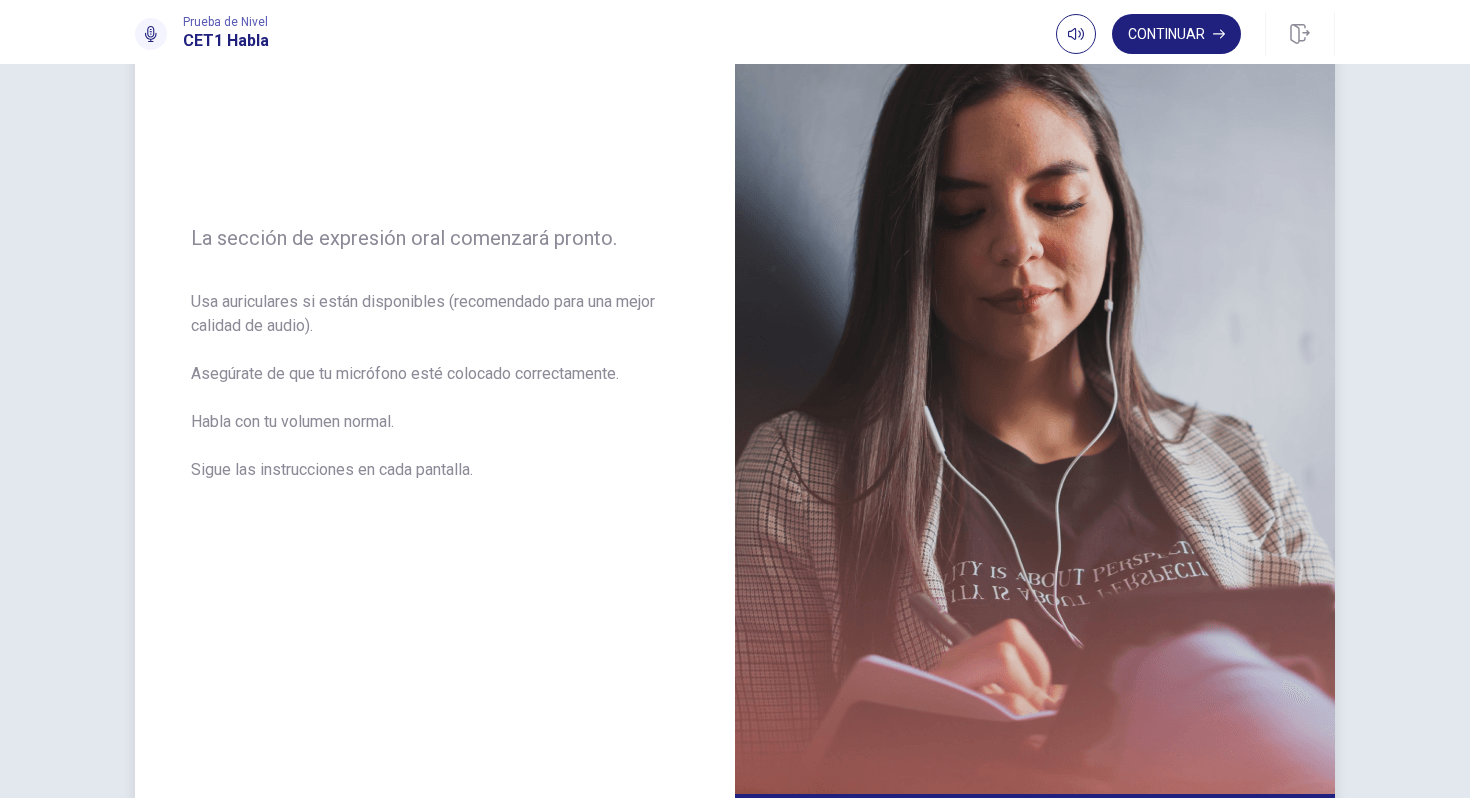 scroll, scrollTop: 176, scrollLeft: 0, axis: vertical 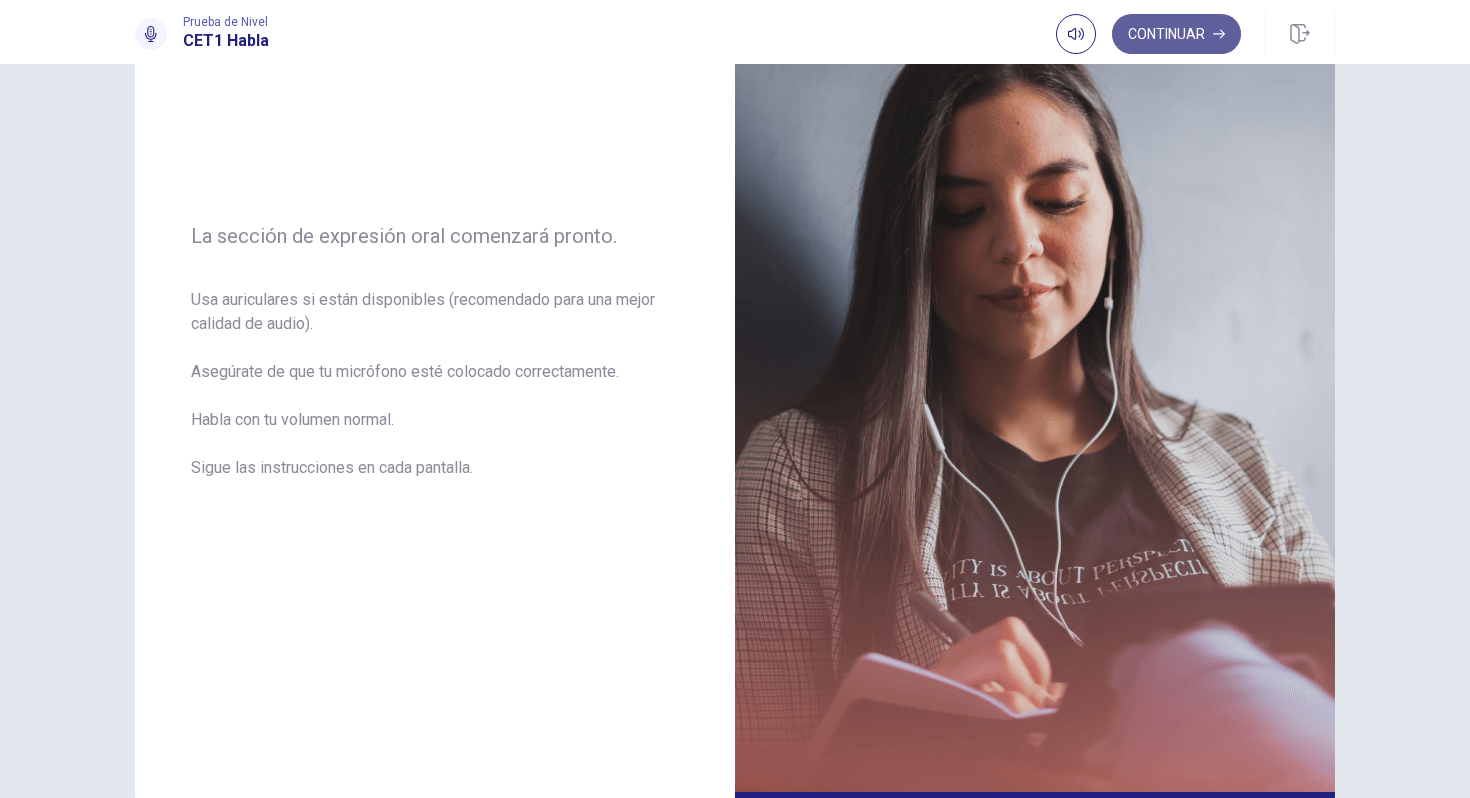 click on "Continuar" at bounding box center [1176, 34] 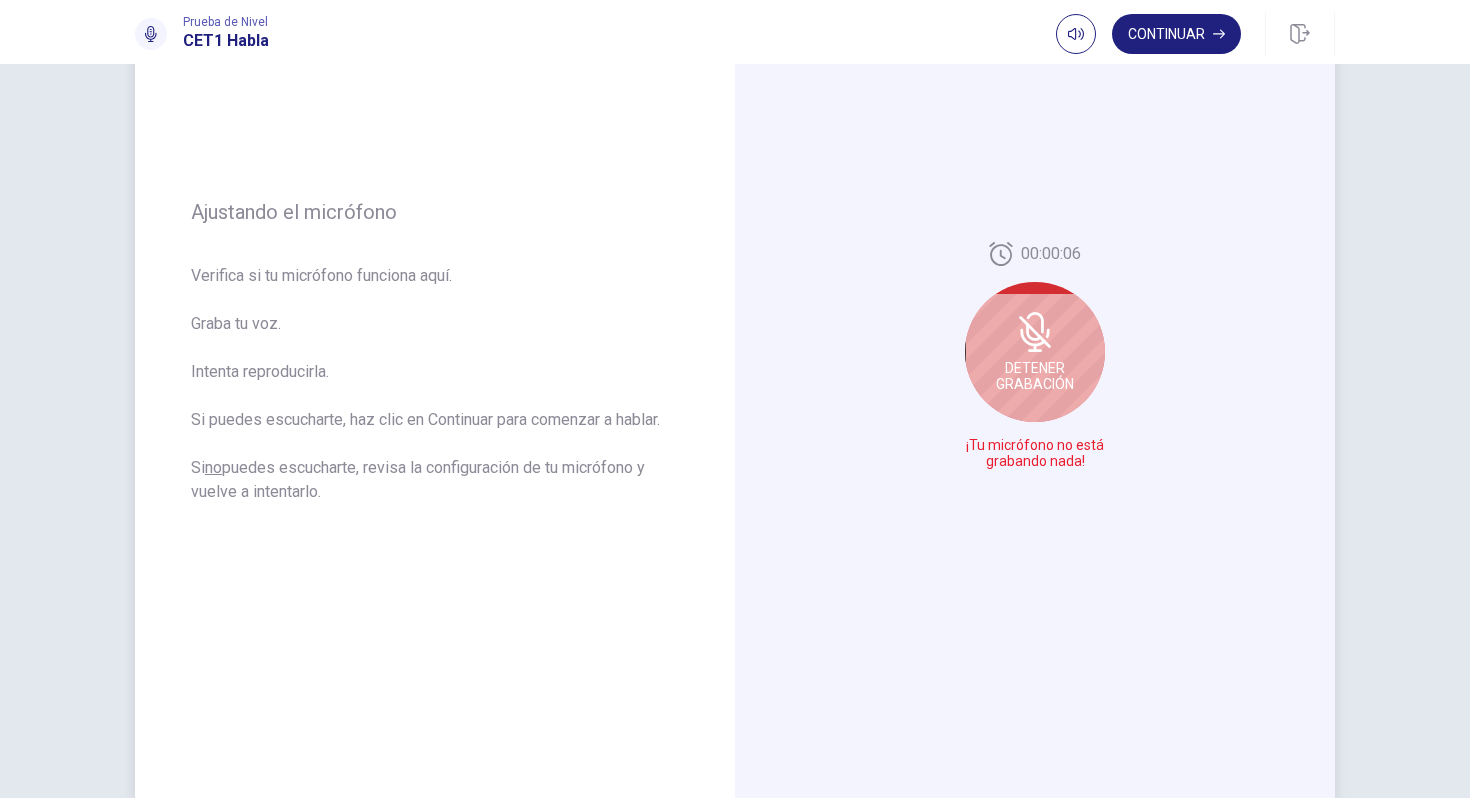 click on "Detener   Grabación" at bounding box center (1035, 352) 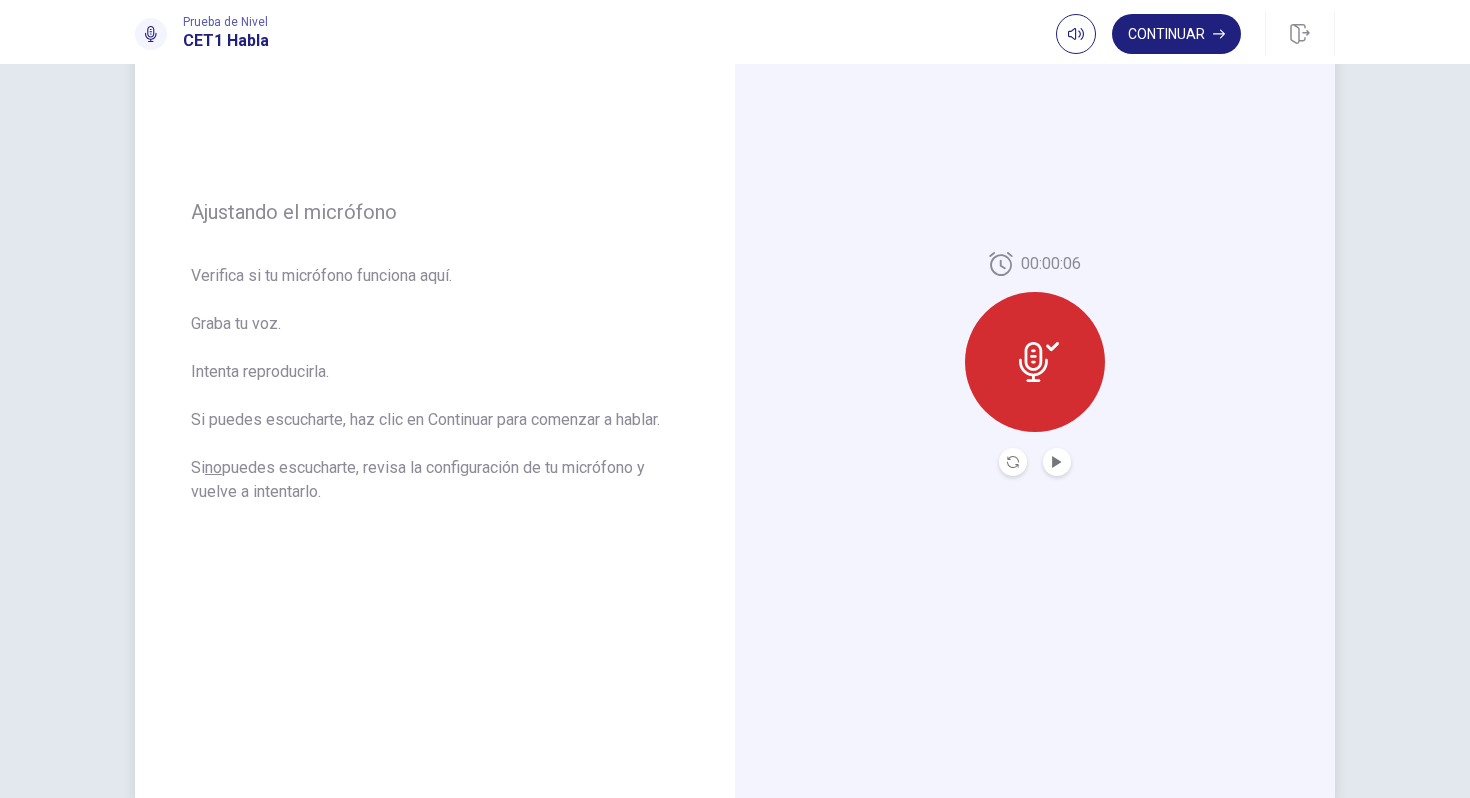 click 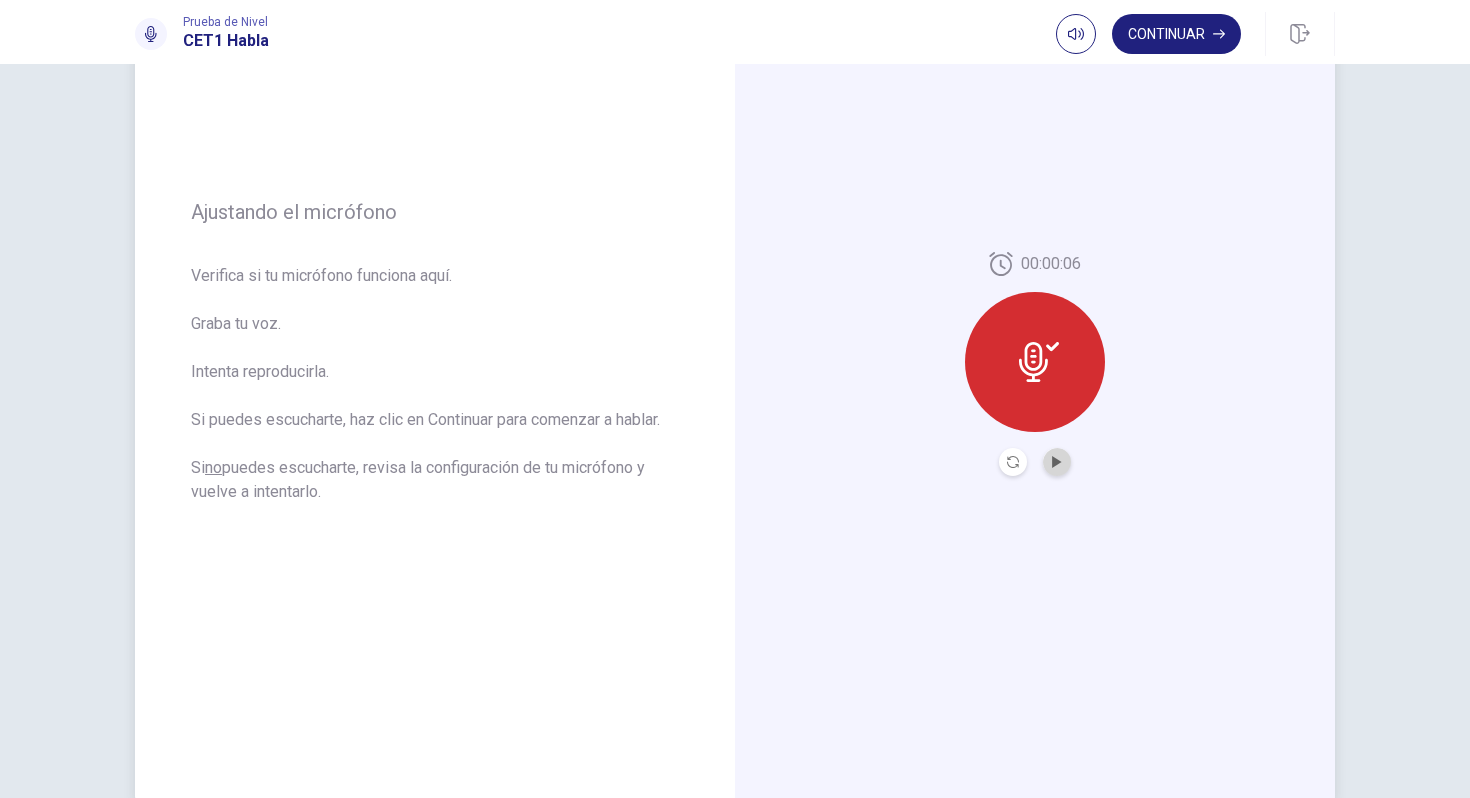 click at bounding box center [1057, 462] 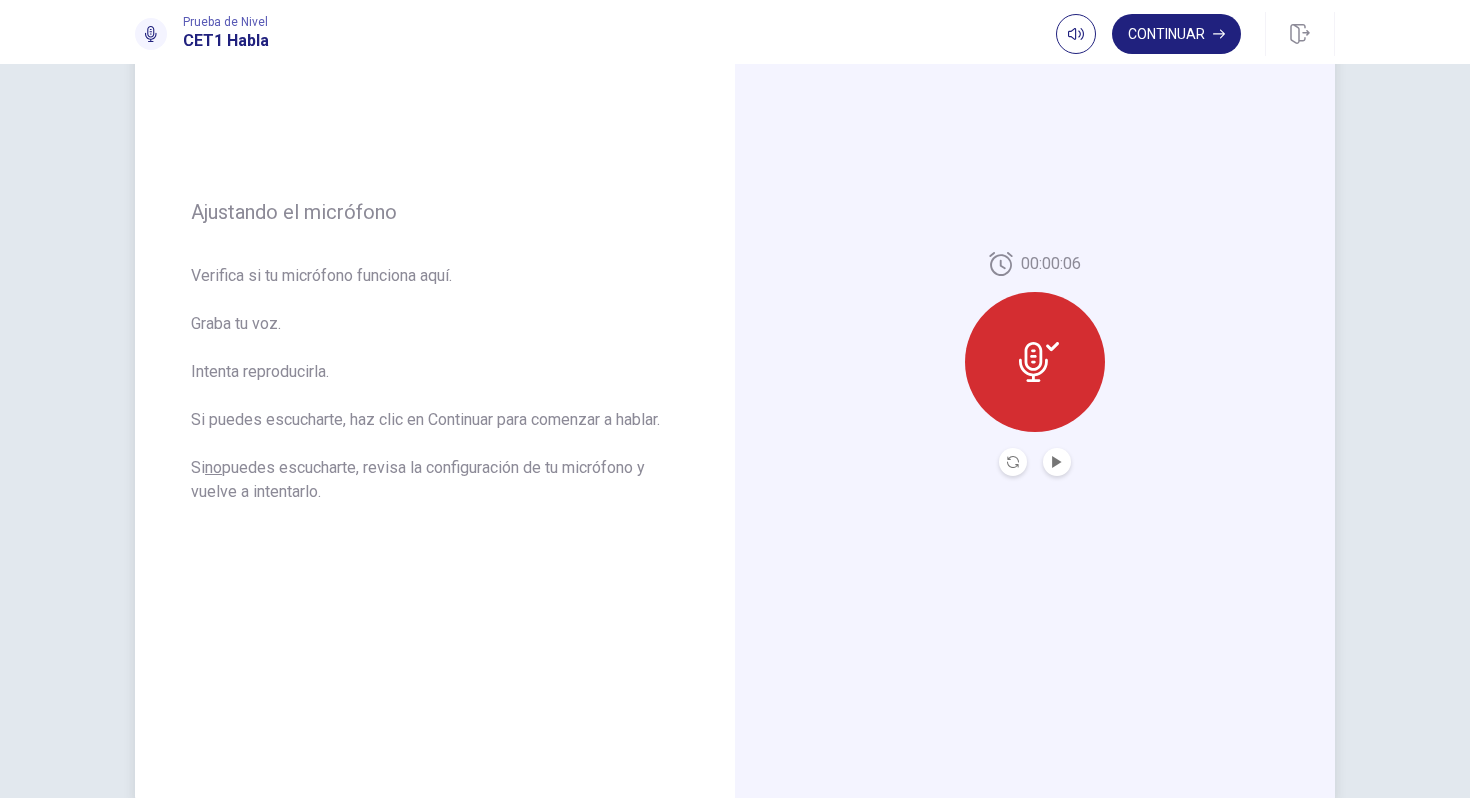 click 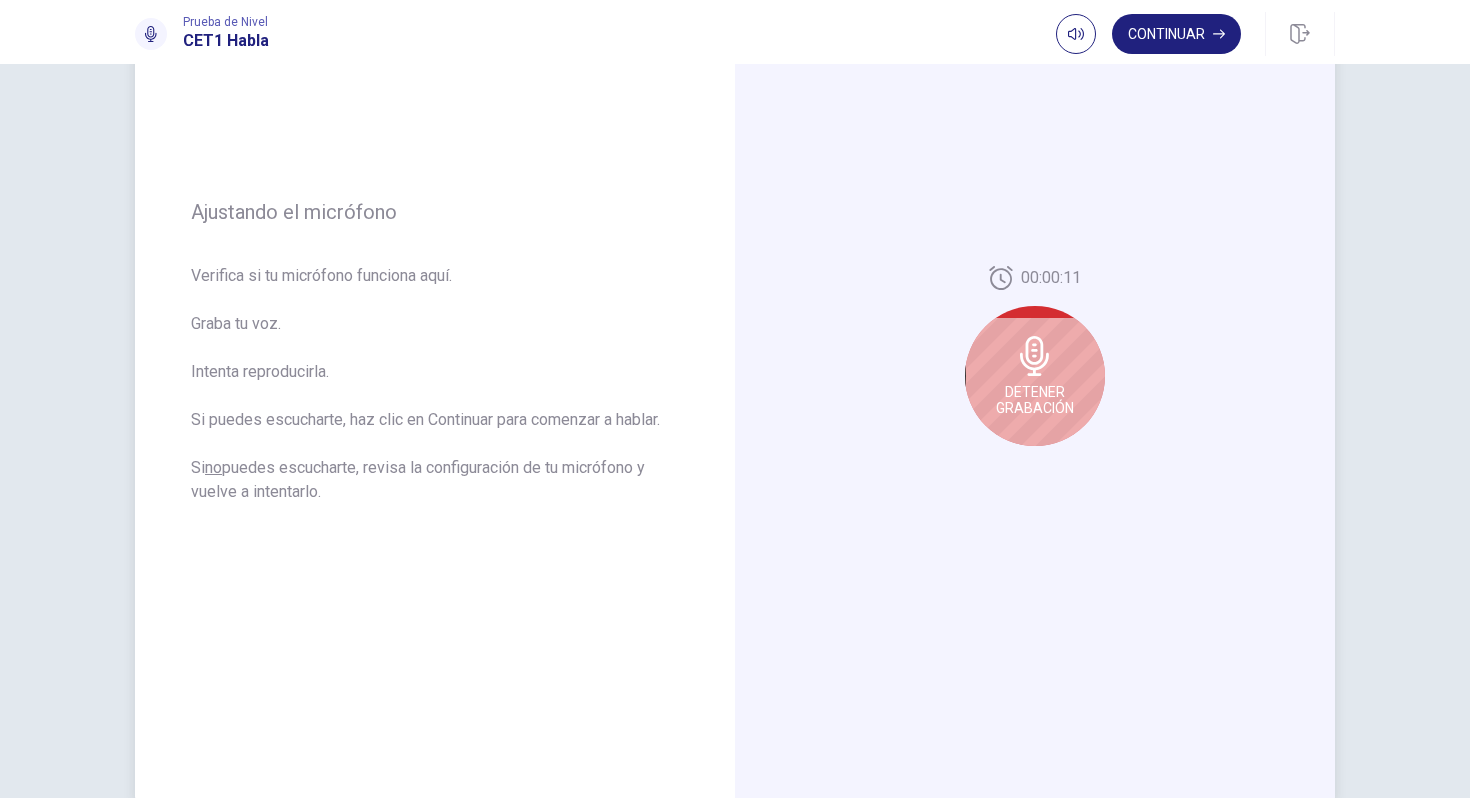 click on "Detener   Grabación" at bounding box center (1035, 400) 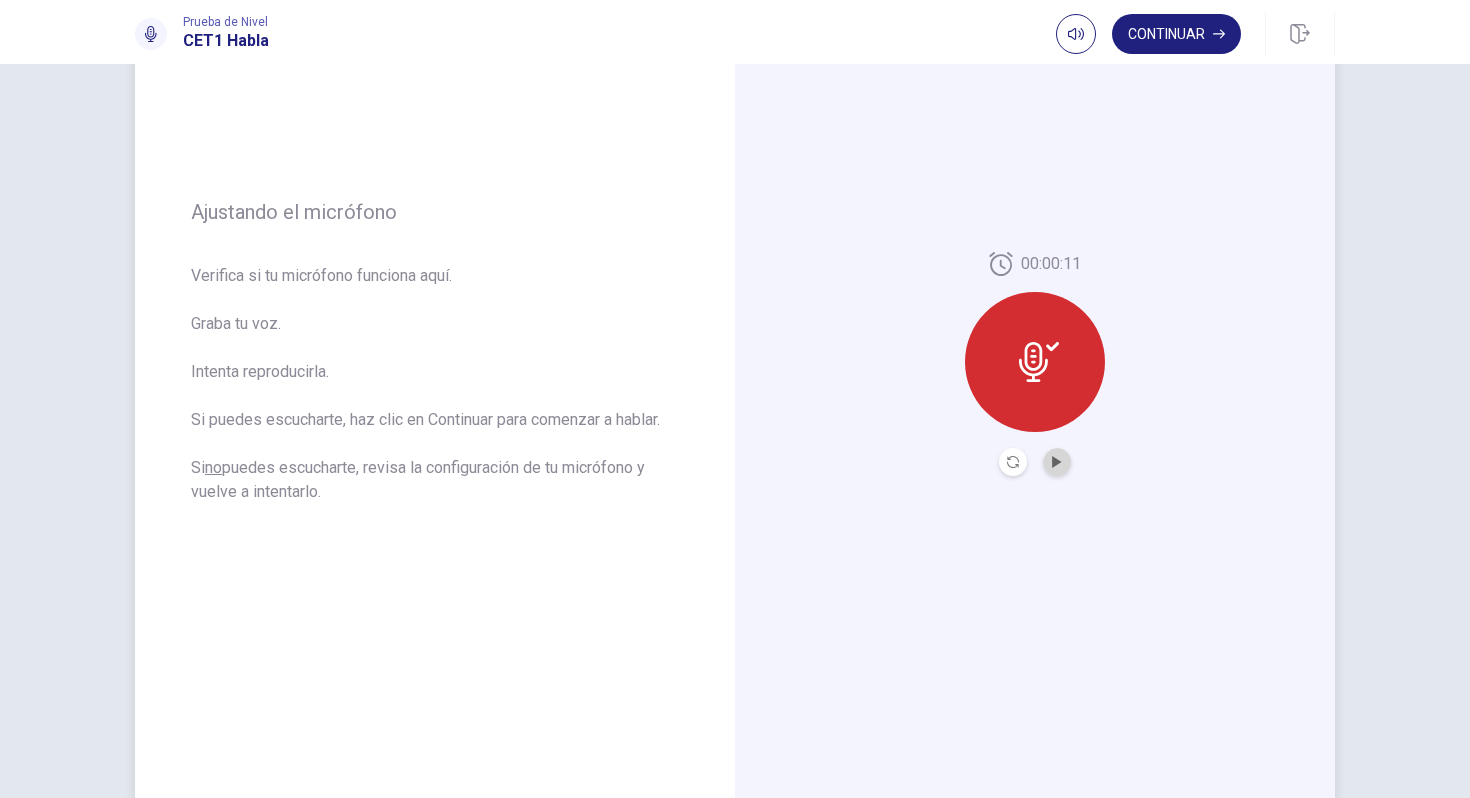 click at bounding box center [1057, 462] 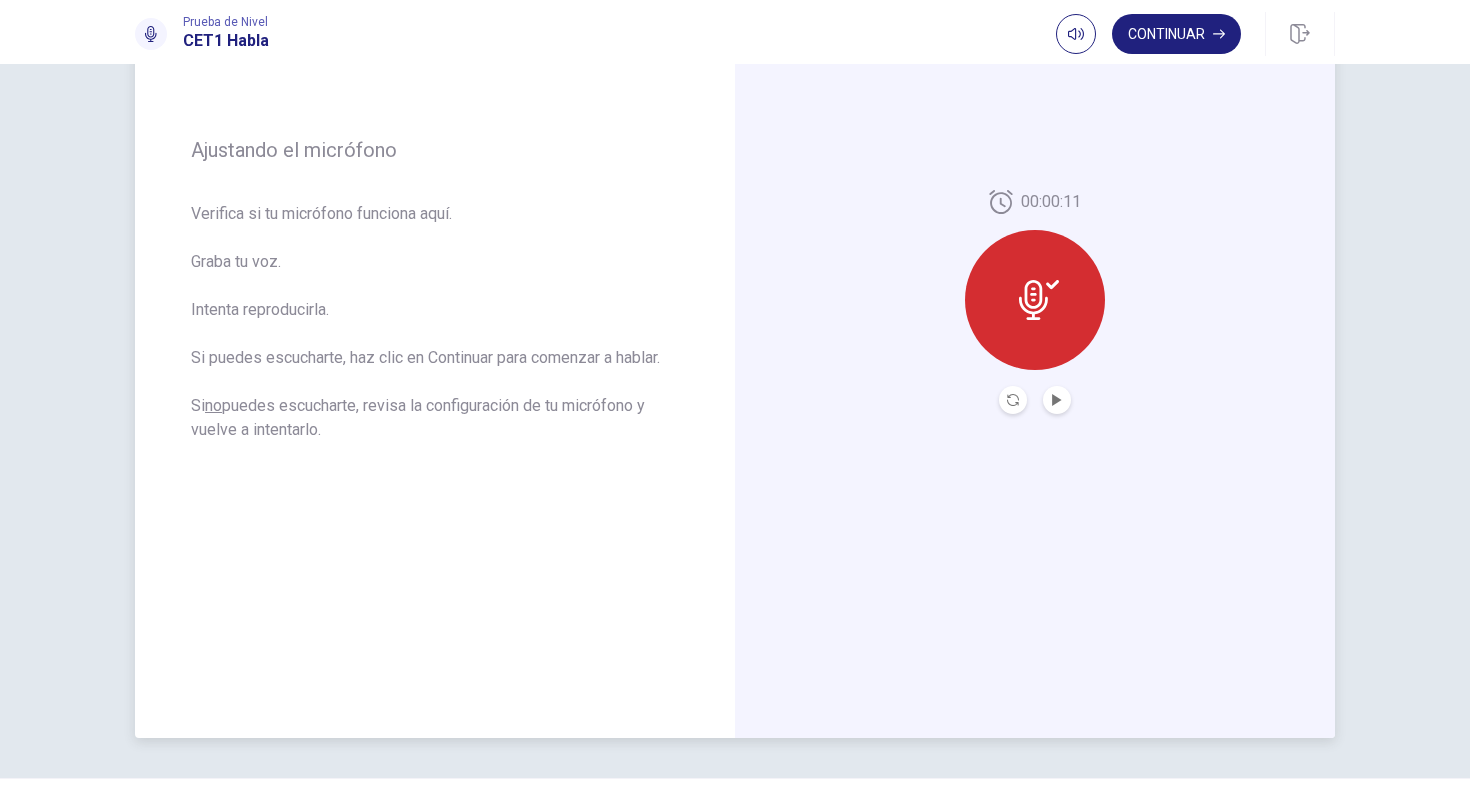 scroll, scrollTop: 282, scrollLeft: 0, axis: vertical 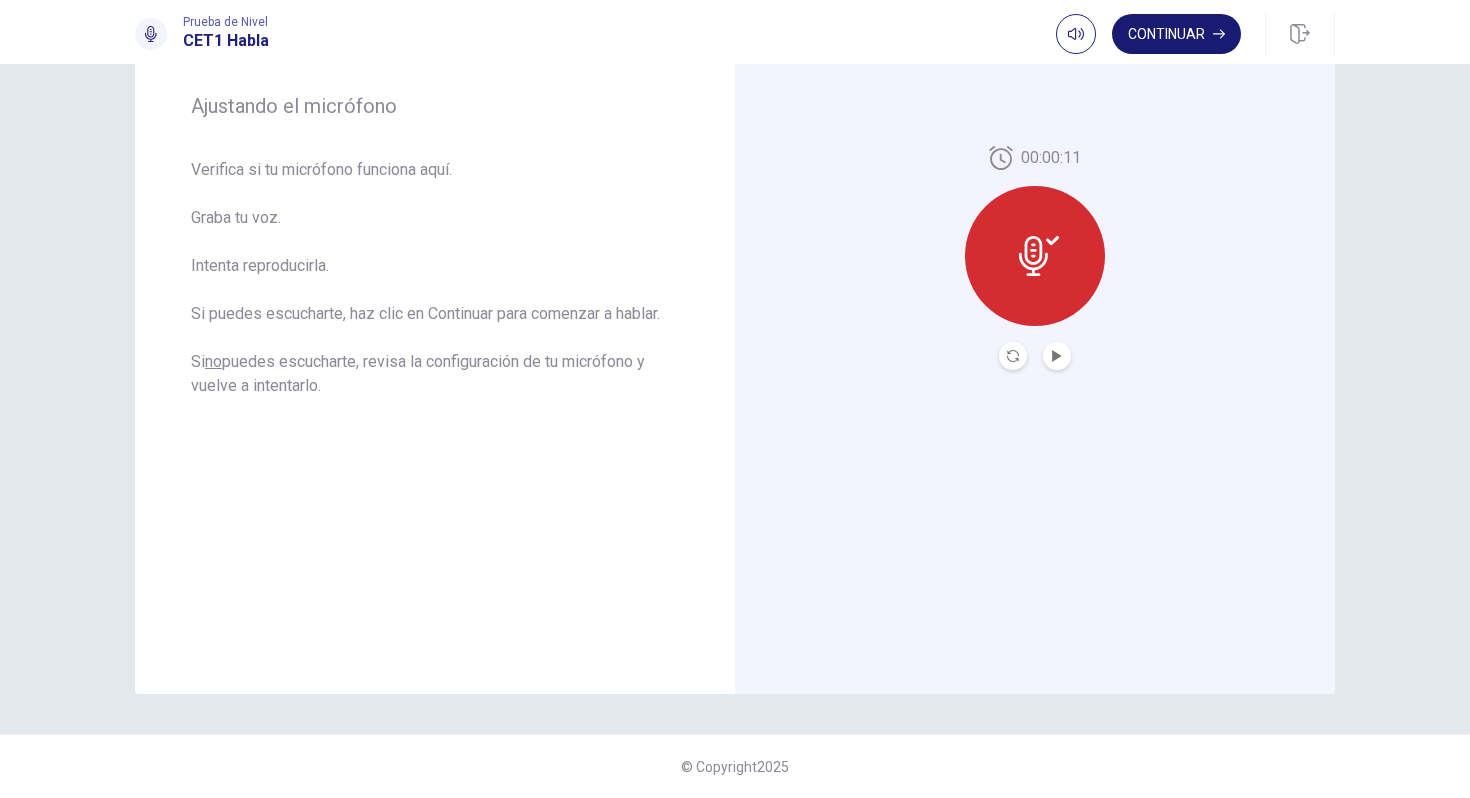 click on "Continuar" at bounding box center [1176, 34] 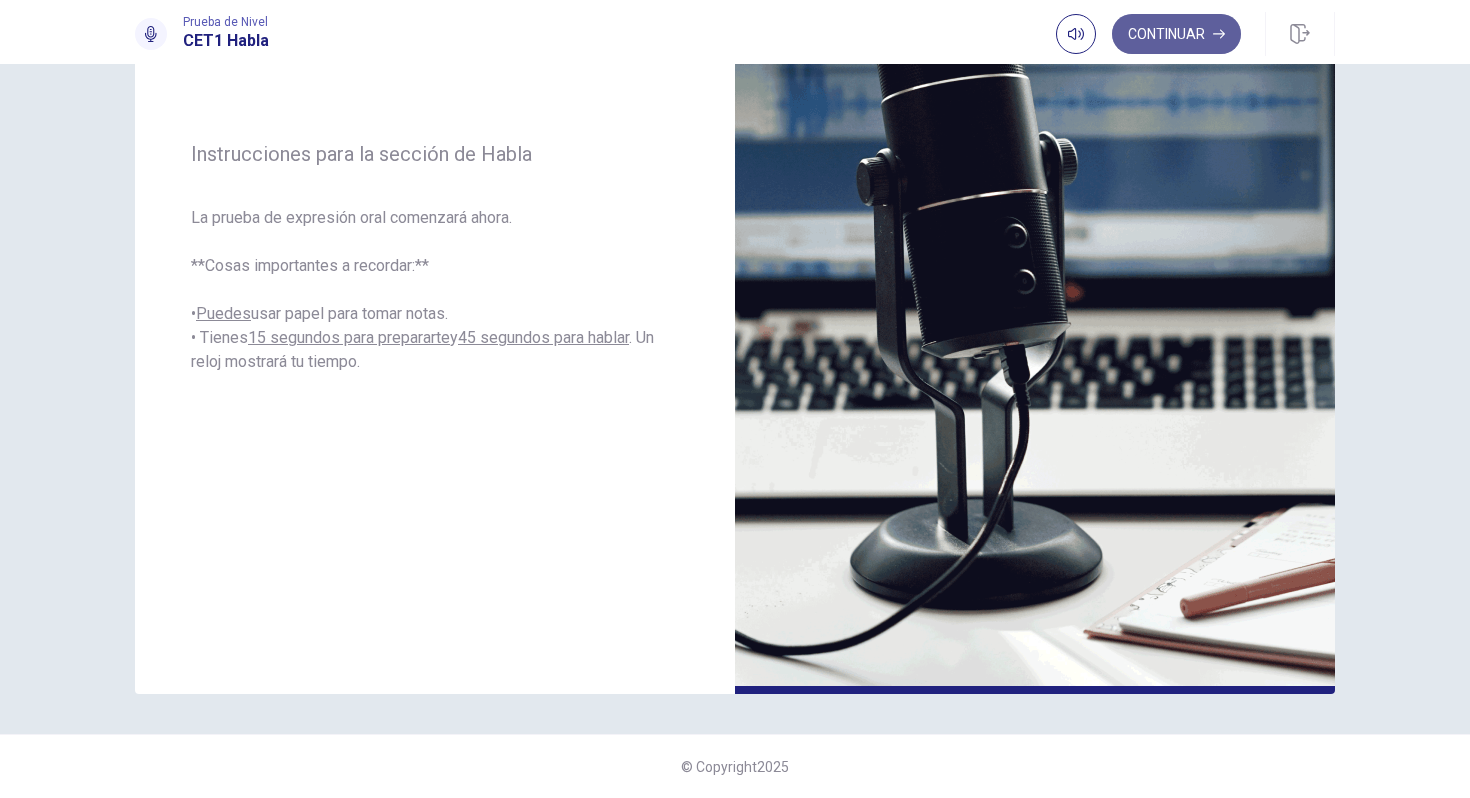 click on "Continuar" at bounding box center (1176, 34) 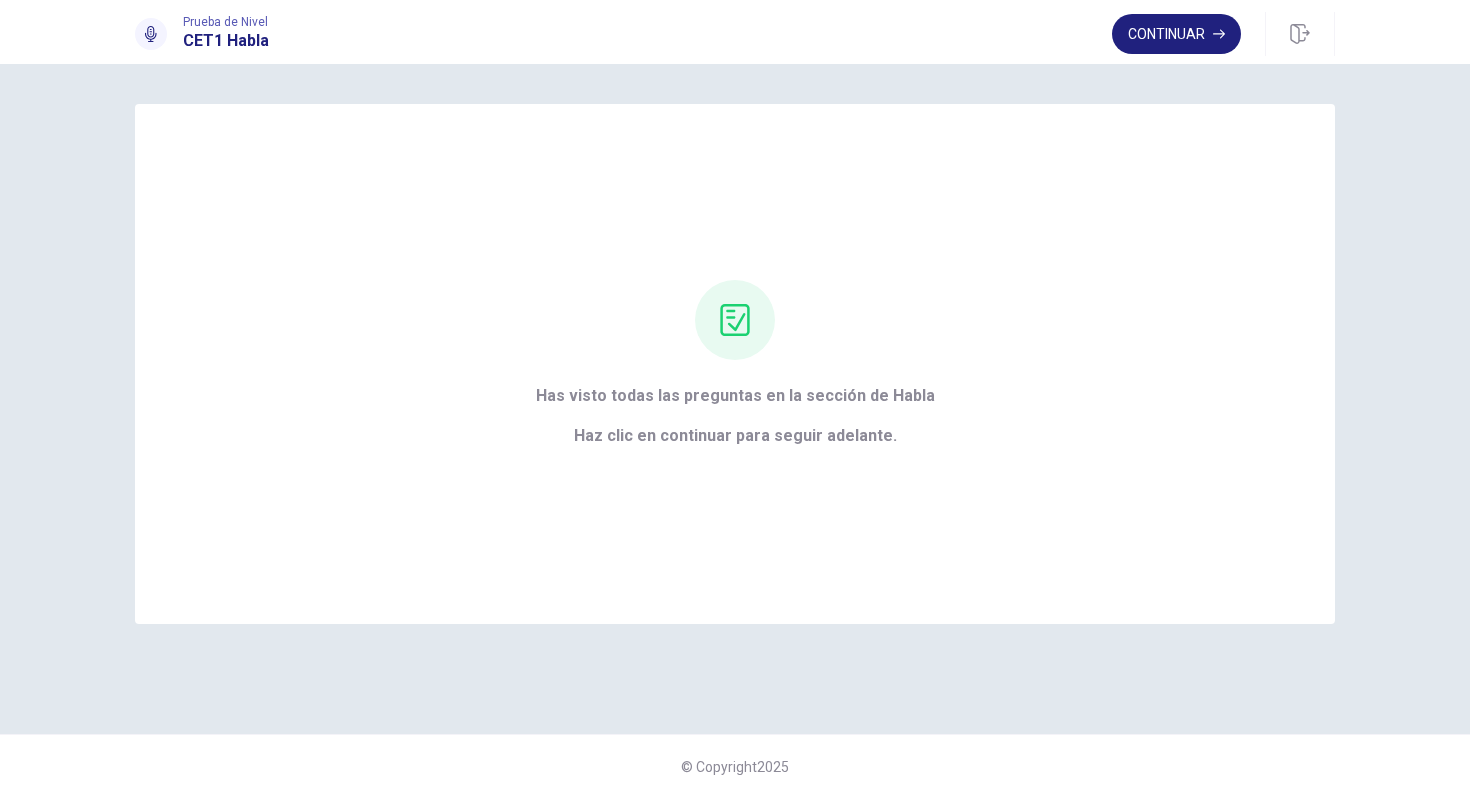 scroll, scrollTop: 0, scrollLeft: 0, axis: both 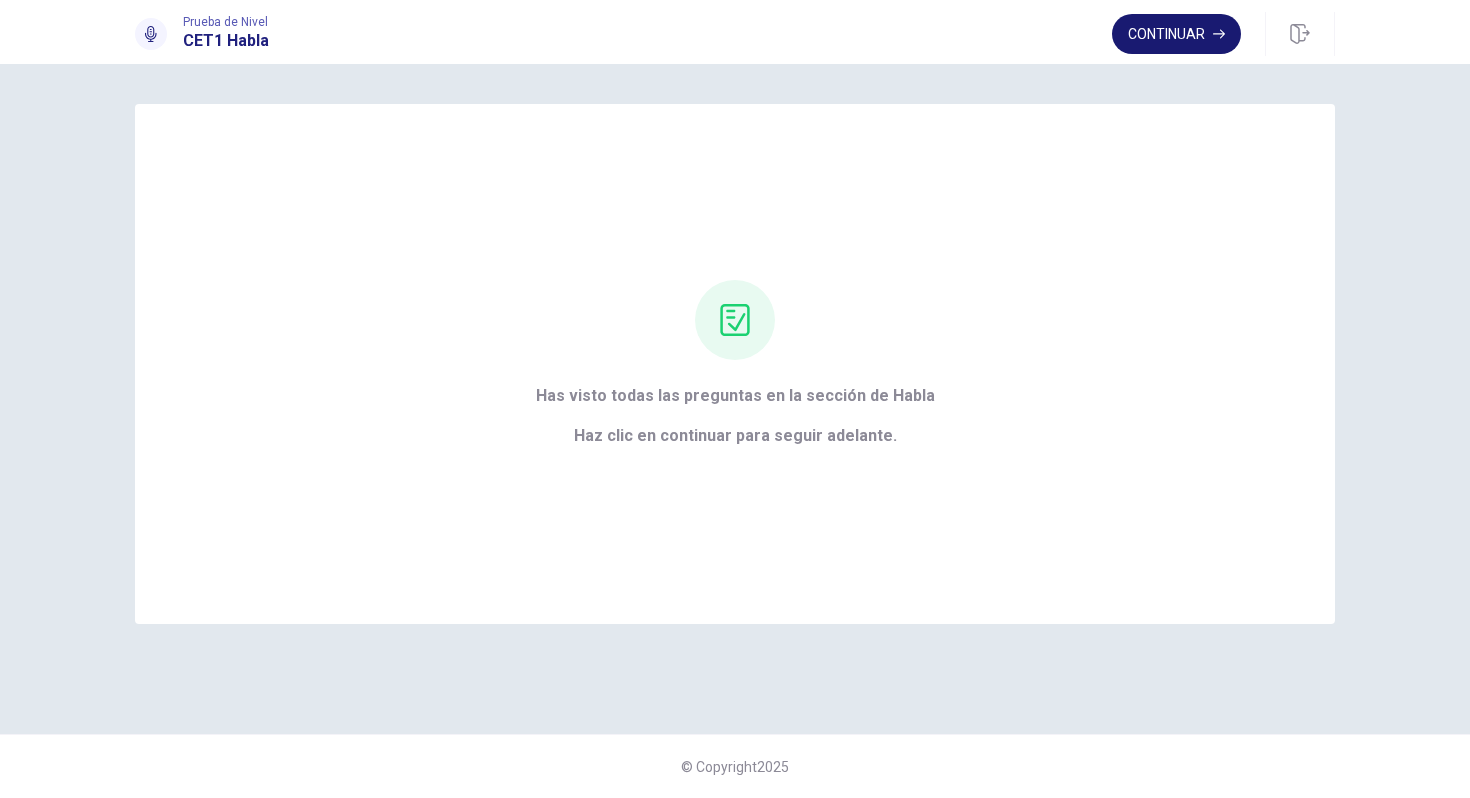 click on "Continuar" at bounding box center (1176, 34) 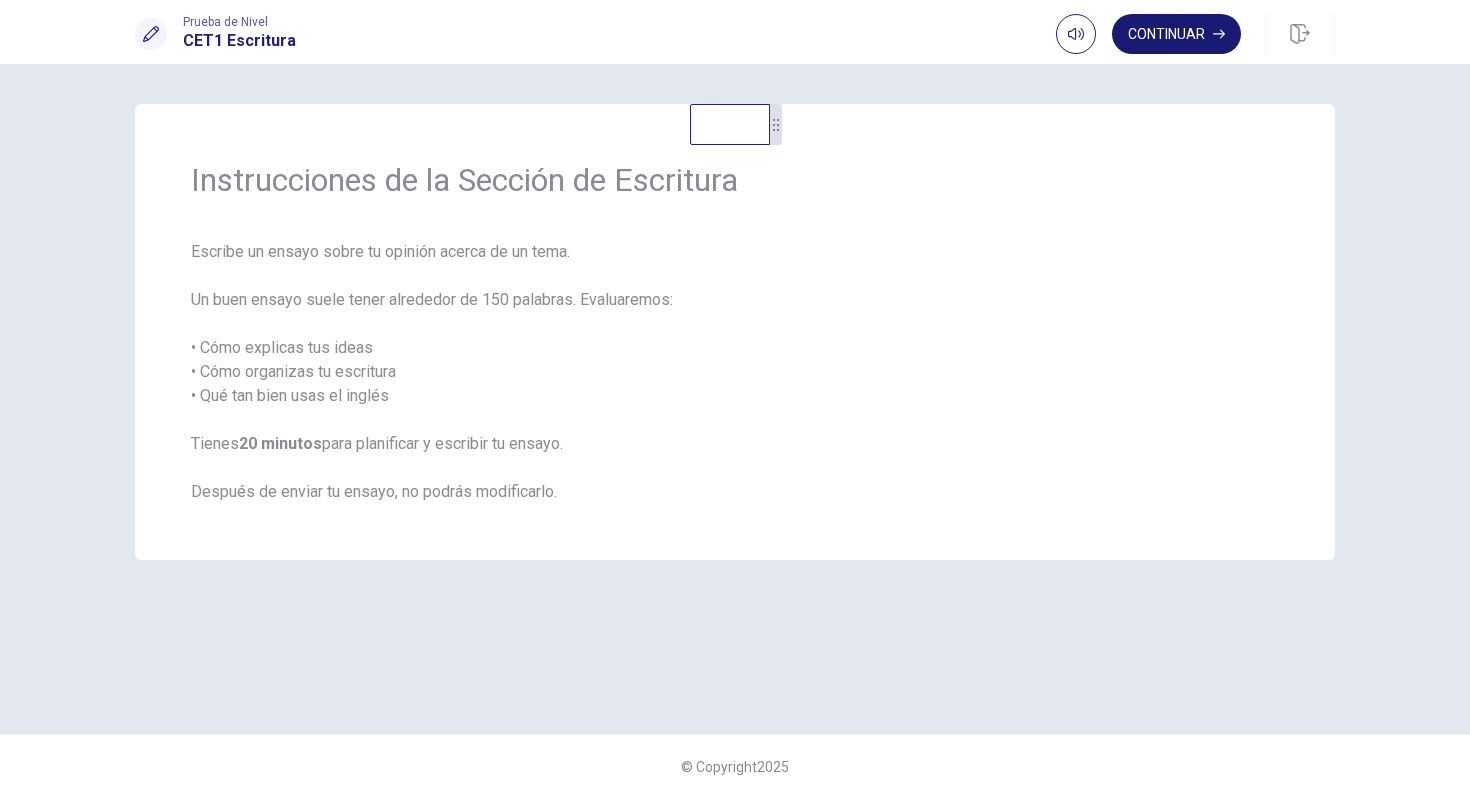 click on "Continuar" at bounding box center [1176, 34] 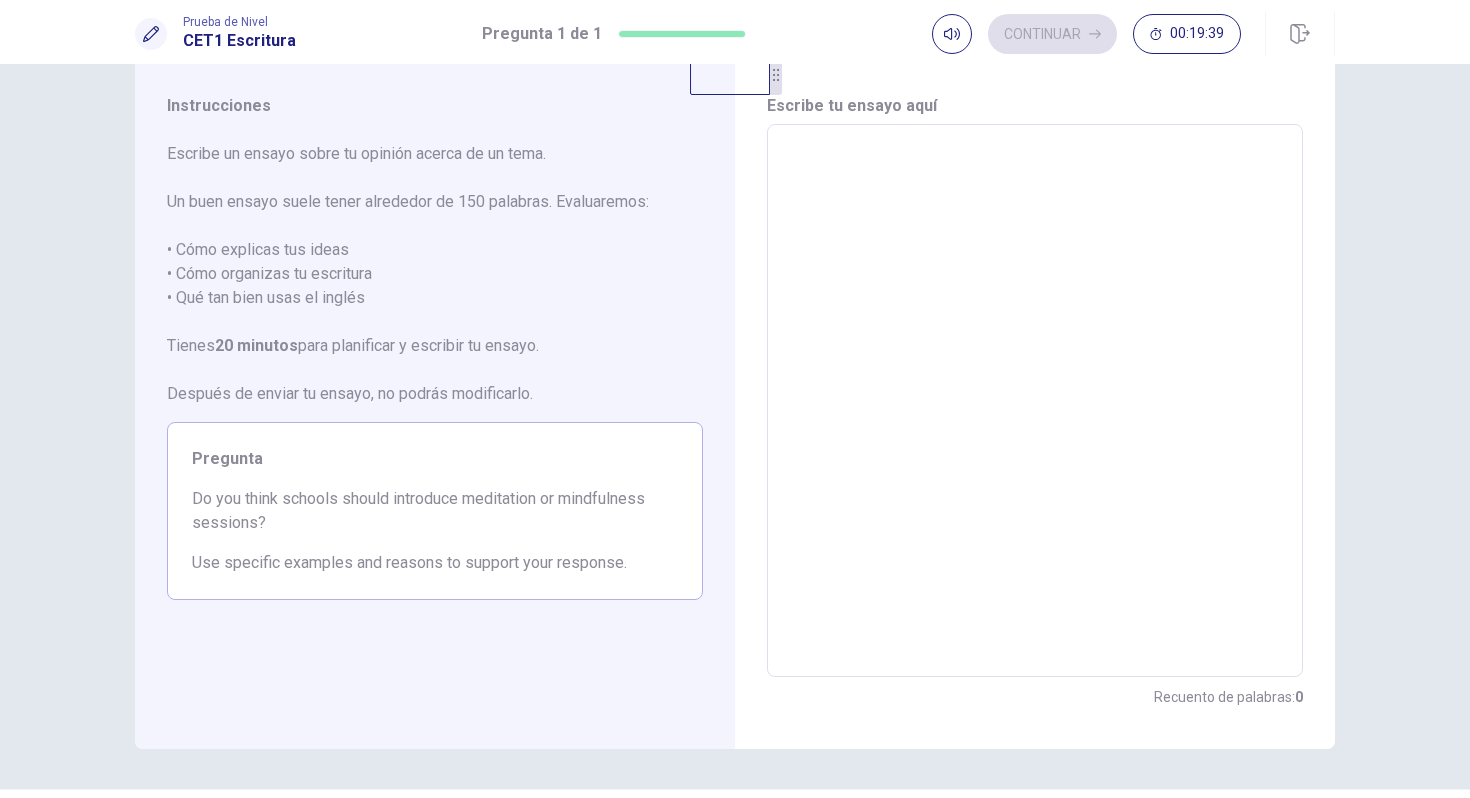 scroll, scrollTop: 51, scrollLeft: 0, axis: vertical 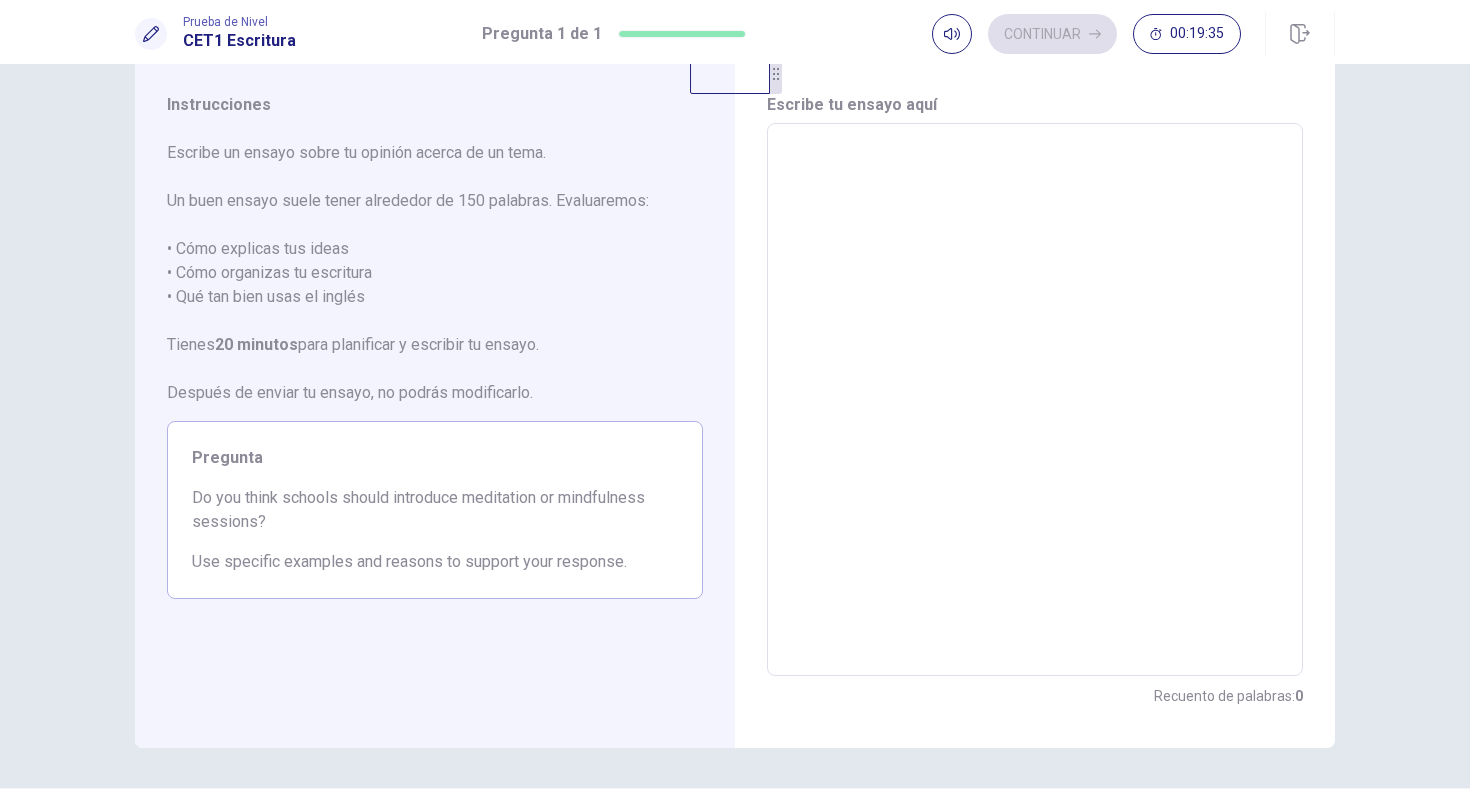 click at bounding box center [1035, 400] 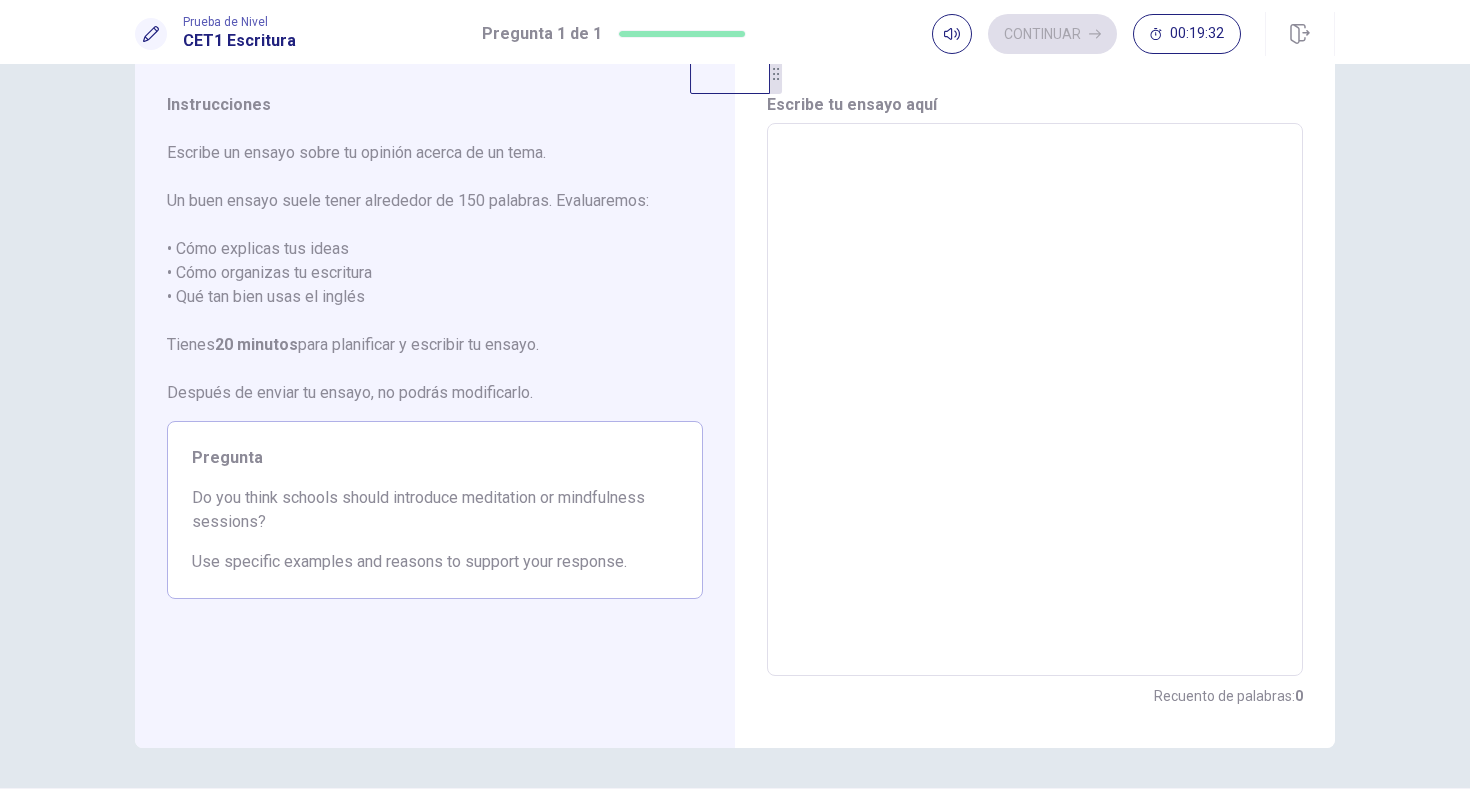 click at bounding box center [1035, 400] 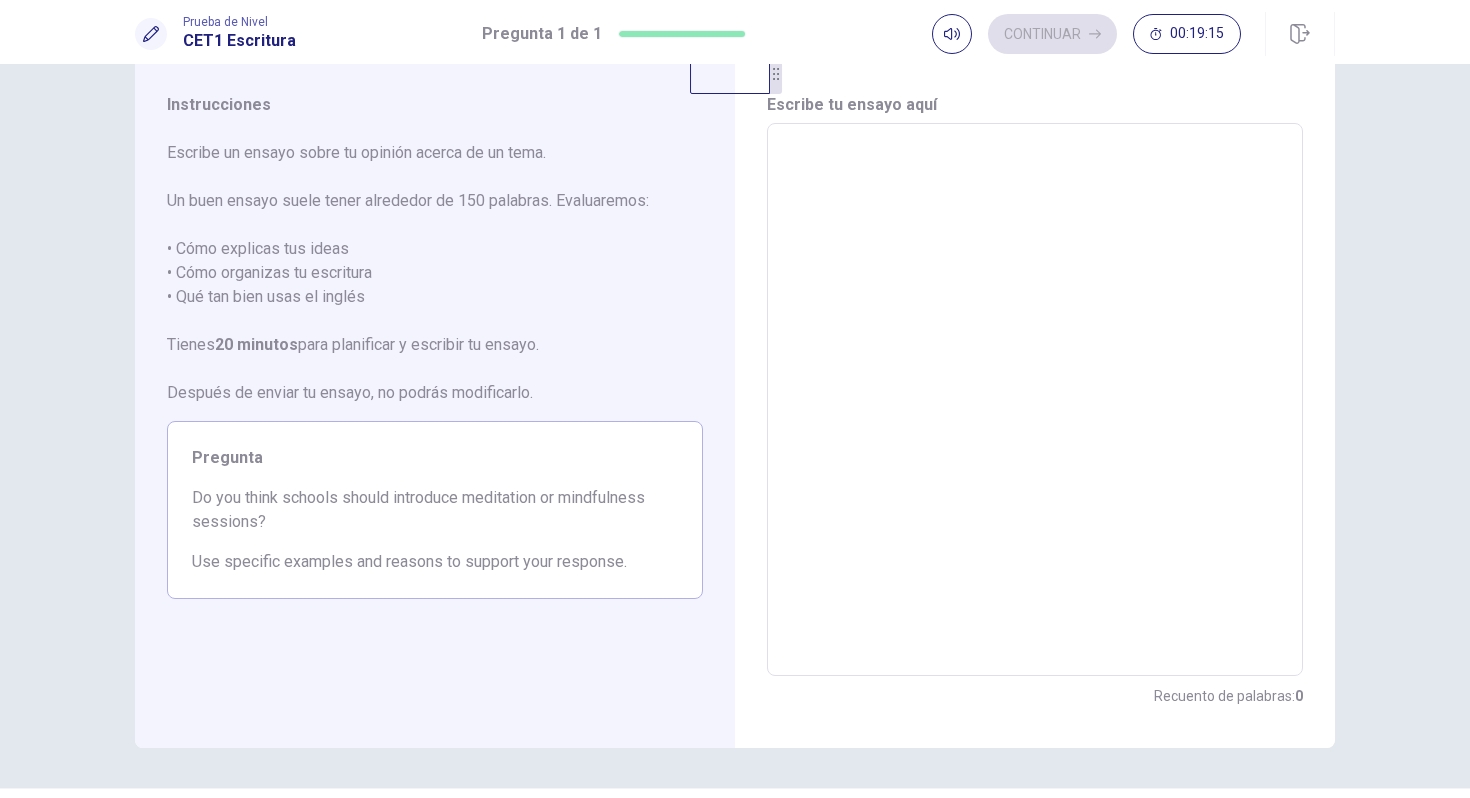 type on "*" 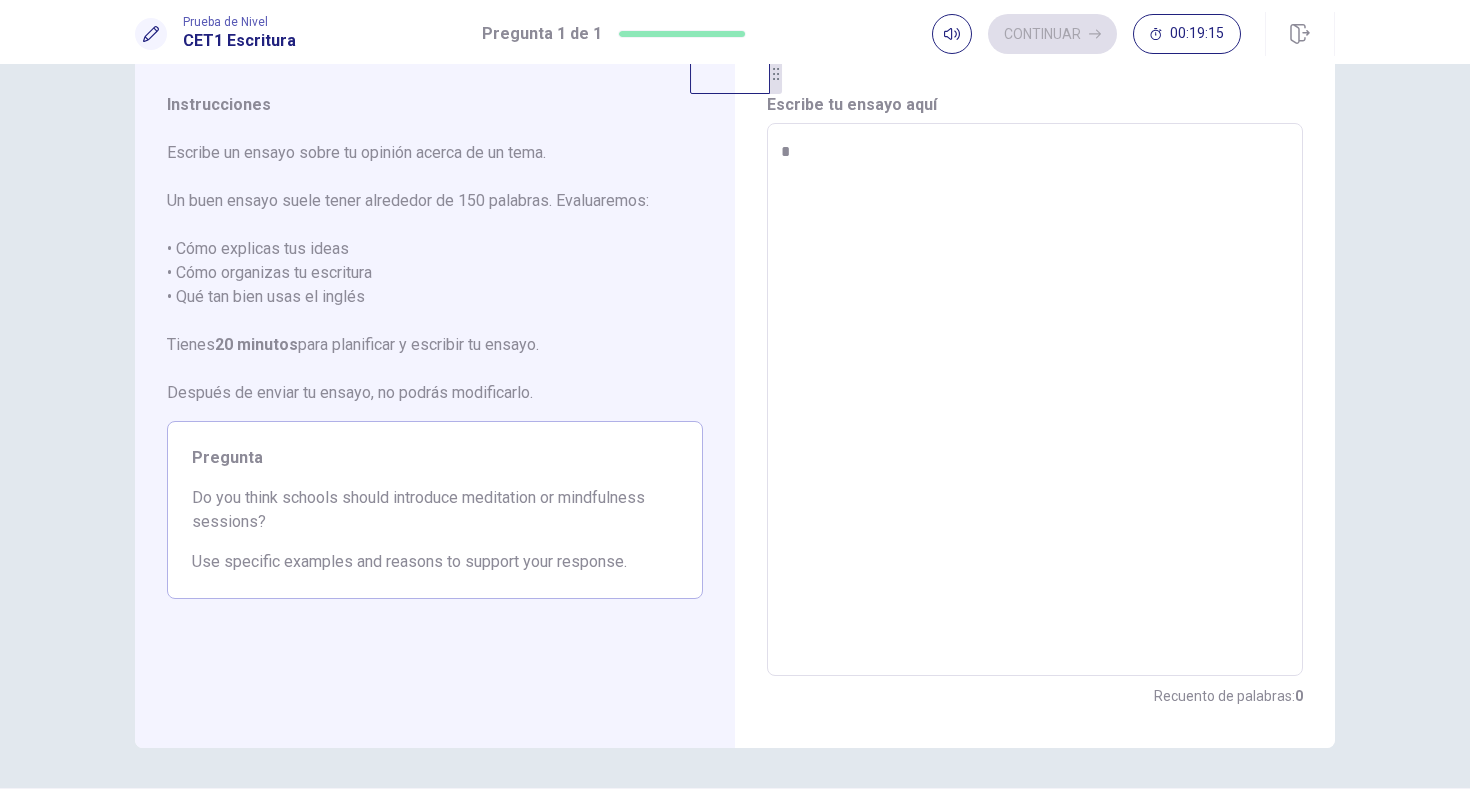 type on "*" 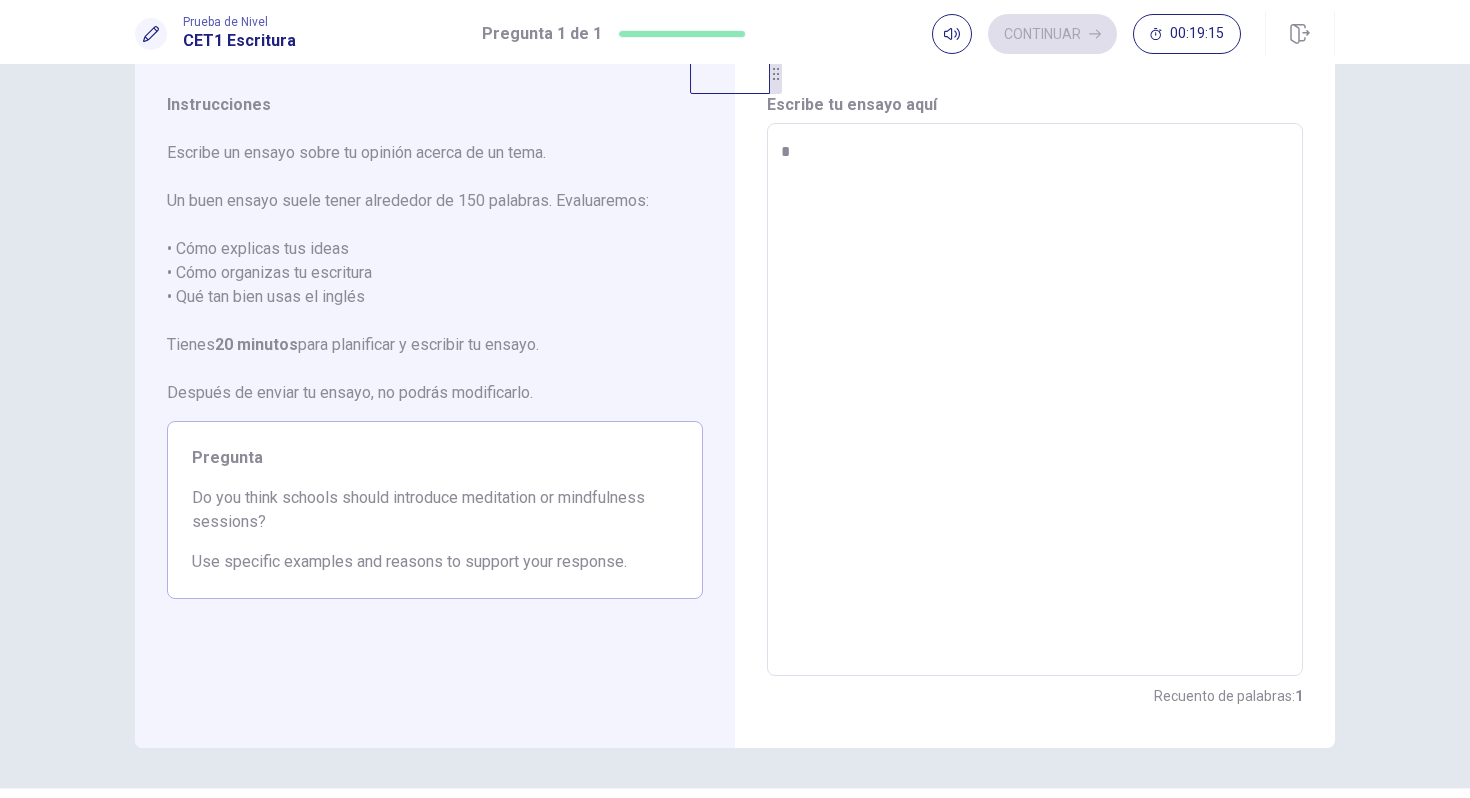 type on "*" 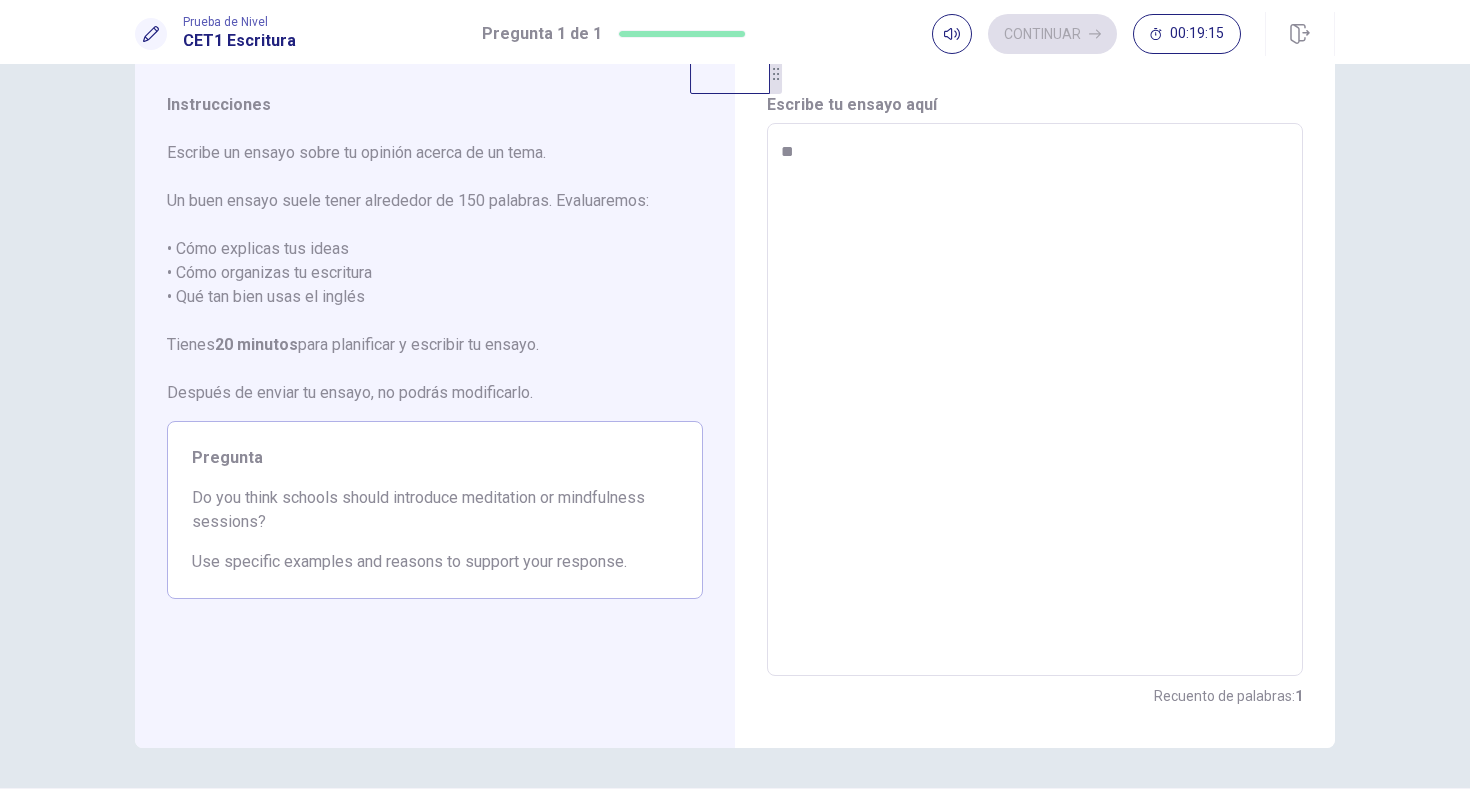 type on "*" 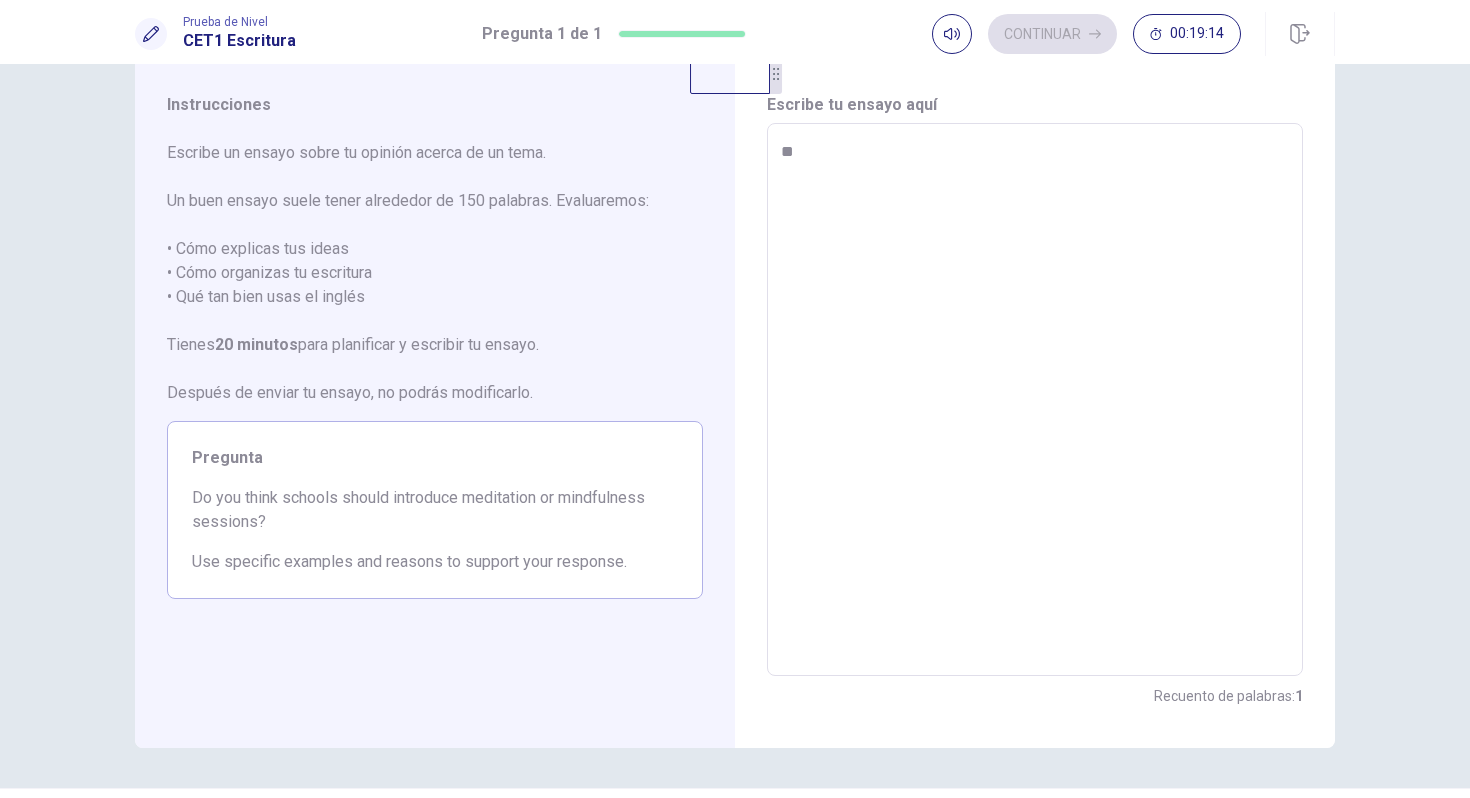 type on "***" 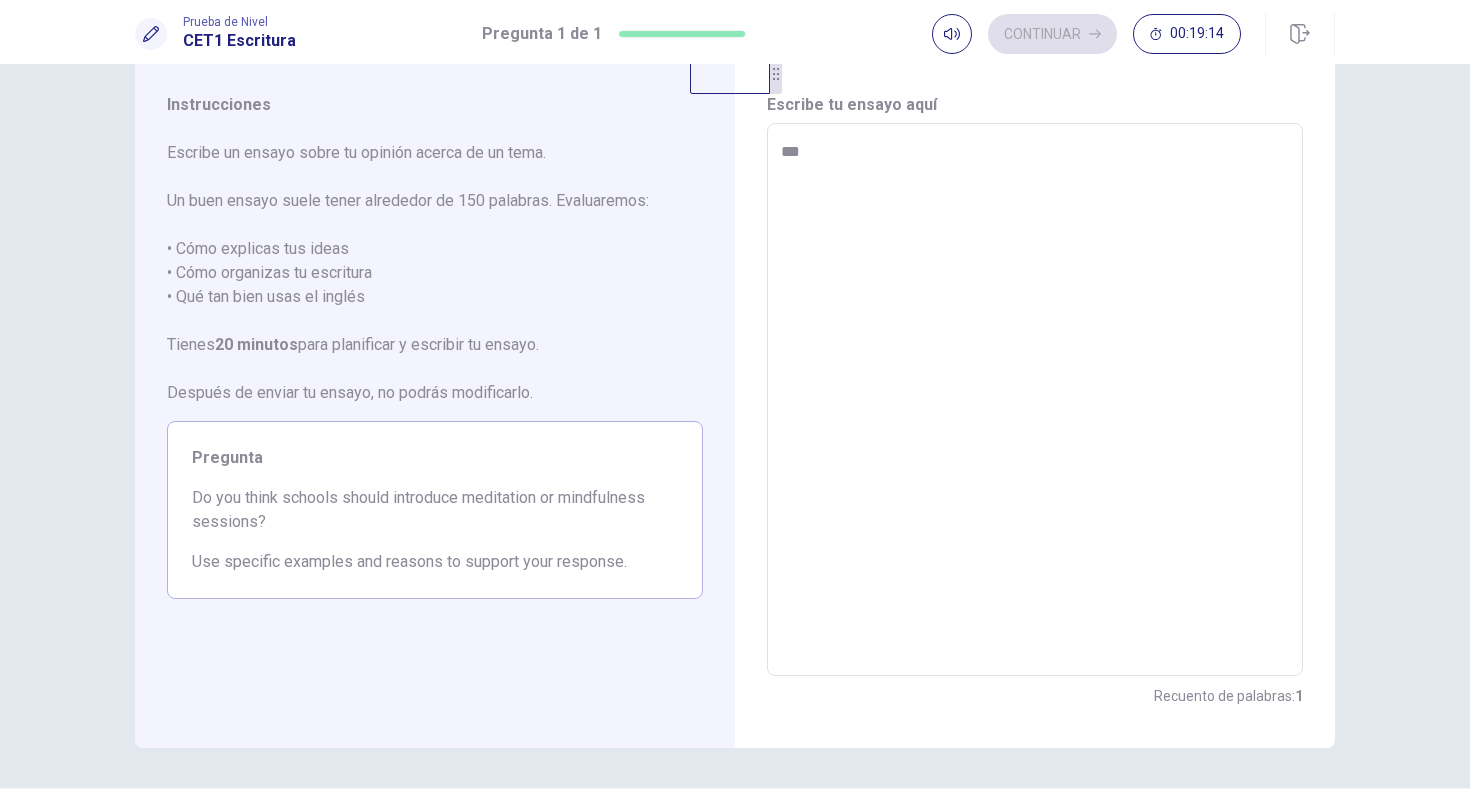 type on "*" 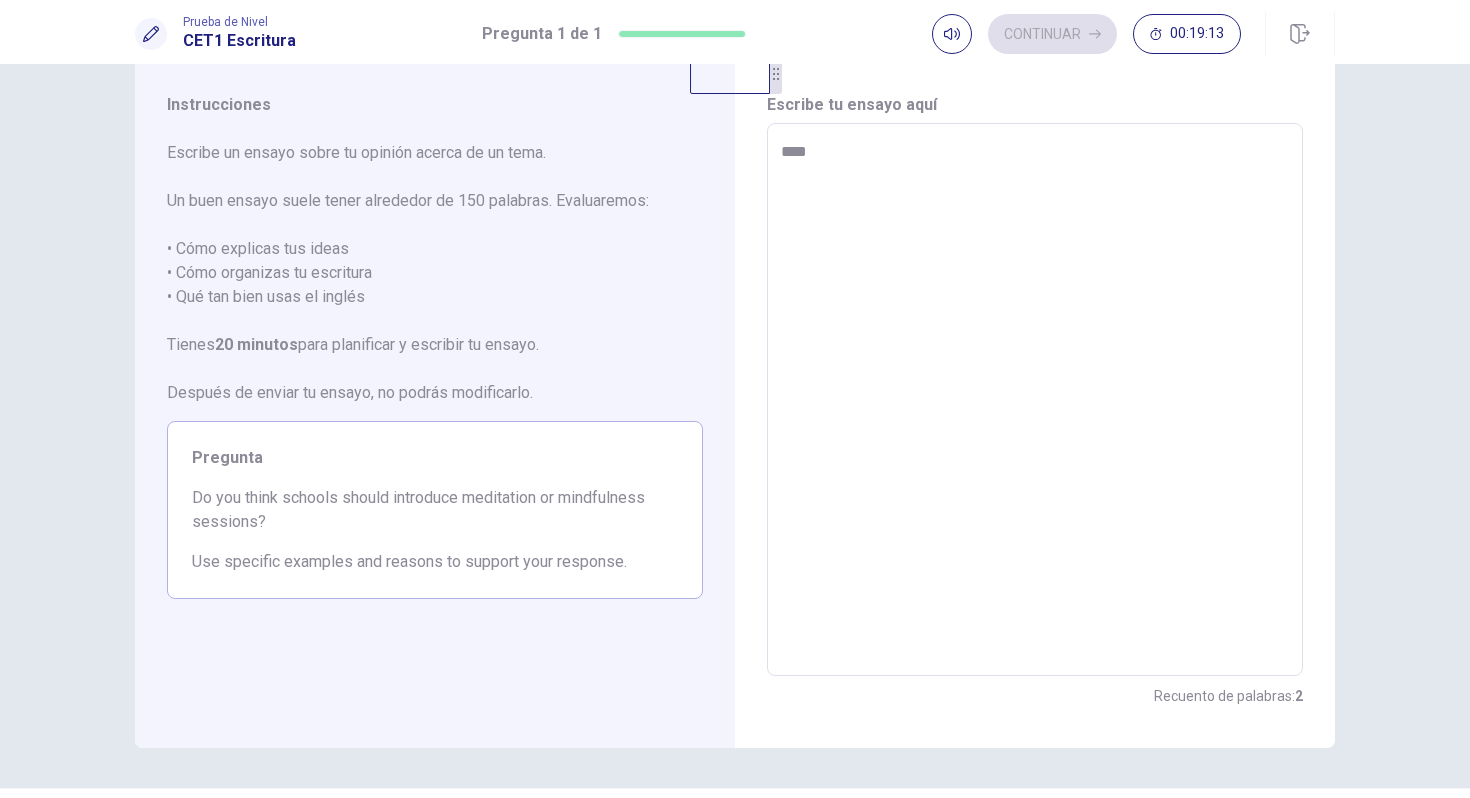 type on "*" 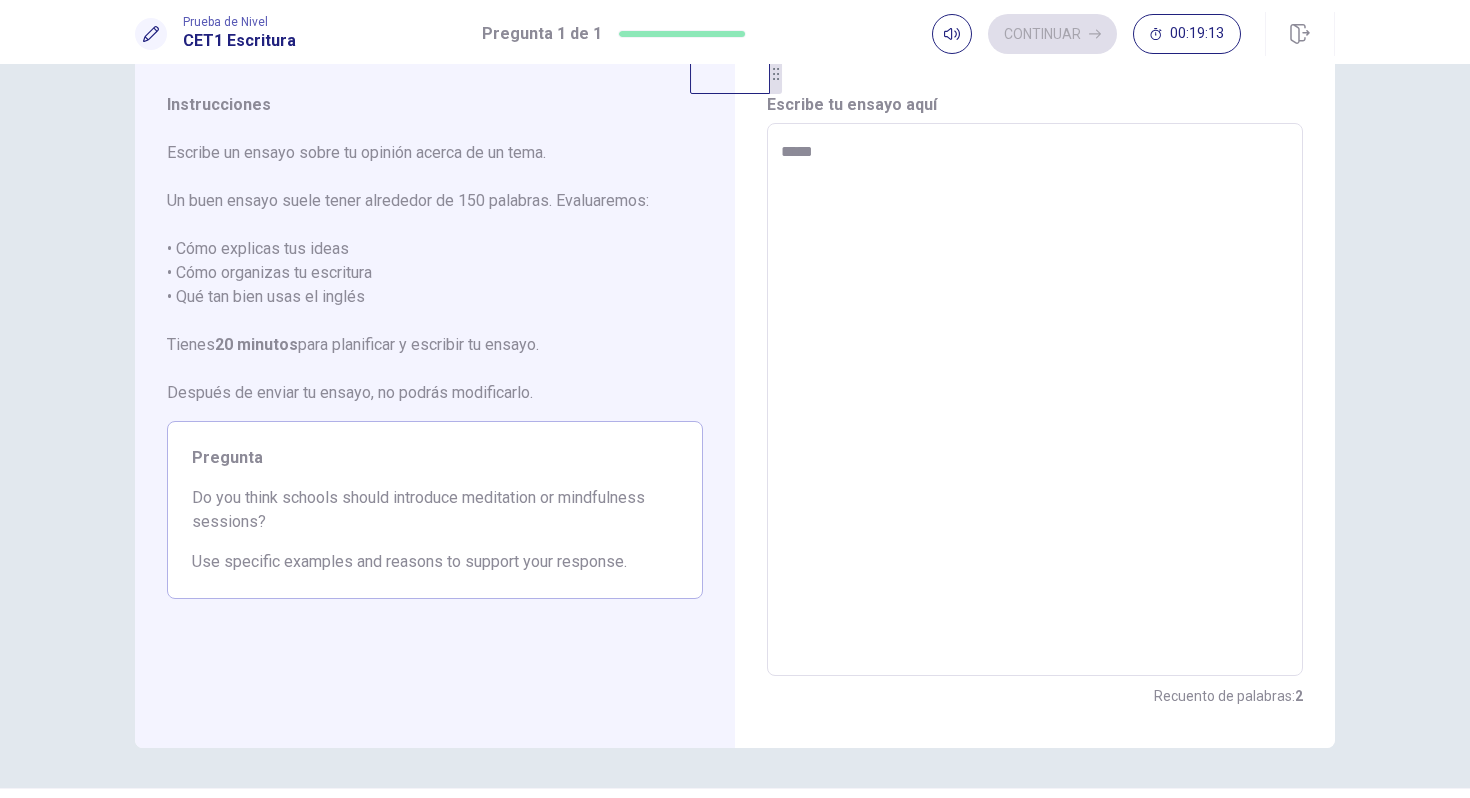 type on "*" 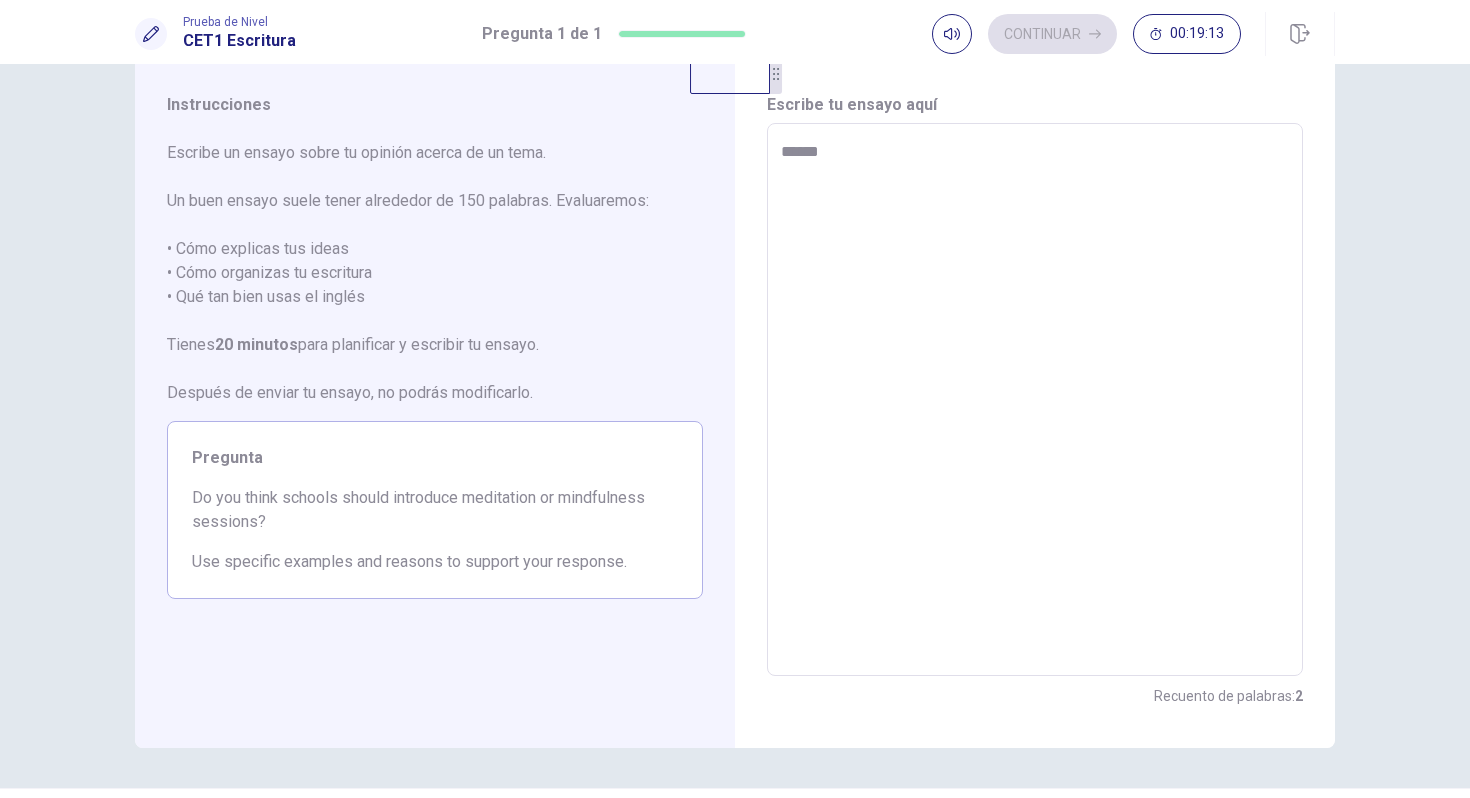 type on "*" 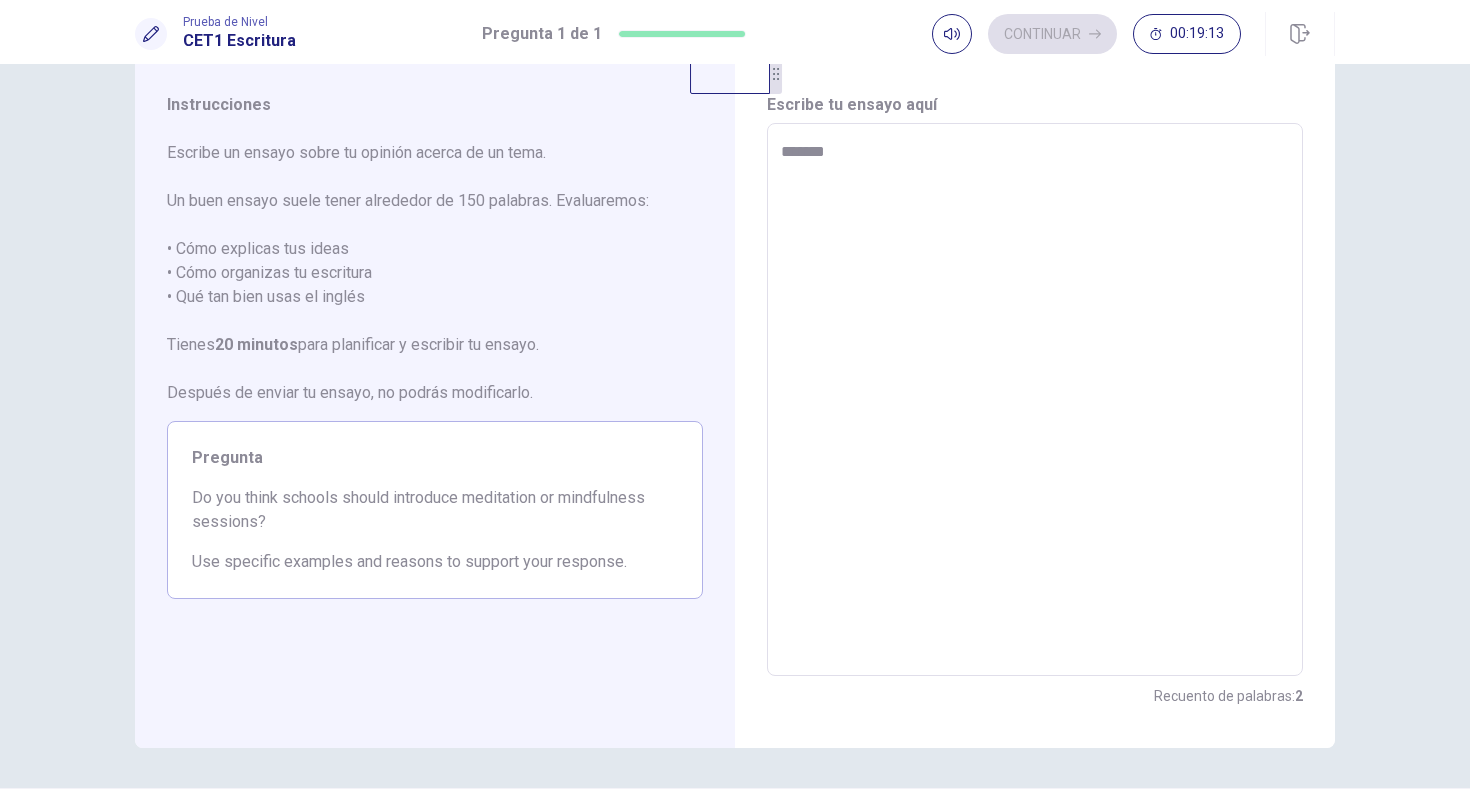 type on "*" 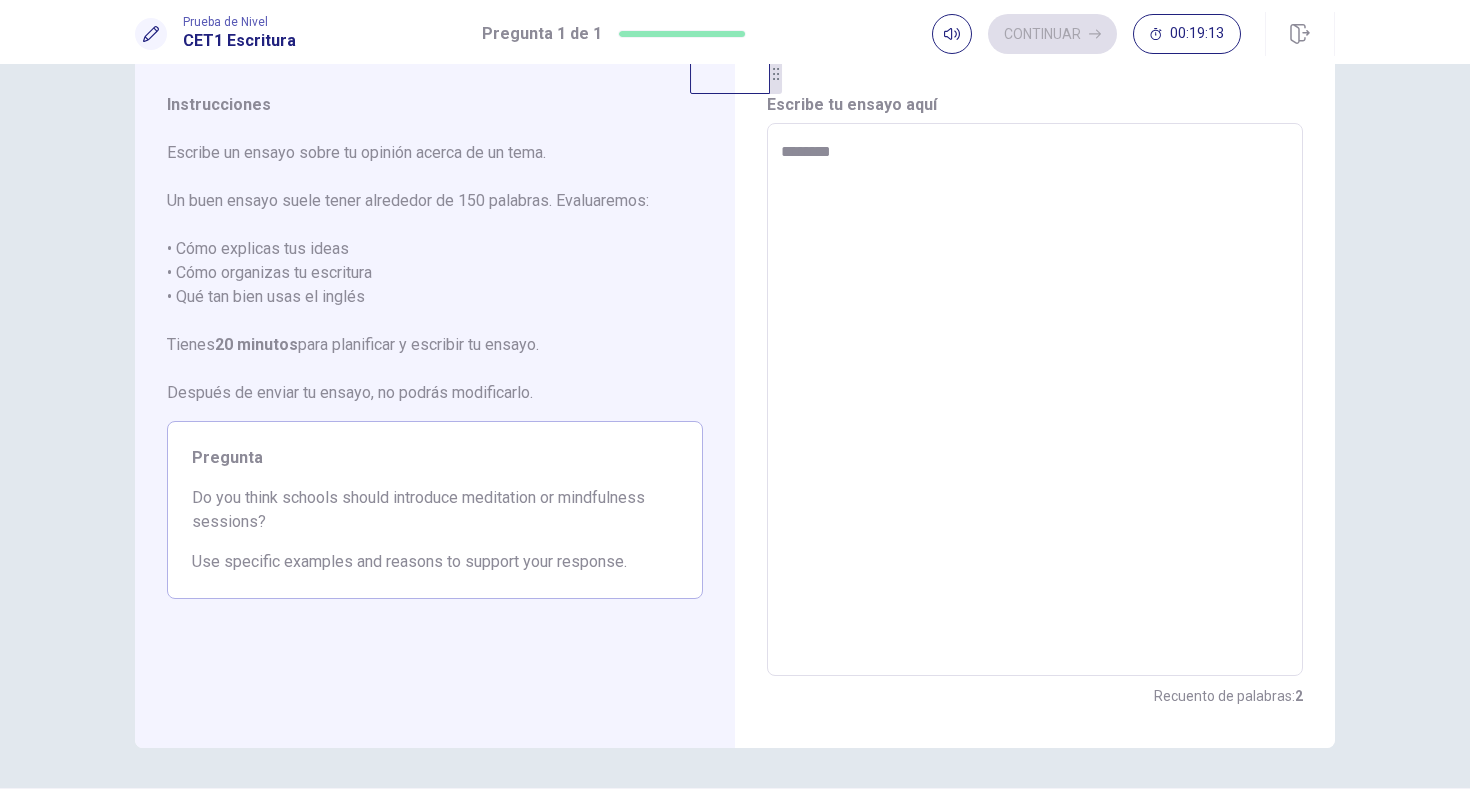 type on "********" 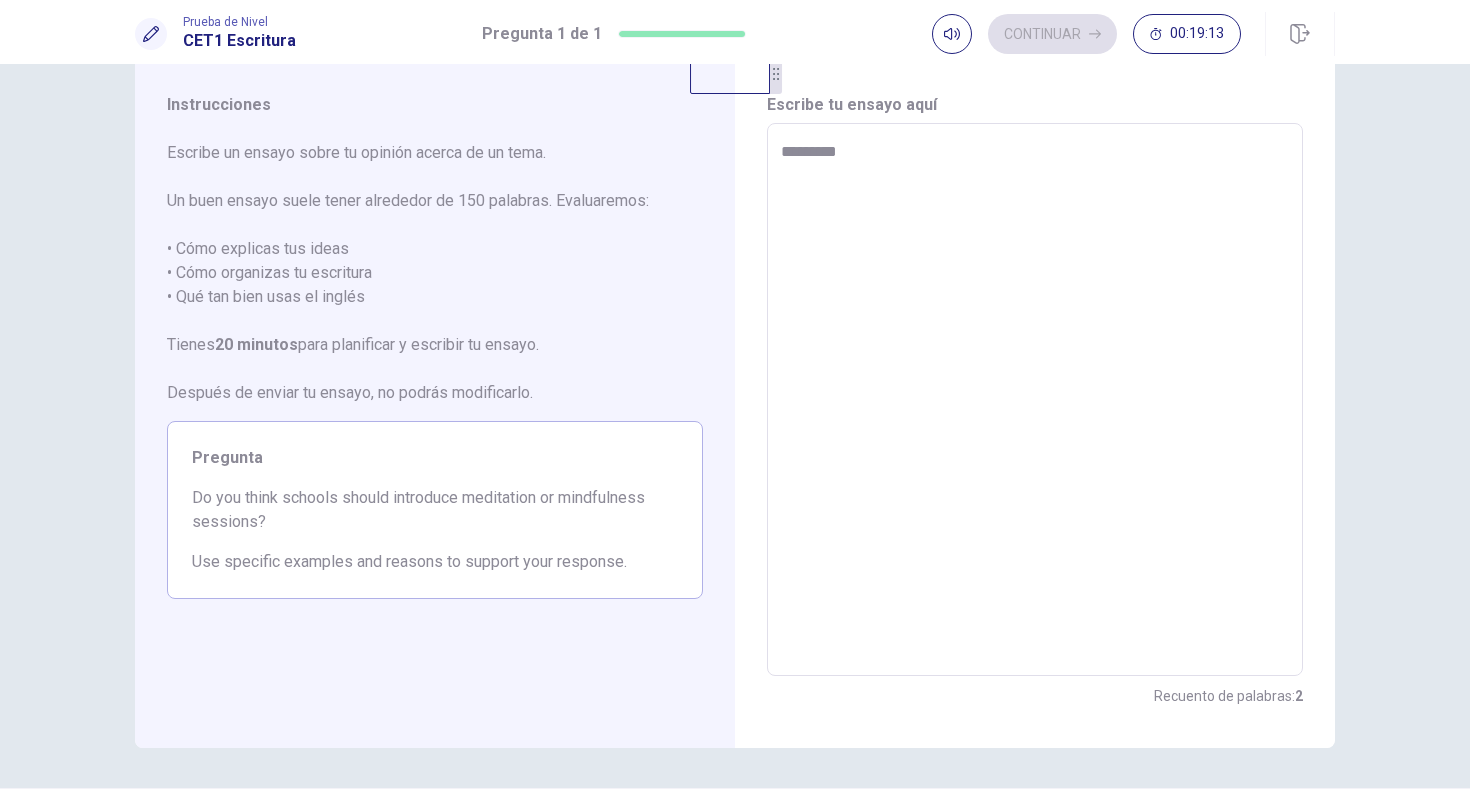 type on "*" 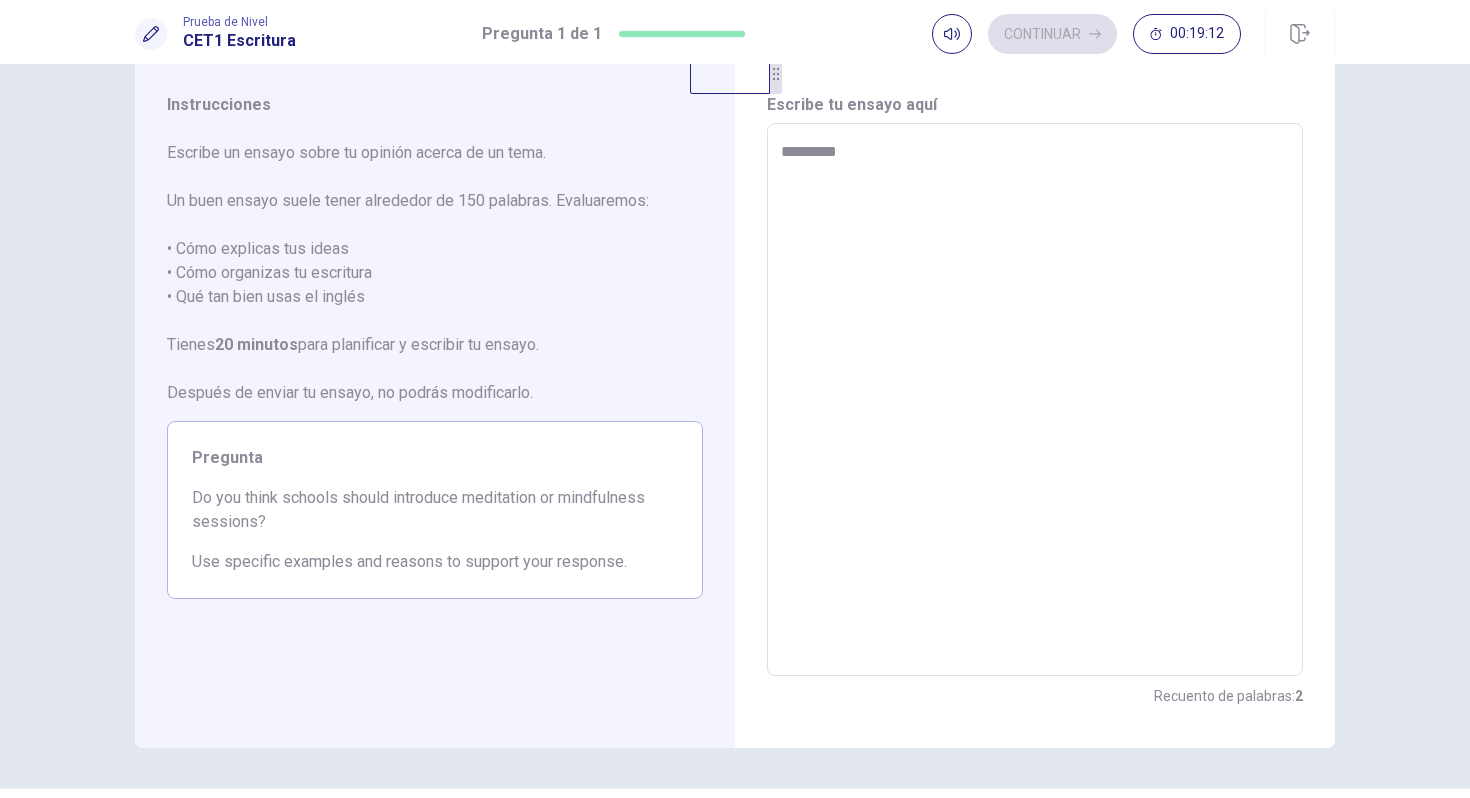 type on "**********" 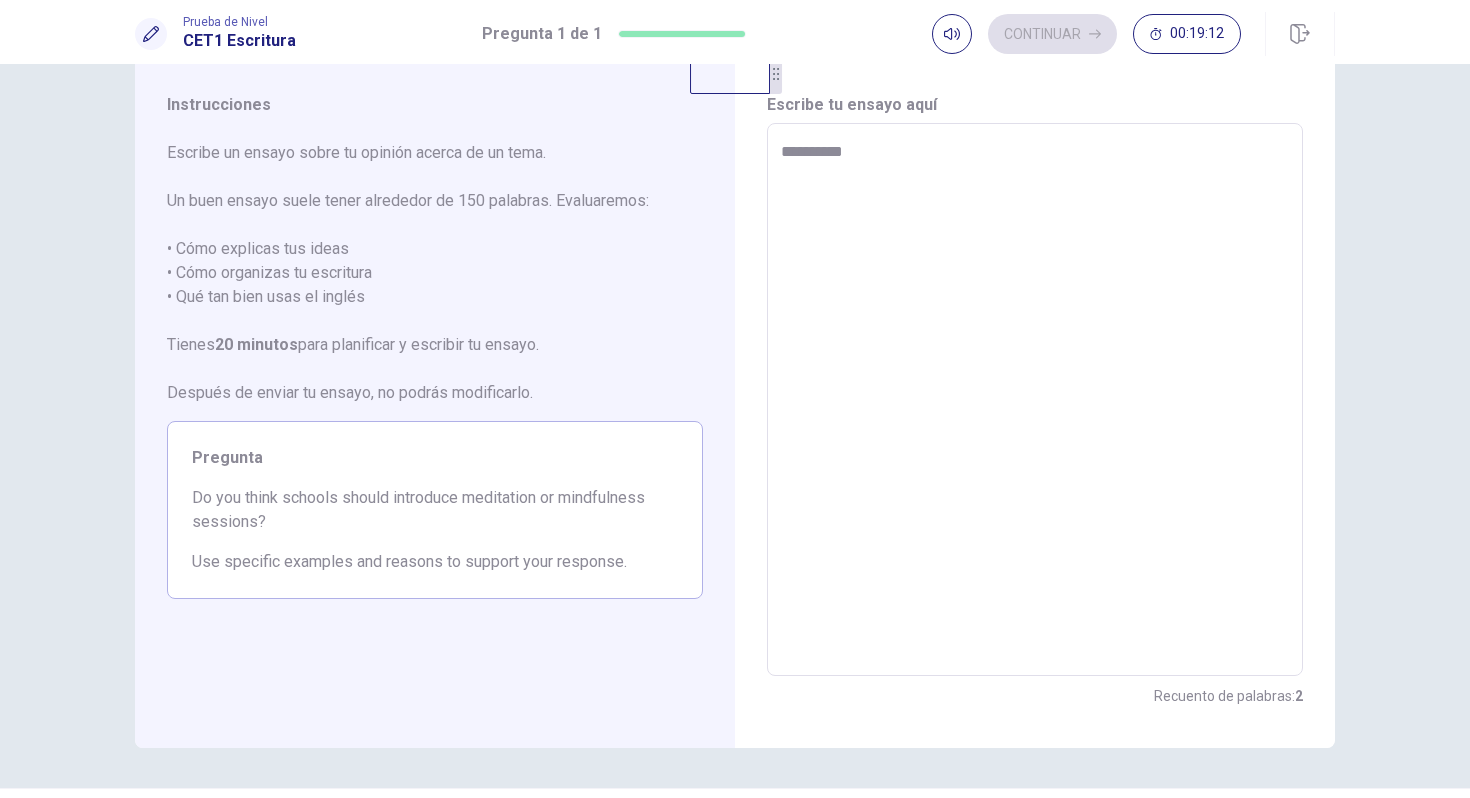type on "*" 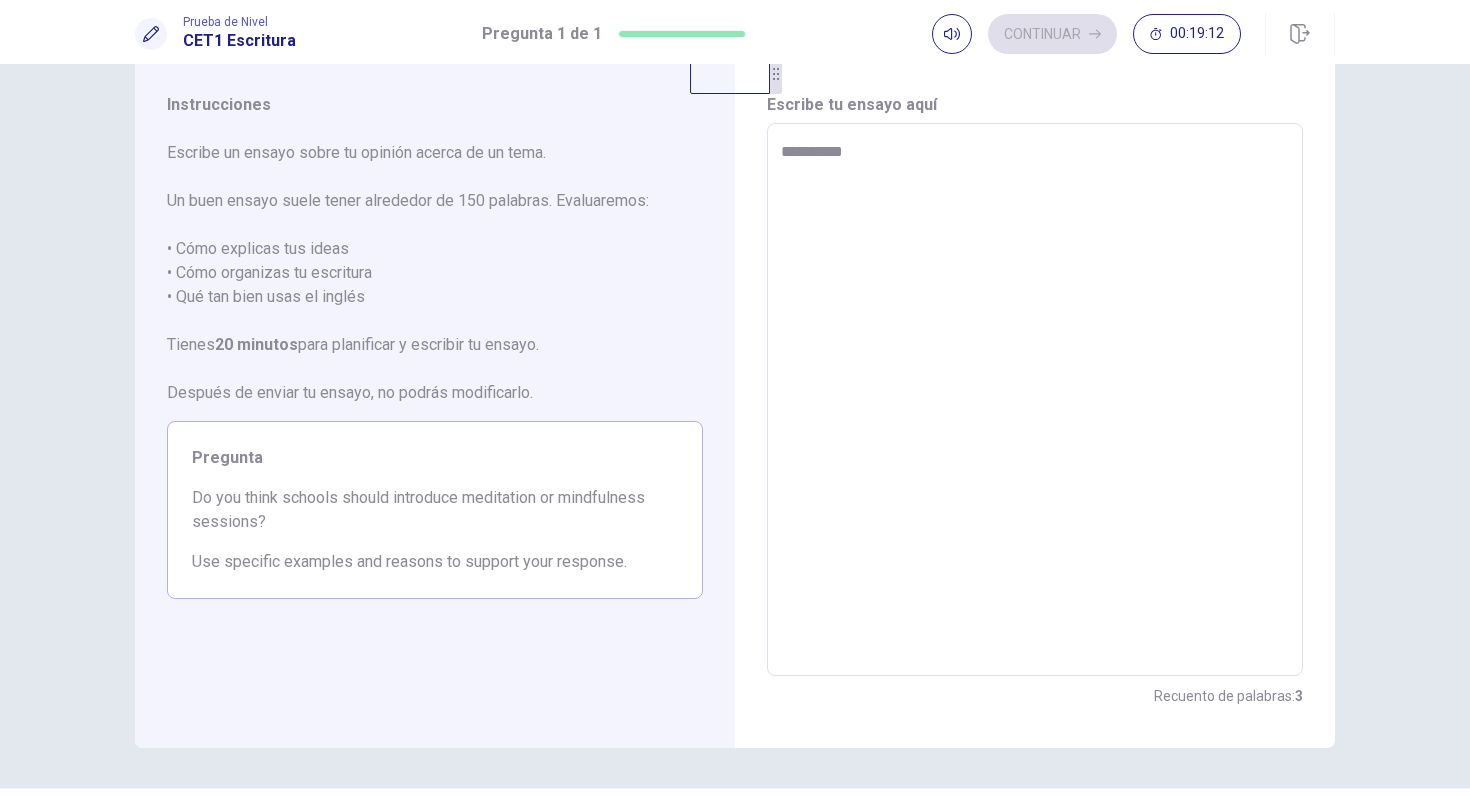 type on "**********" 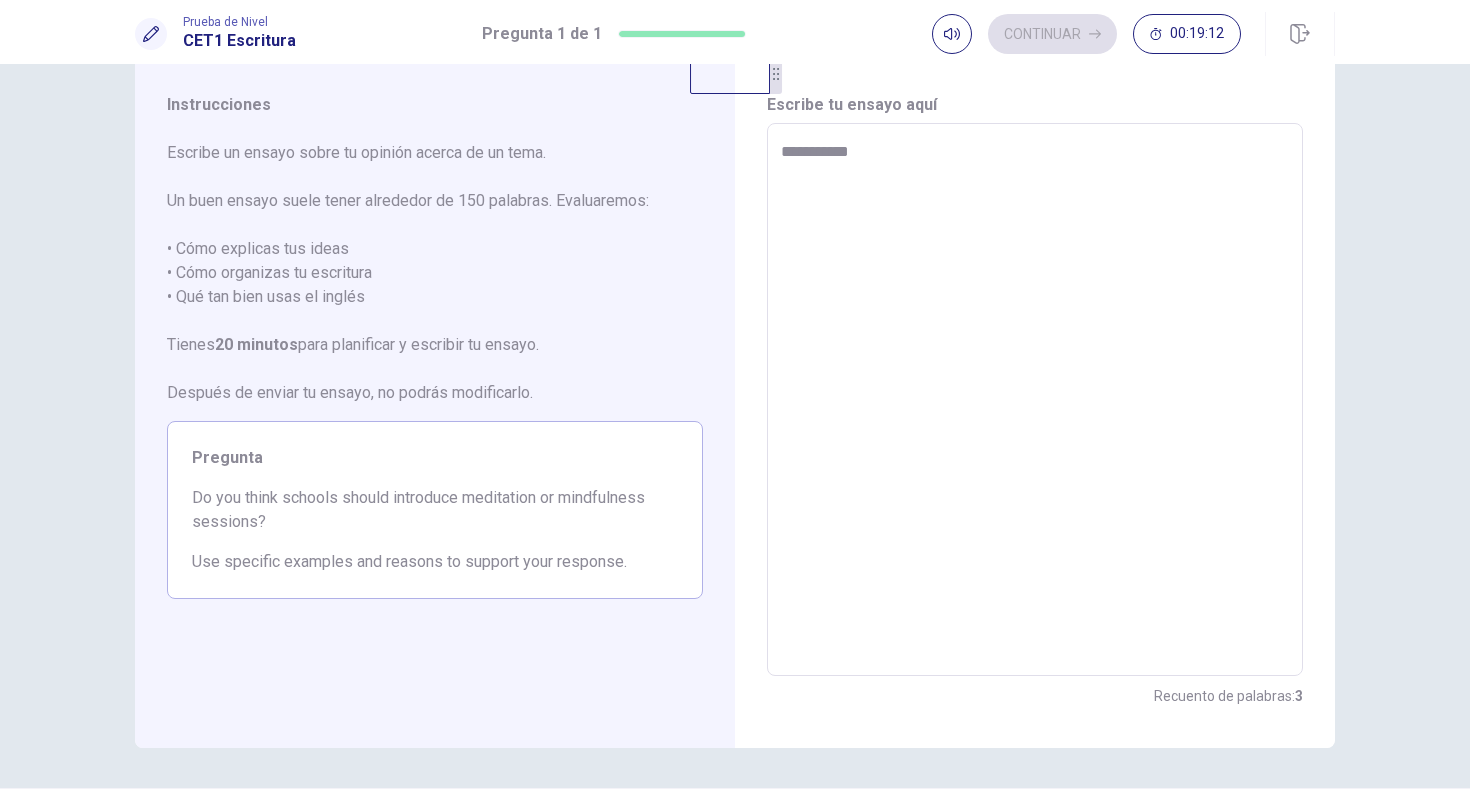 type on "*" 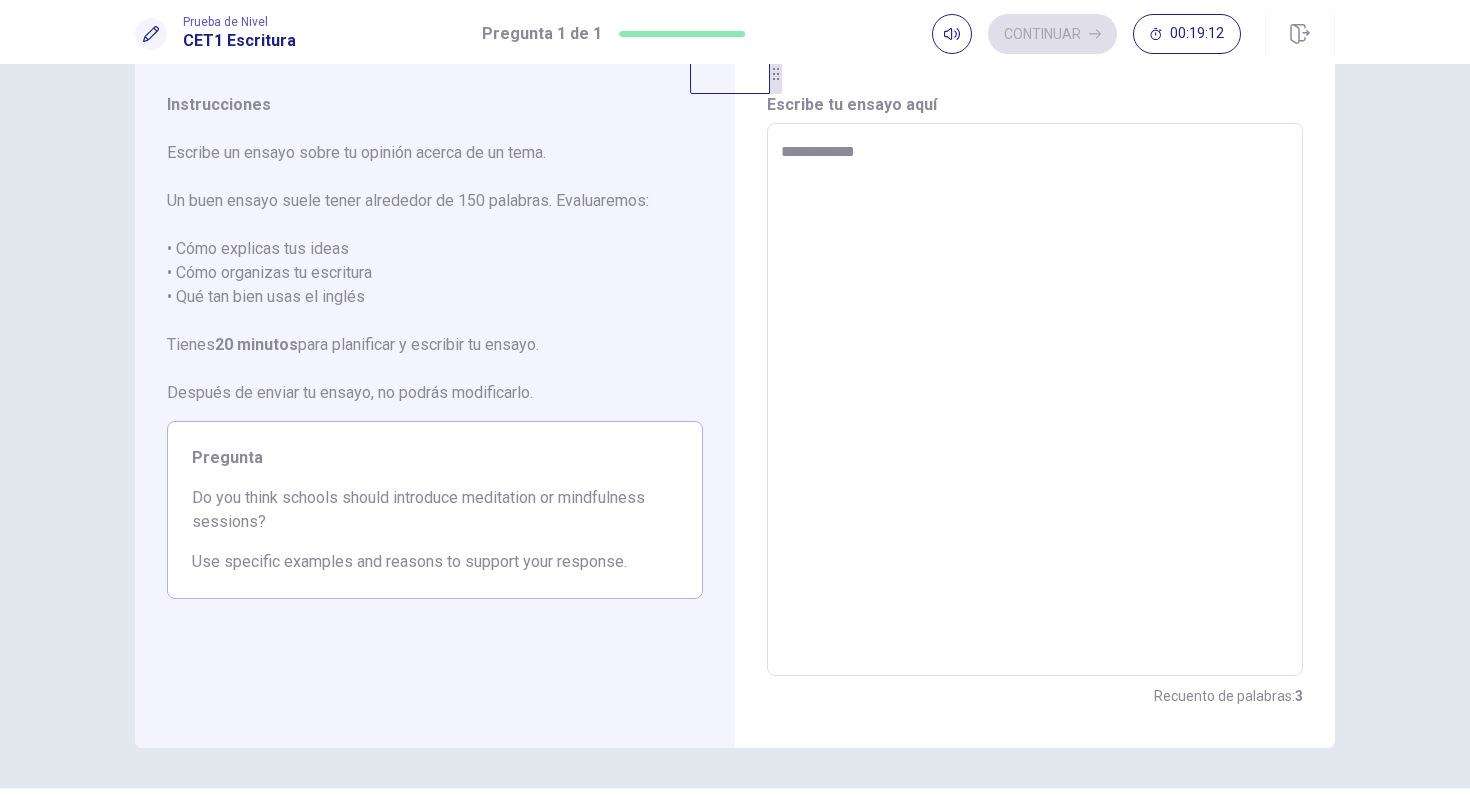 type on "*" 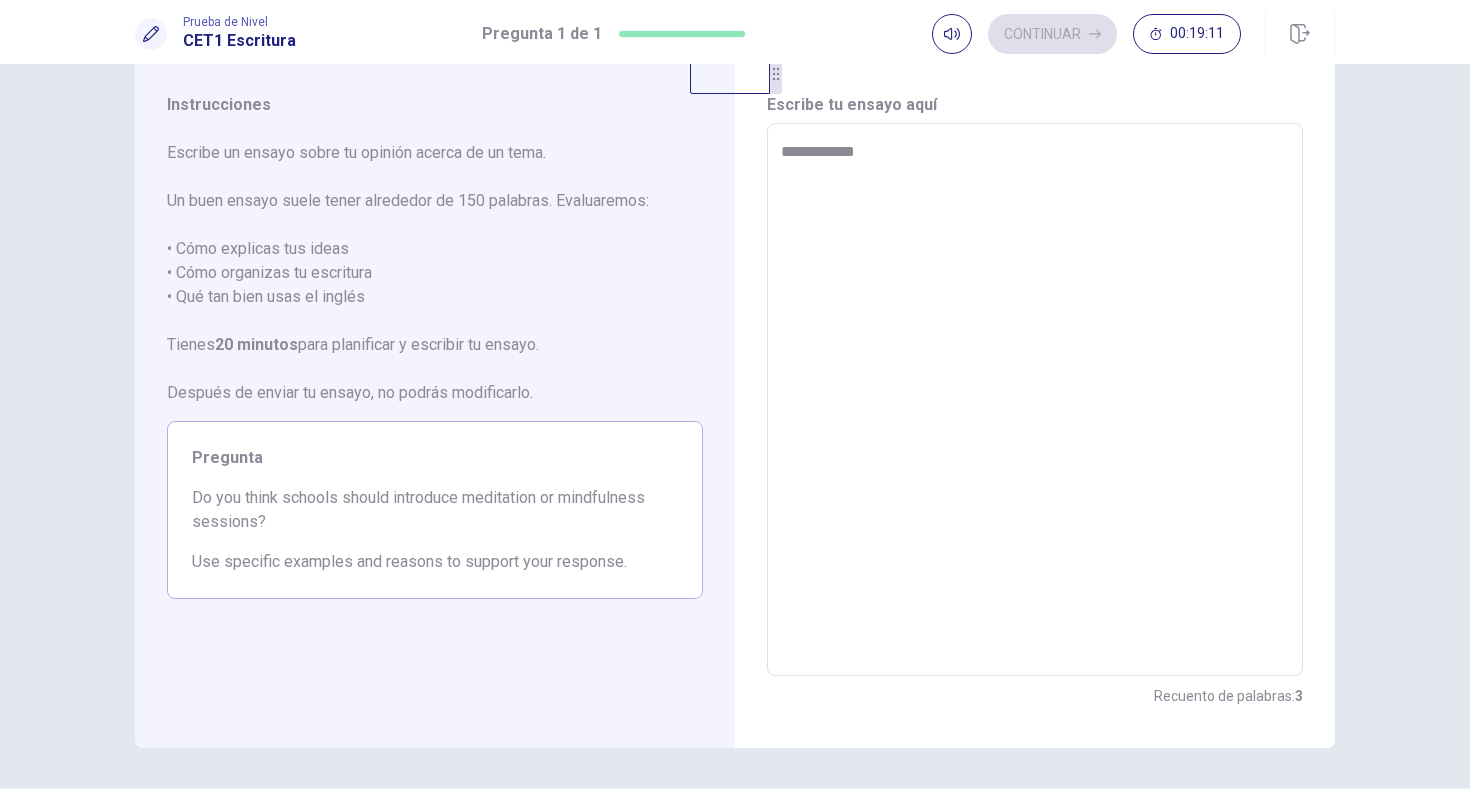 type on "**********" 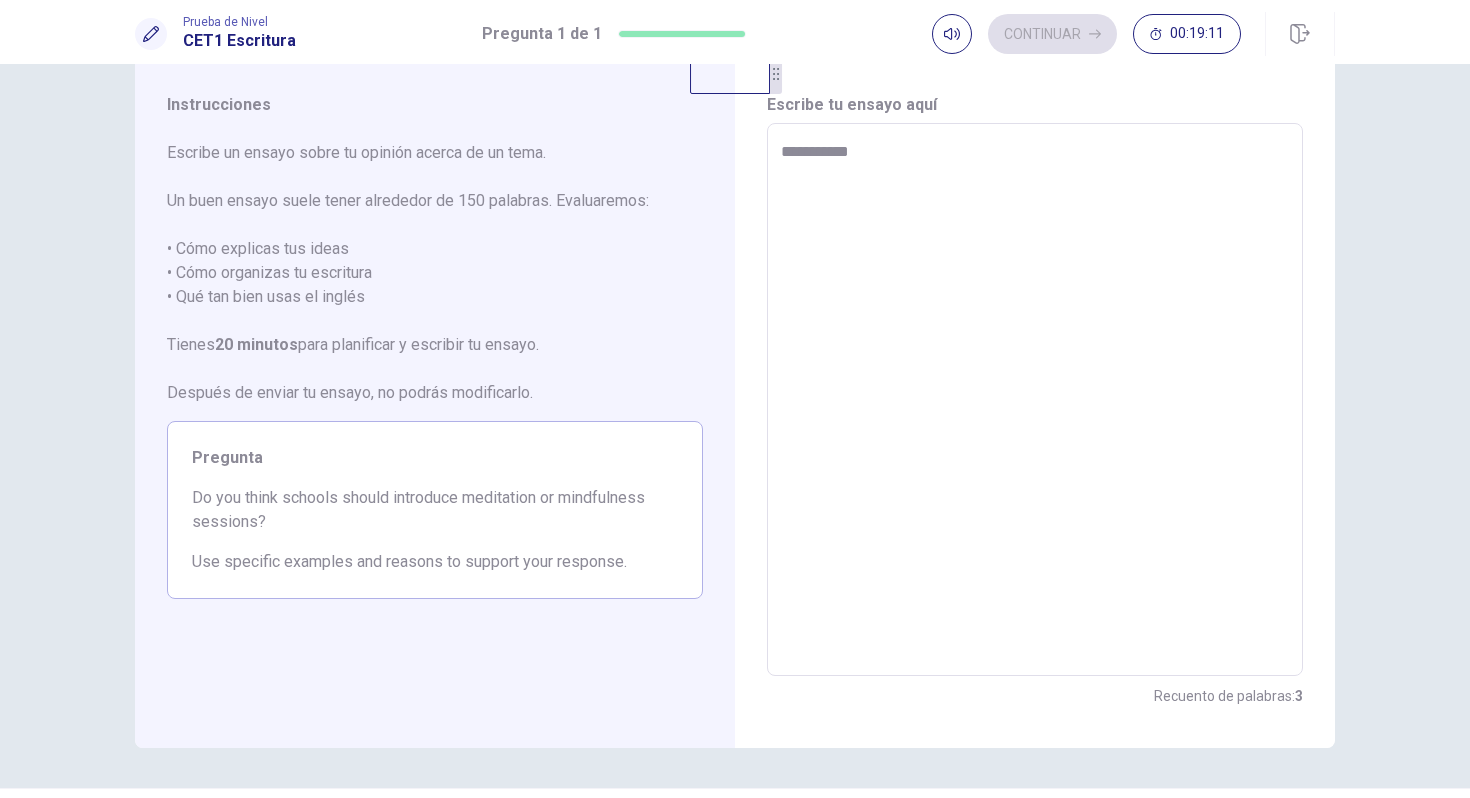 type on "*" 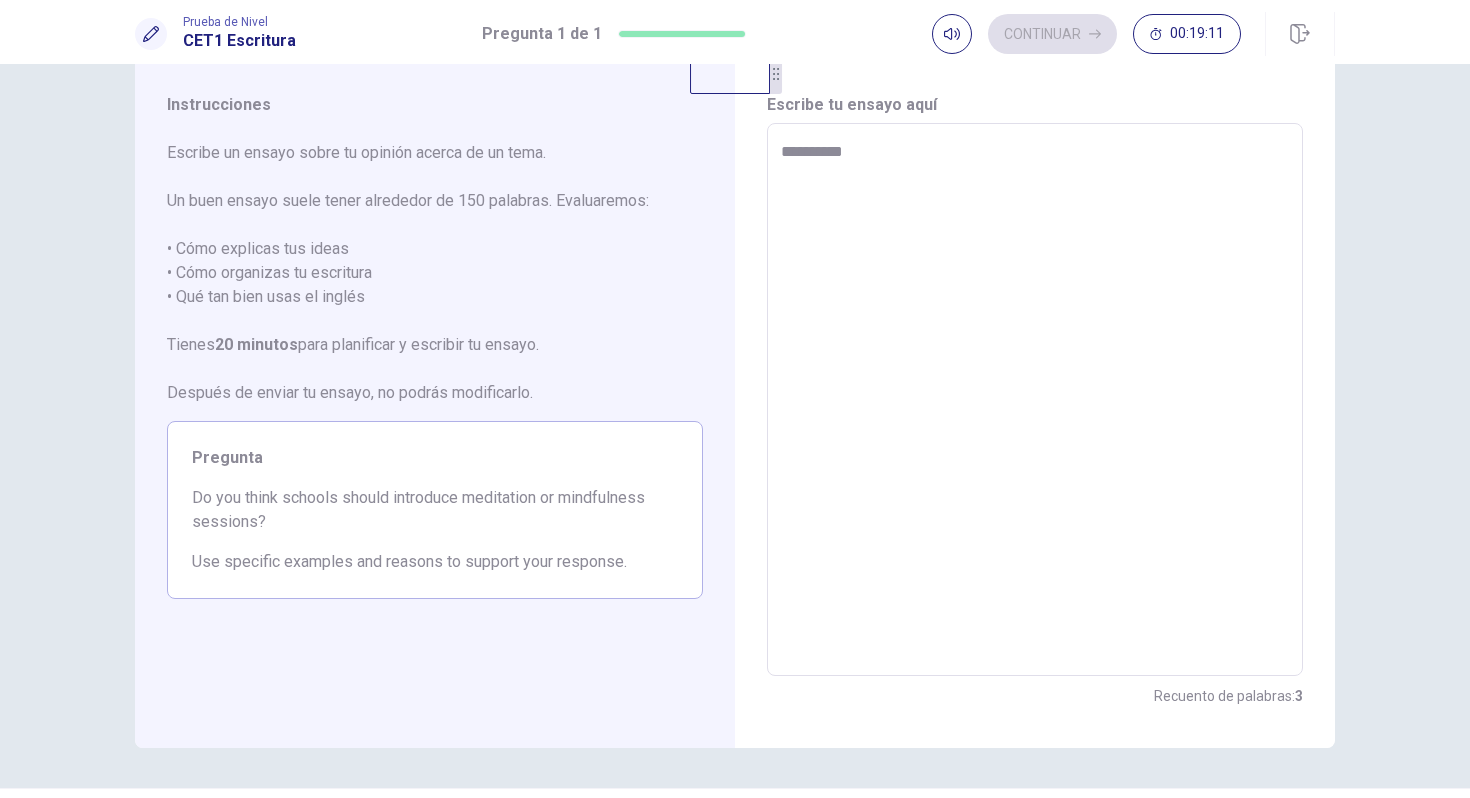 type on "*" 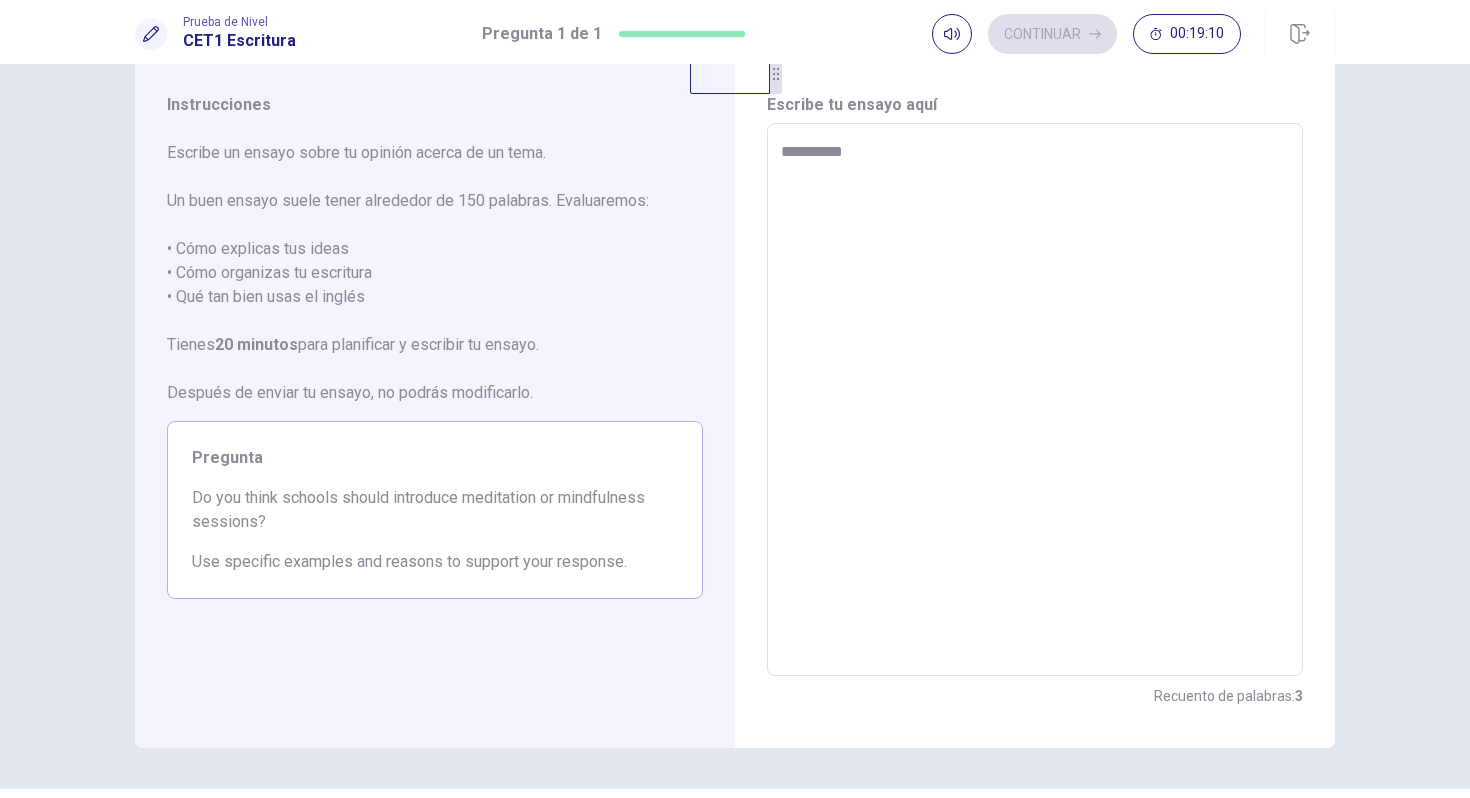 type on "********" 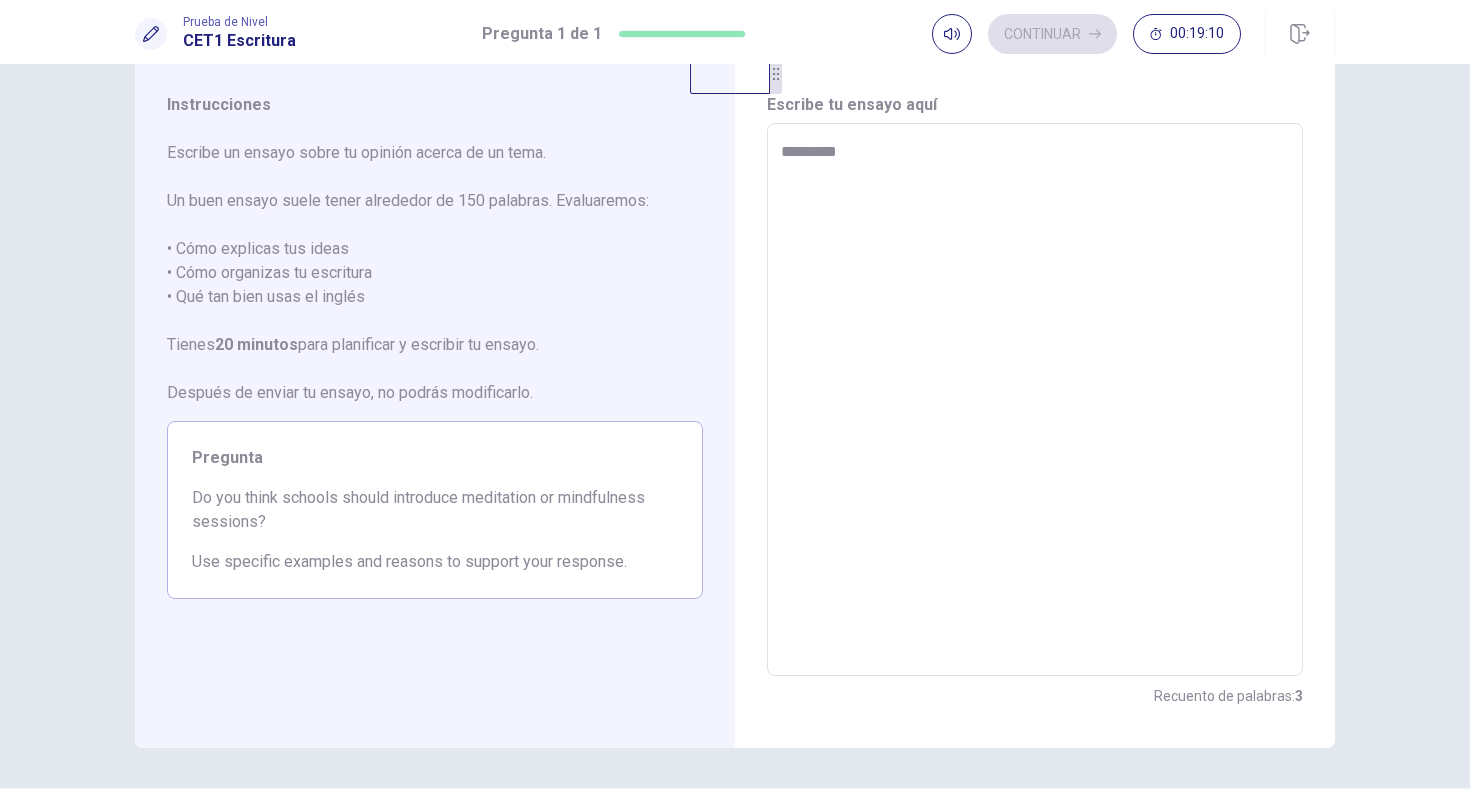 type on "*" 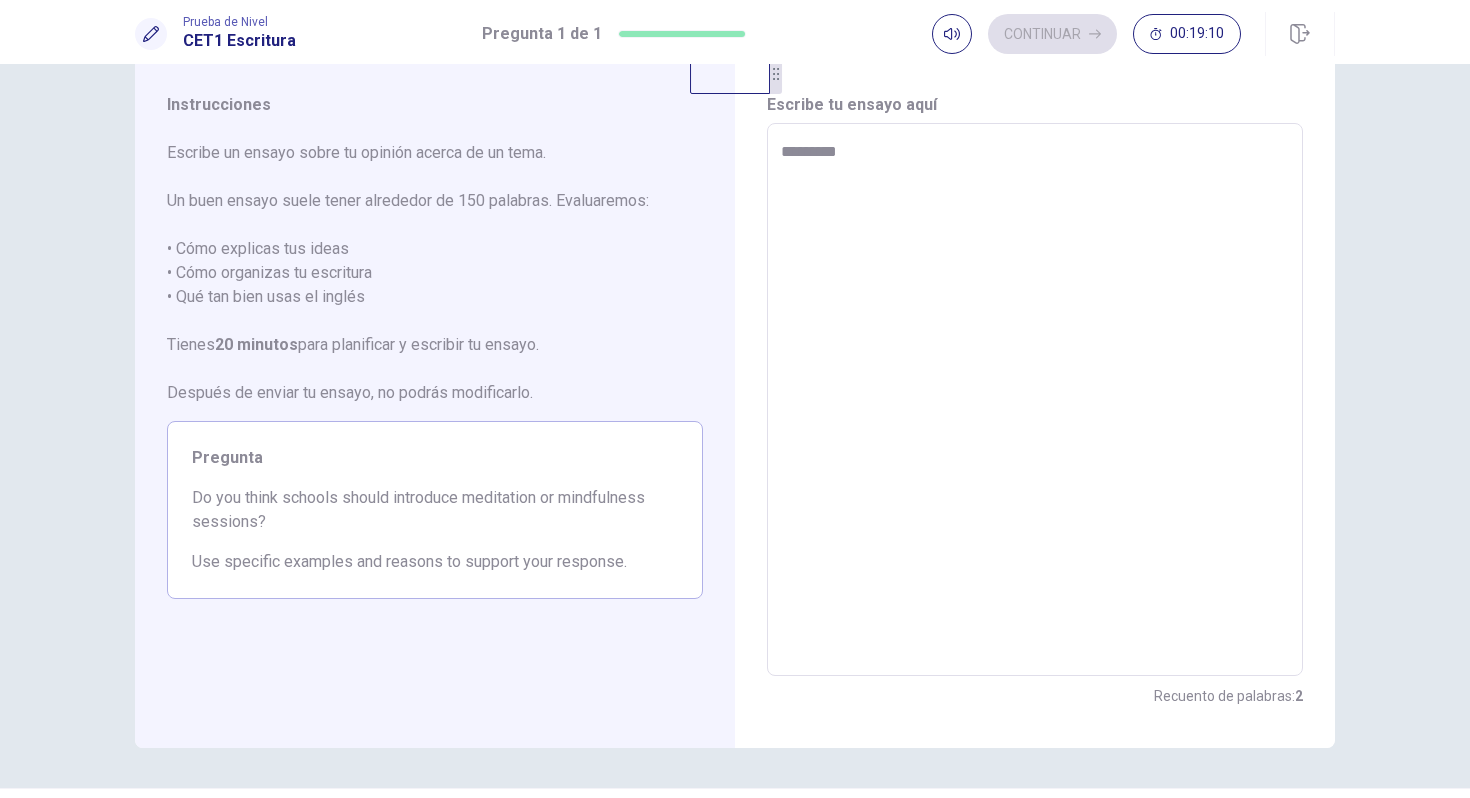 type on "********" 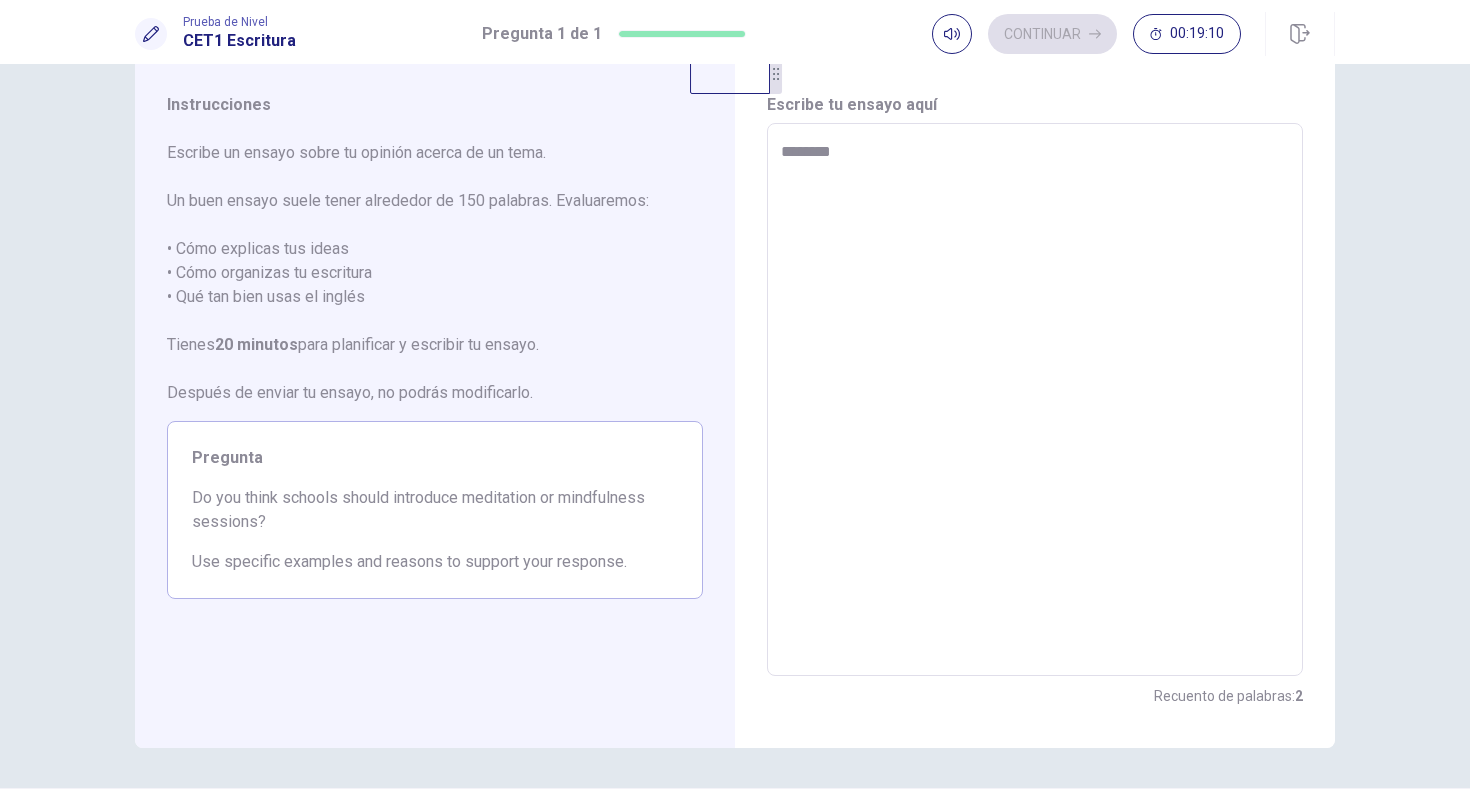 type on "*" 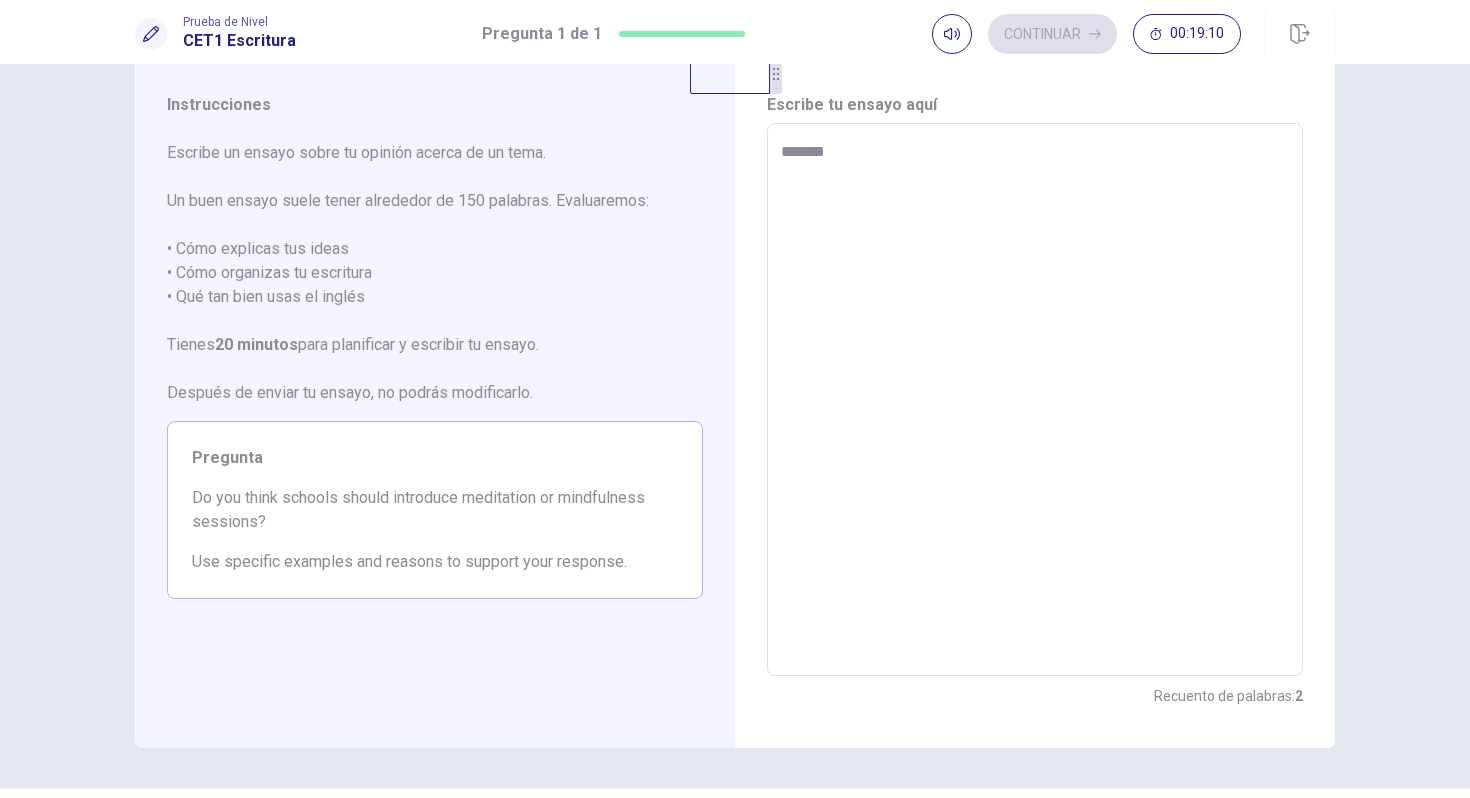 type on "*" 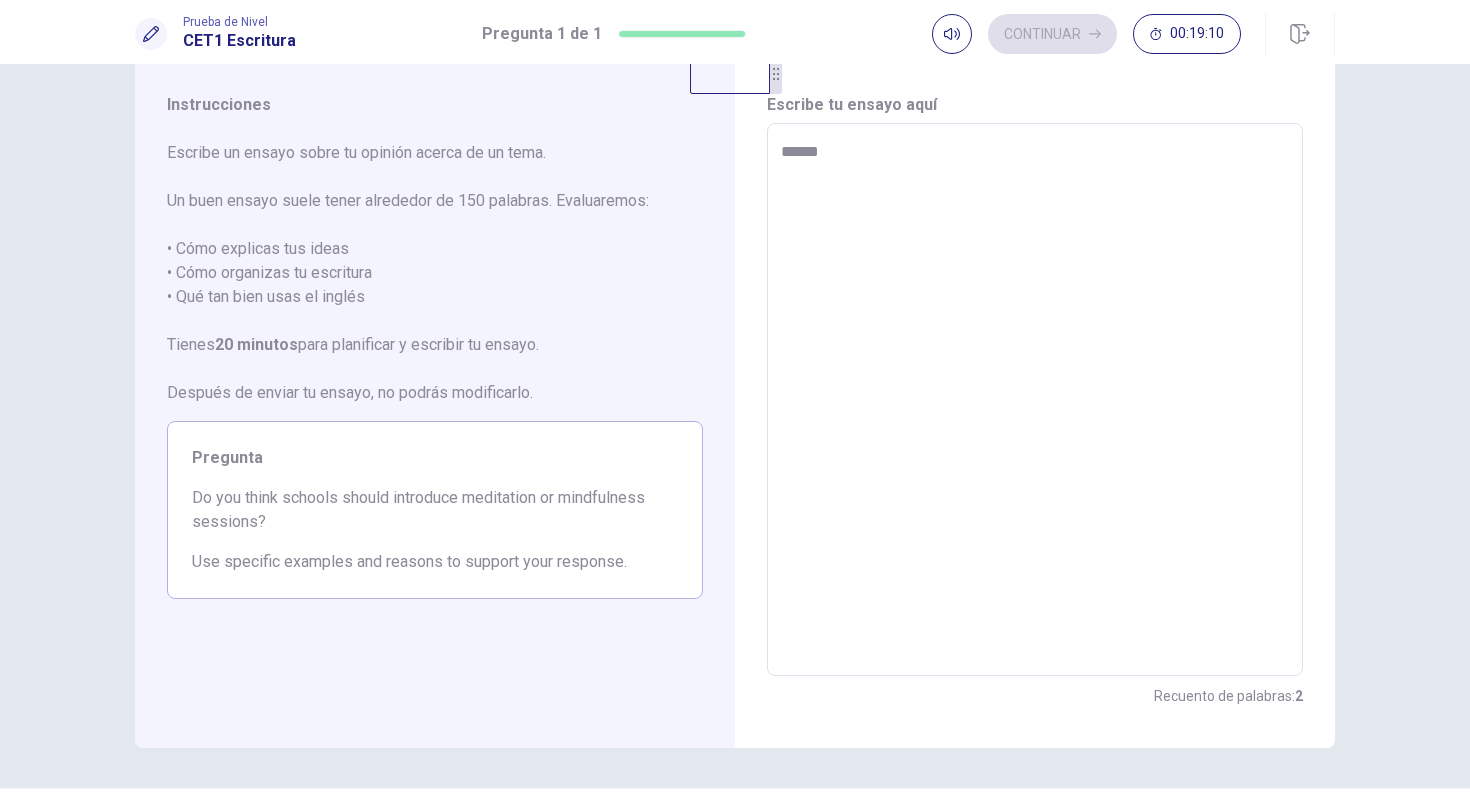 type on "*" 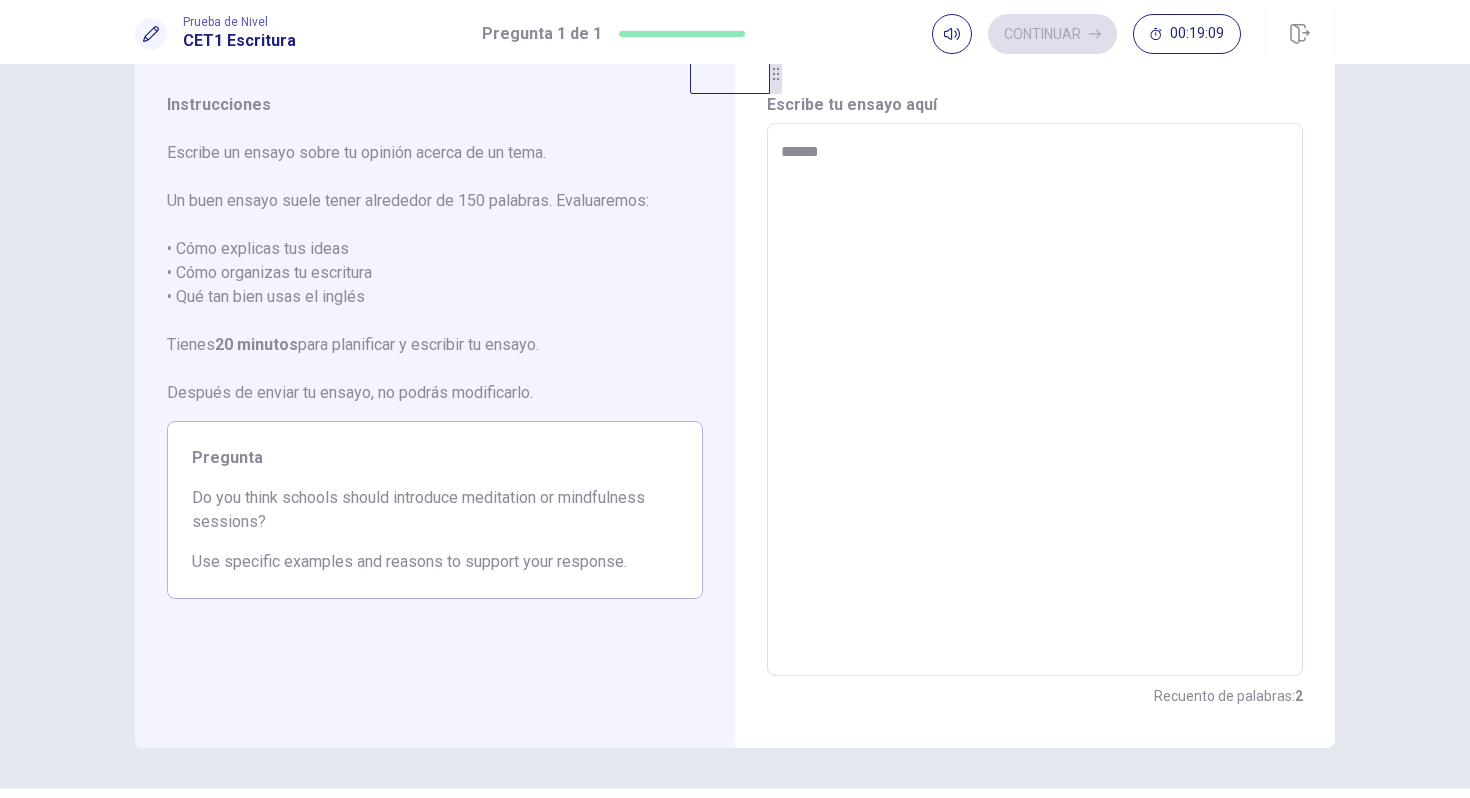 type on "*******" 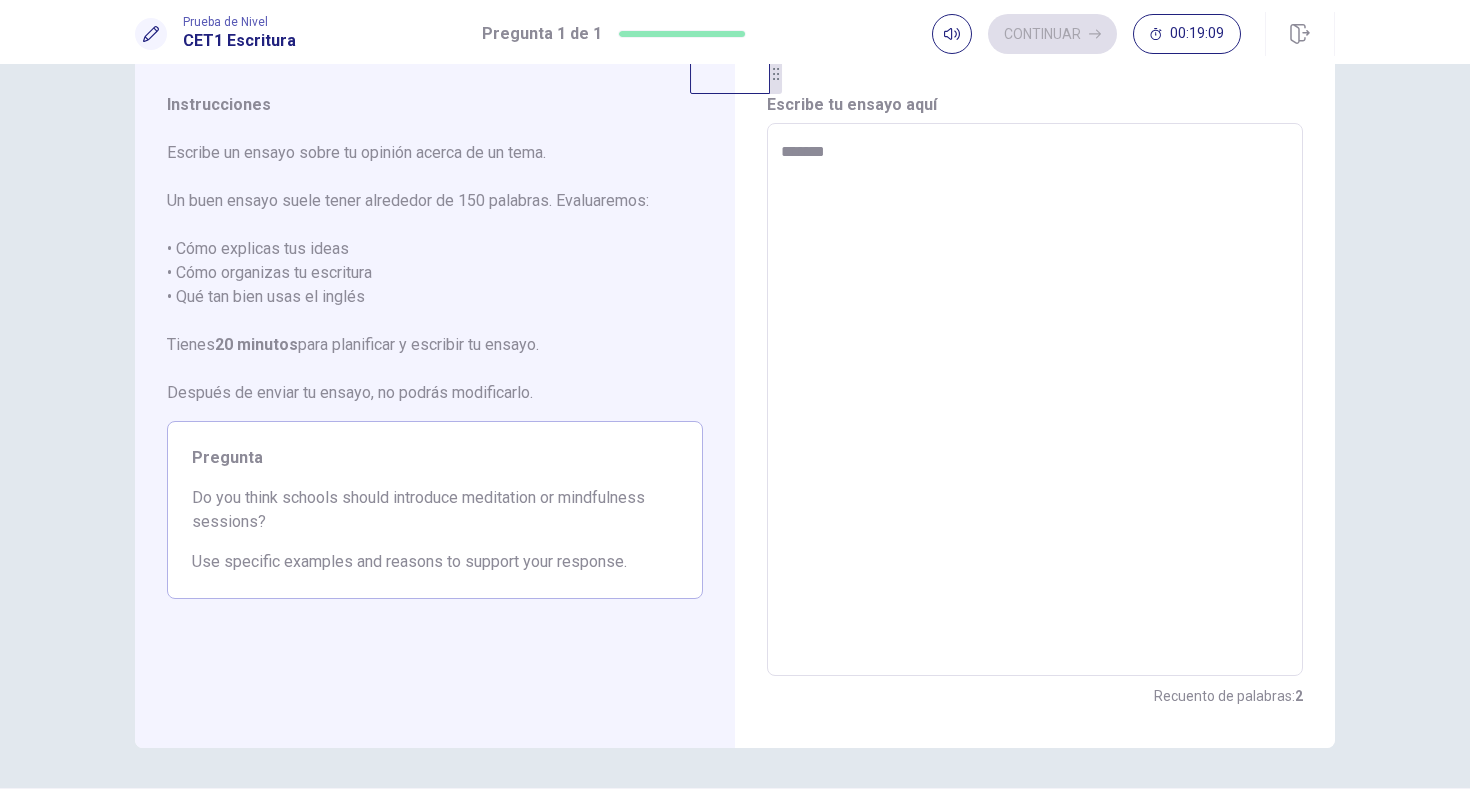 type on "*" 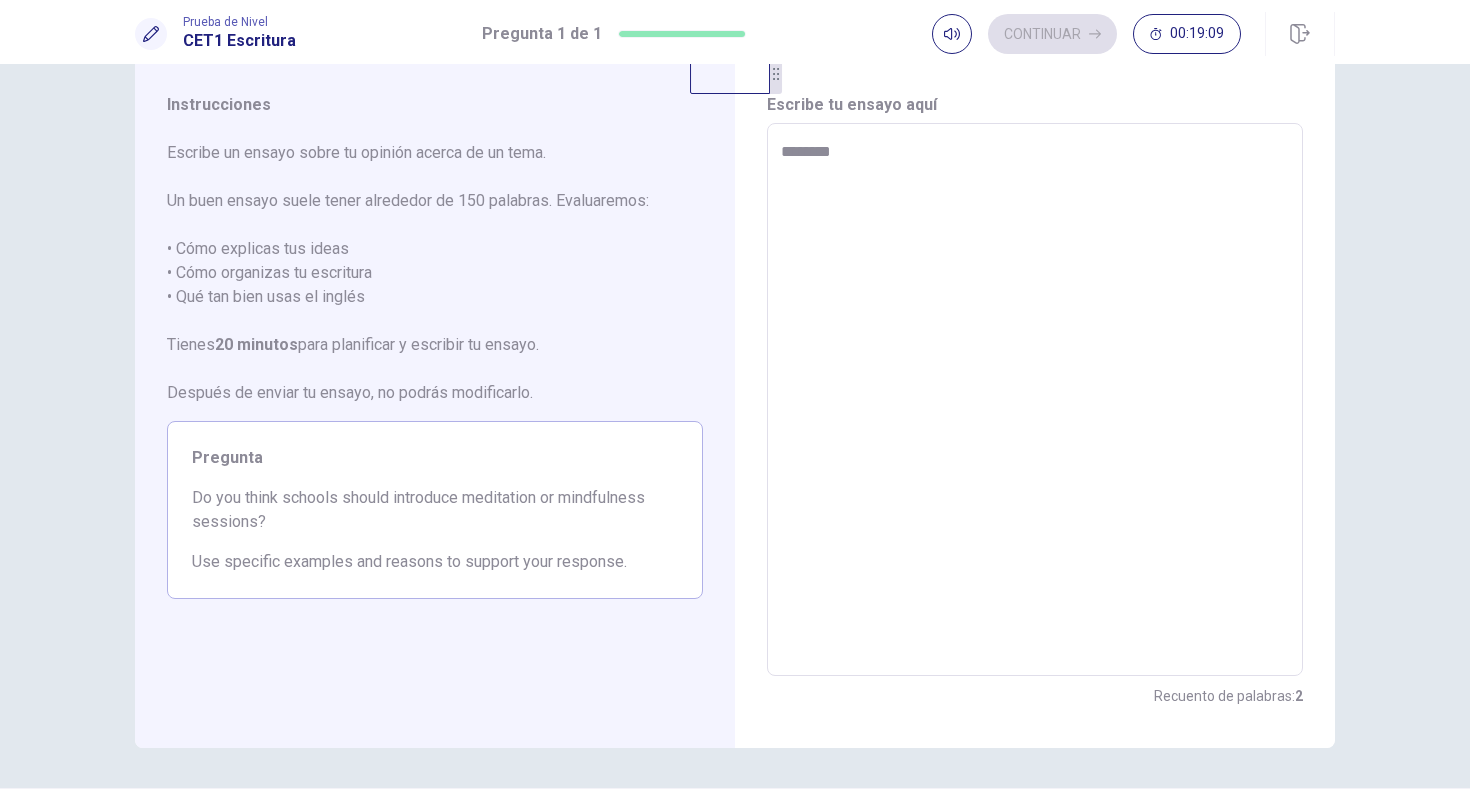 type on "*" 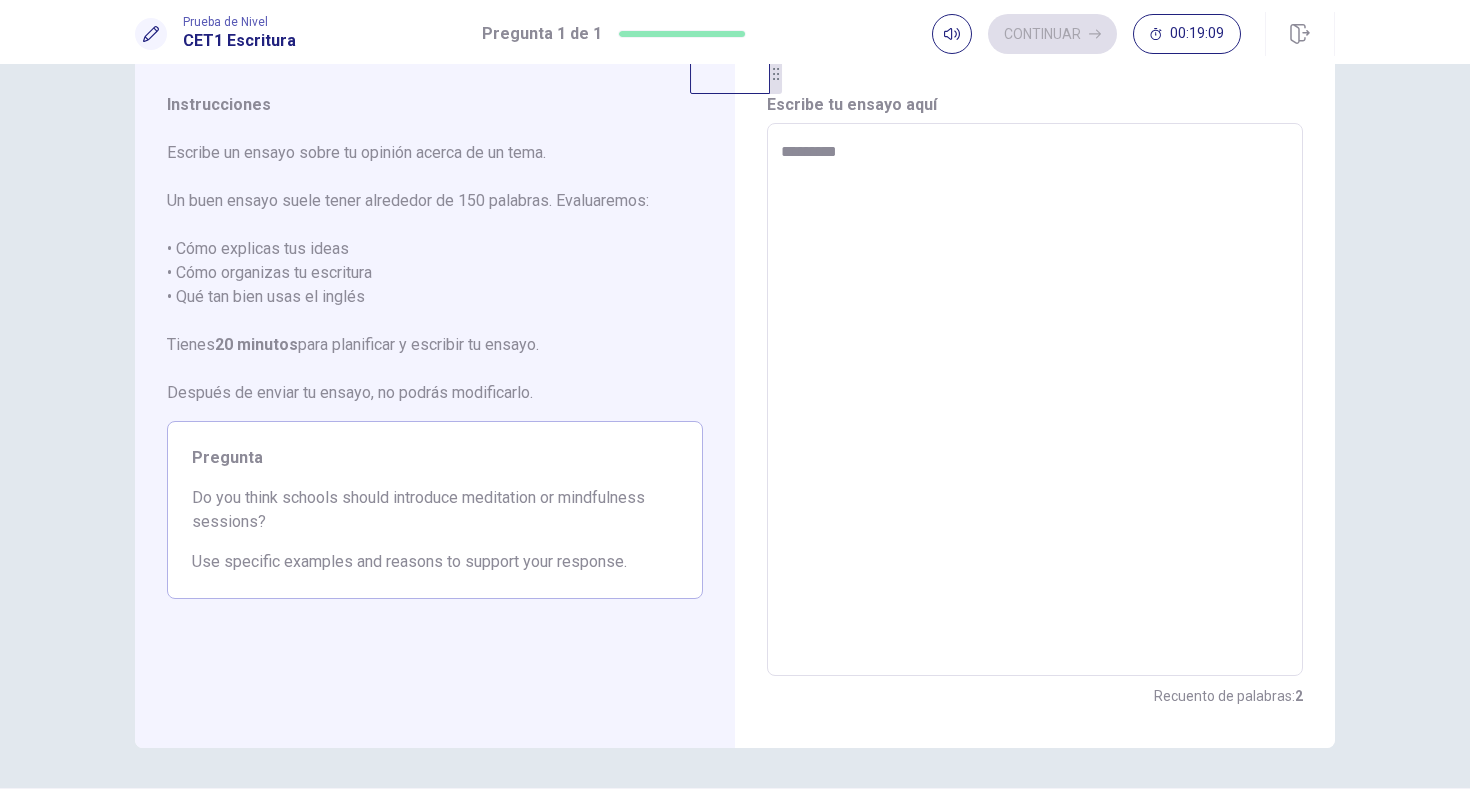 type on "*" 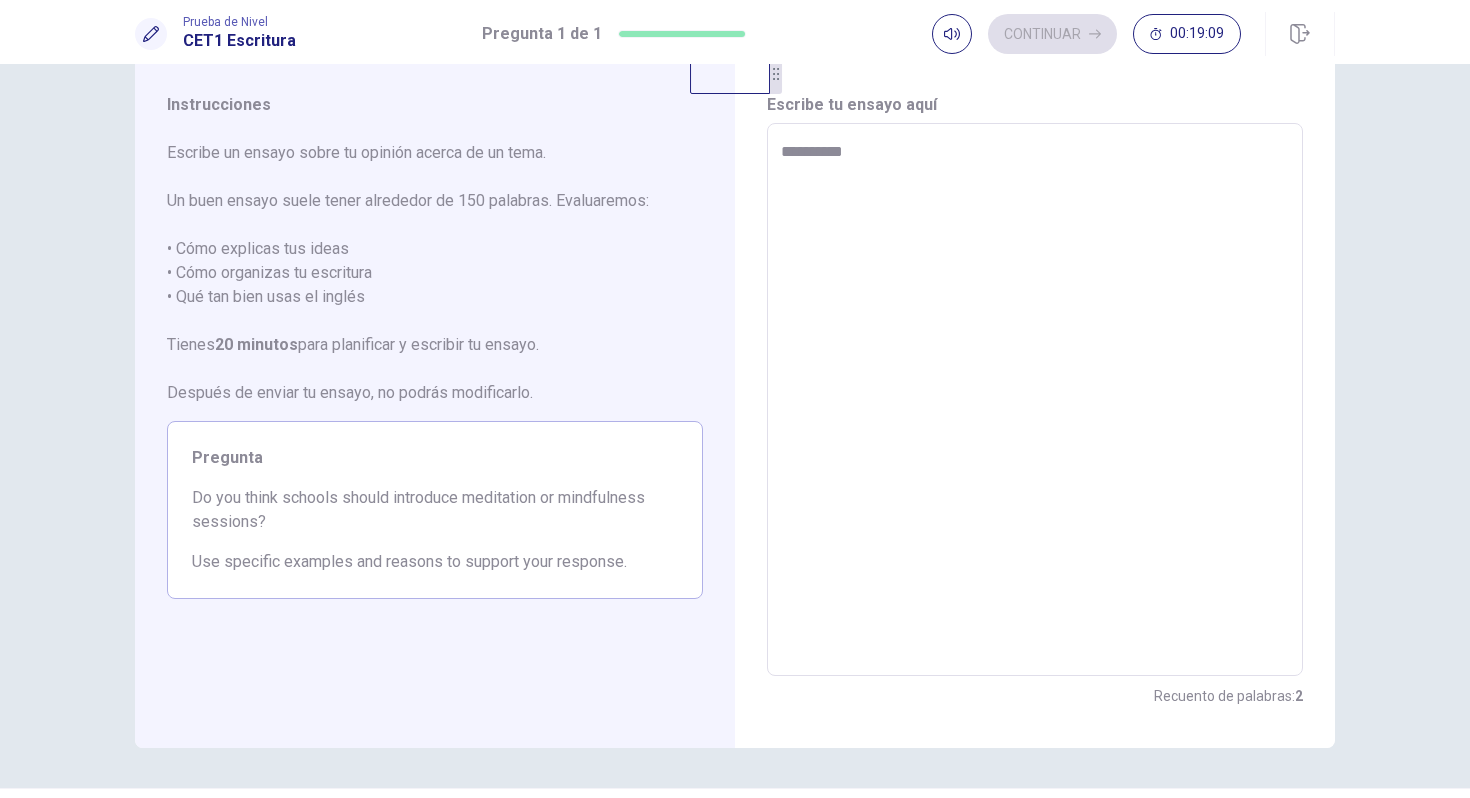 type on "*" 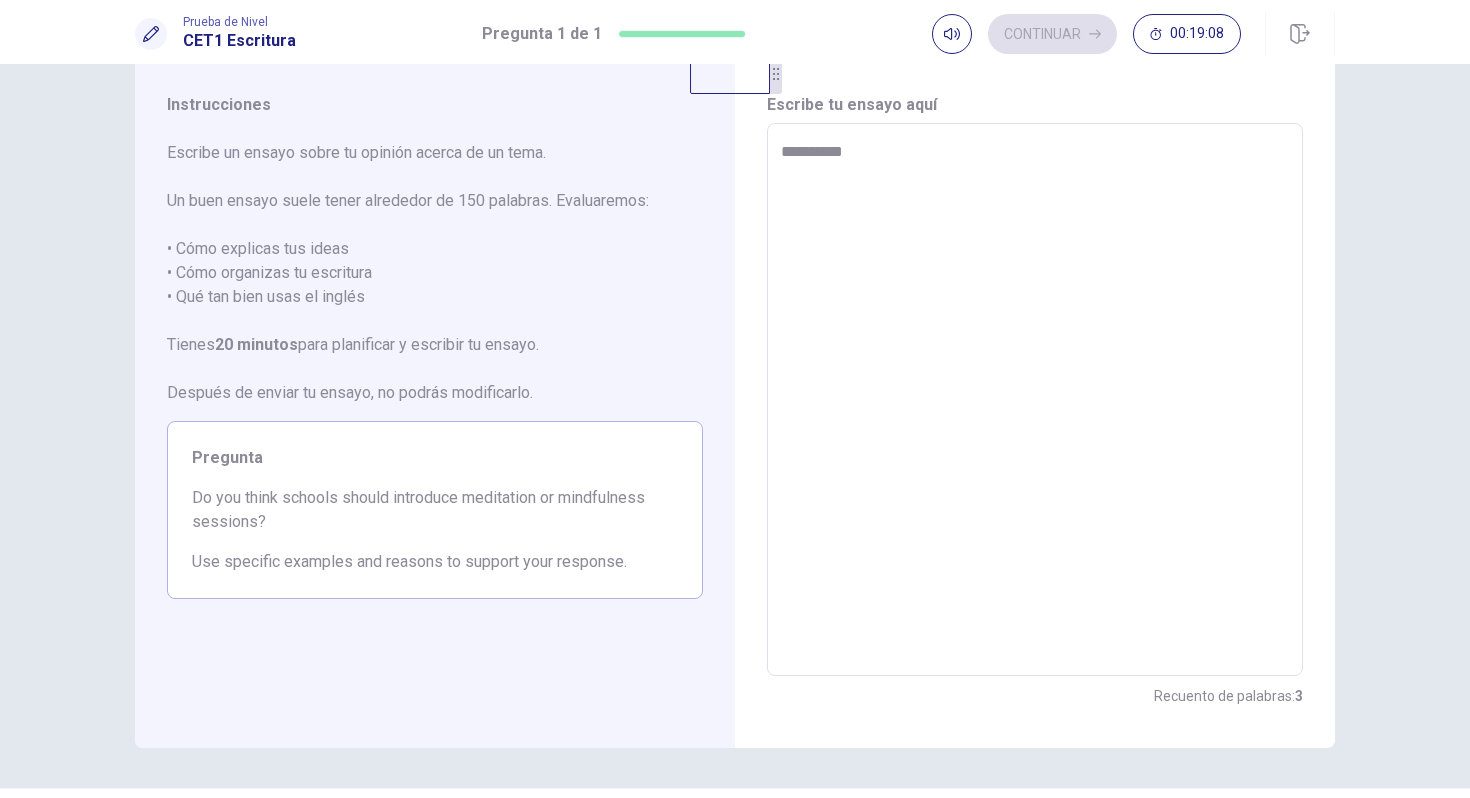 type on "**********" 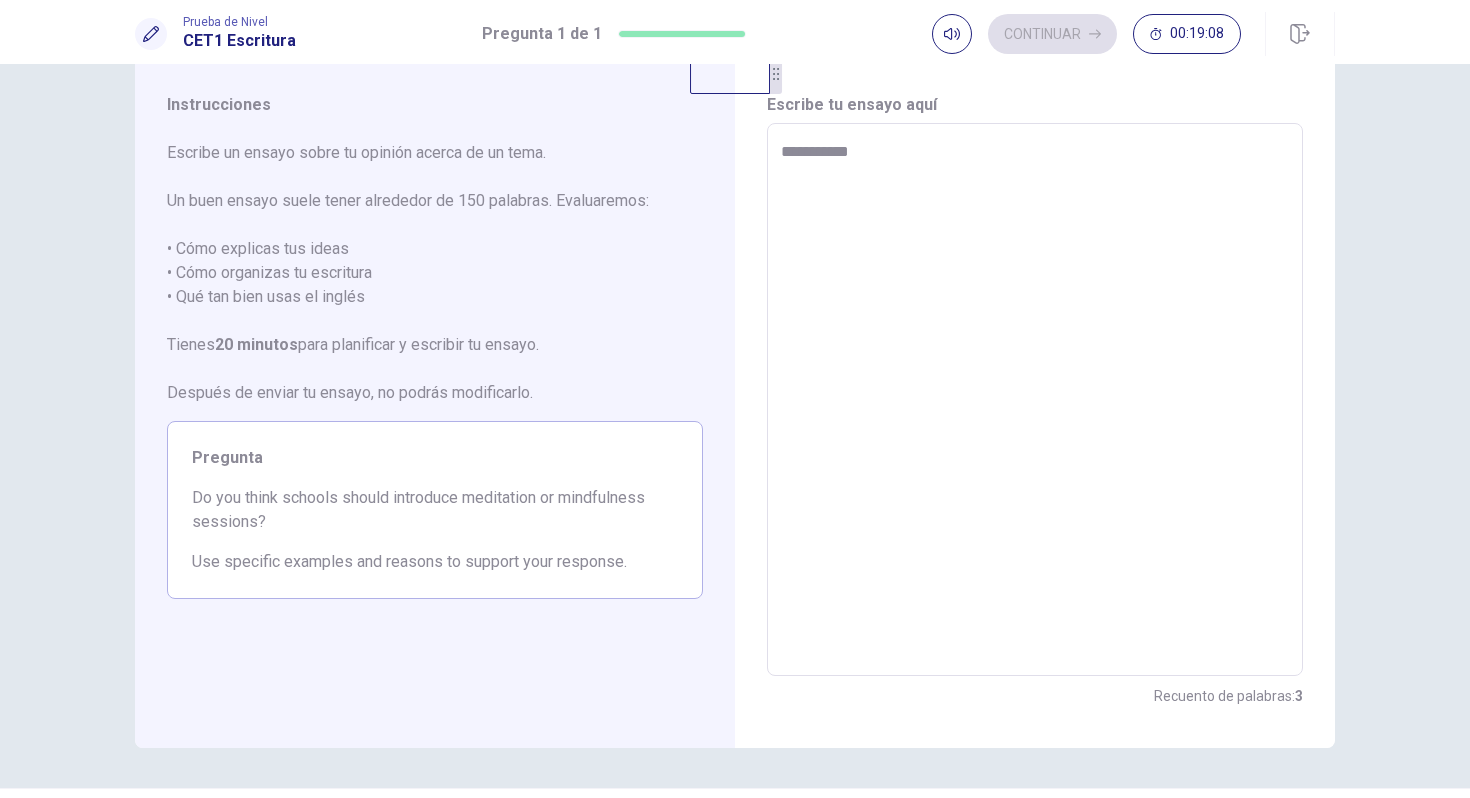 type on "*" 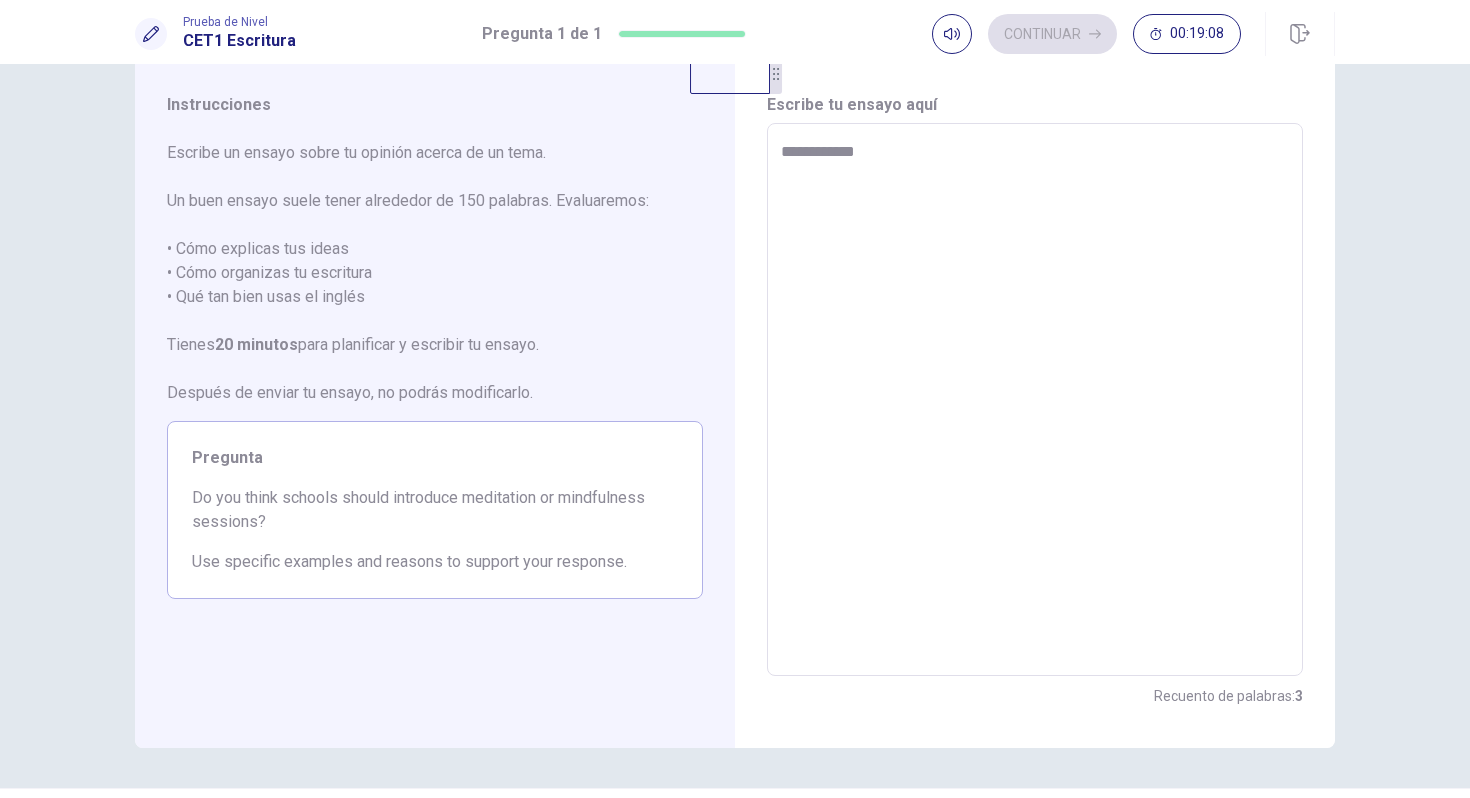 type on "*" 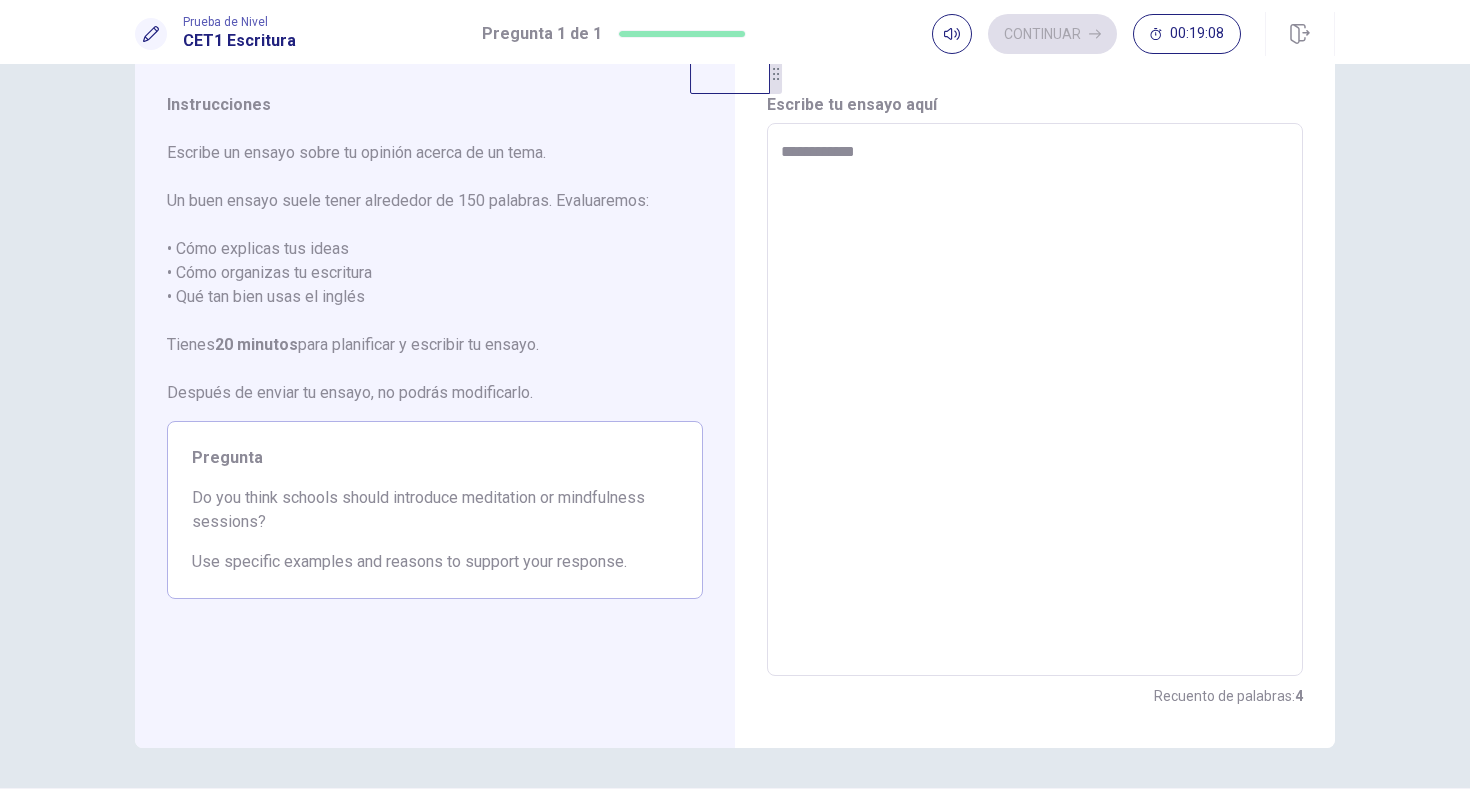 type on "**********" 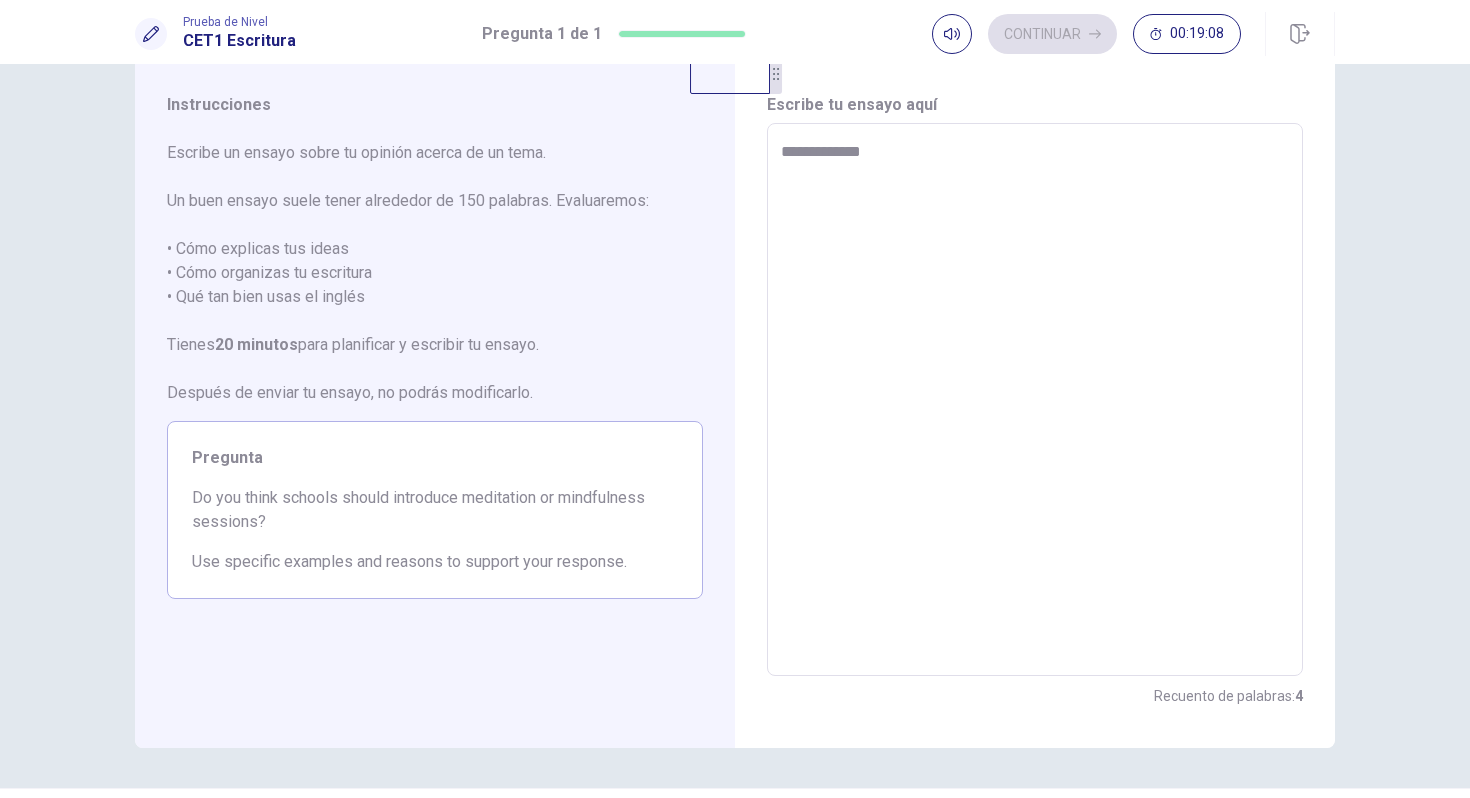 type on "*" 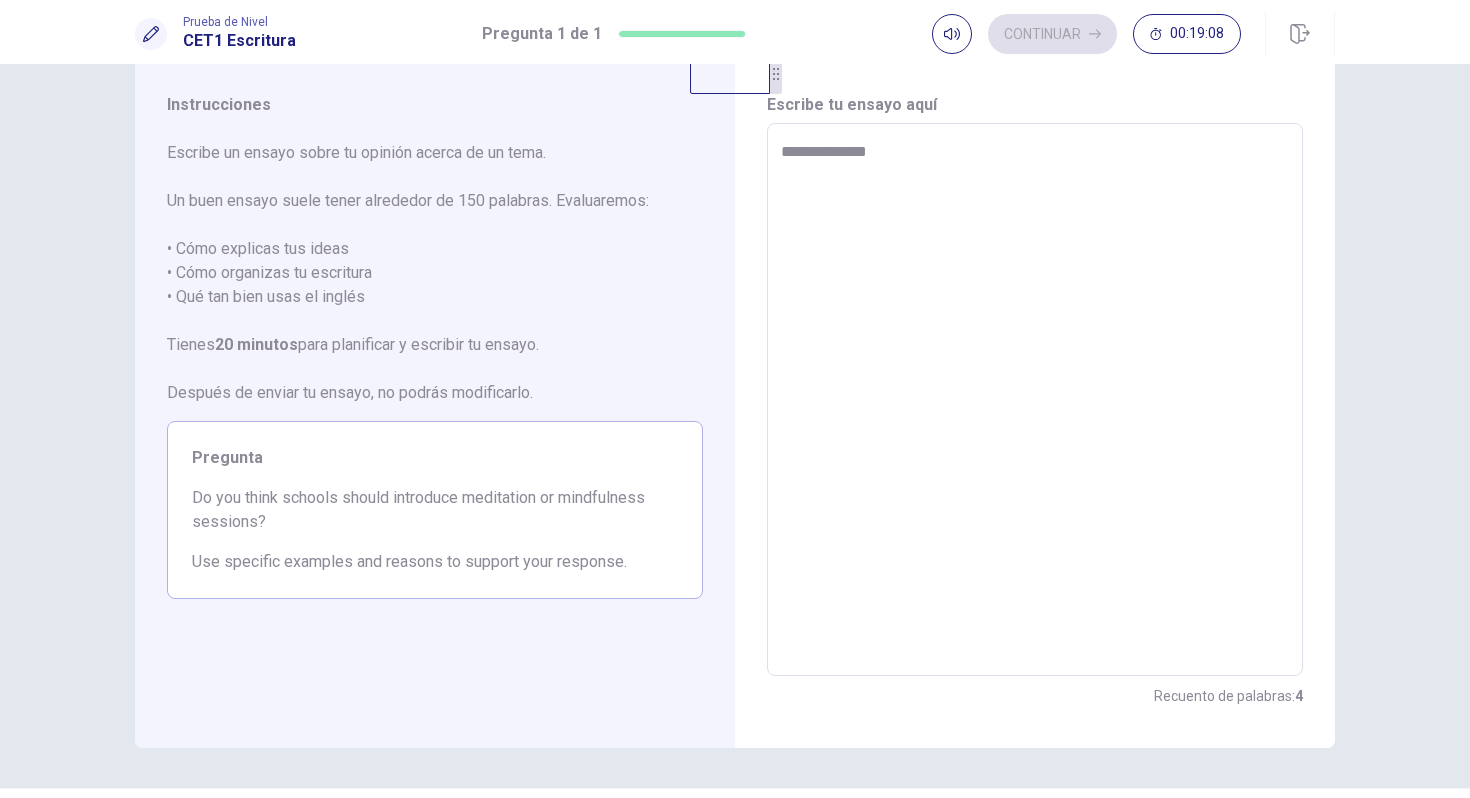 type on "*" 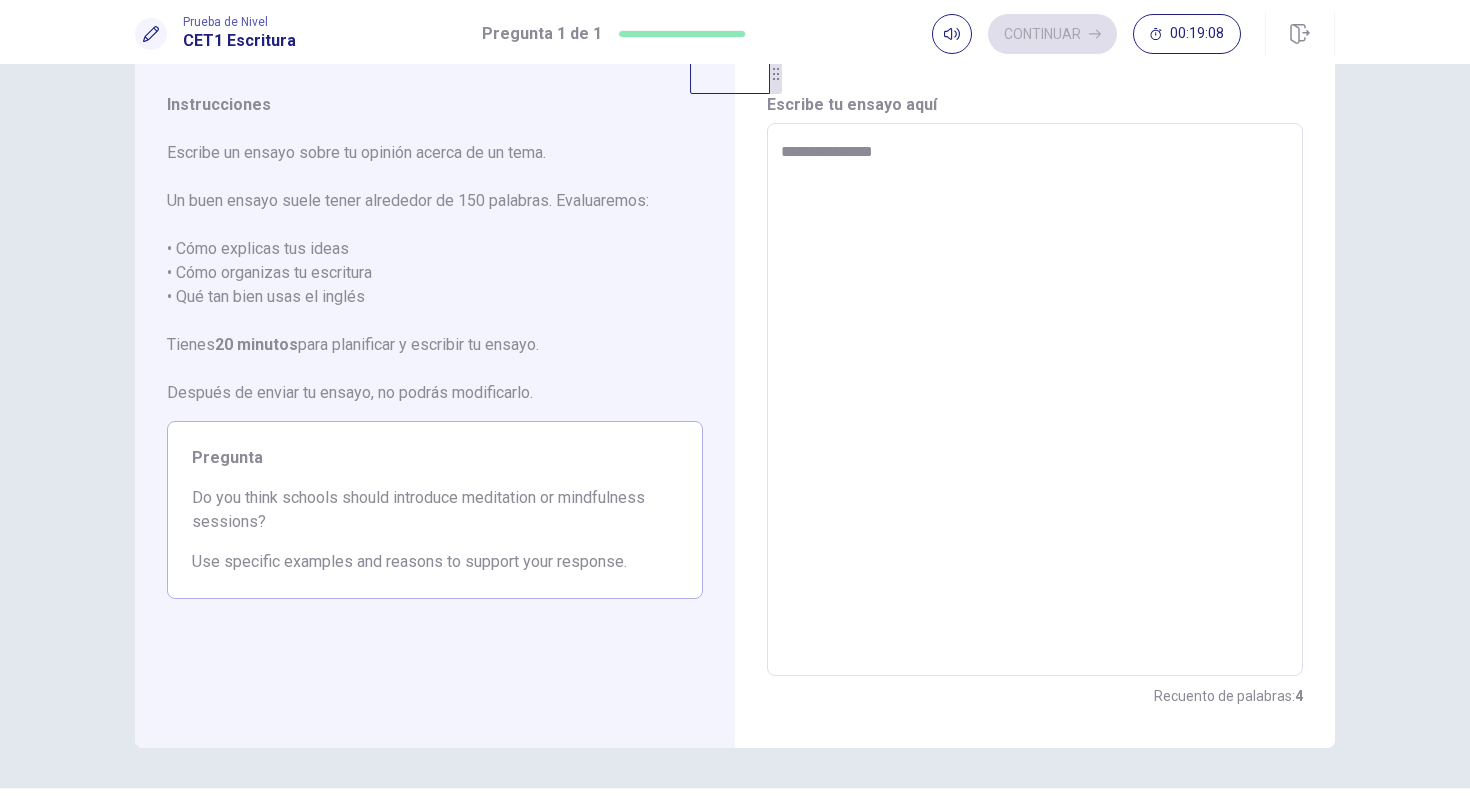 type on "*" 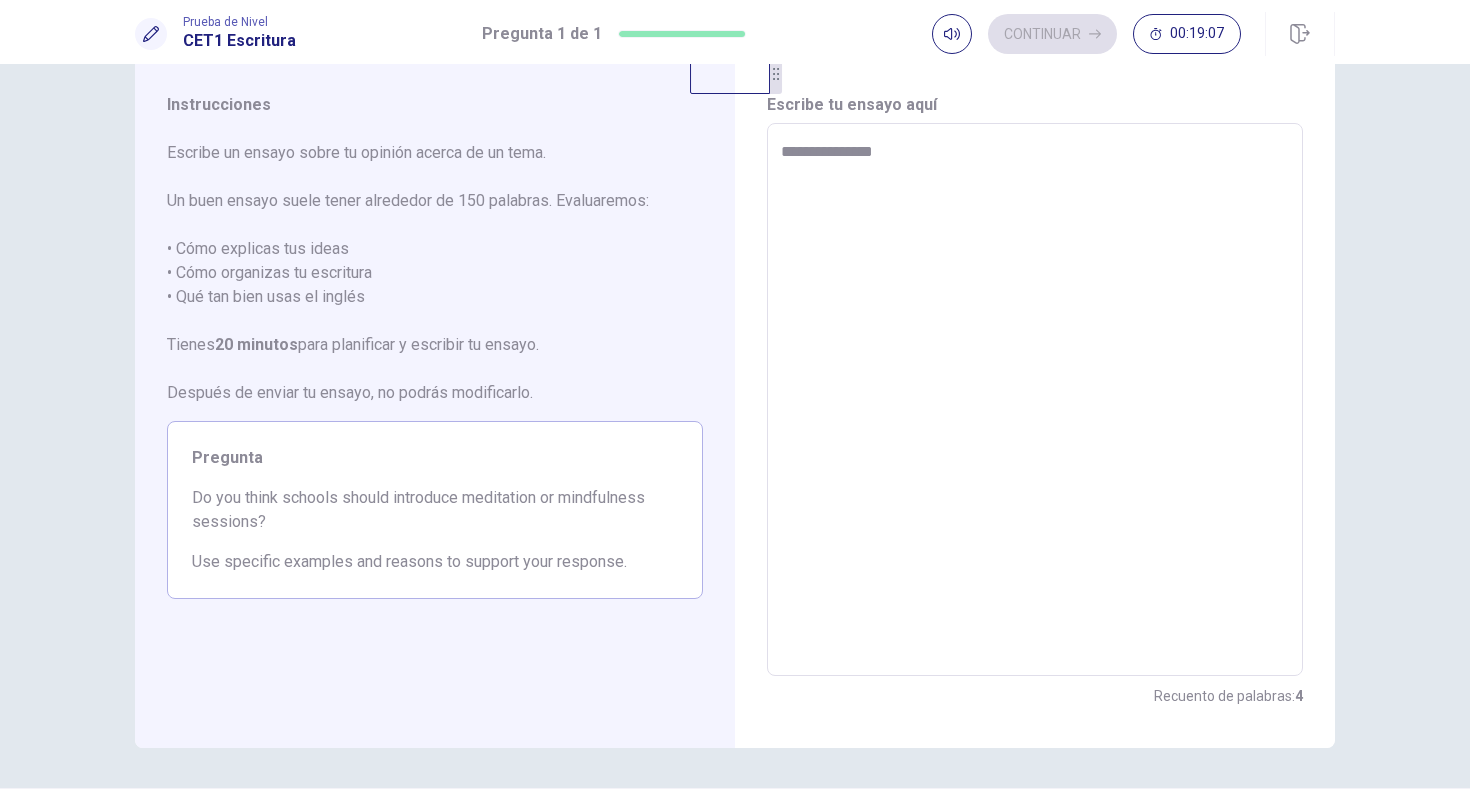 type on "**********" 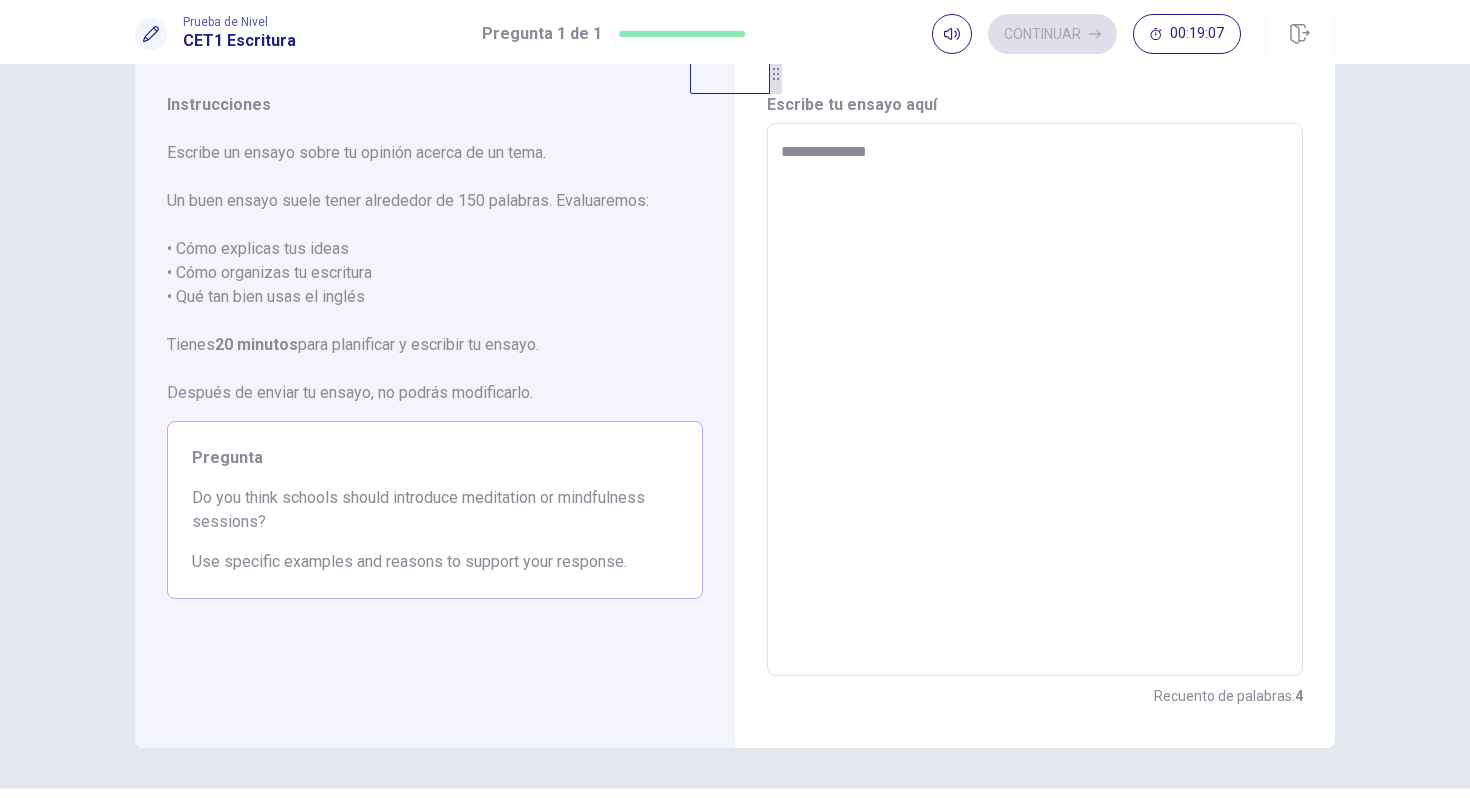 type on "*" 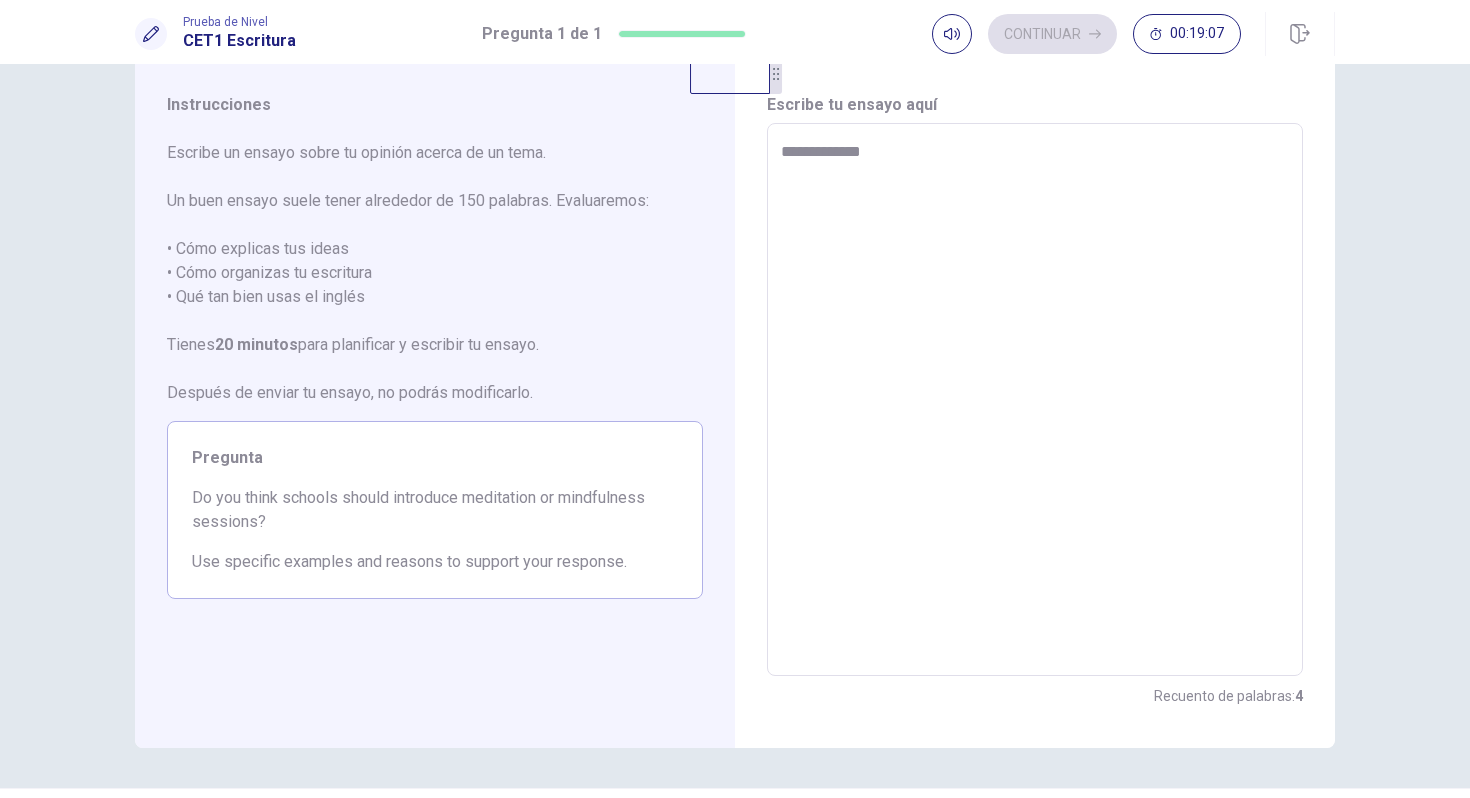 type on "*" 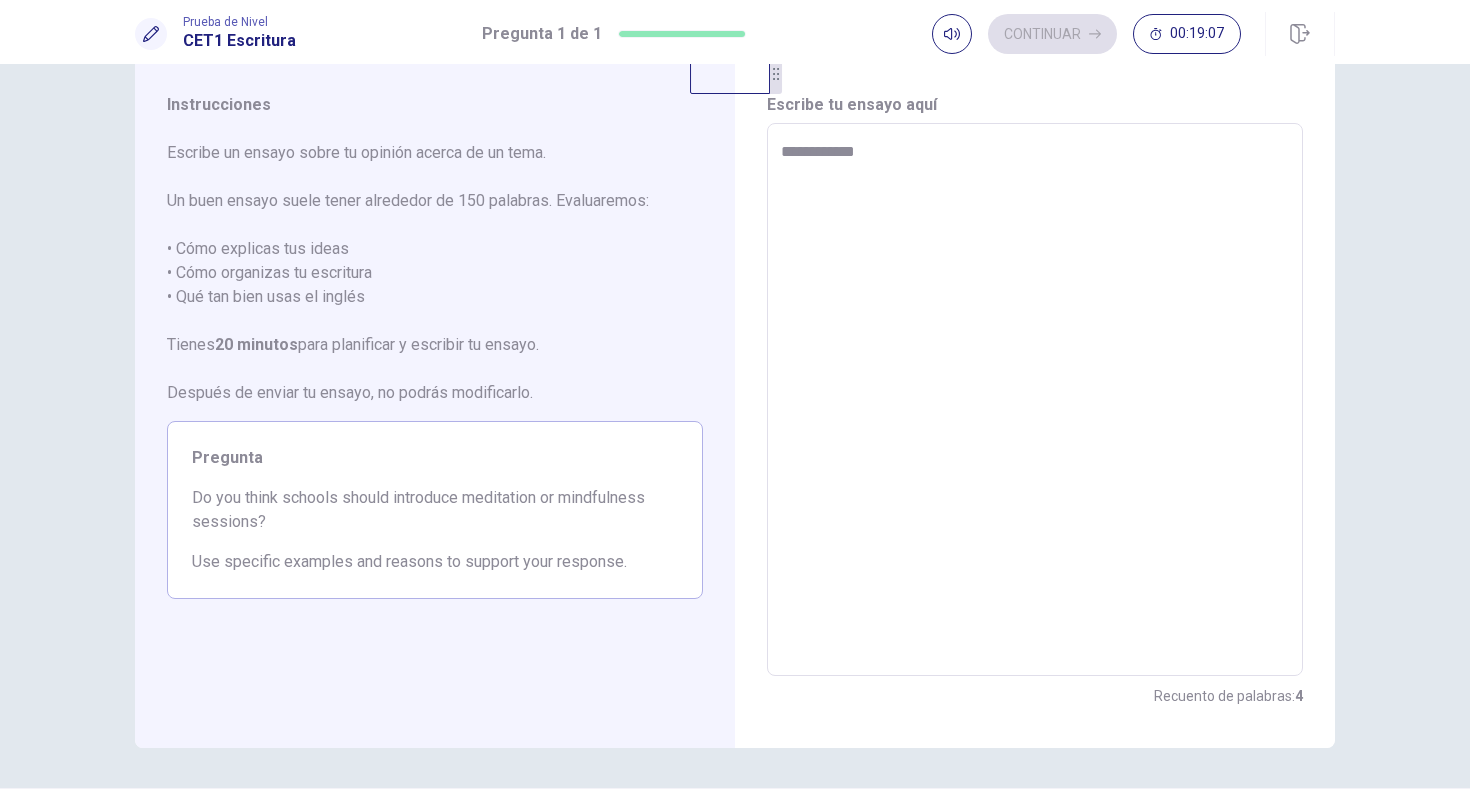 type on "*" 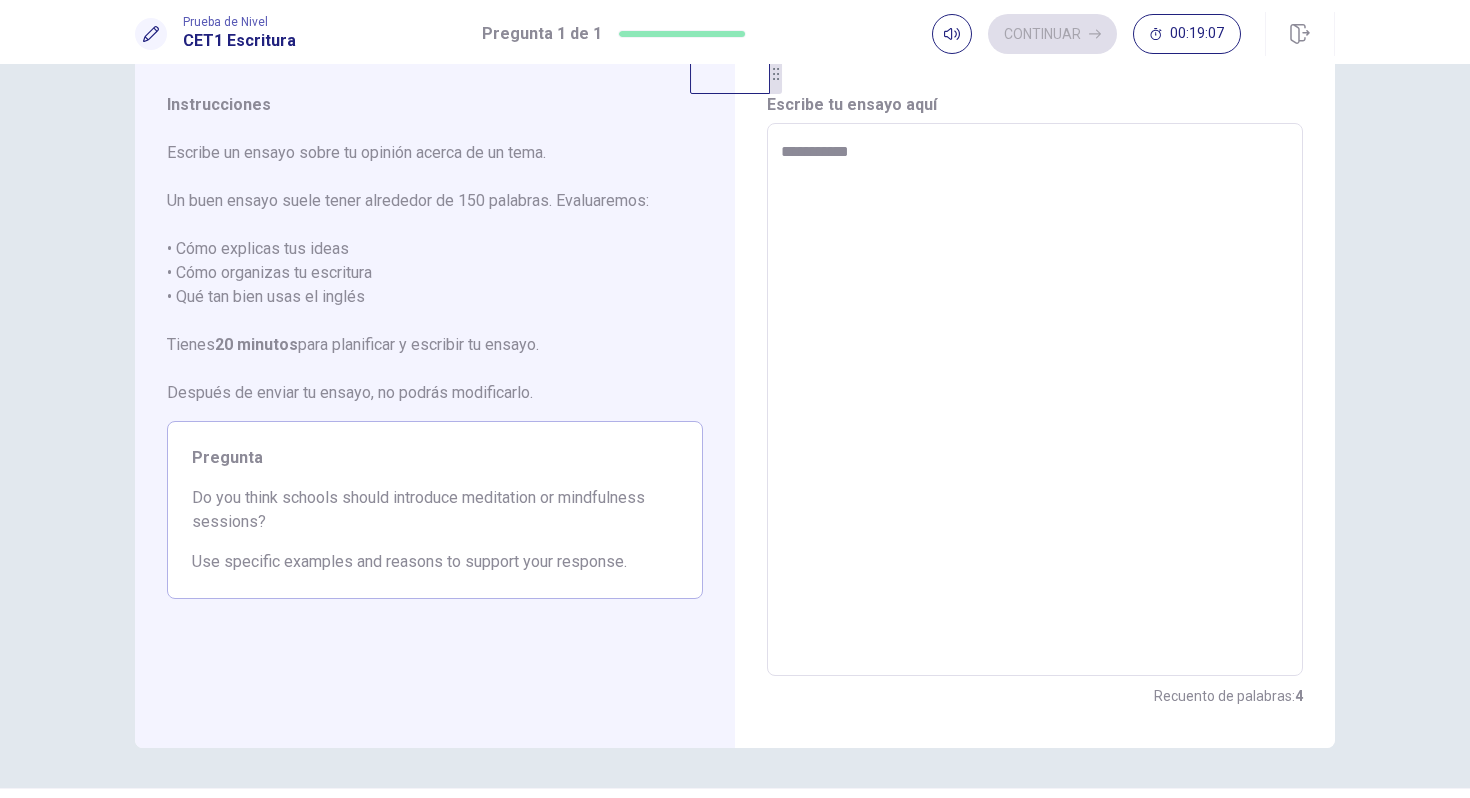 type on "*" 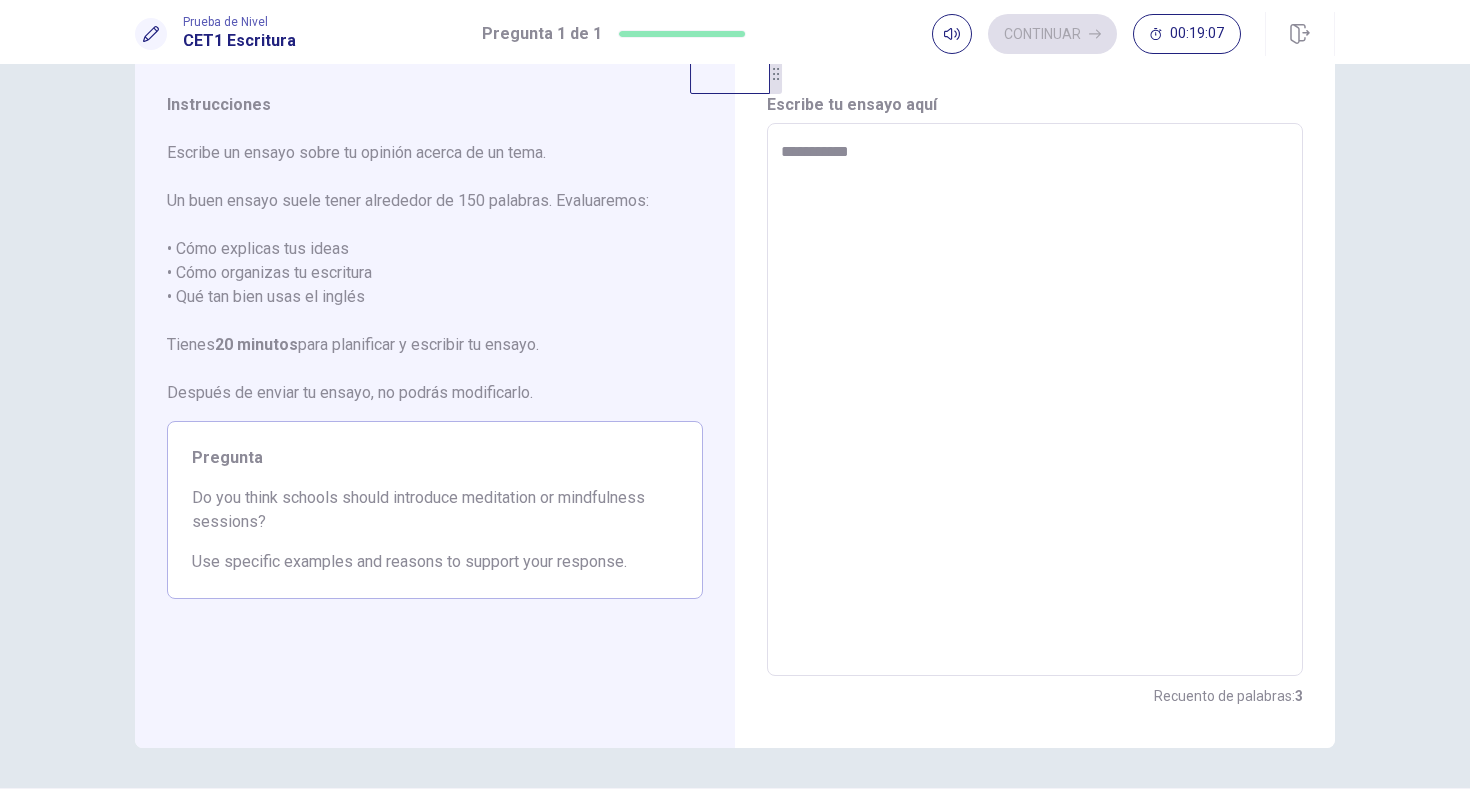 type on "**********" 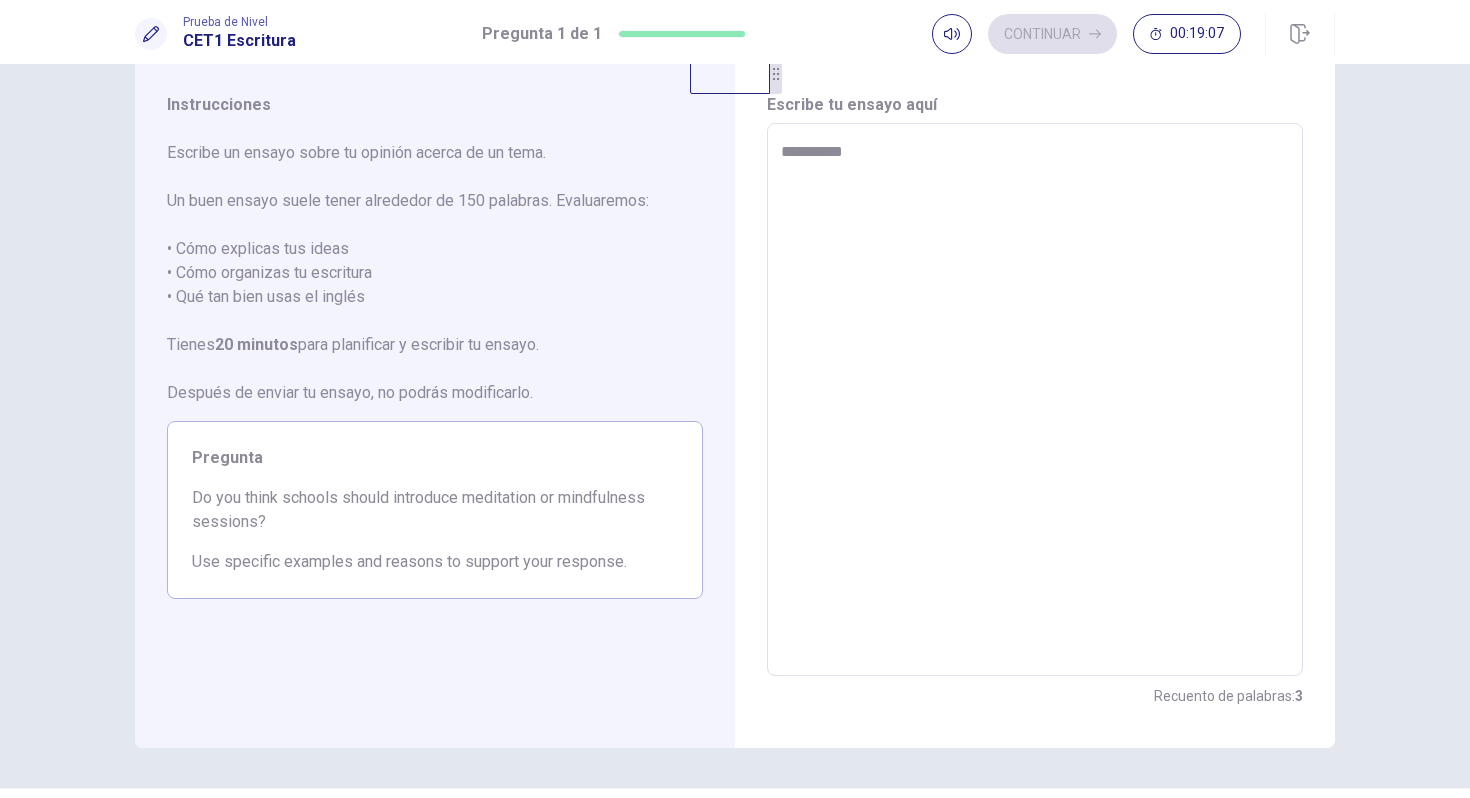 type on "*" 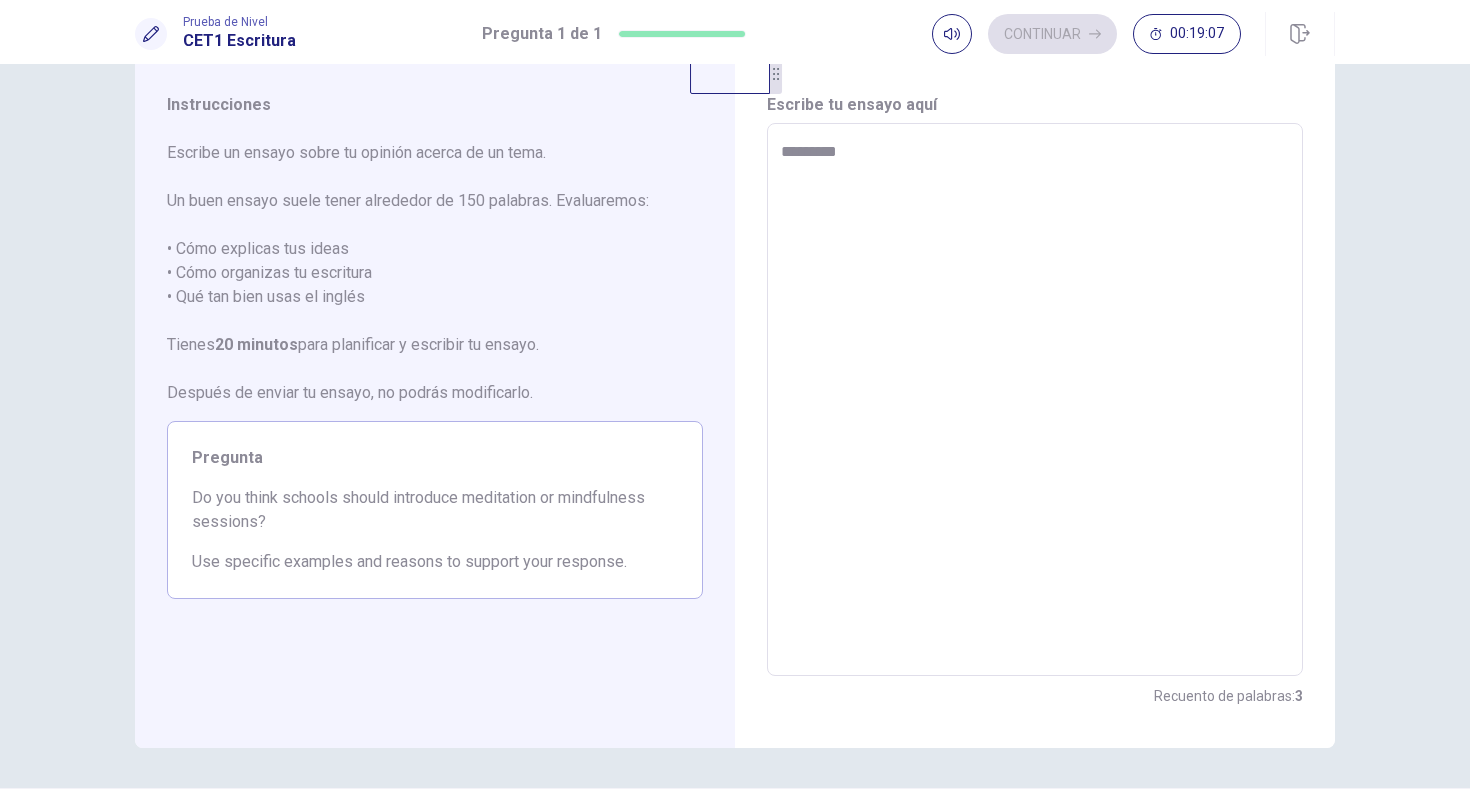 type on "*" 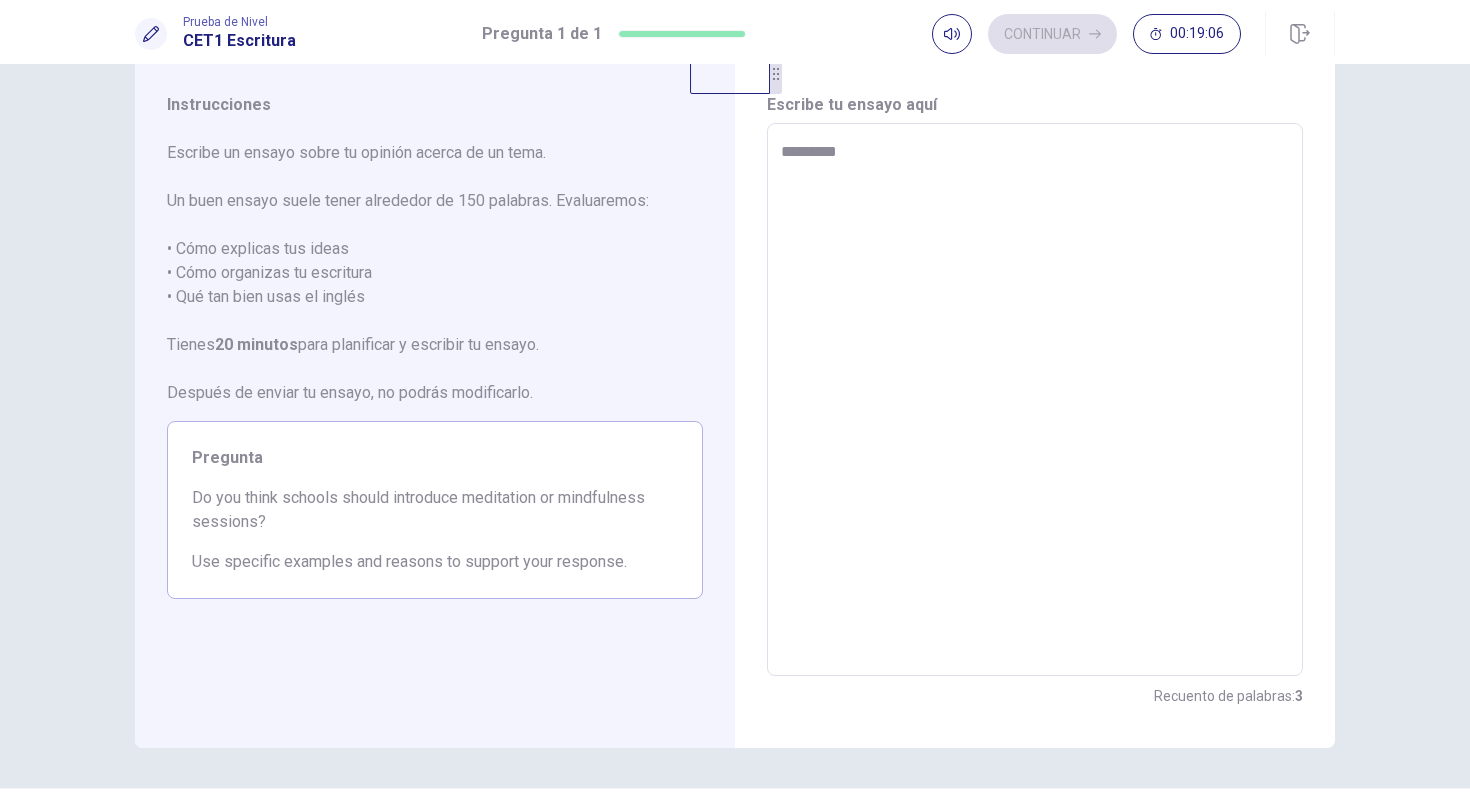 type on "*******" 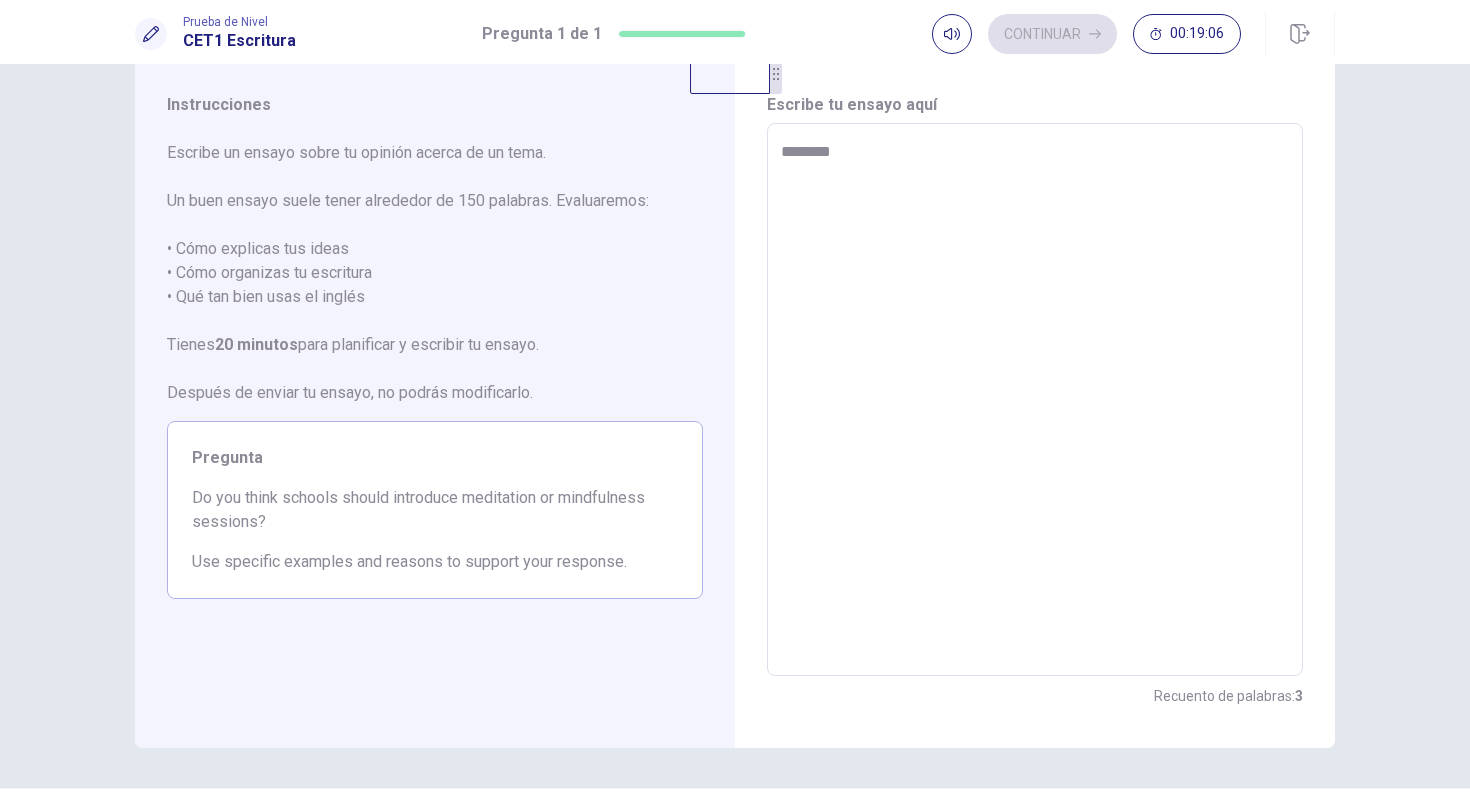 type on "*" 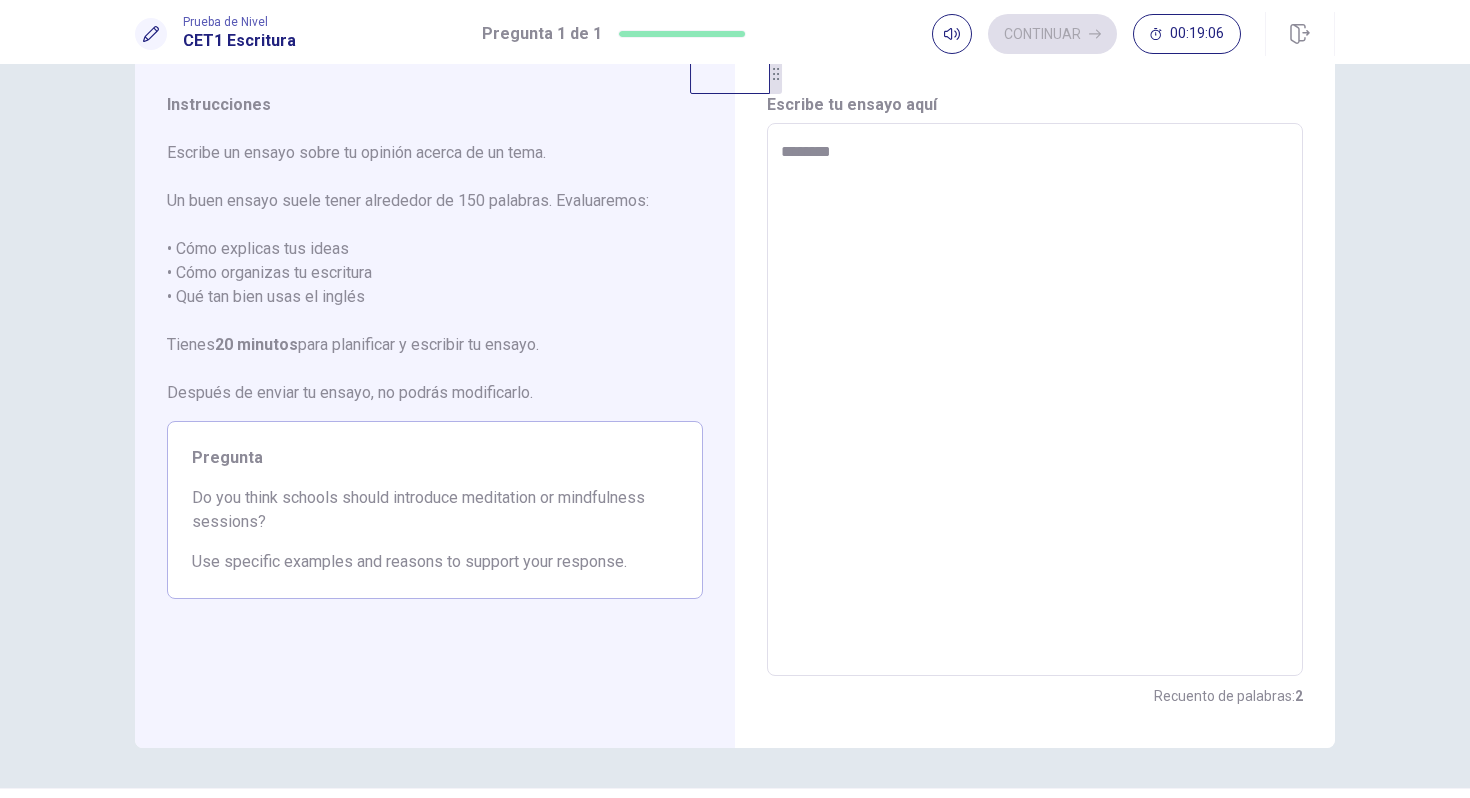 type on "*********" 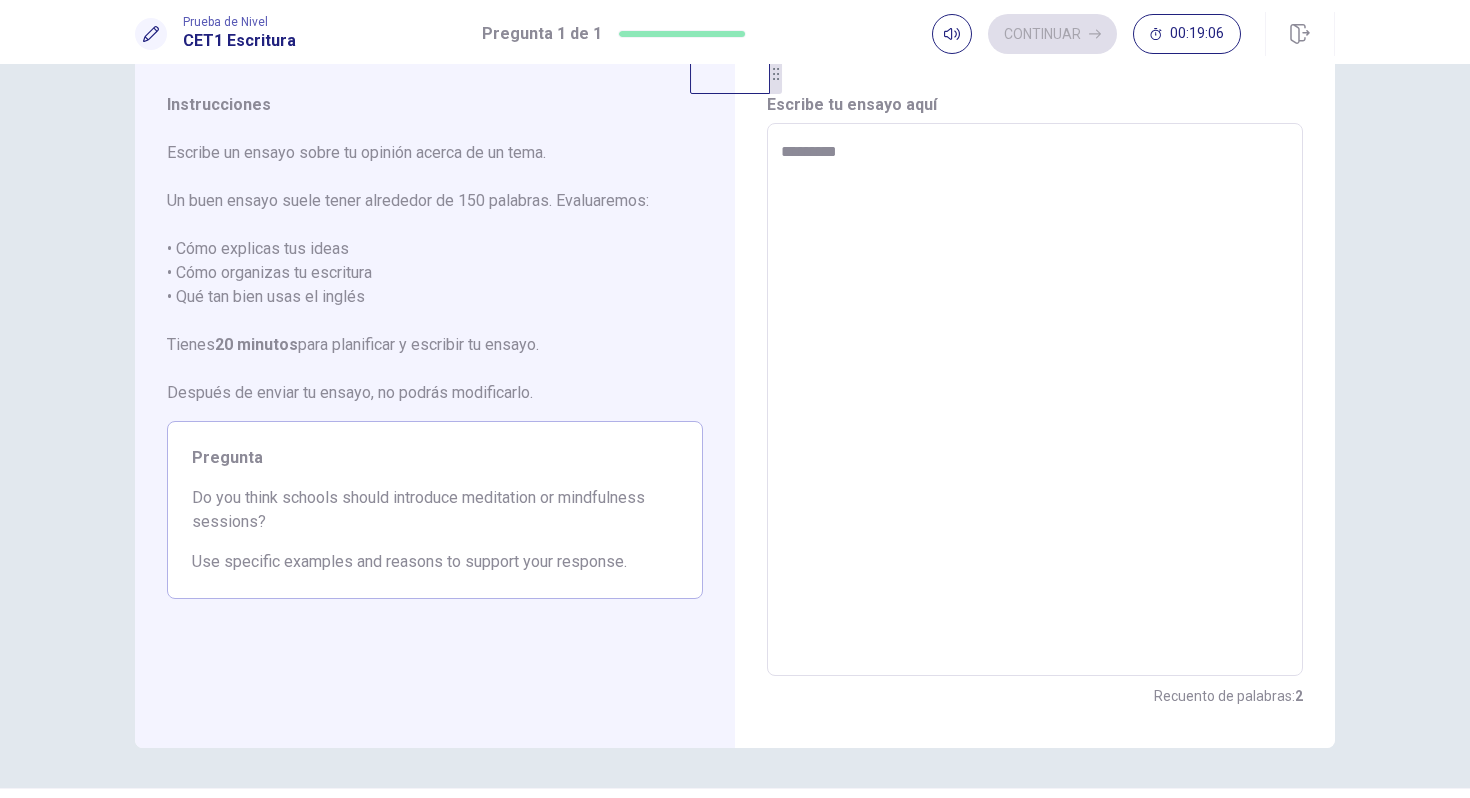 type on "*" 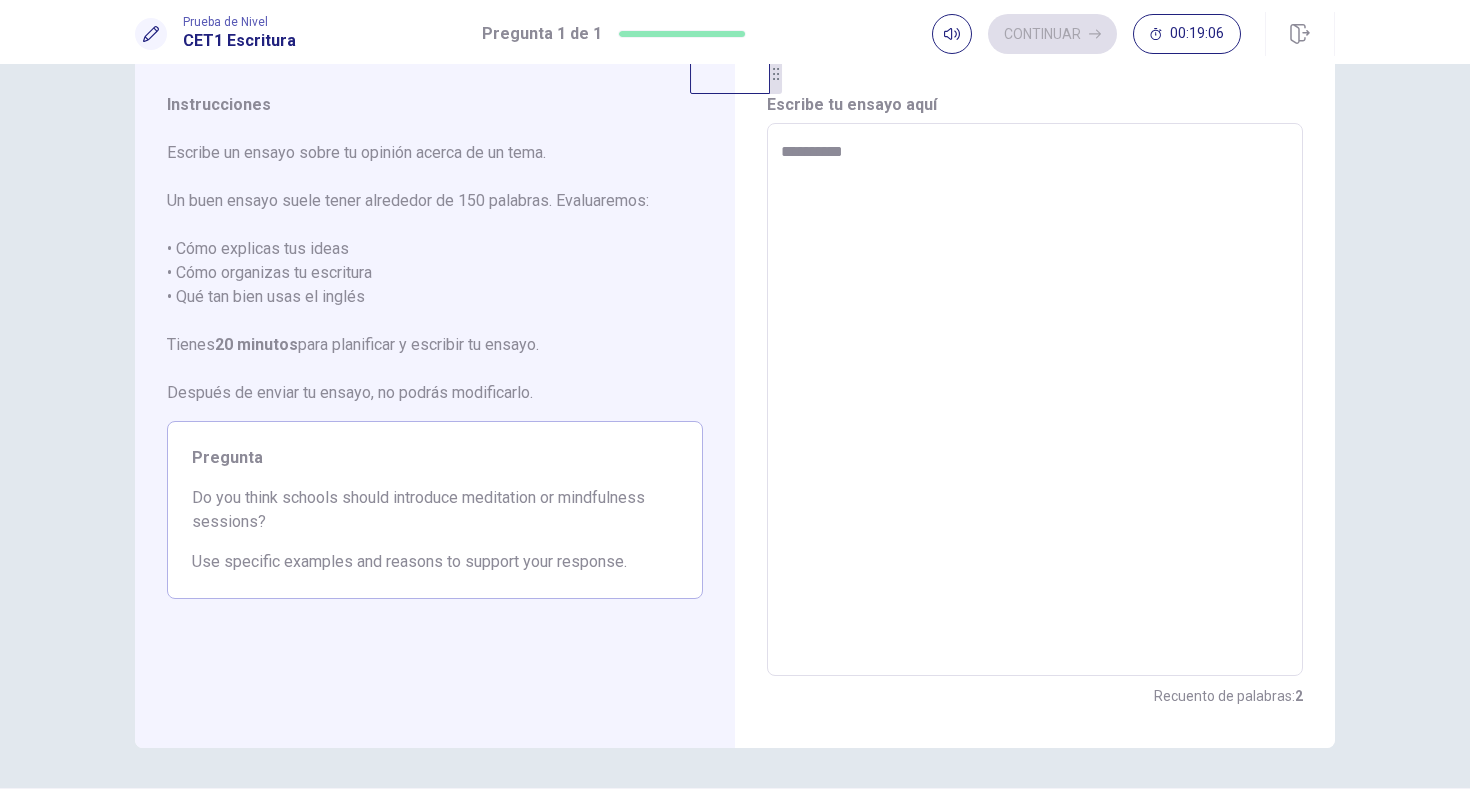 type on "*" 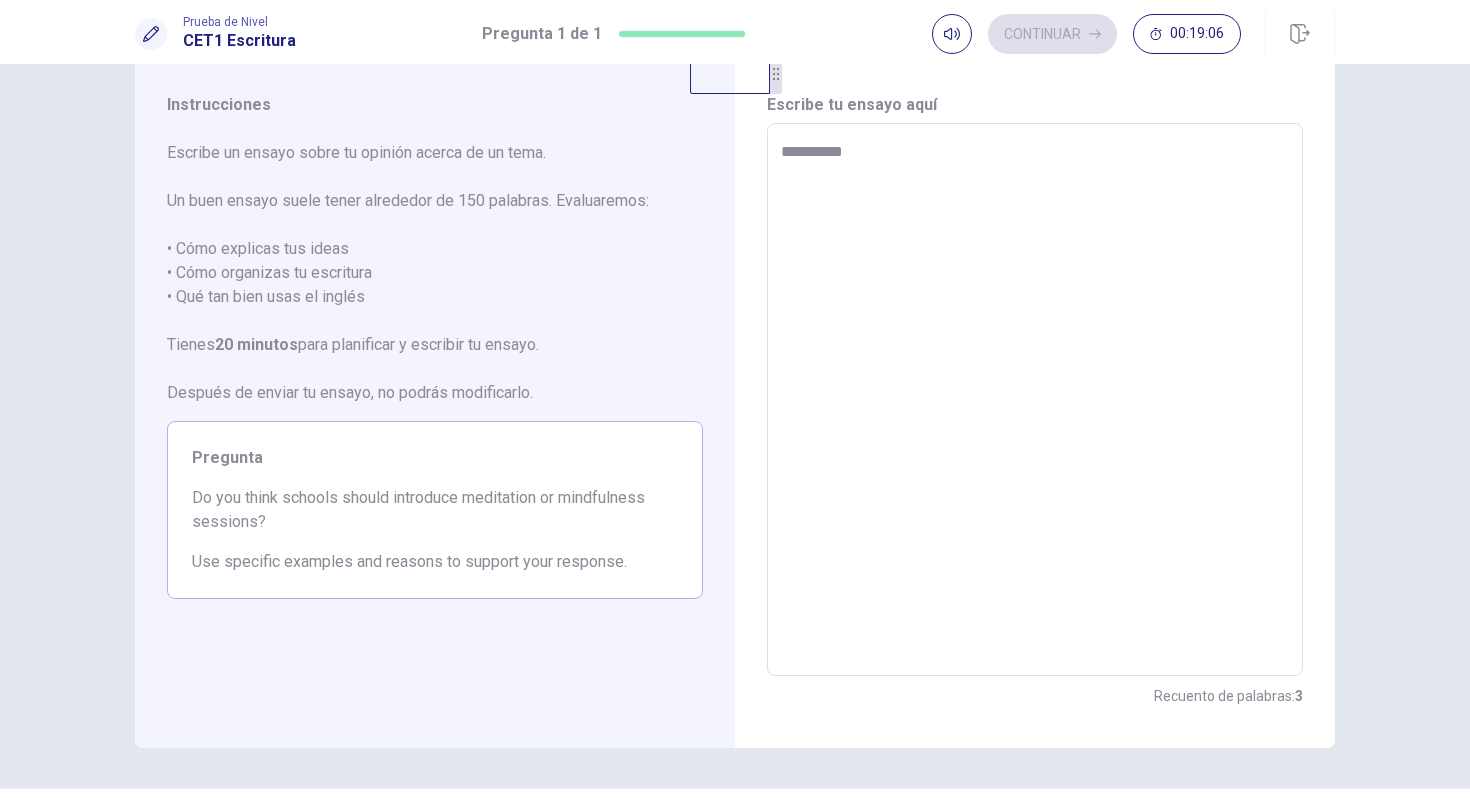 type on "**********" 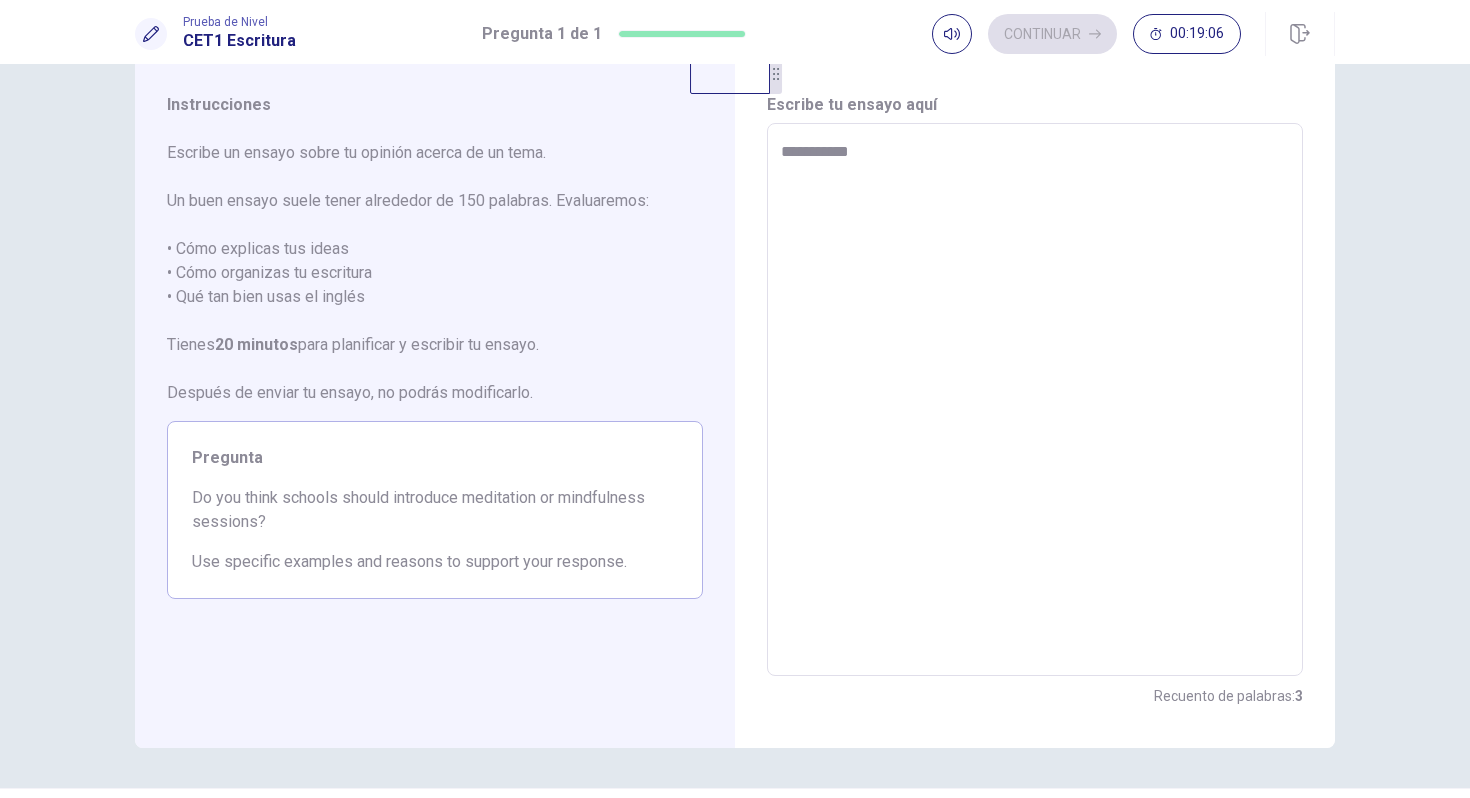 type on "*" 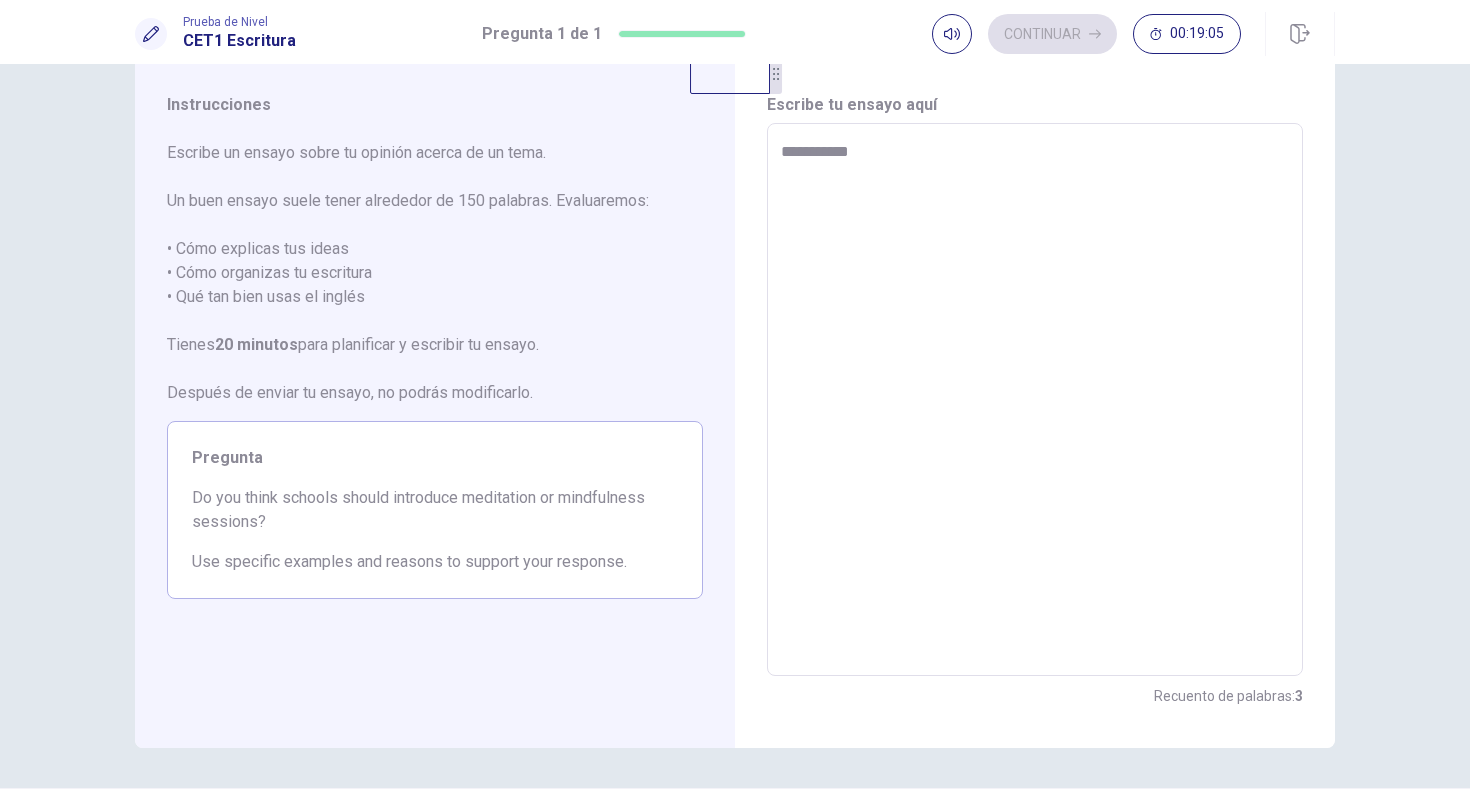 type on "**********" 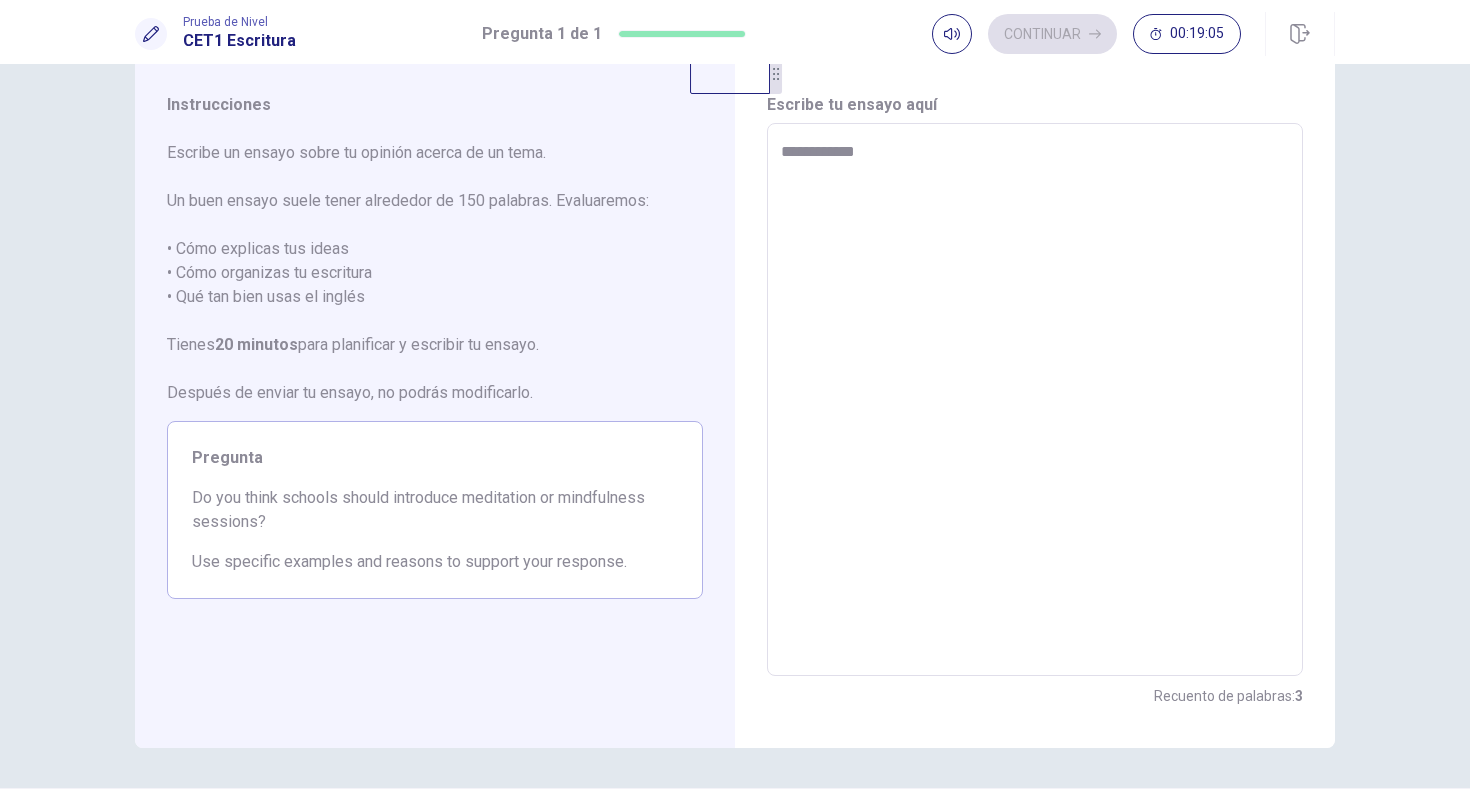 type on "*" 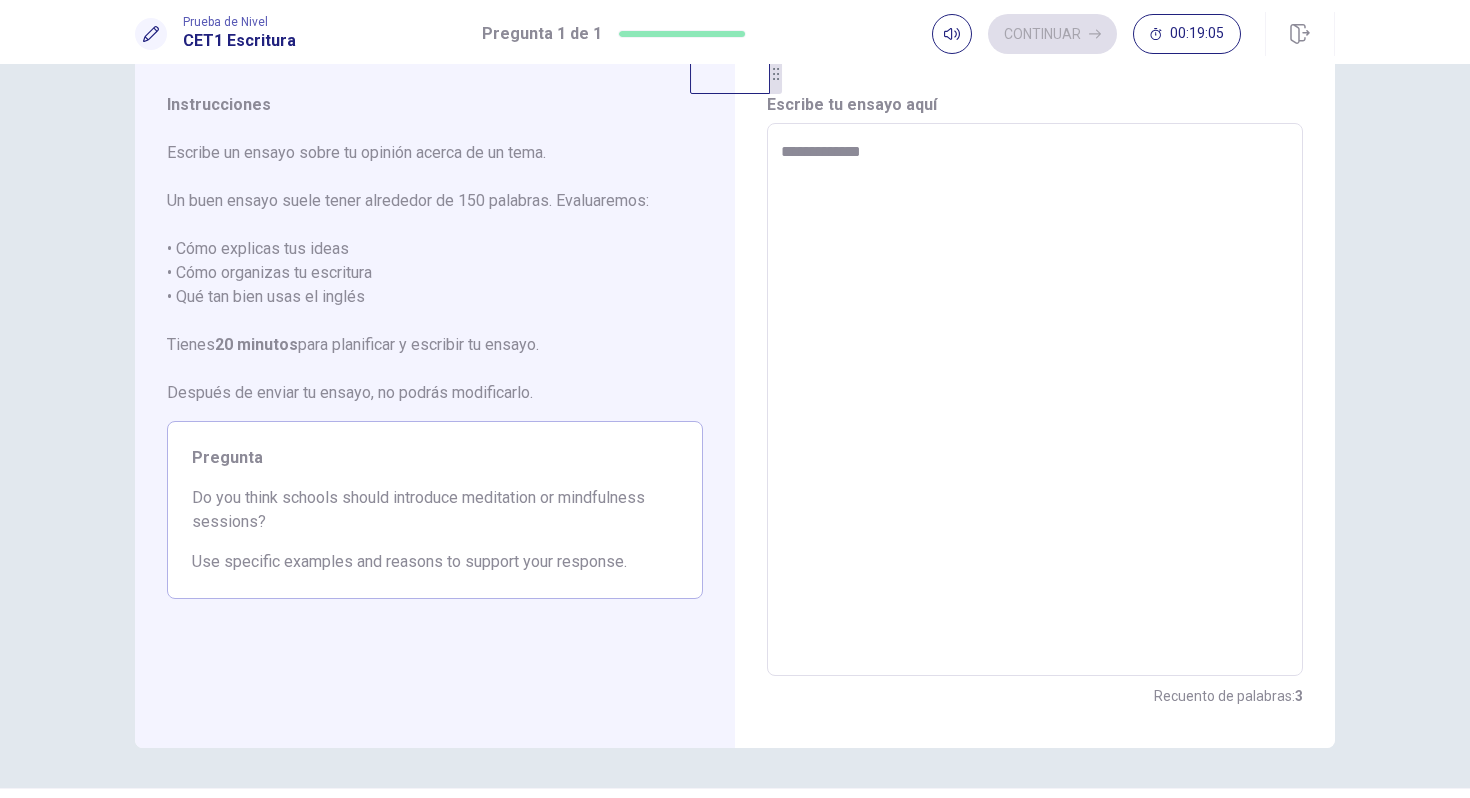 type on "*" 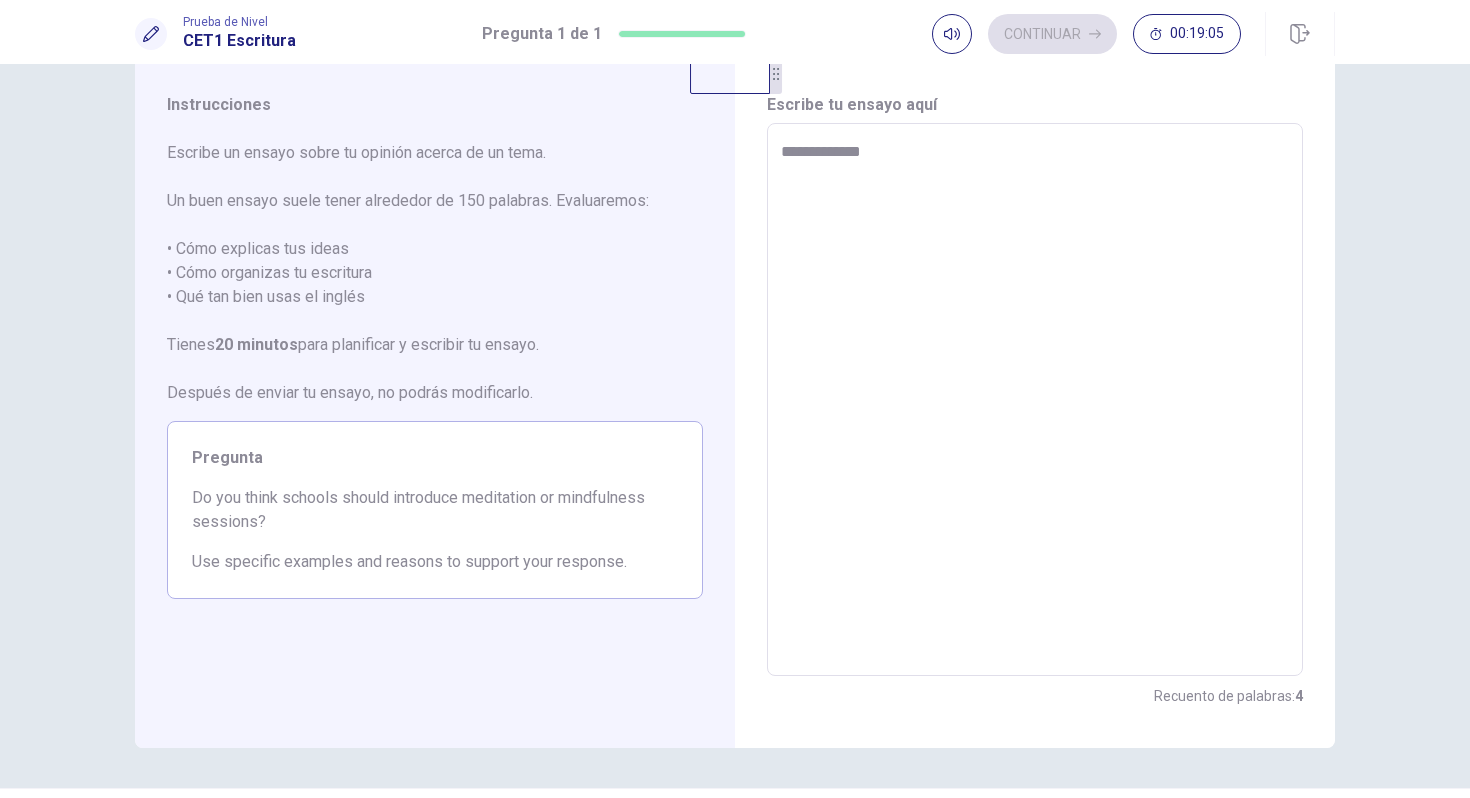 type on "**********" 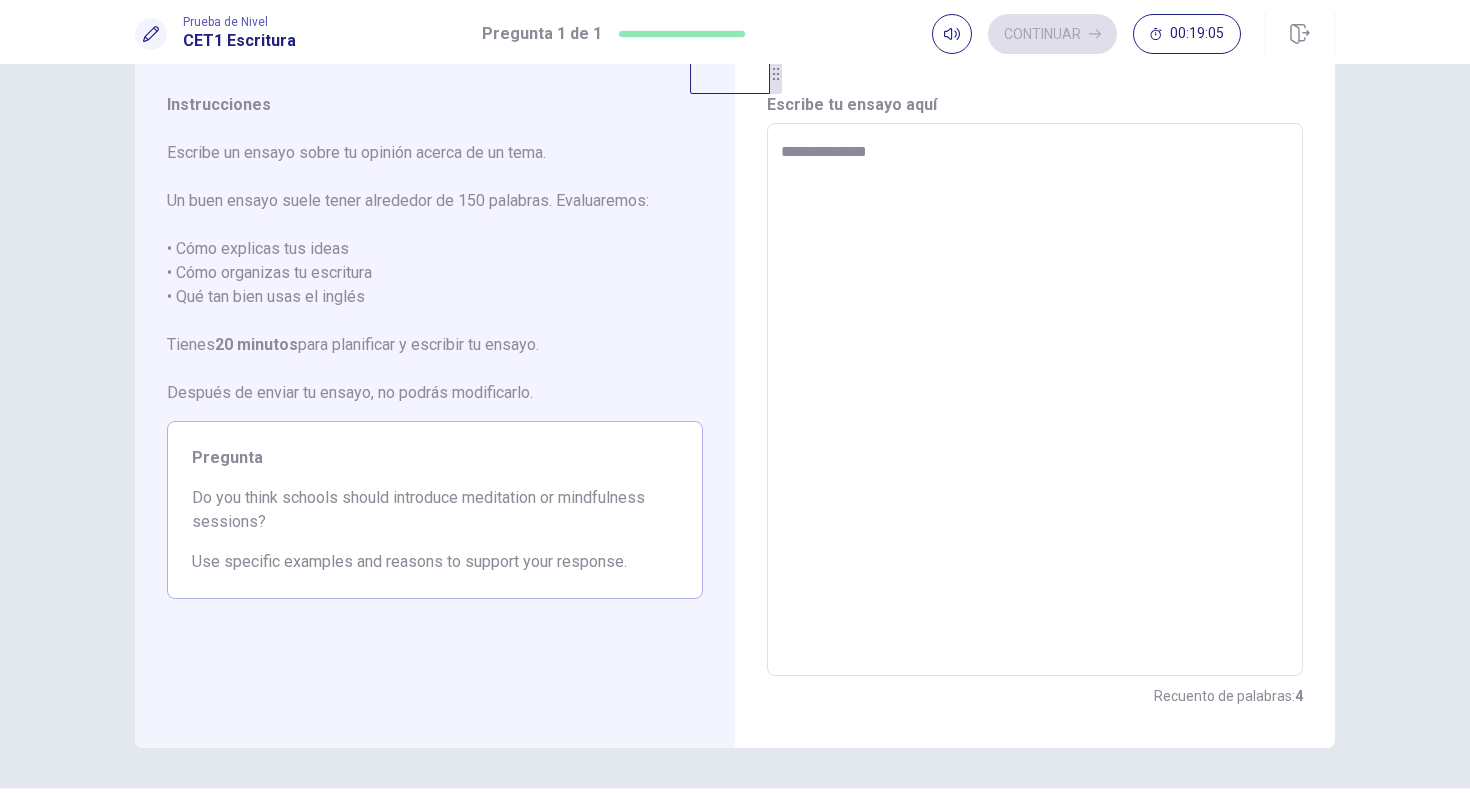 type on "*" 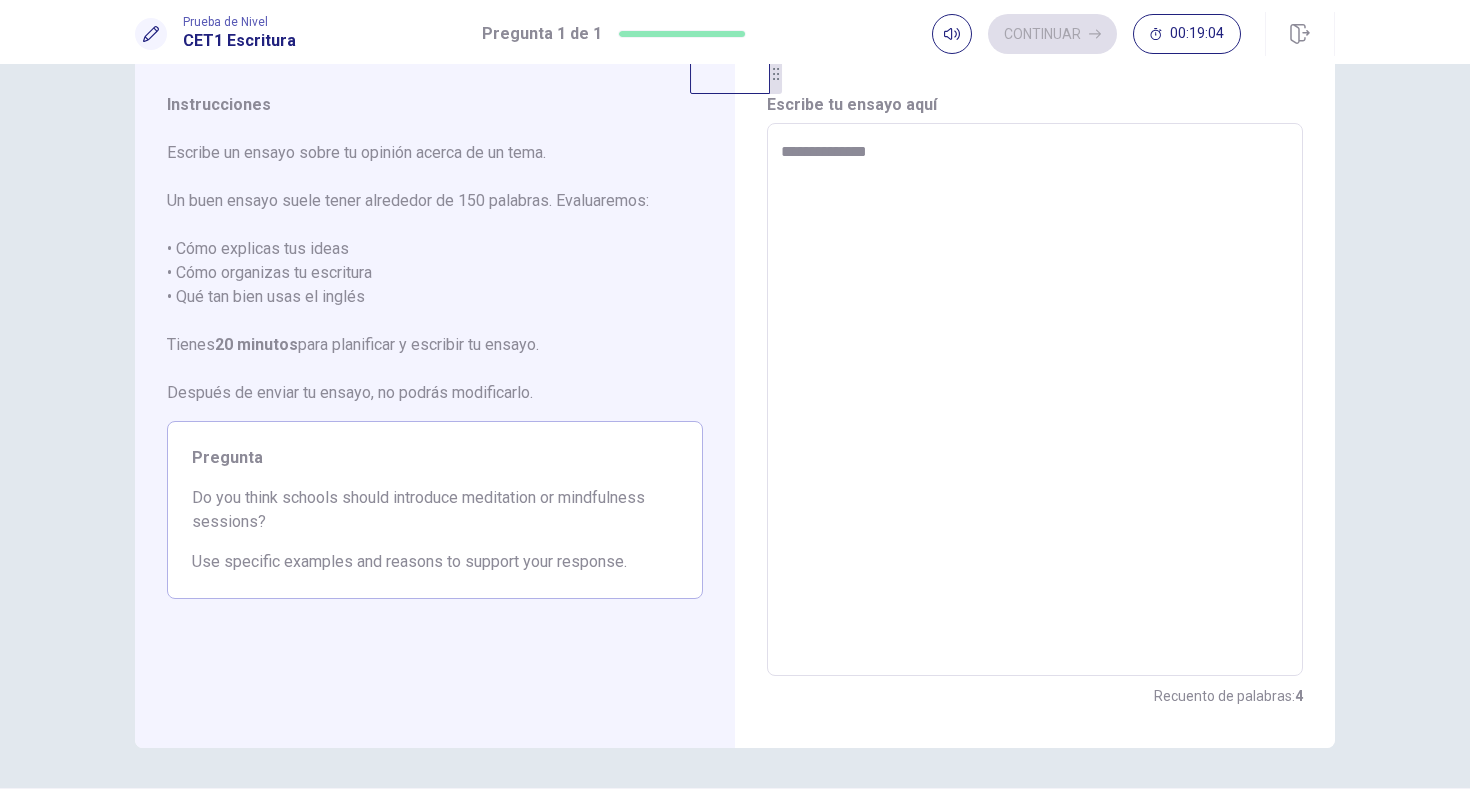 type on "**********" 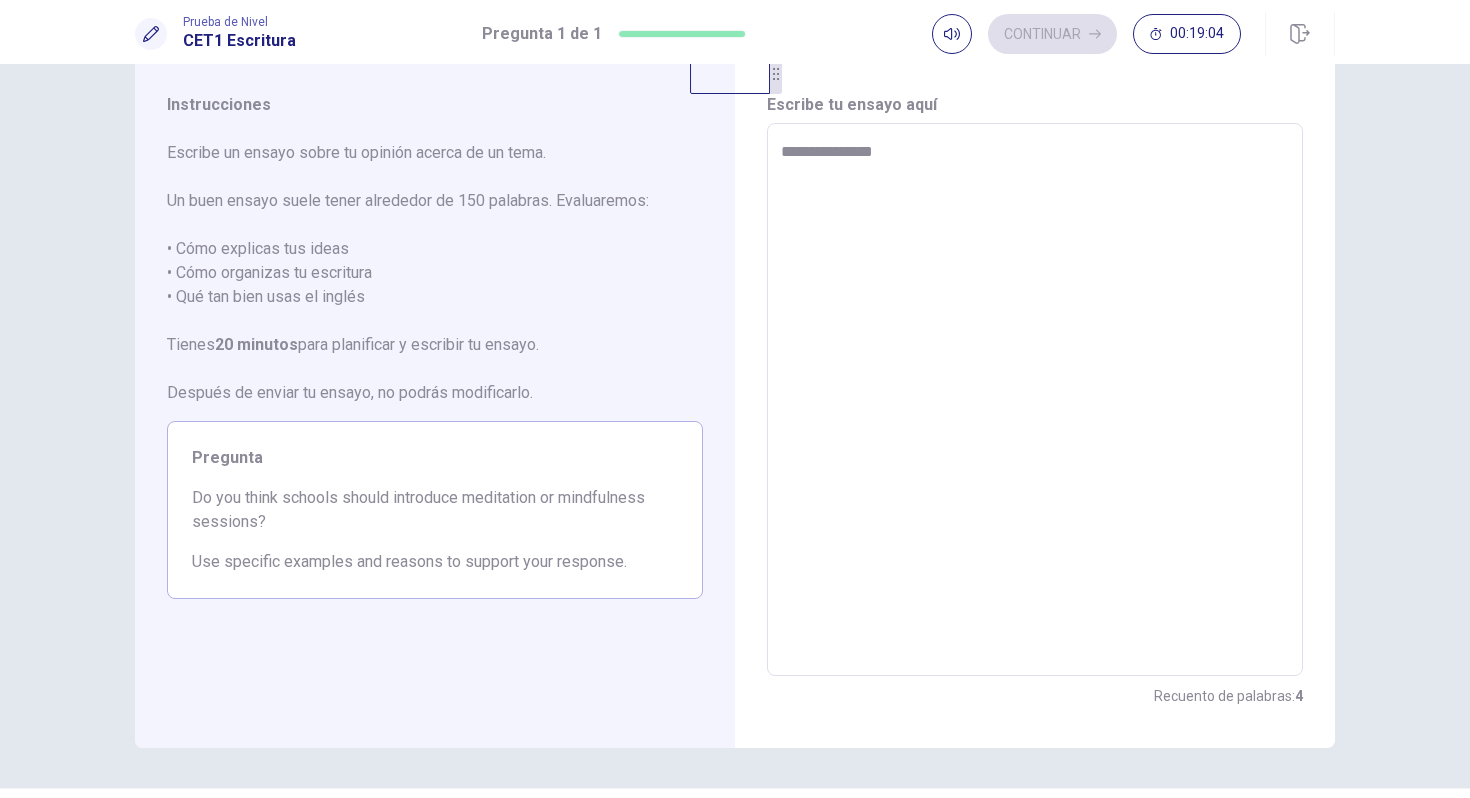 type on "*" 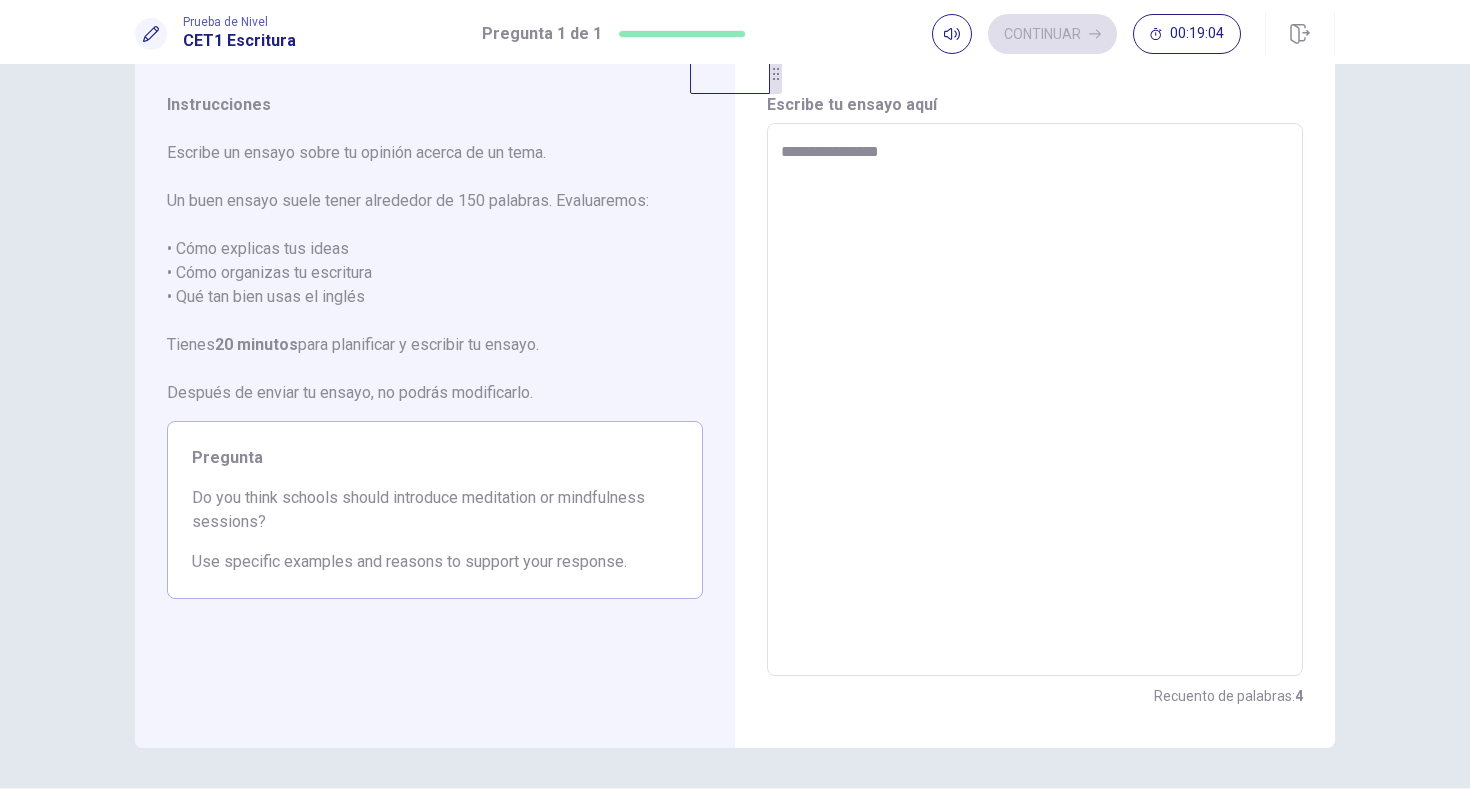 type on "*" 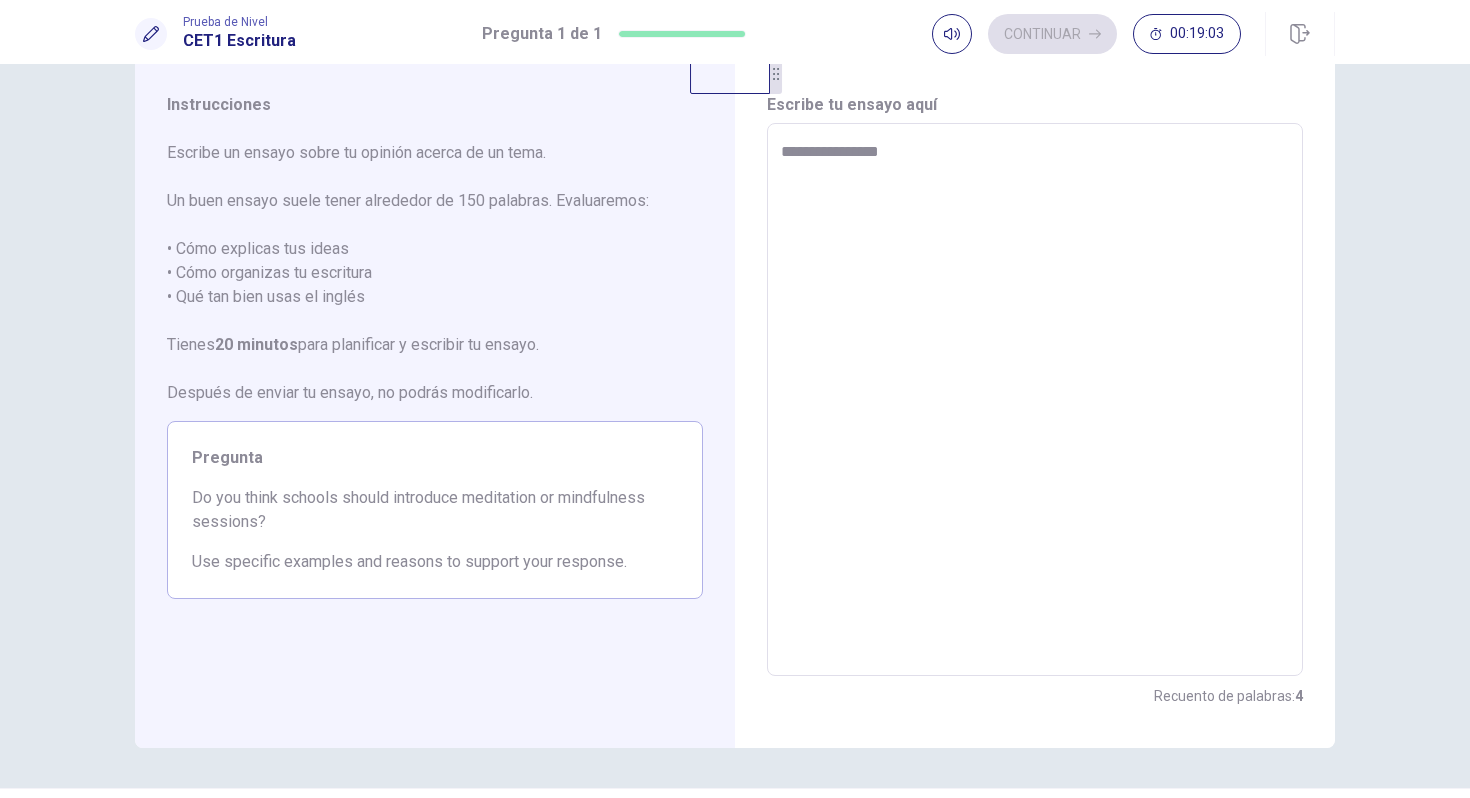 type on "**********" 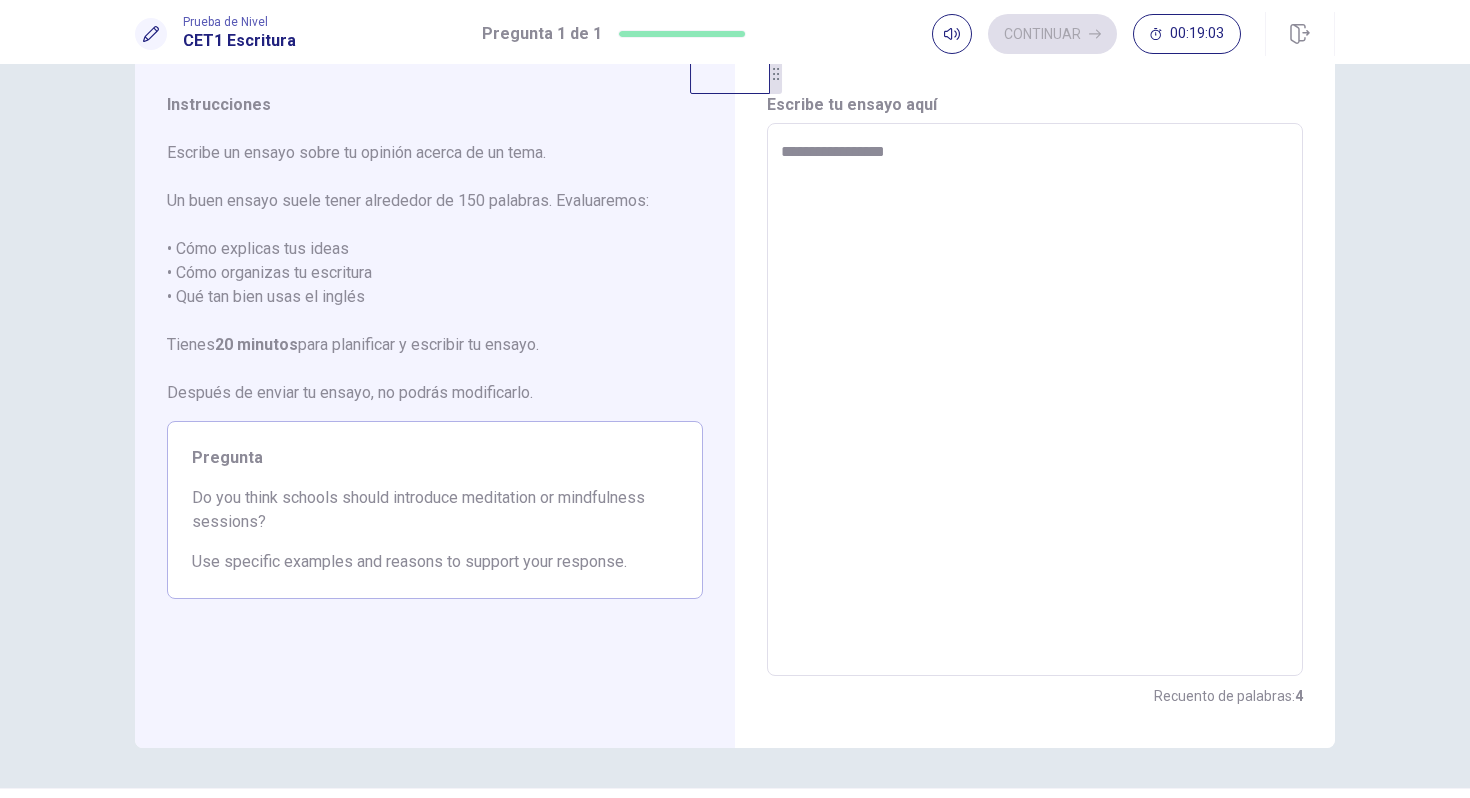 type on "*" 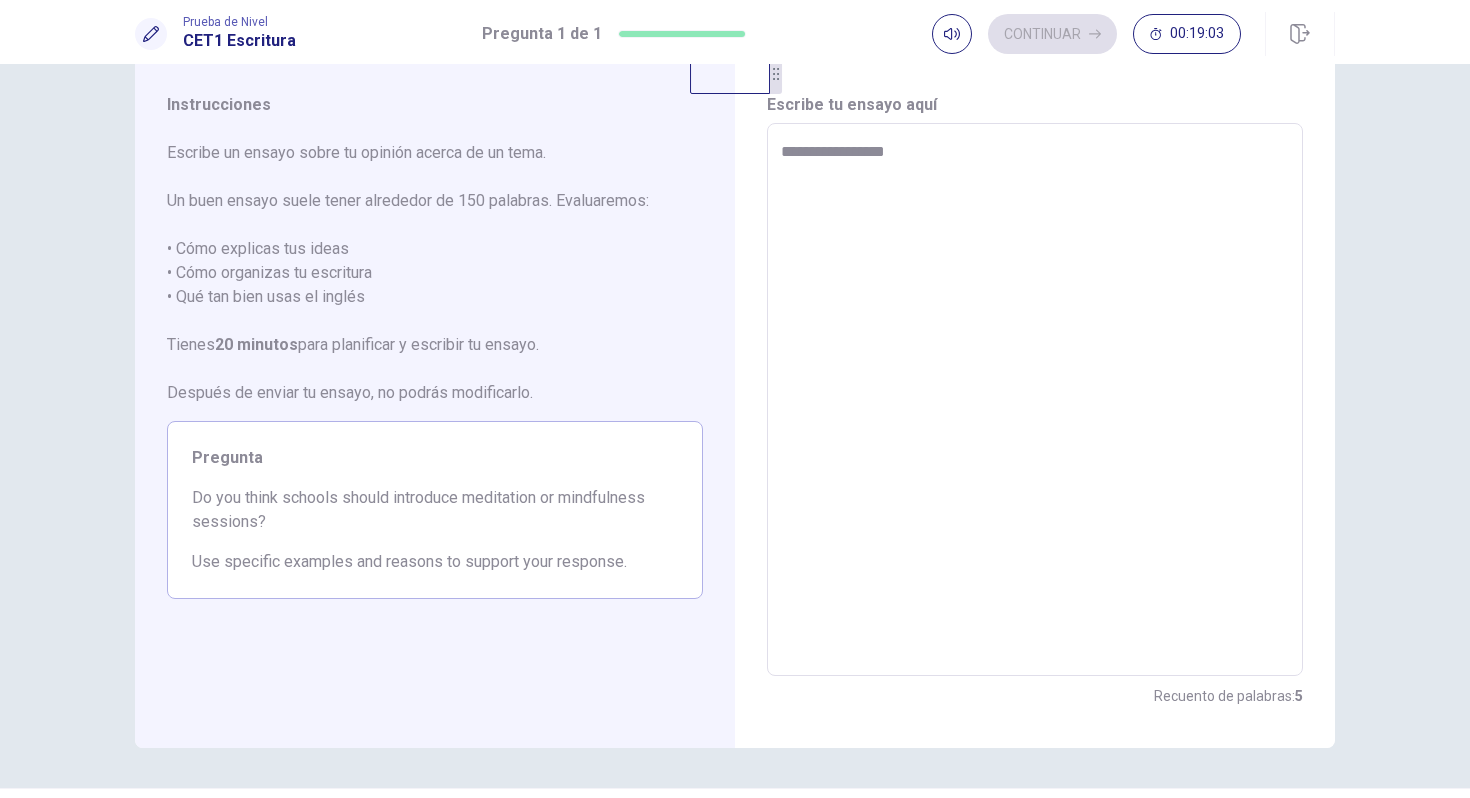 type on "**********" 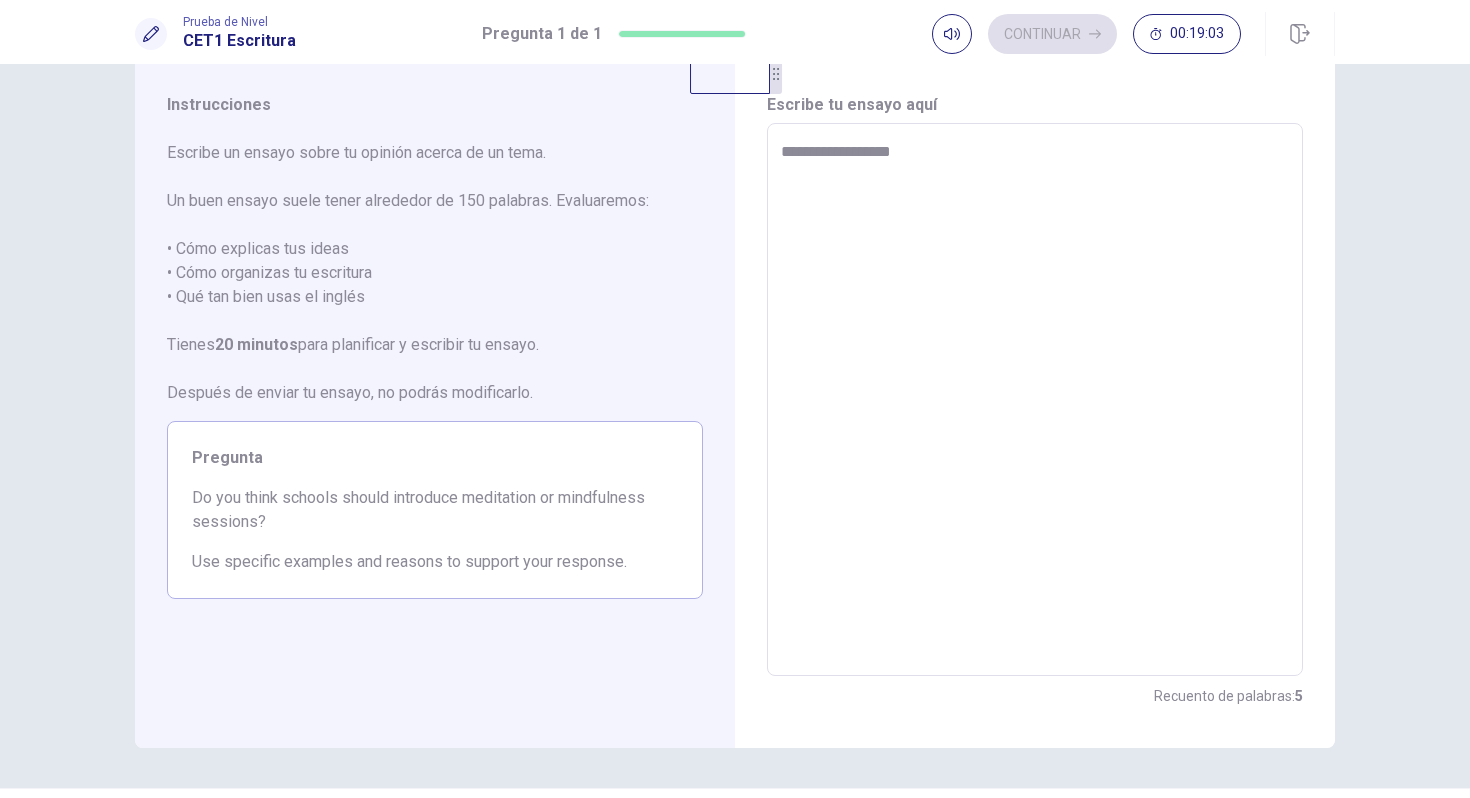 type on "*" 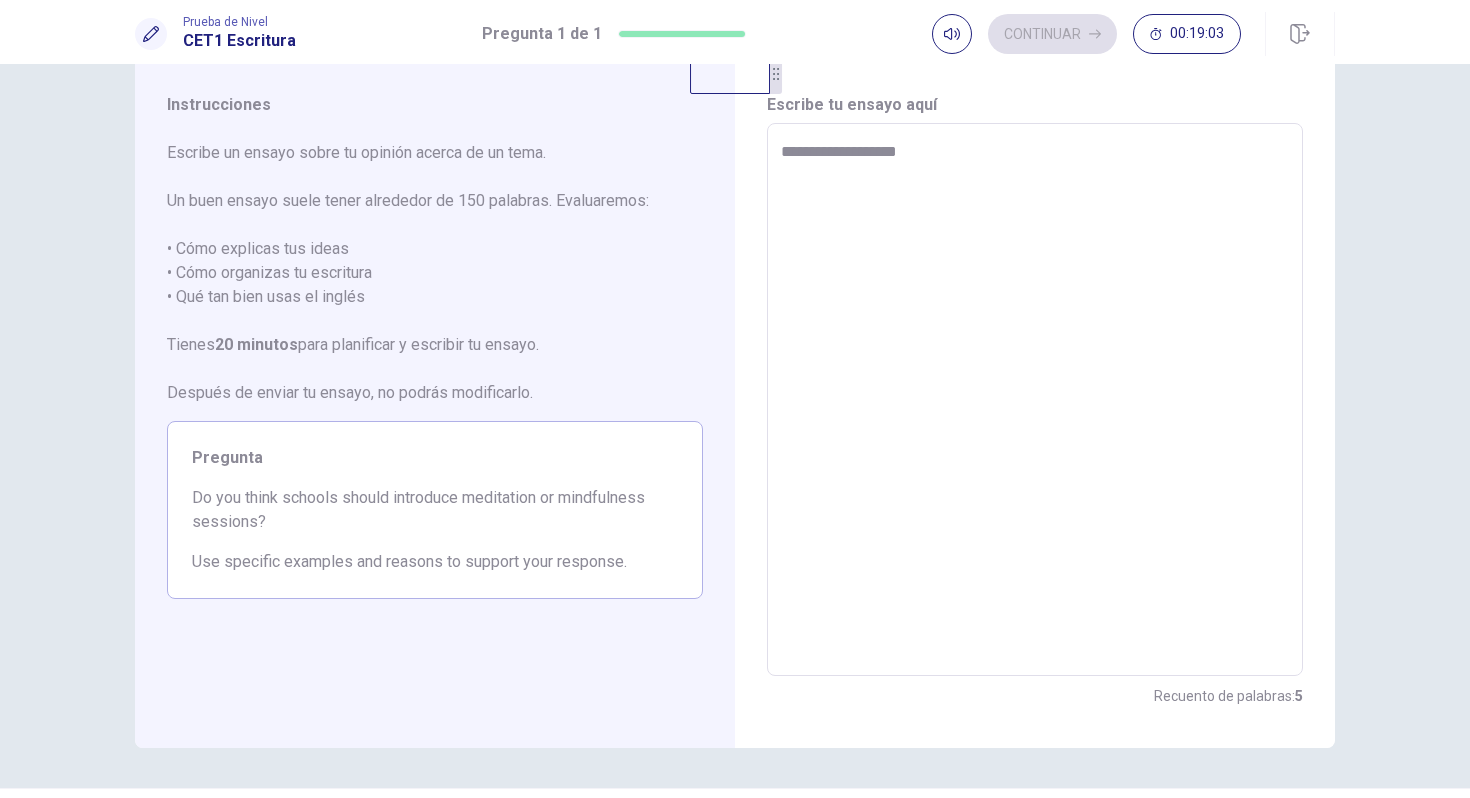 type on "*" 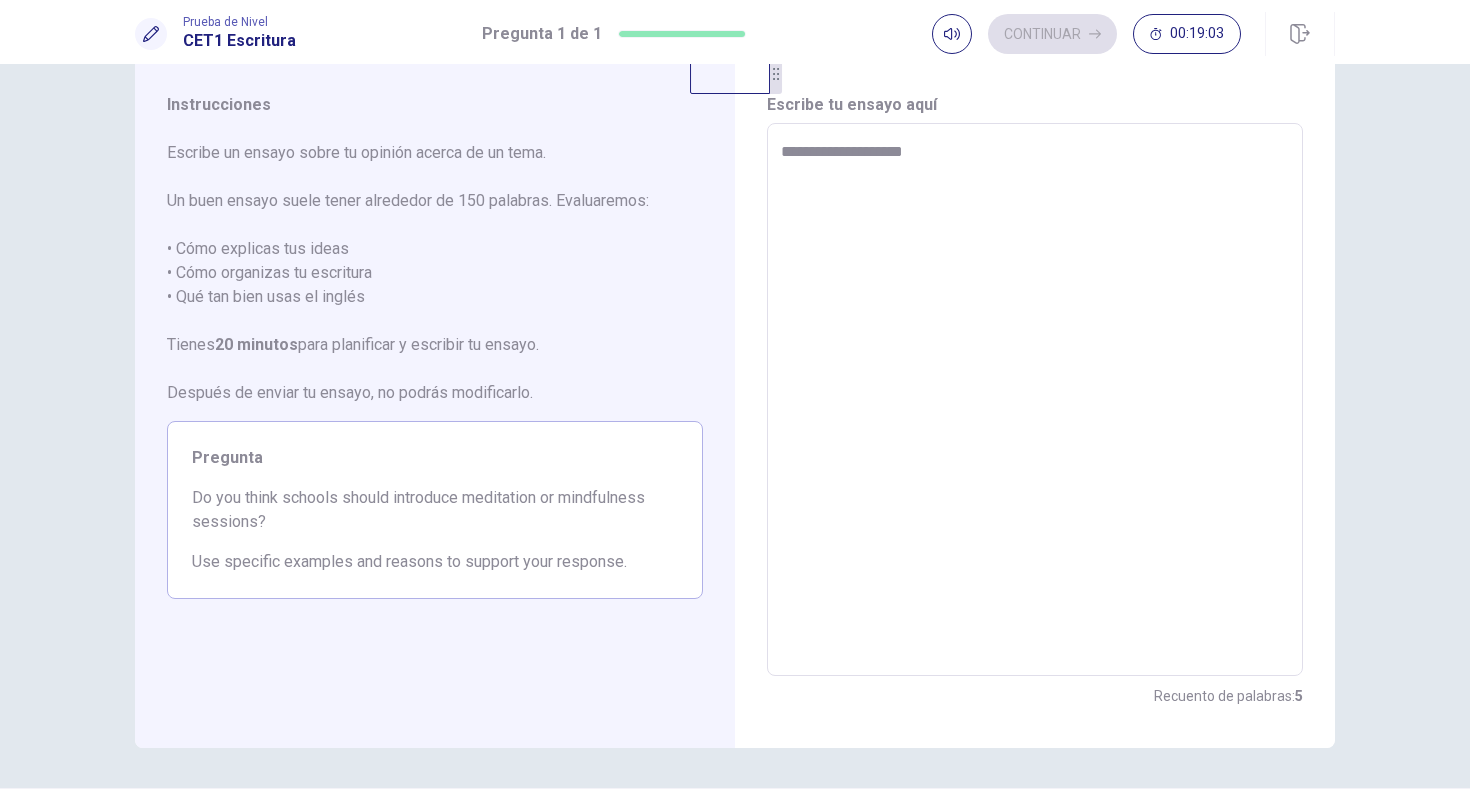 type on "*" 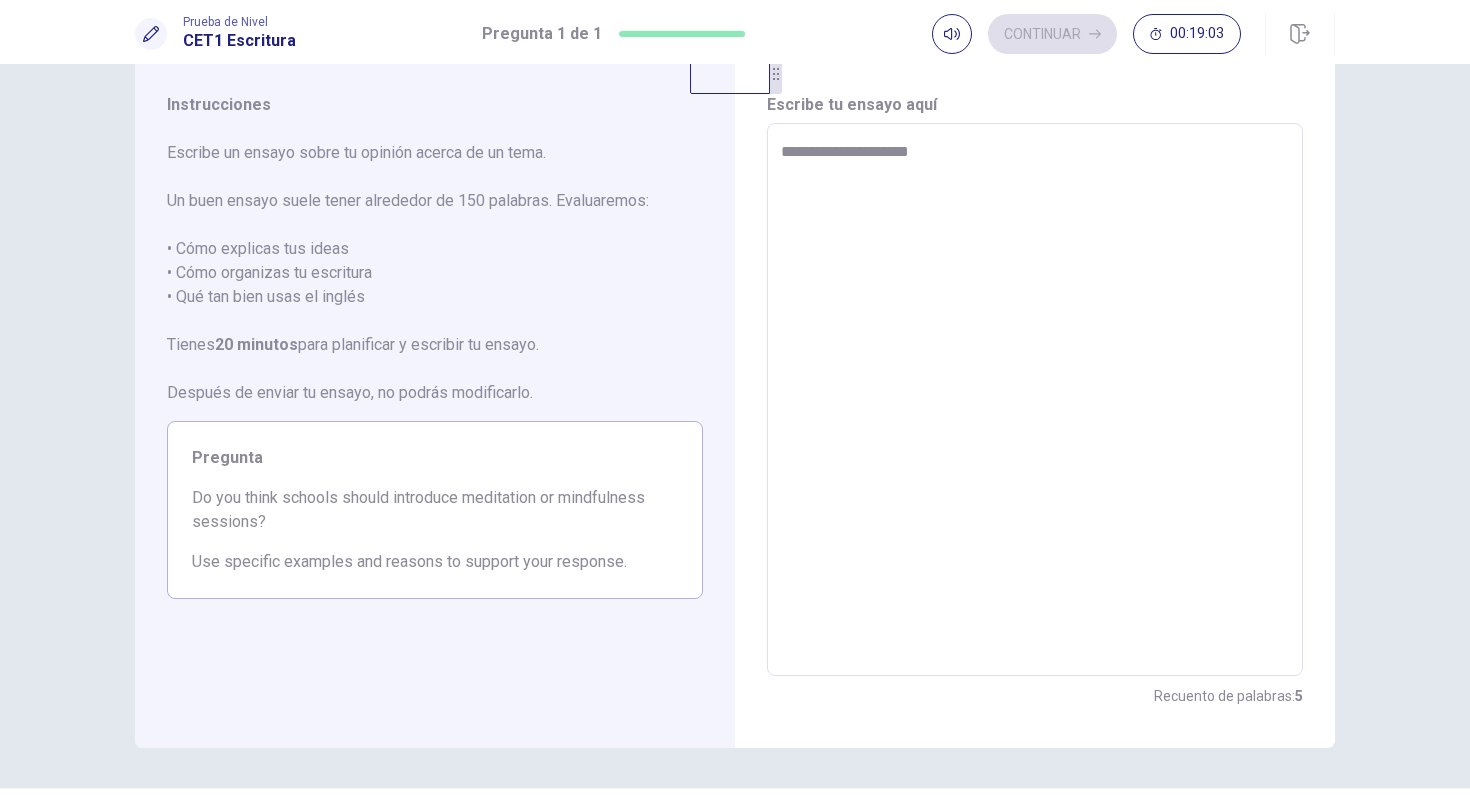 type on "*" 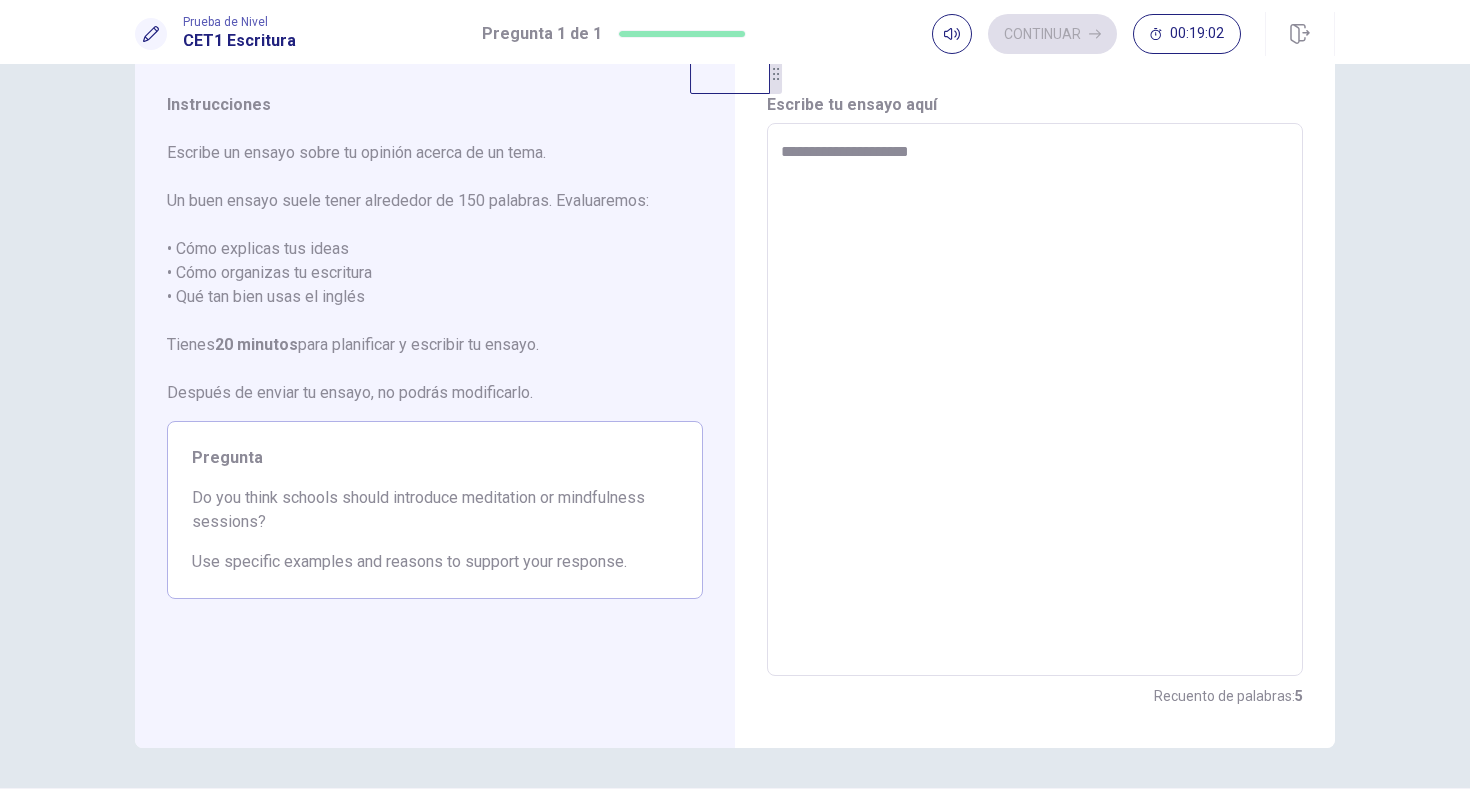 type on "**********" 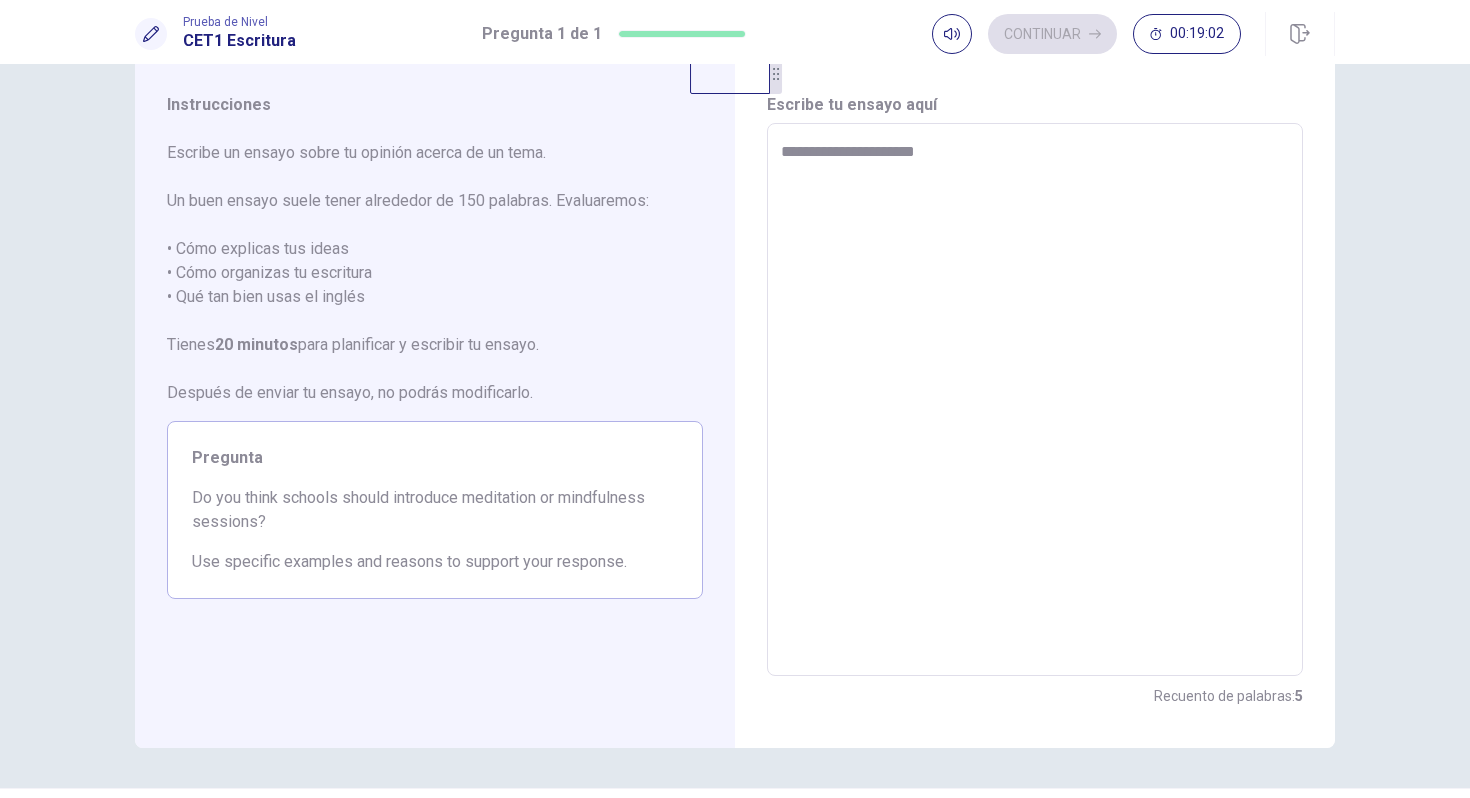 type on "*" 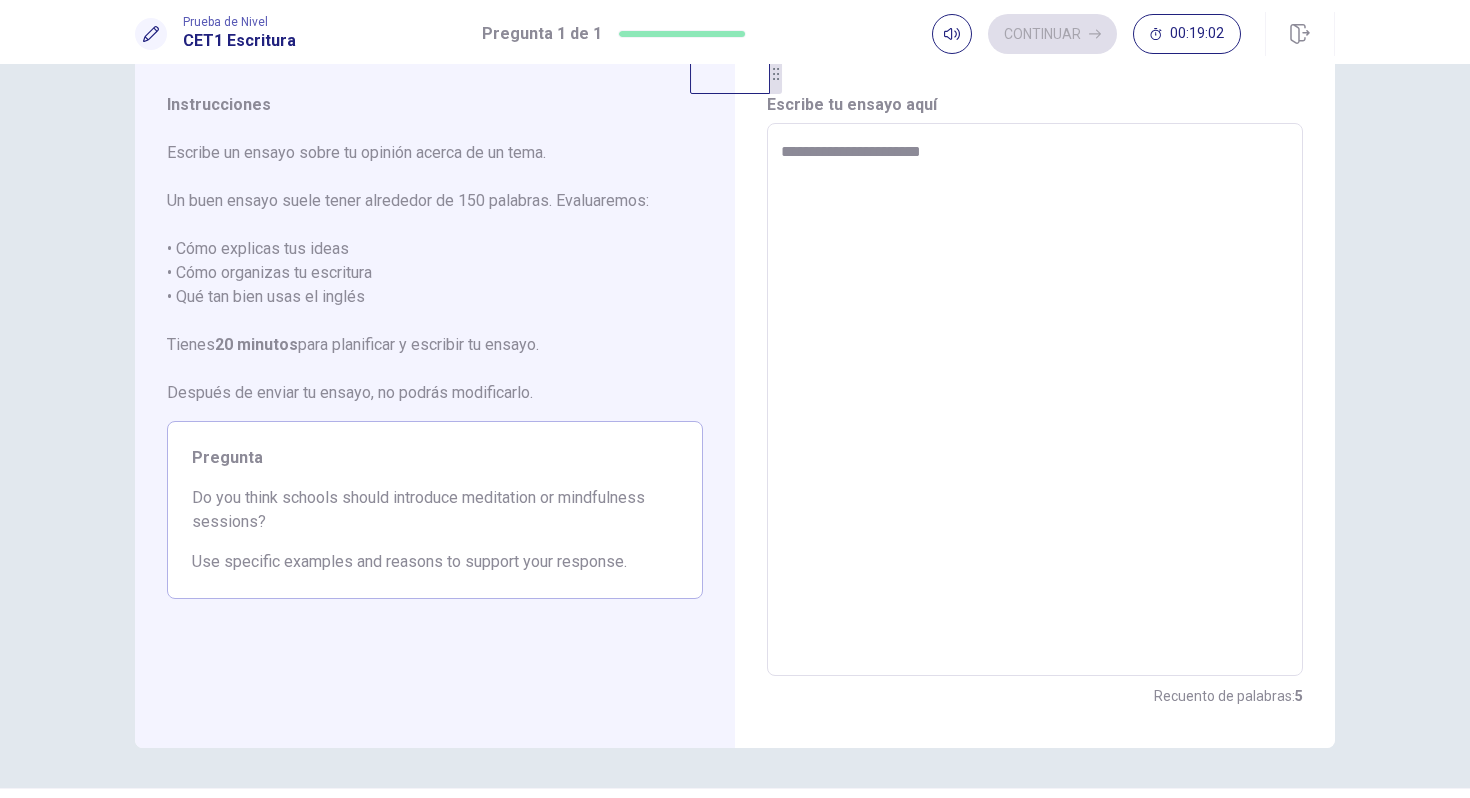 type on "*" 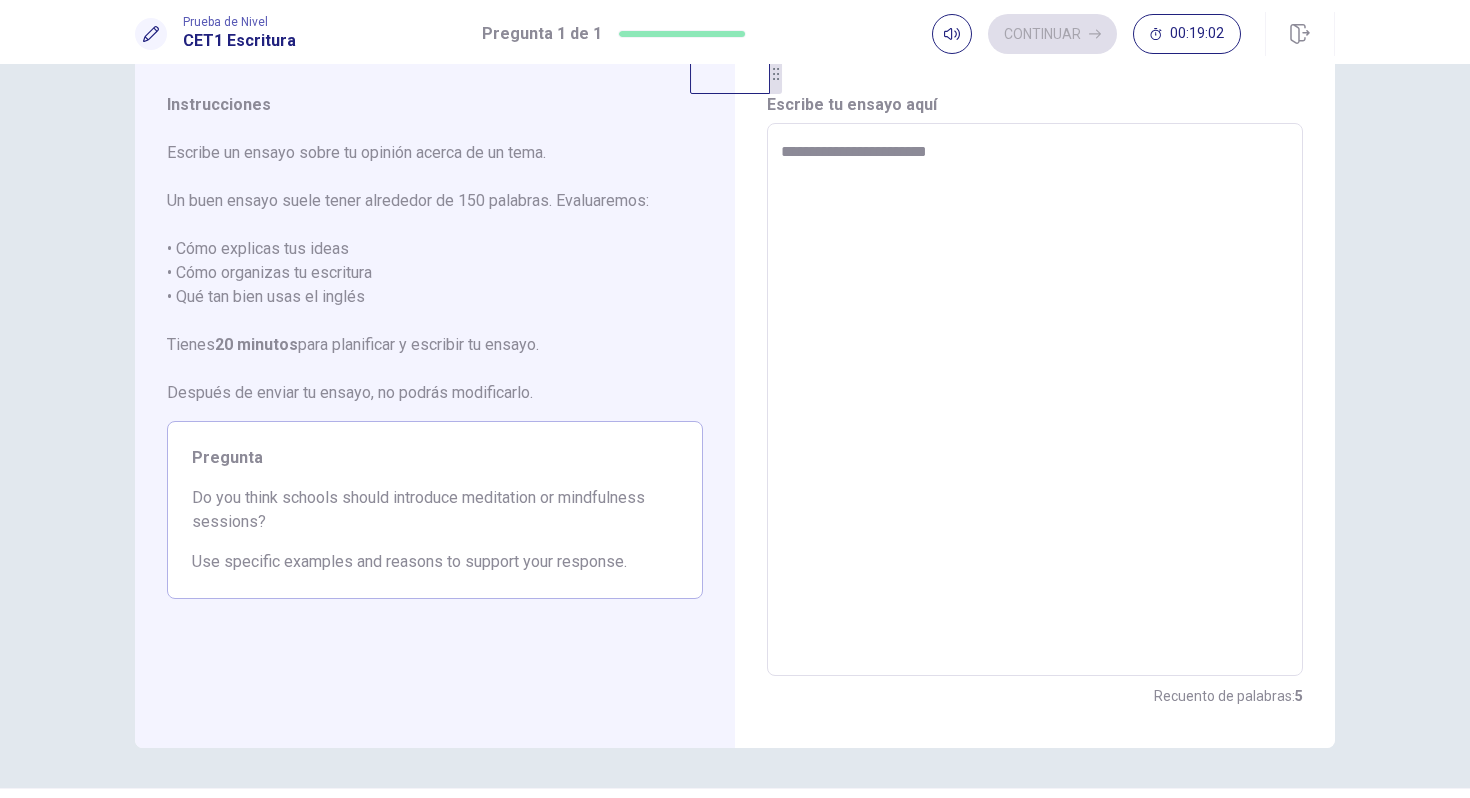 type on "**********" 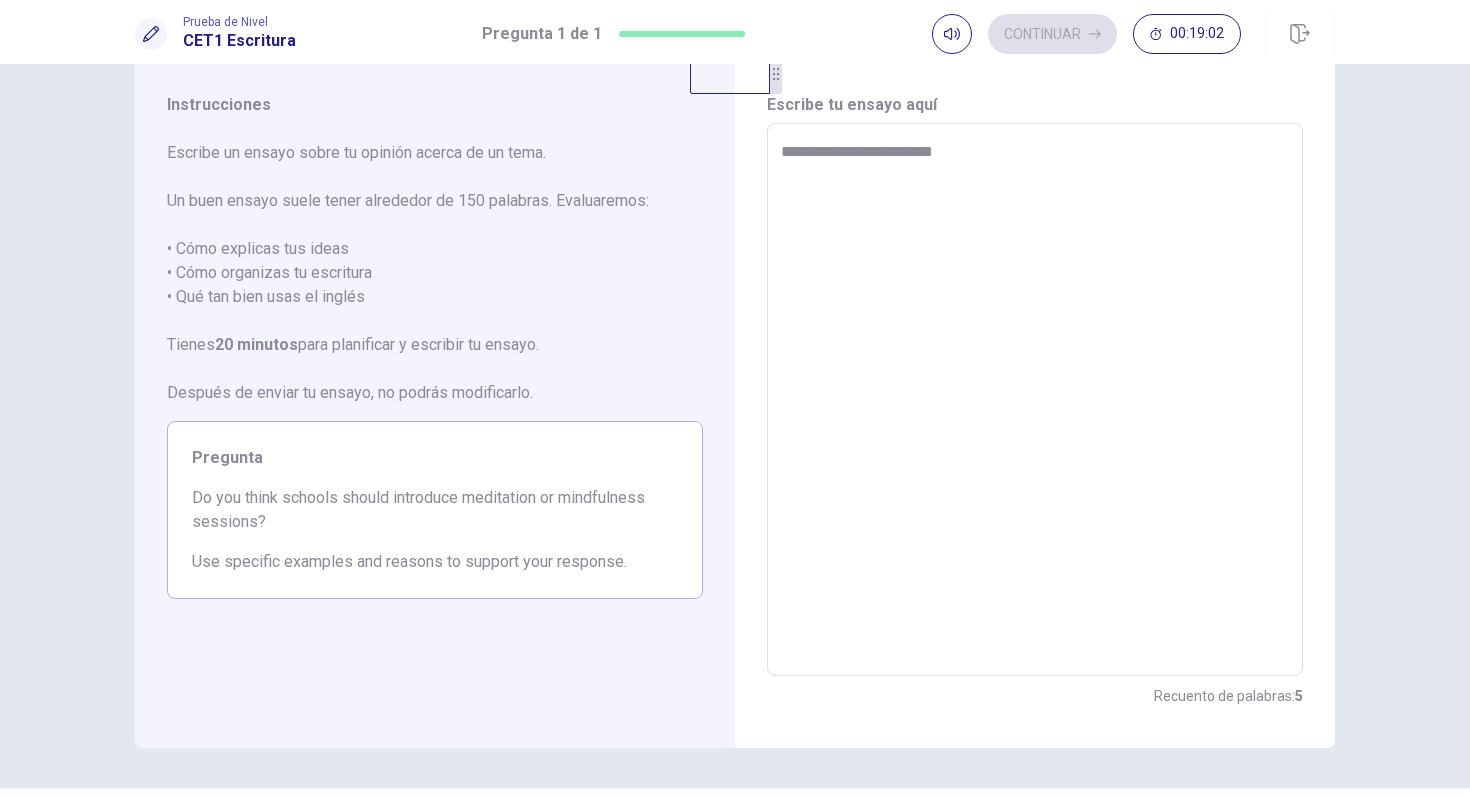 type on "*" 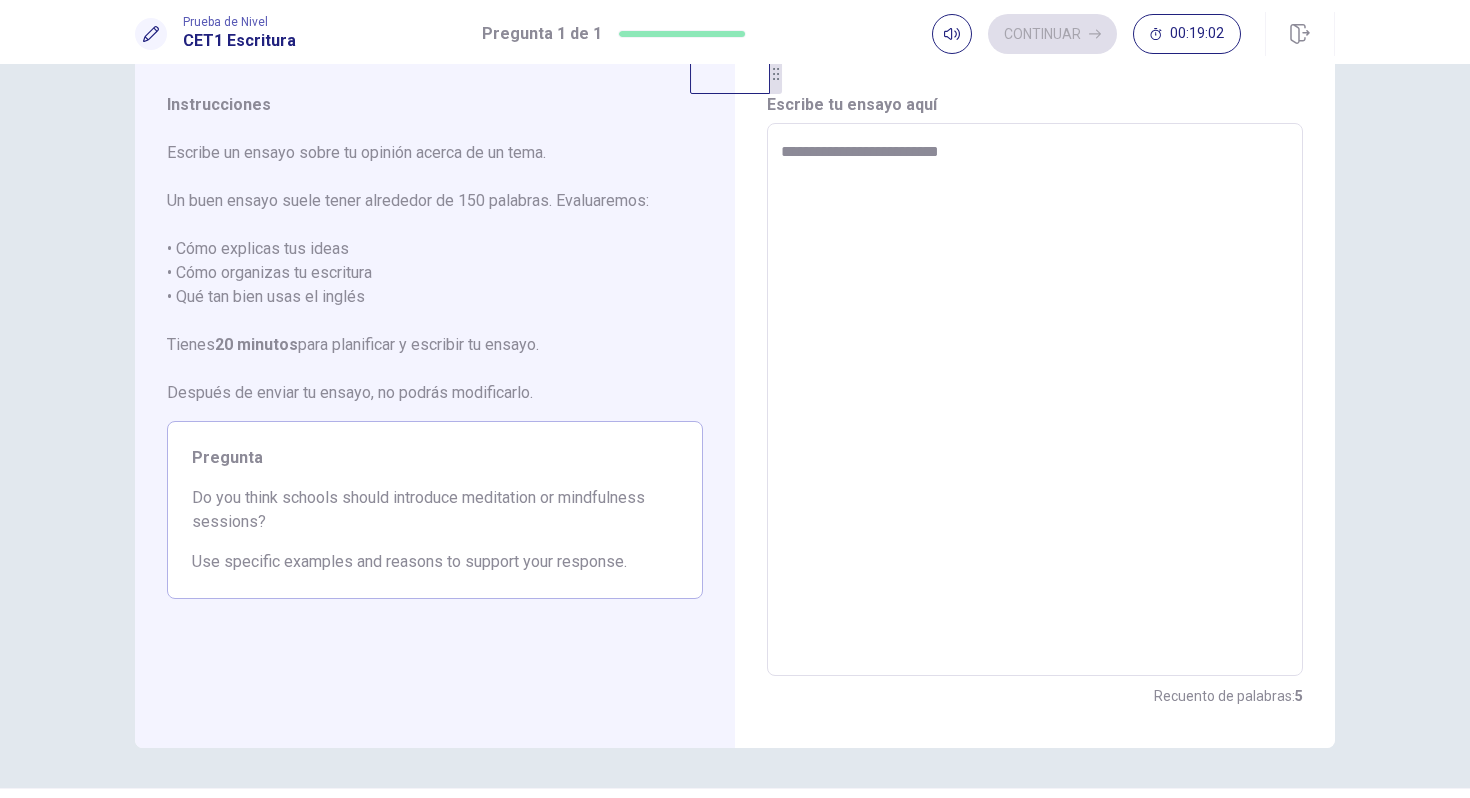 type on "*" 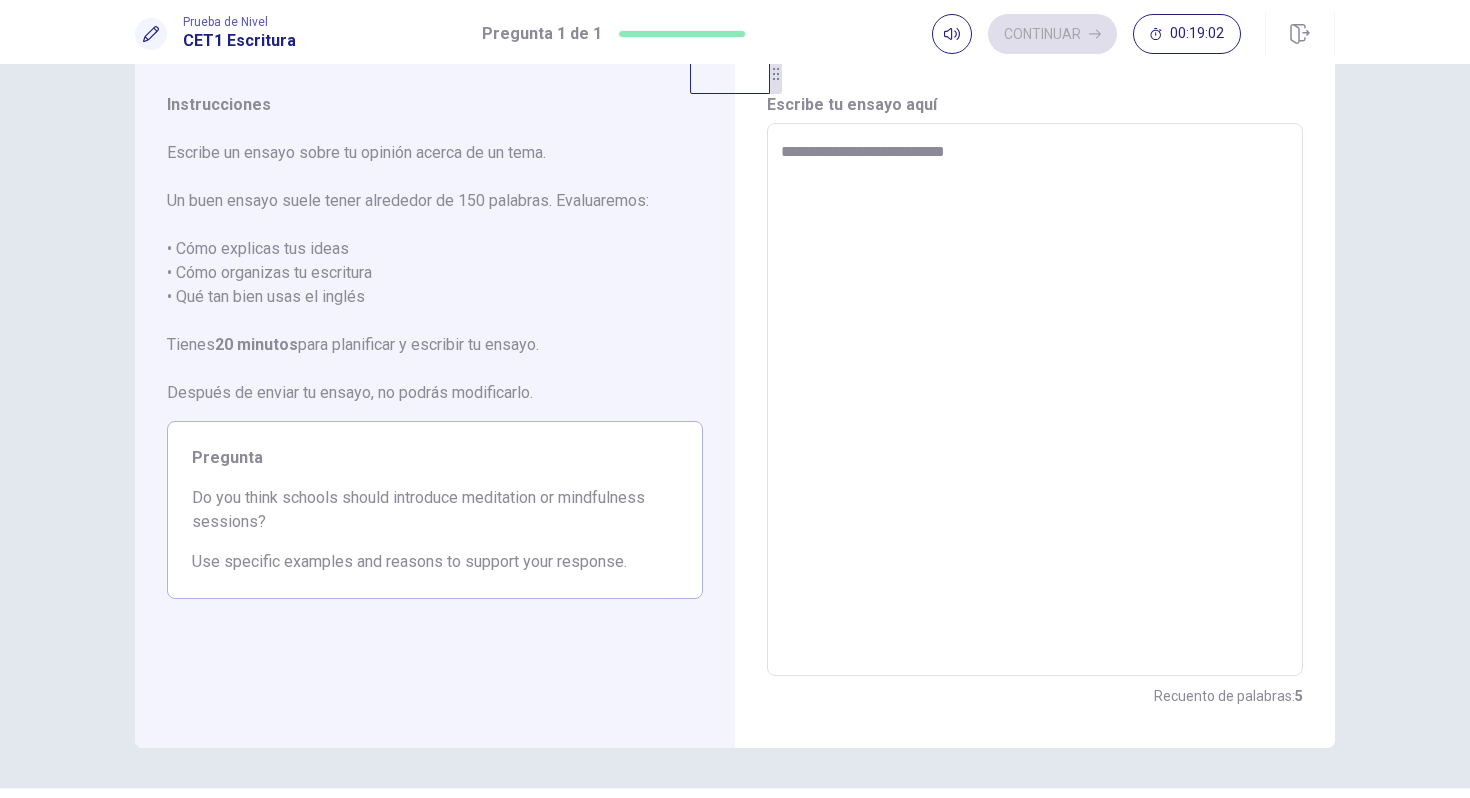 type on "*" 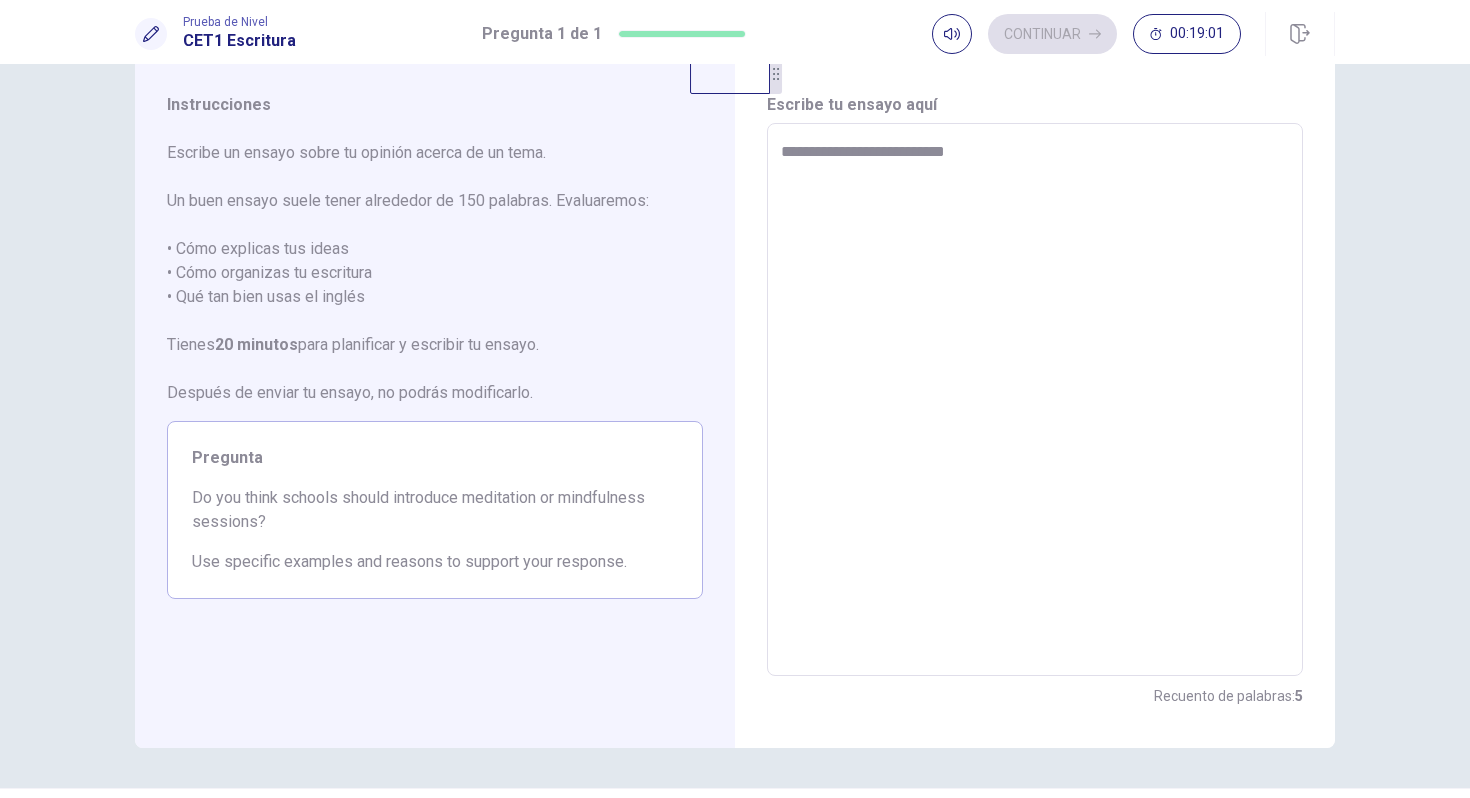 type on "**********" 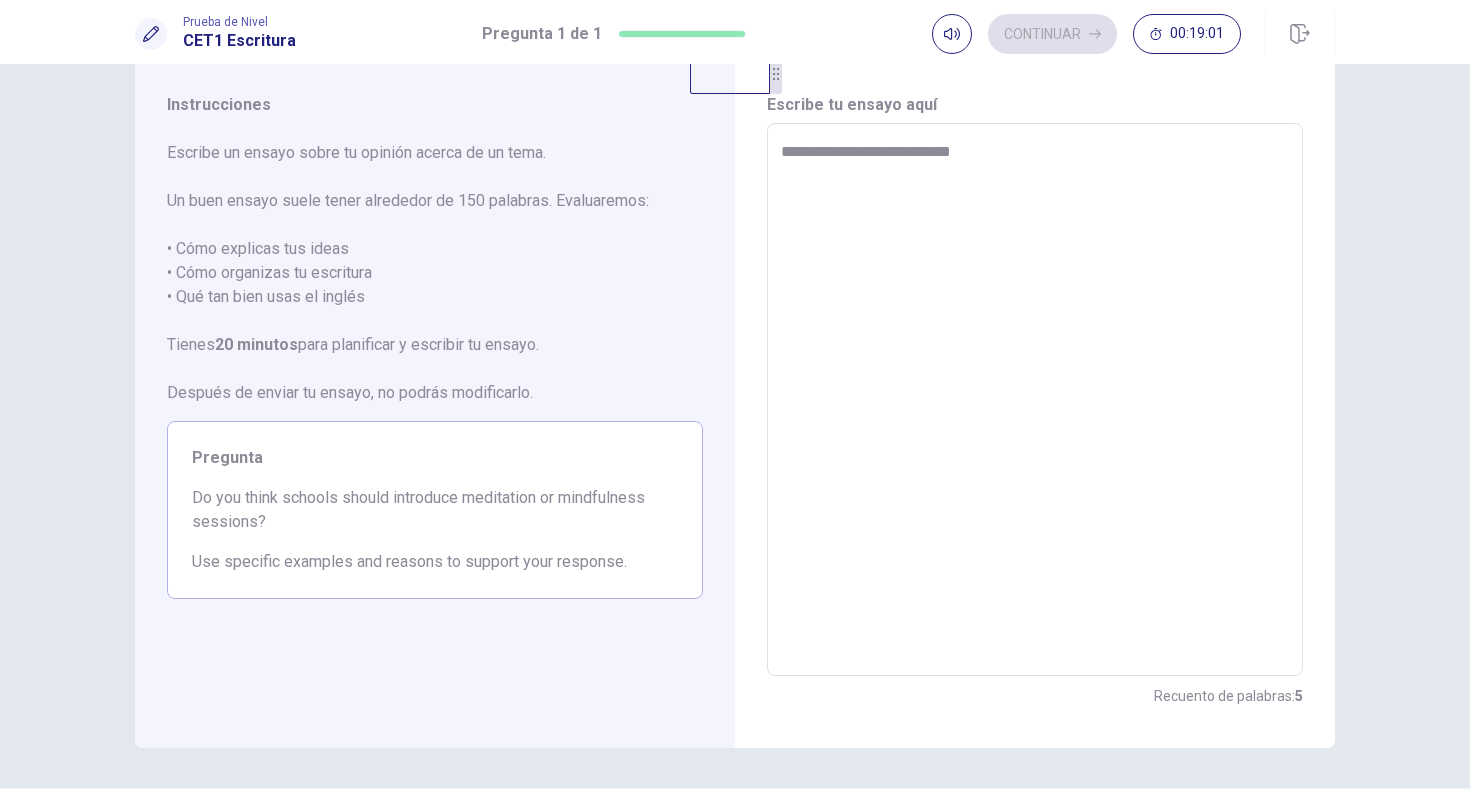 type on "*" 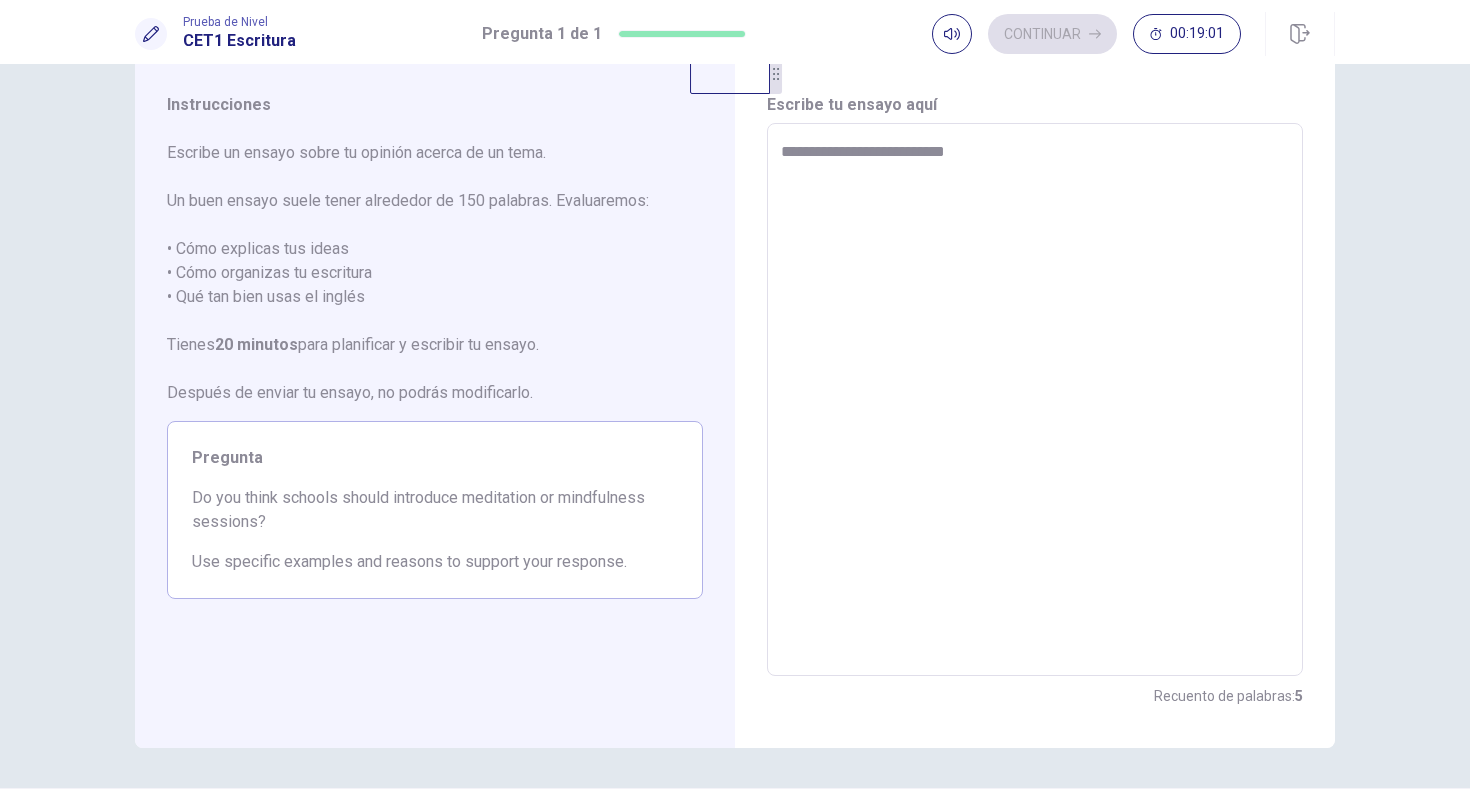 type on "*" 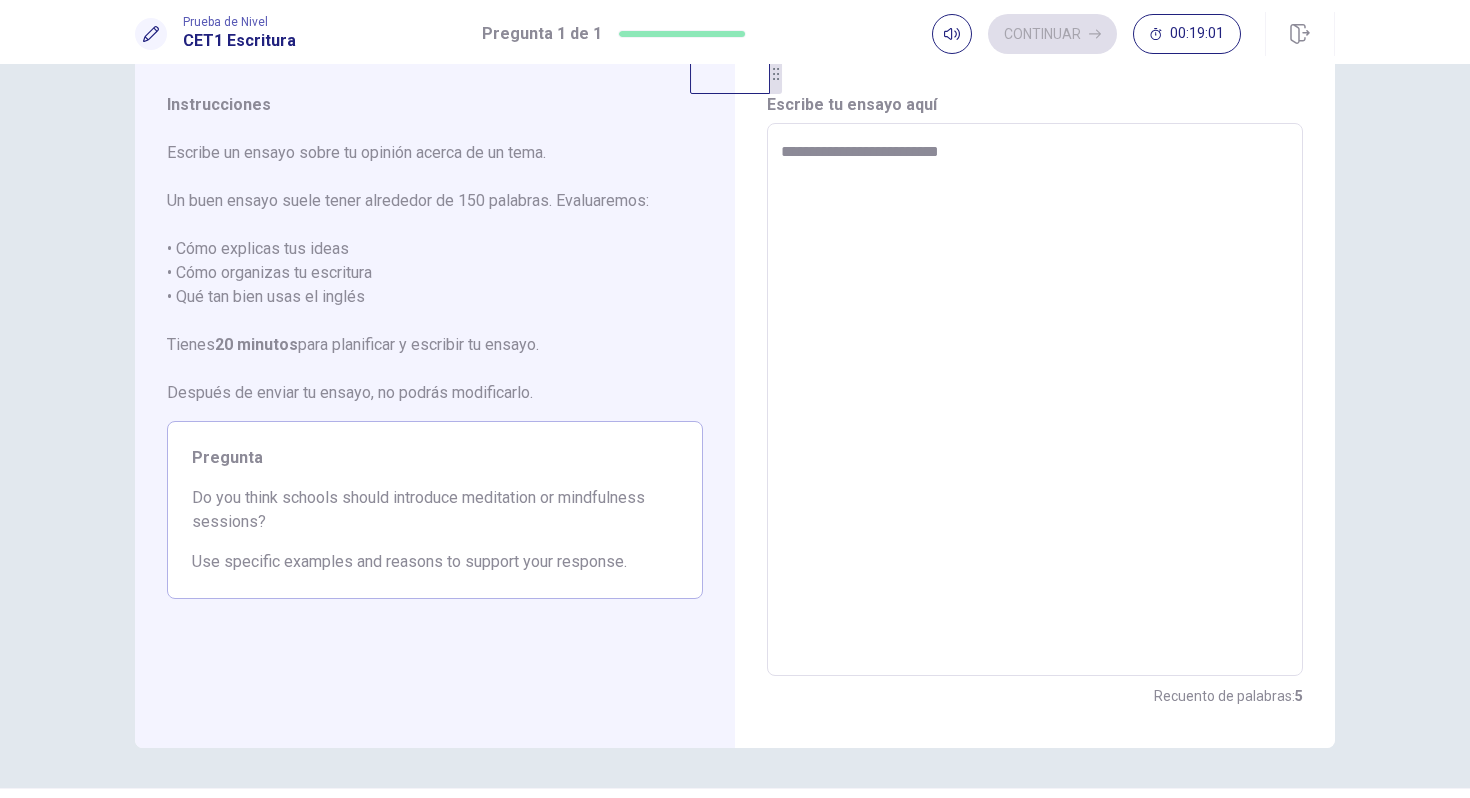 type on "*" 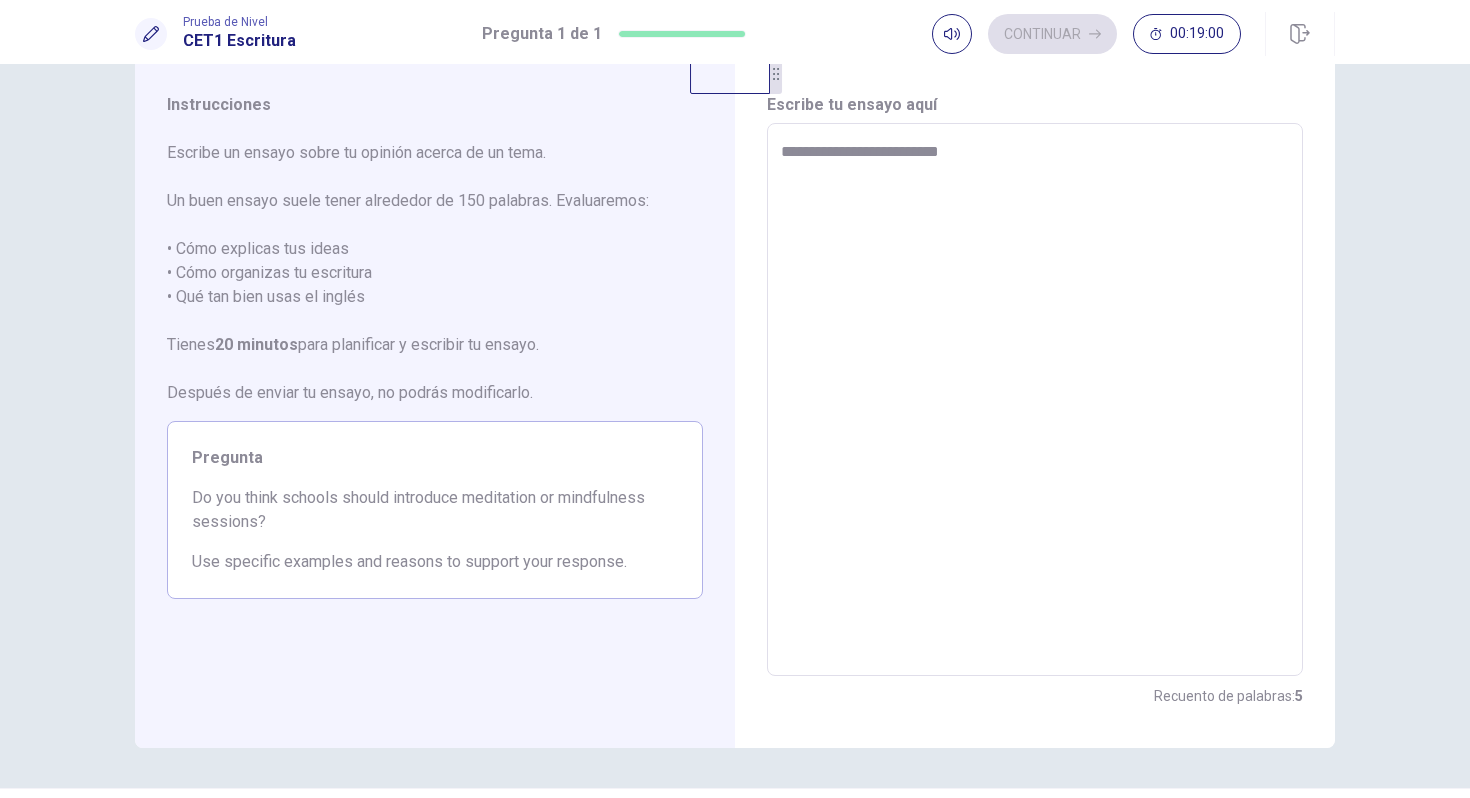 type on "**********" 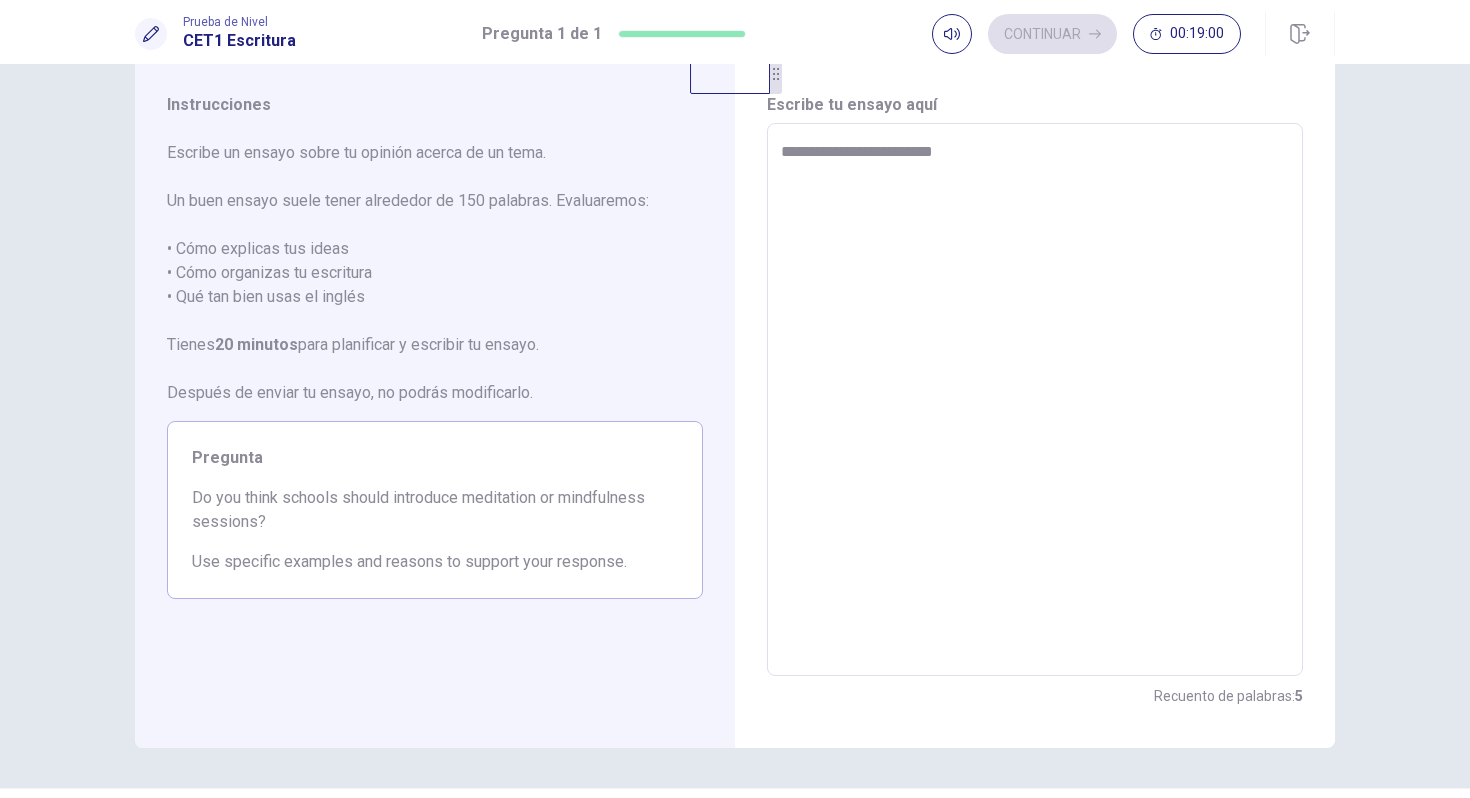 type on "*" 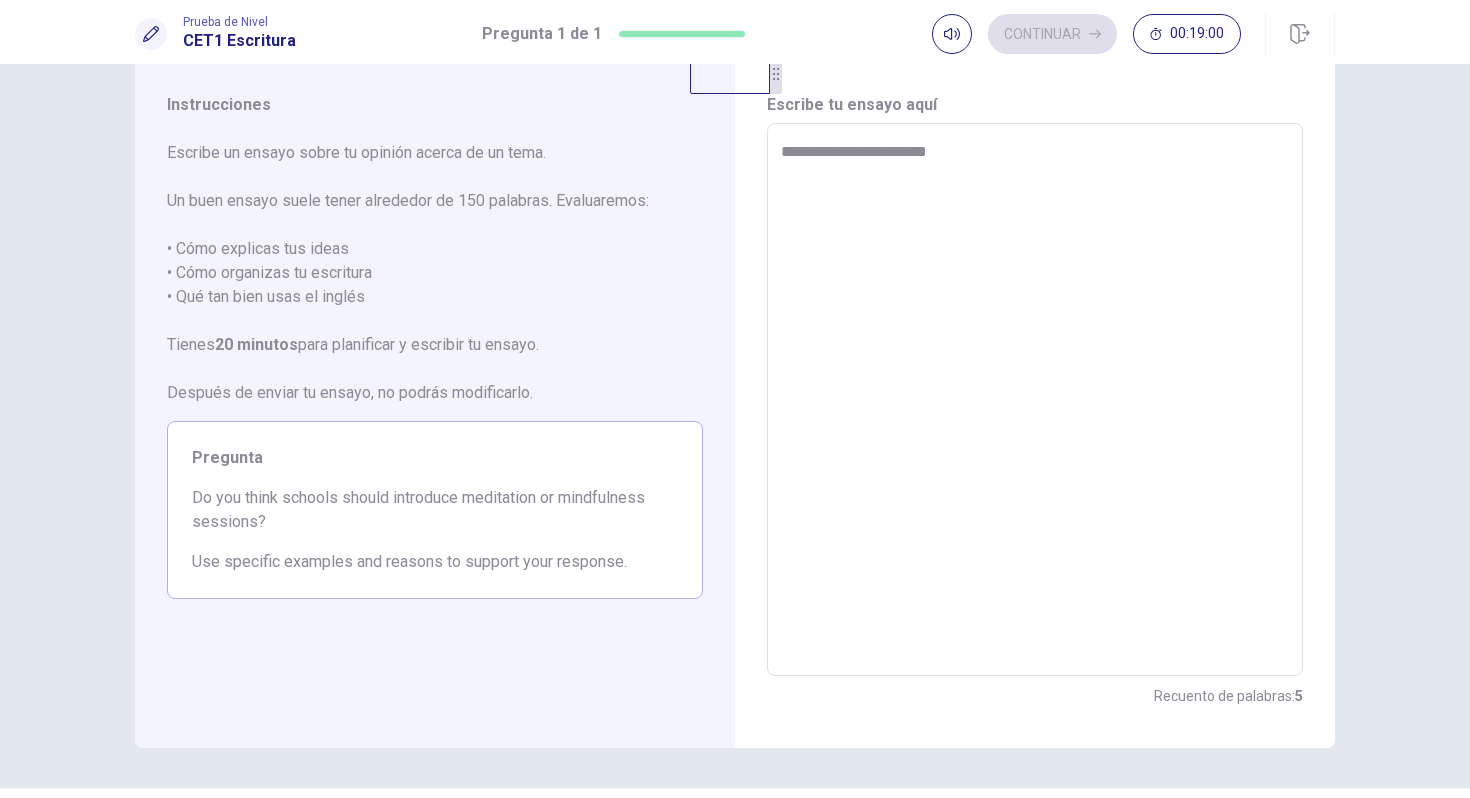 type on "*" 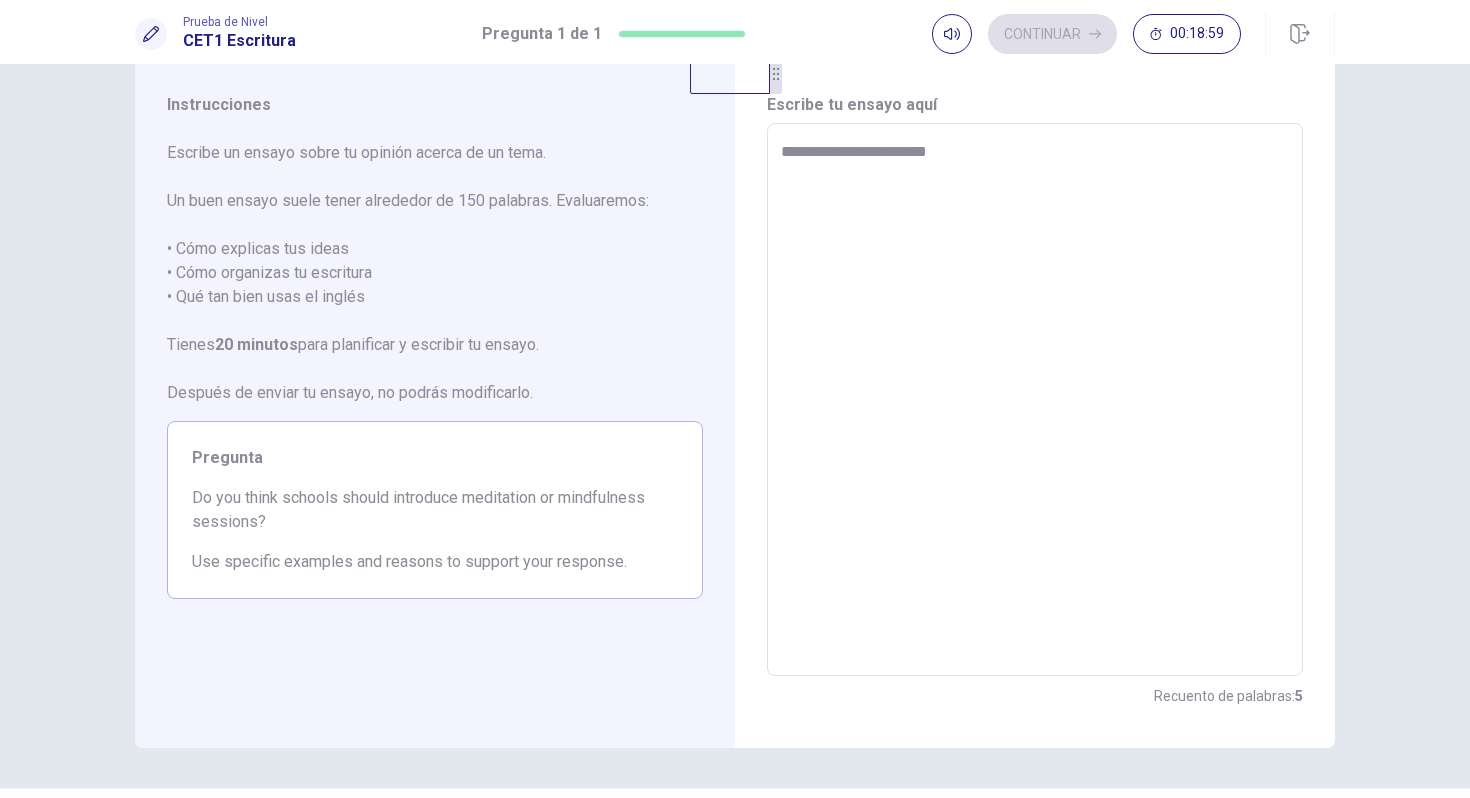 type on "**********" 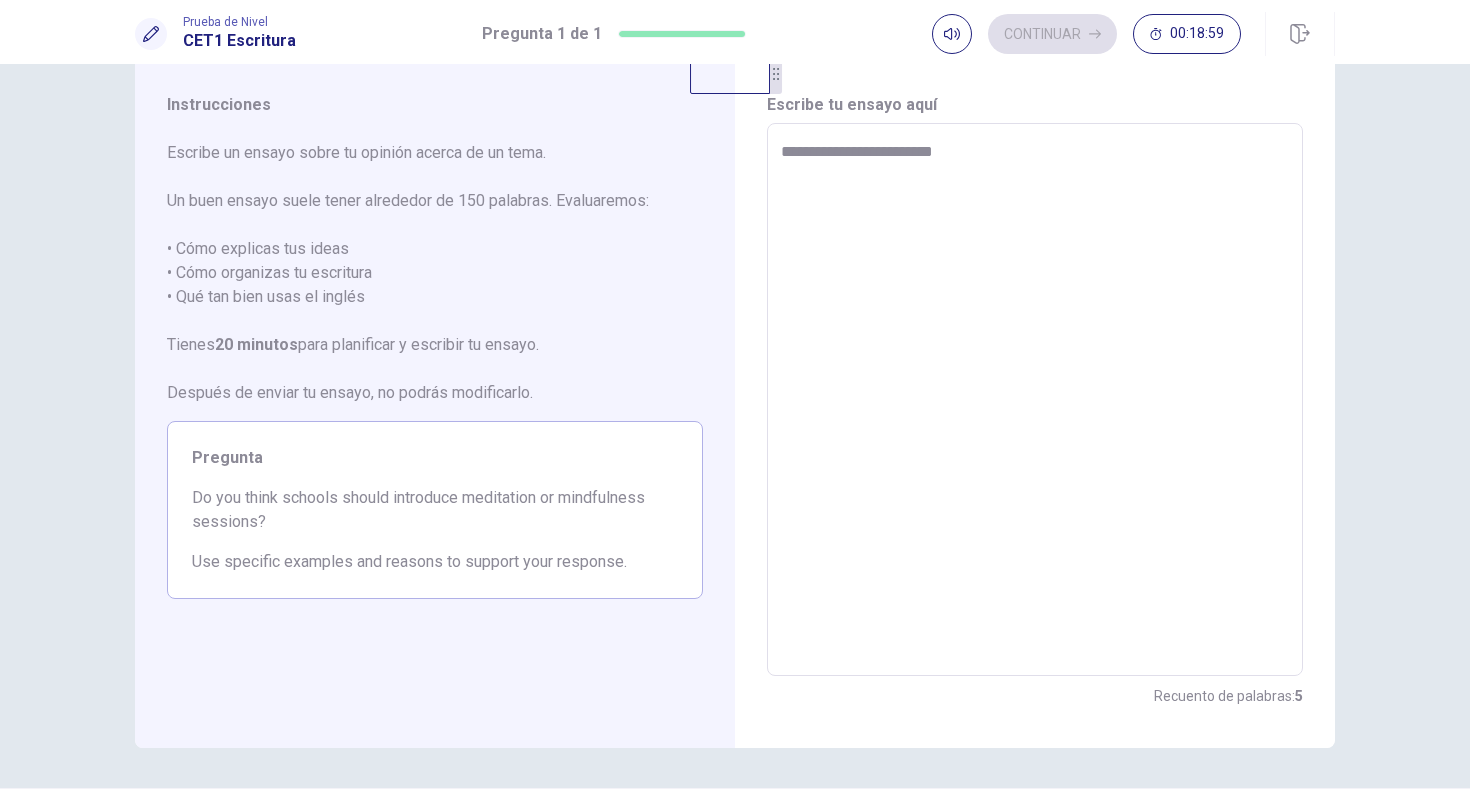 type on "*" 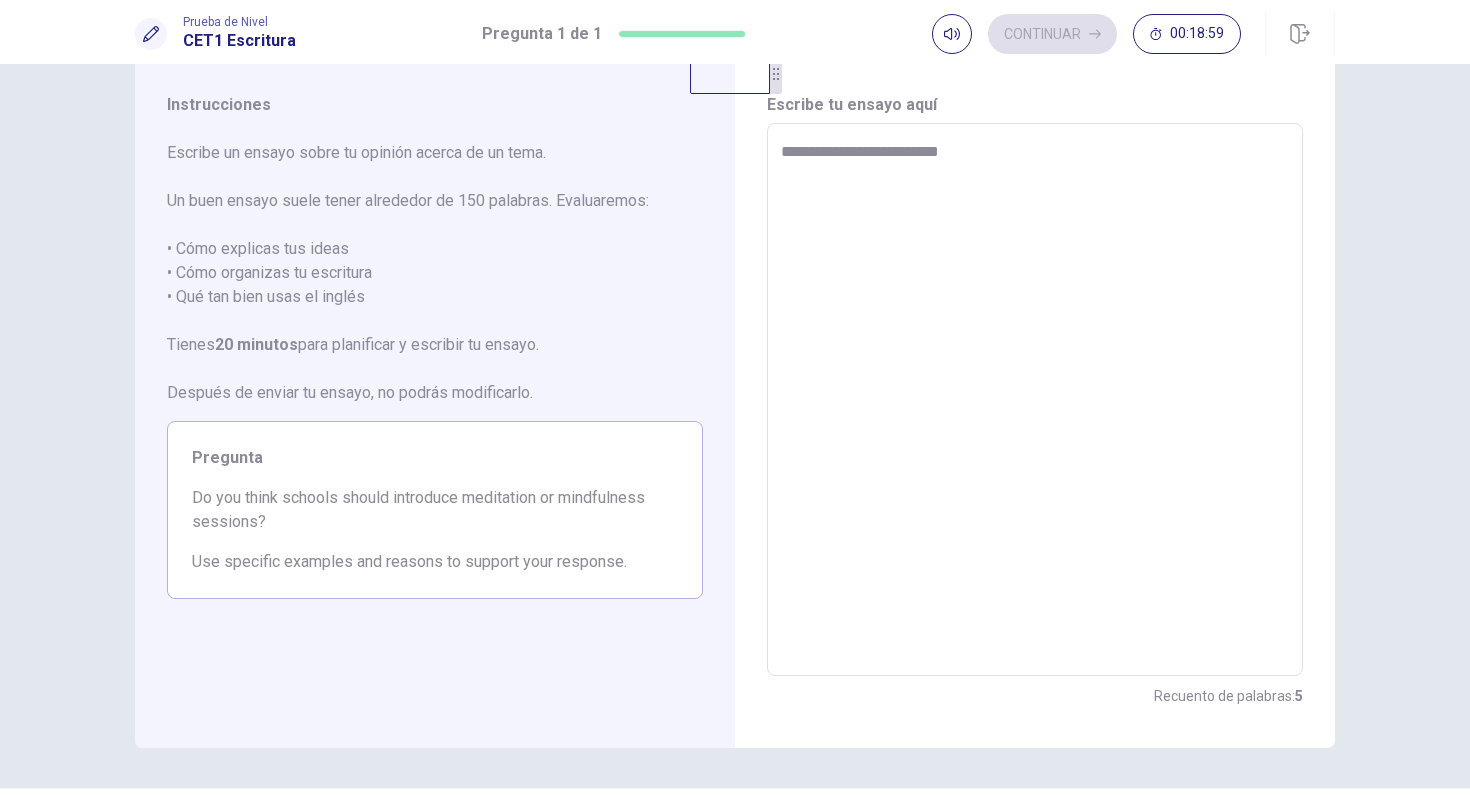type on "*" 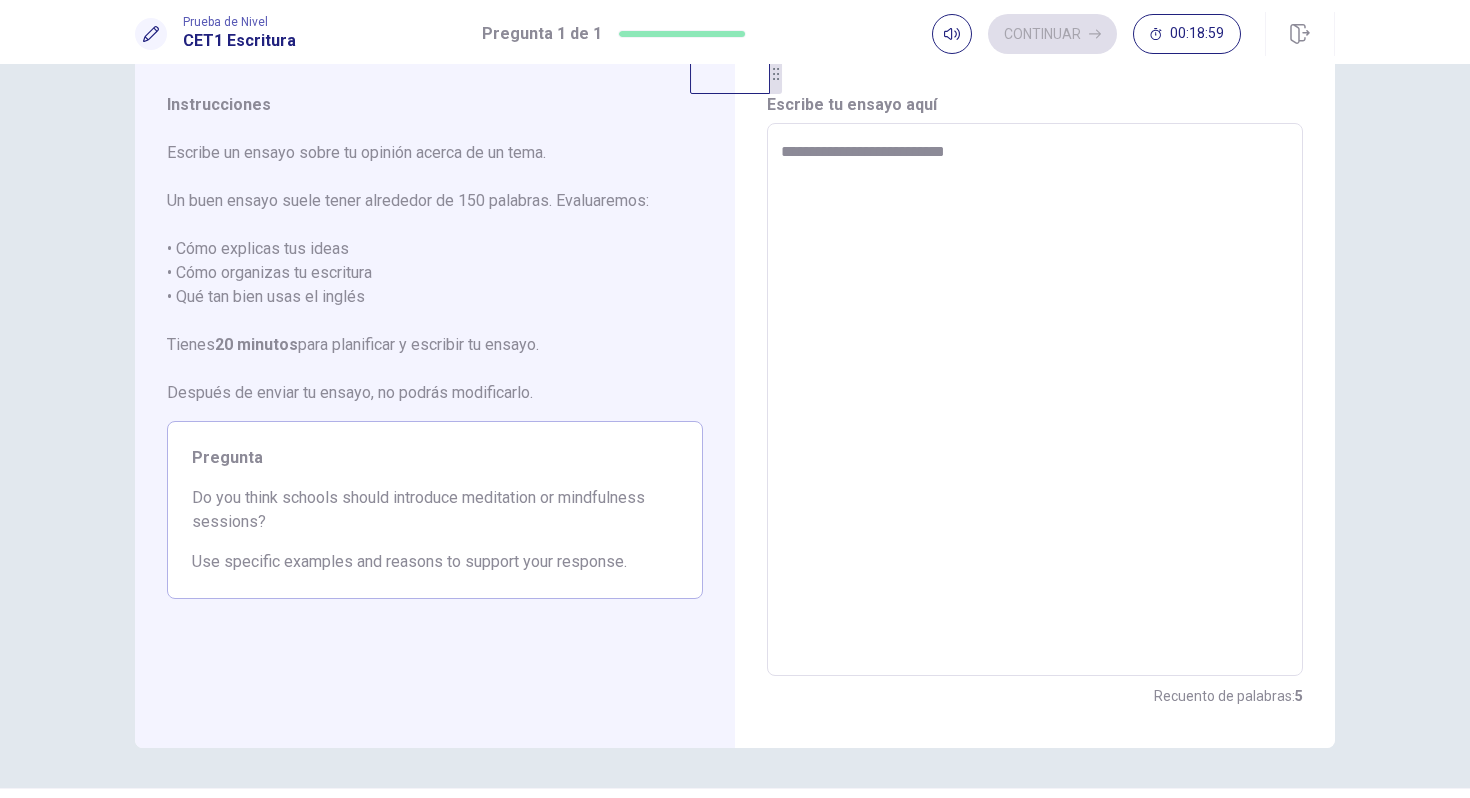 type on "*" 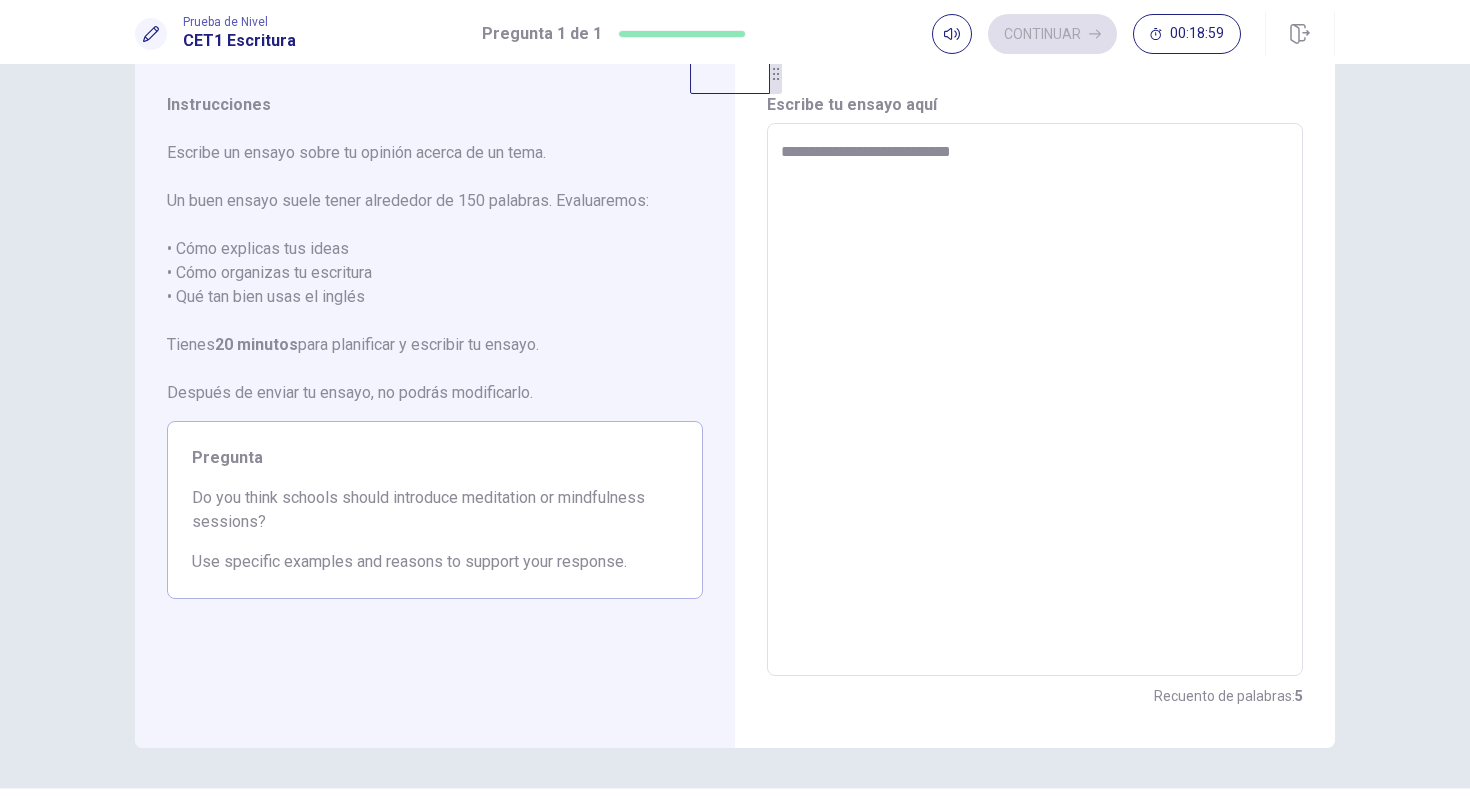 type on "*" 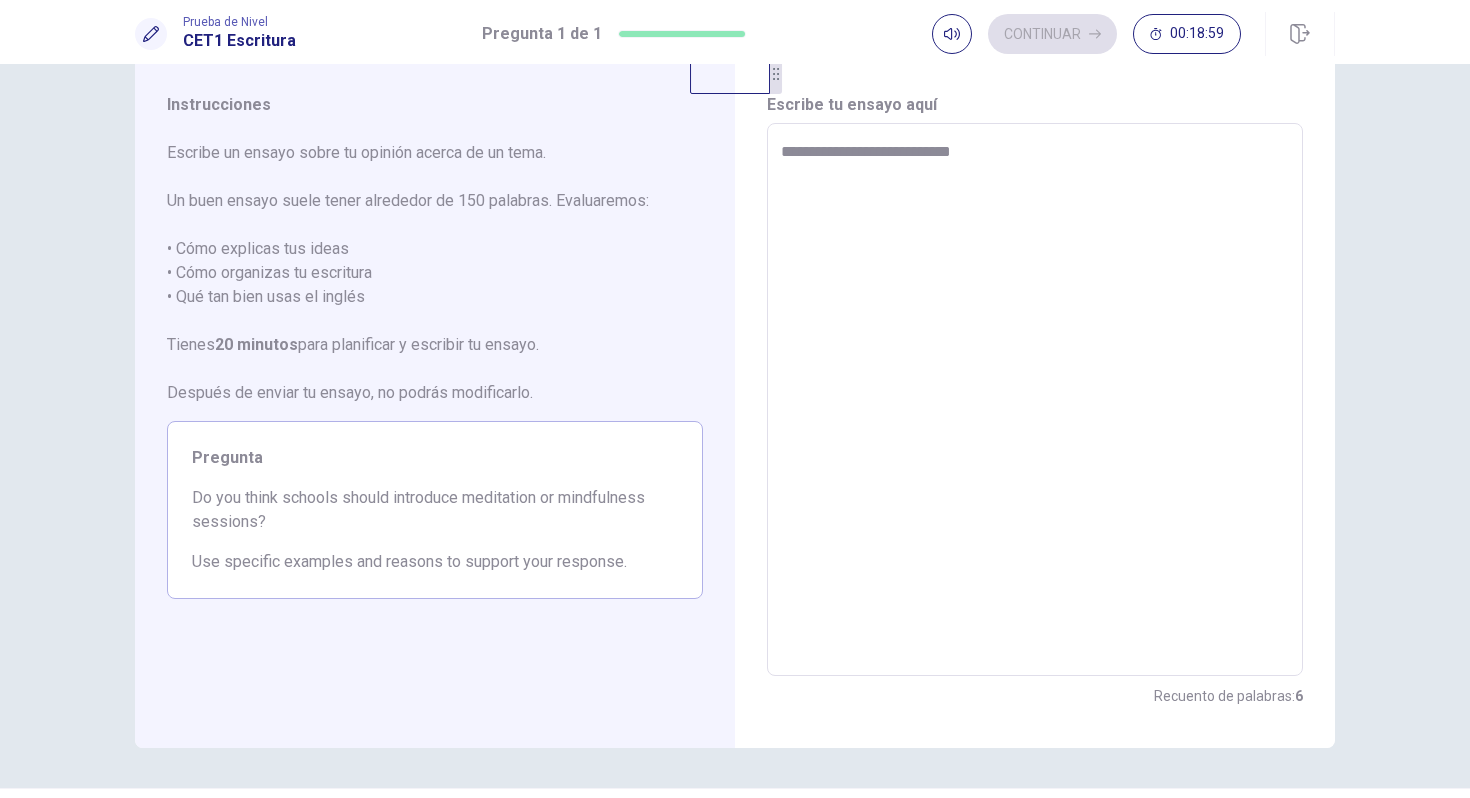 type on "**********" 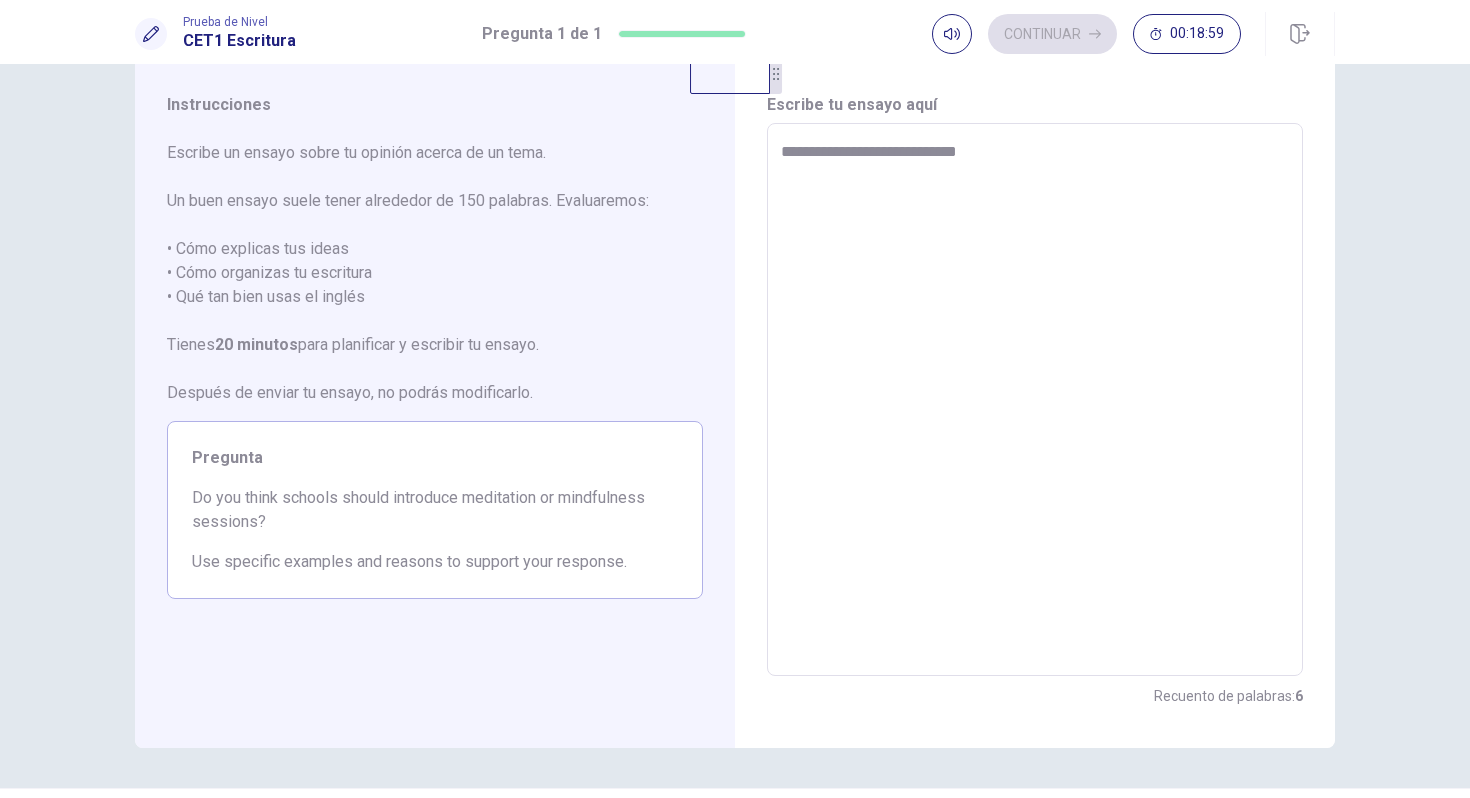 type on "*" 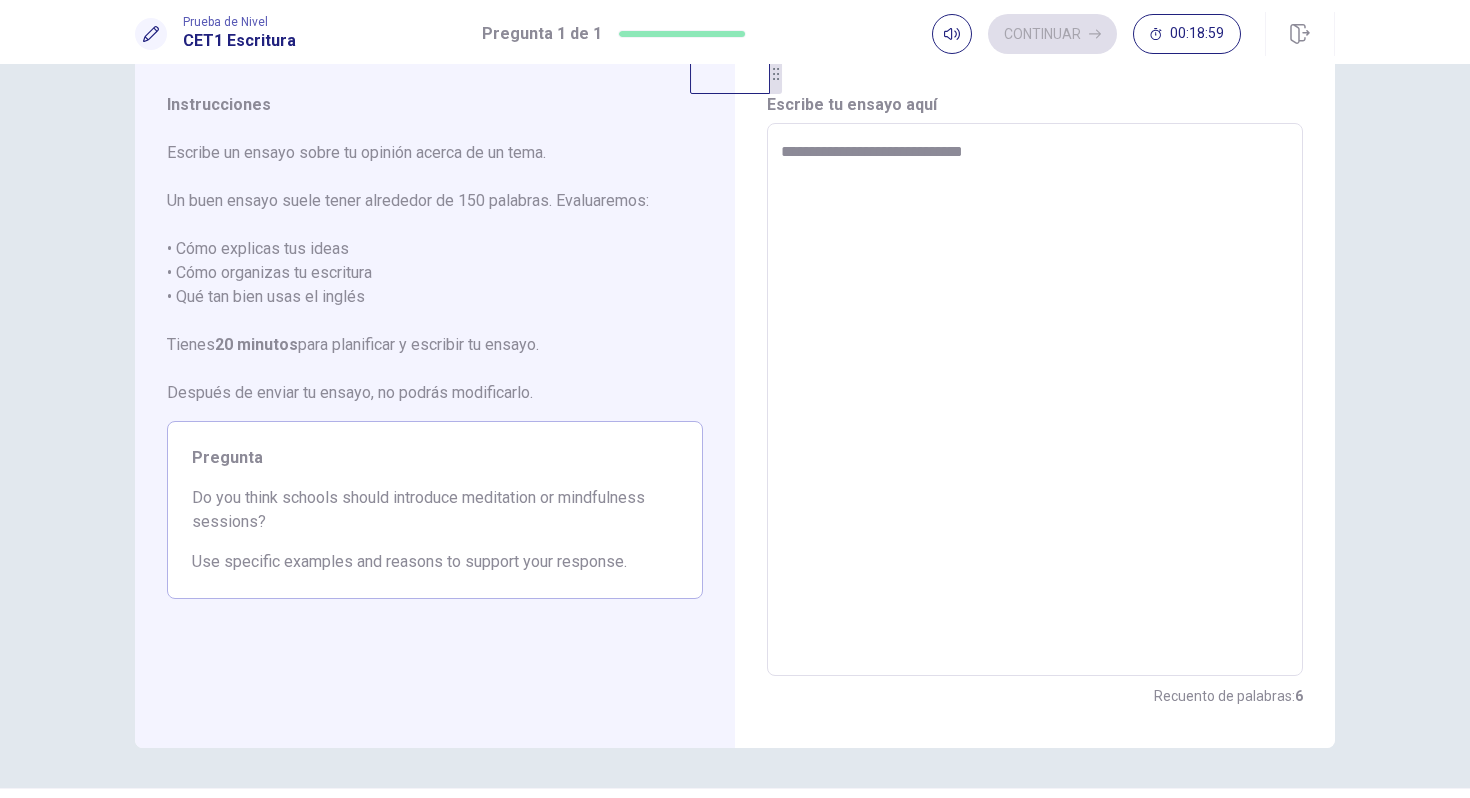 type on "*" 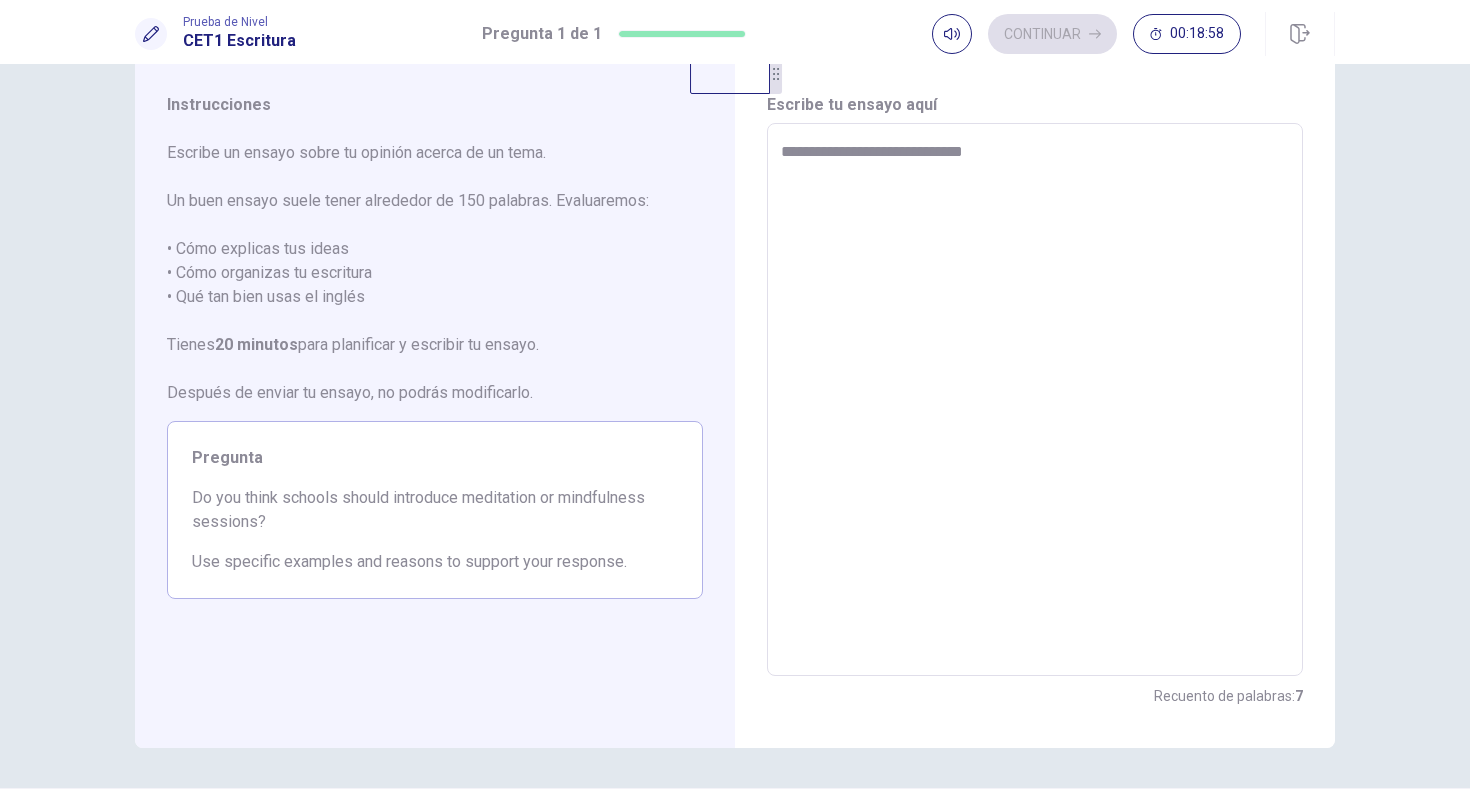 type on "**********" 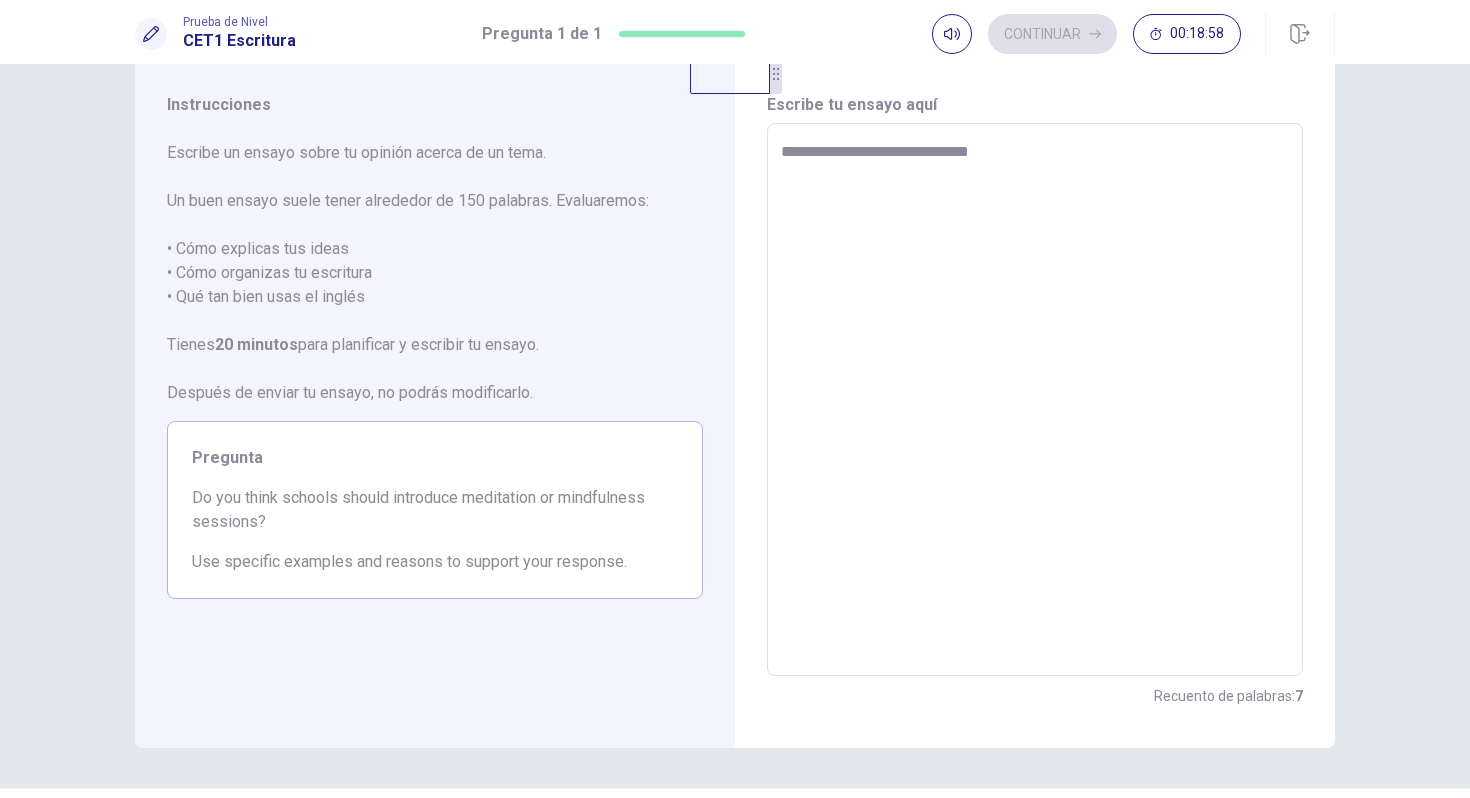 type on "*" 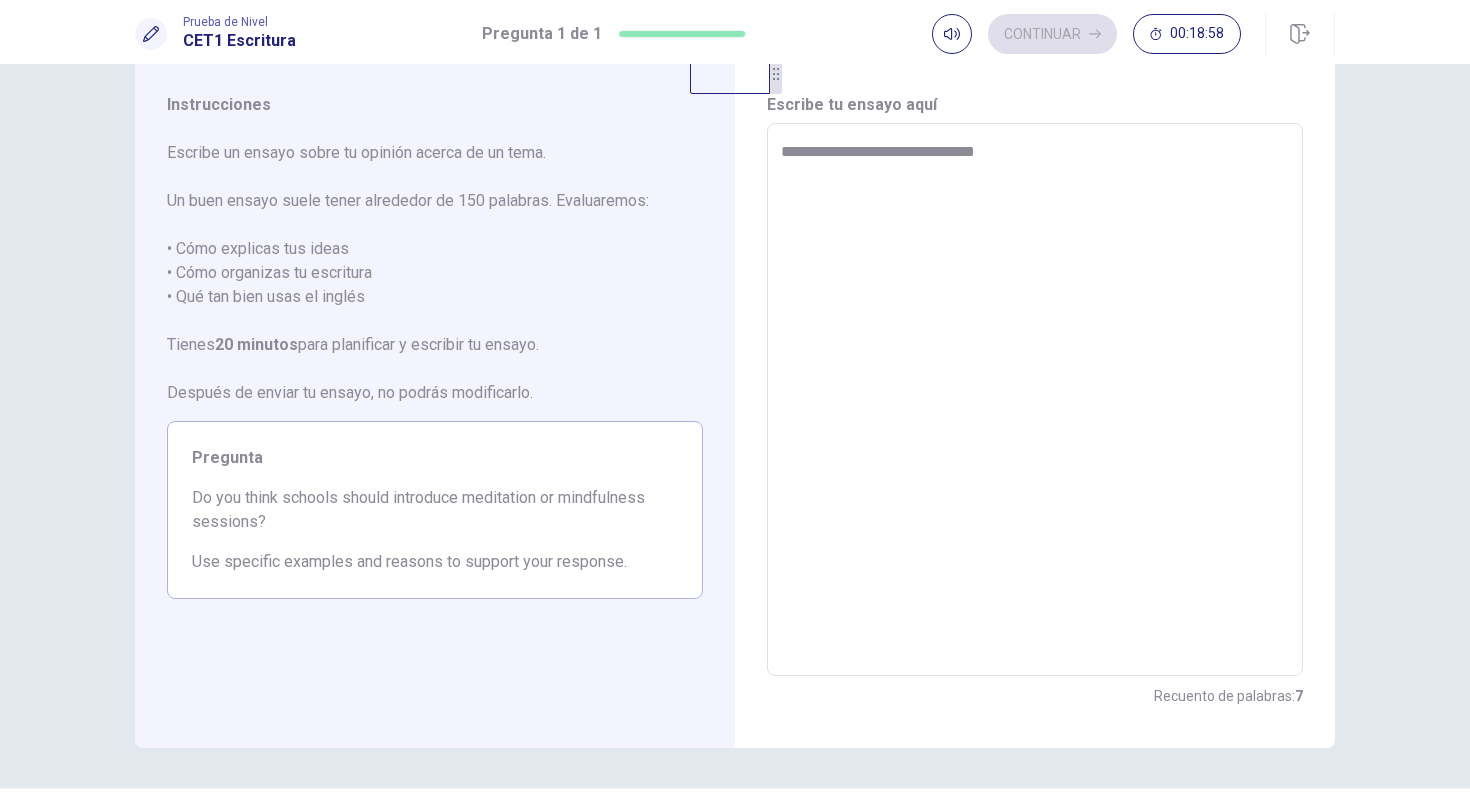 type on "*" 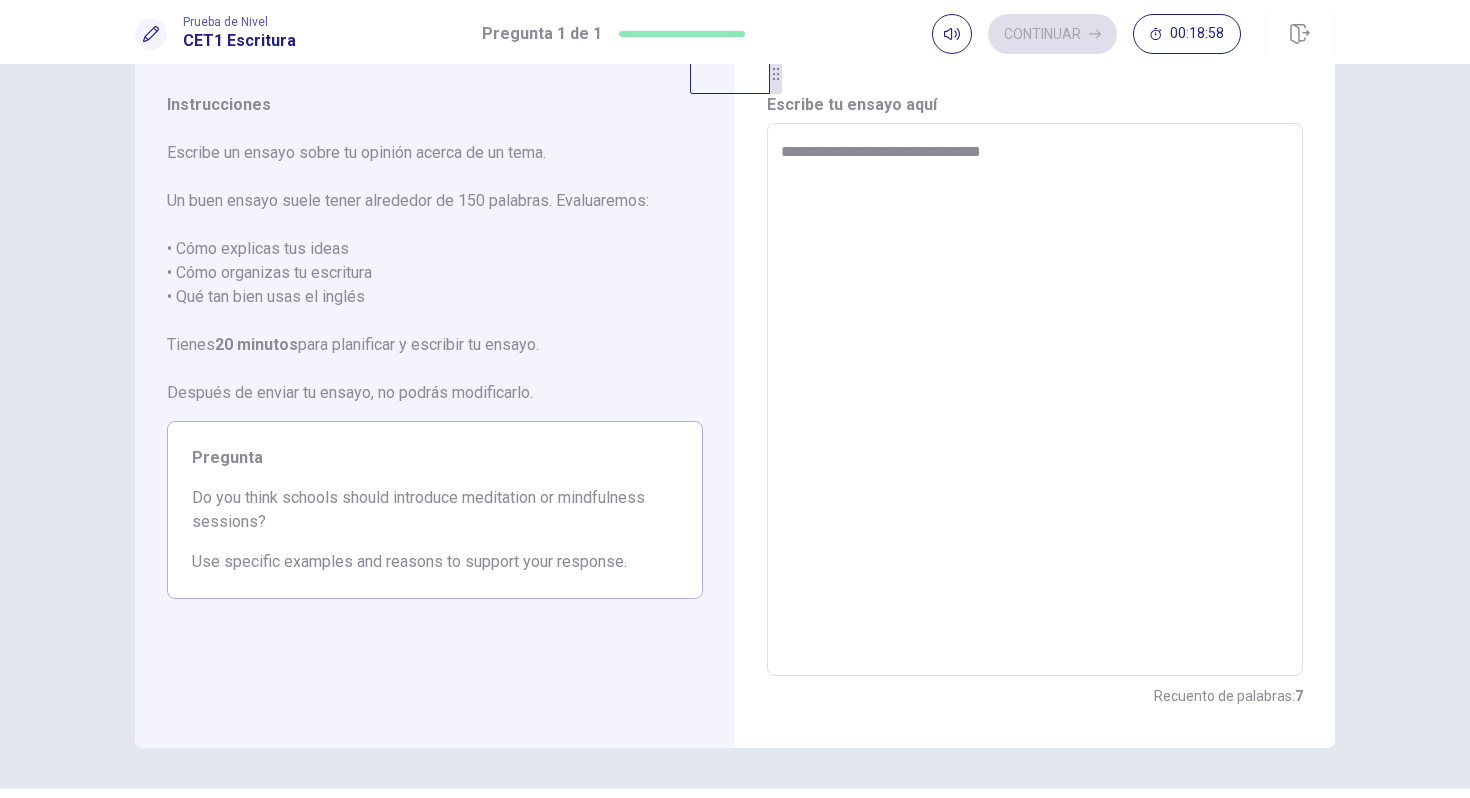 type on "*" 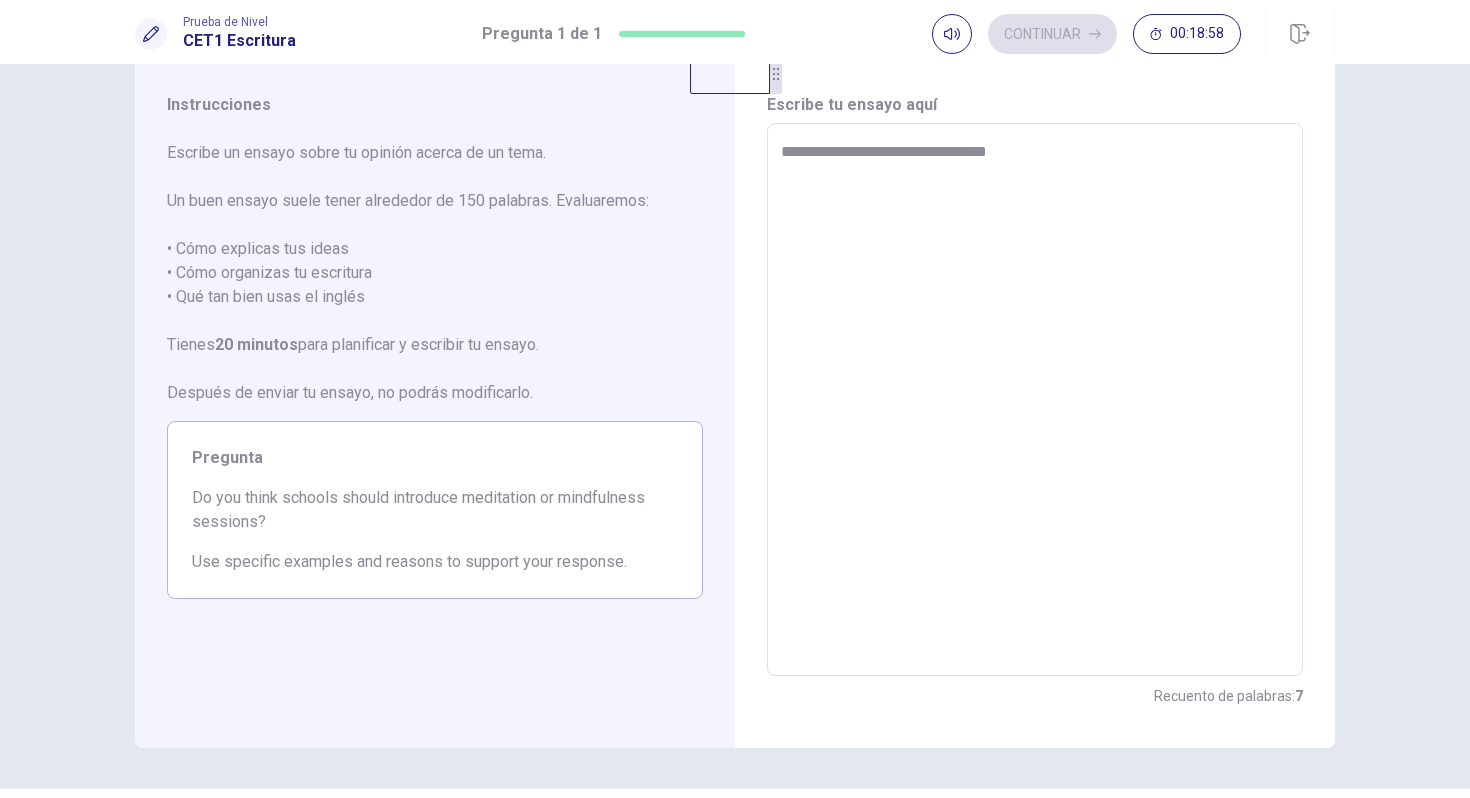 type on "*" 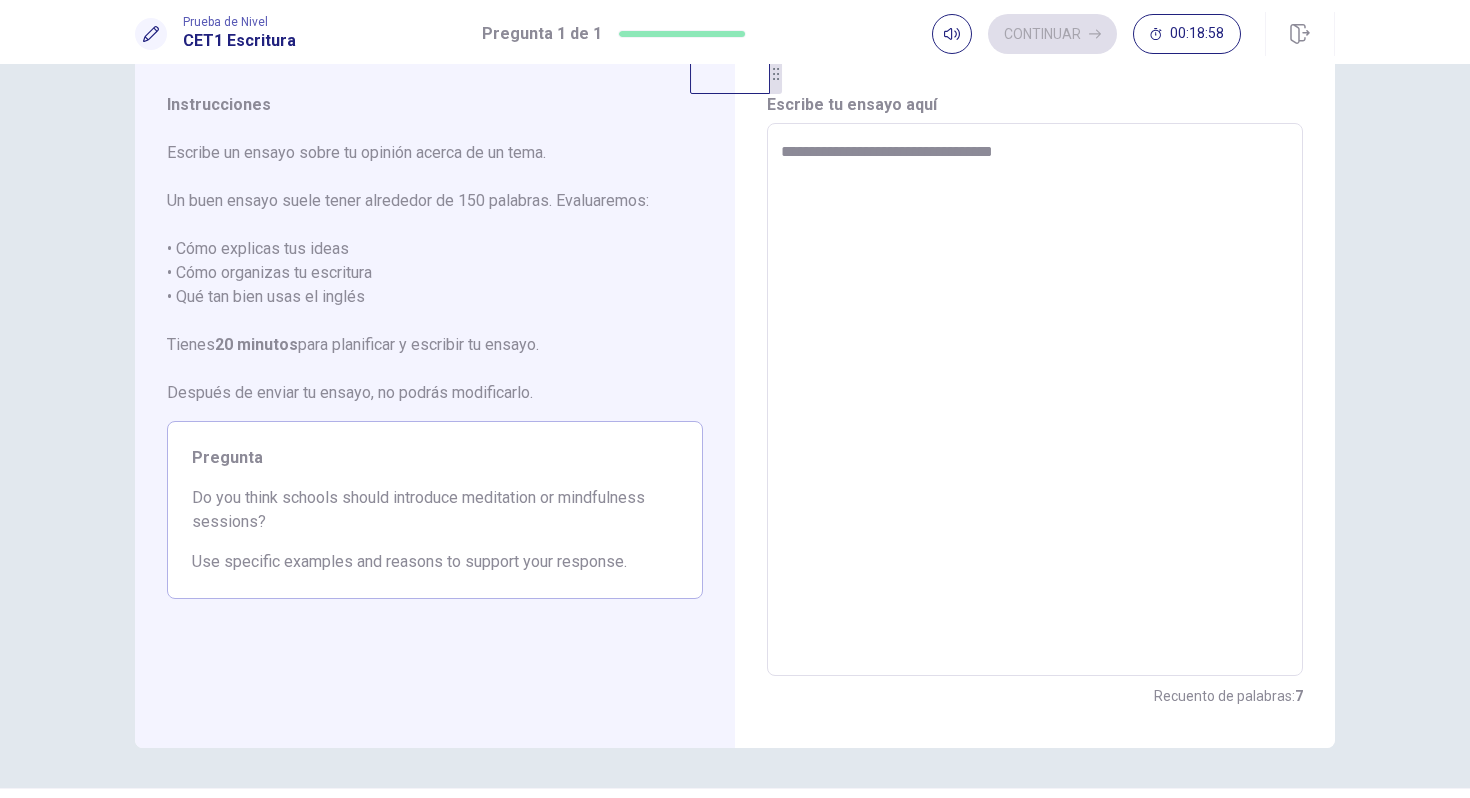 type on "**********" 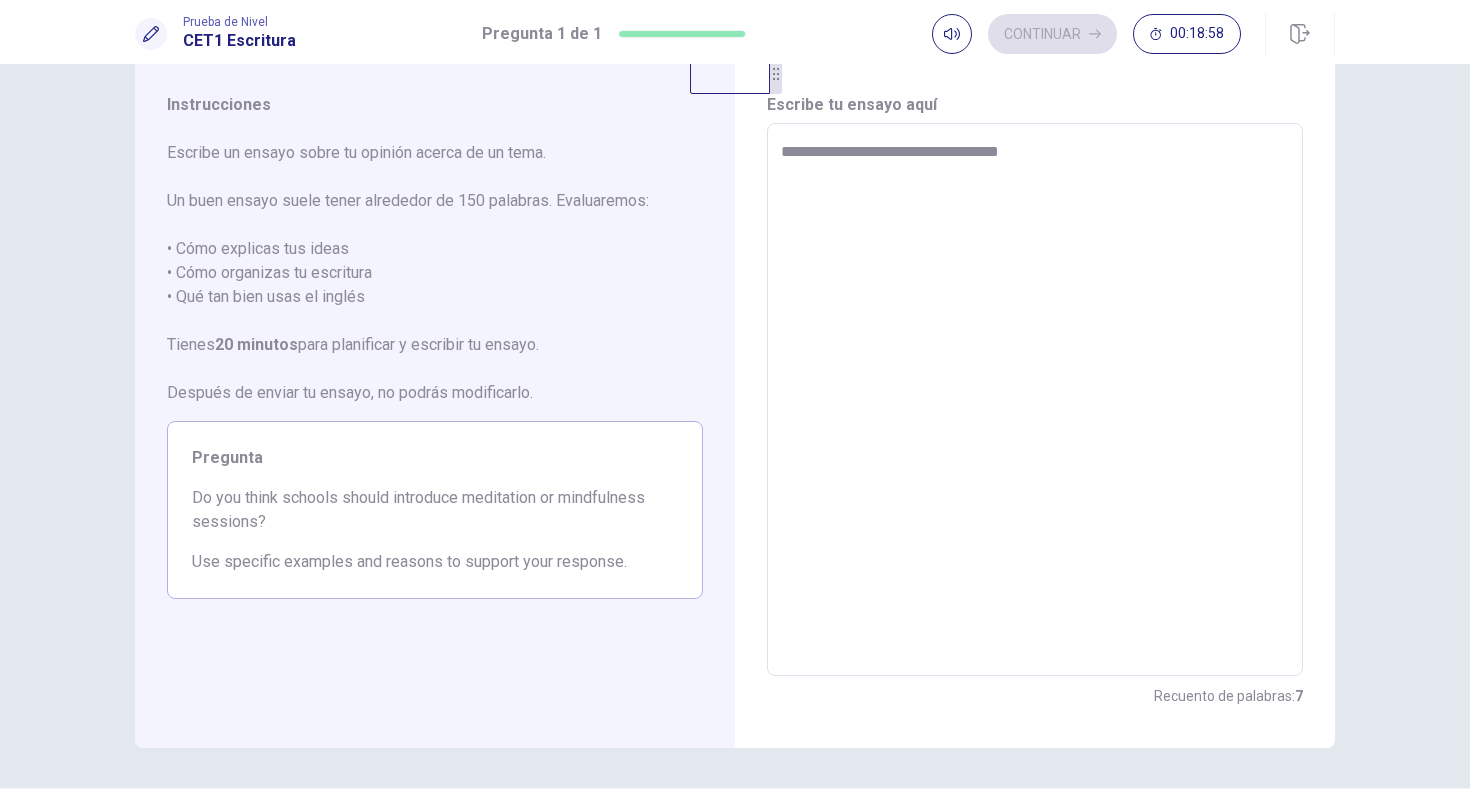 type on "*" 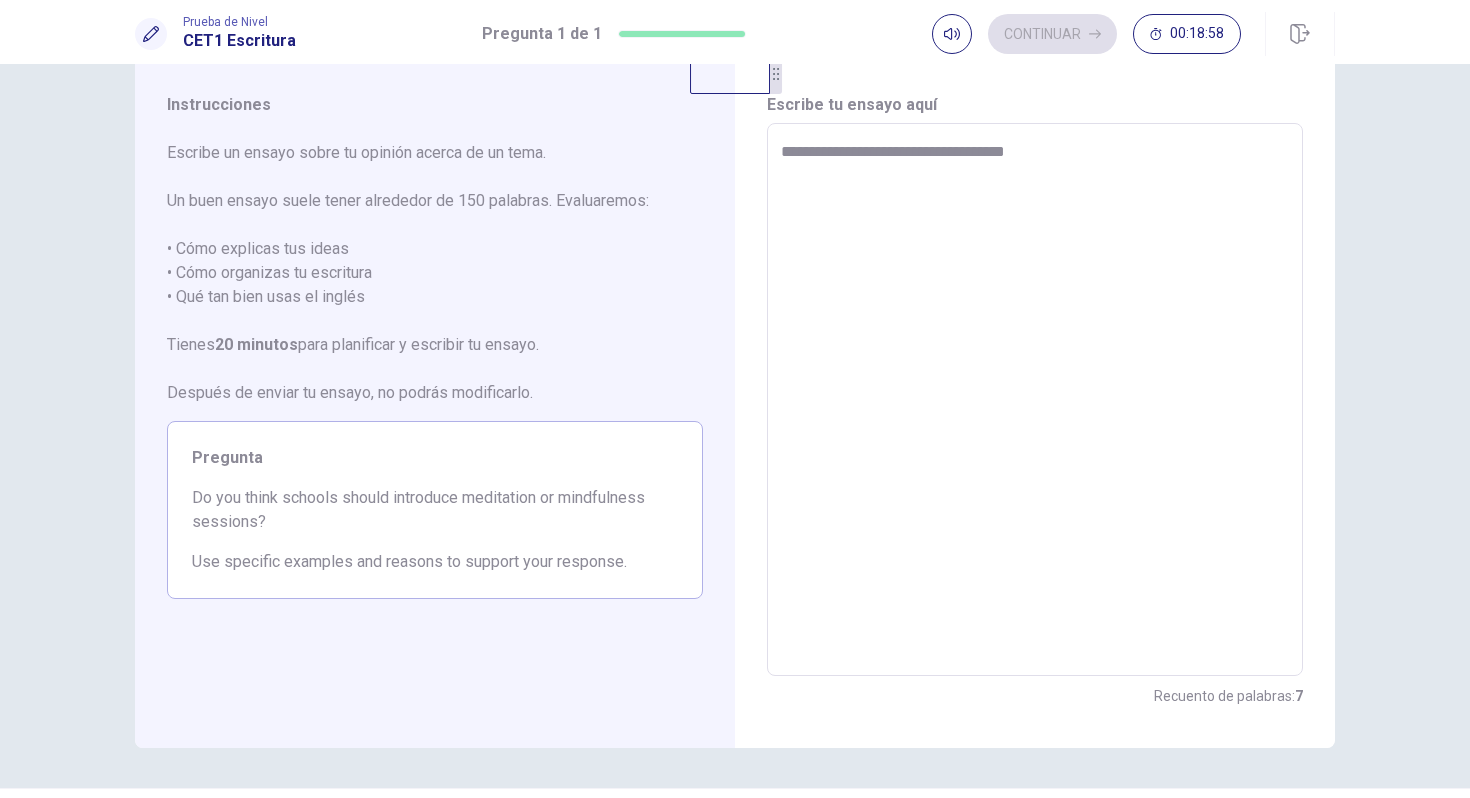 type on "*" 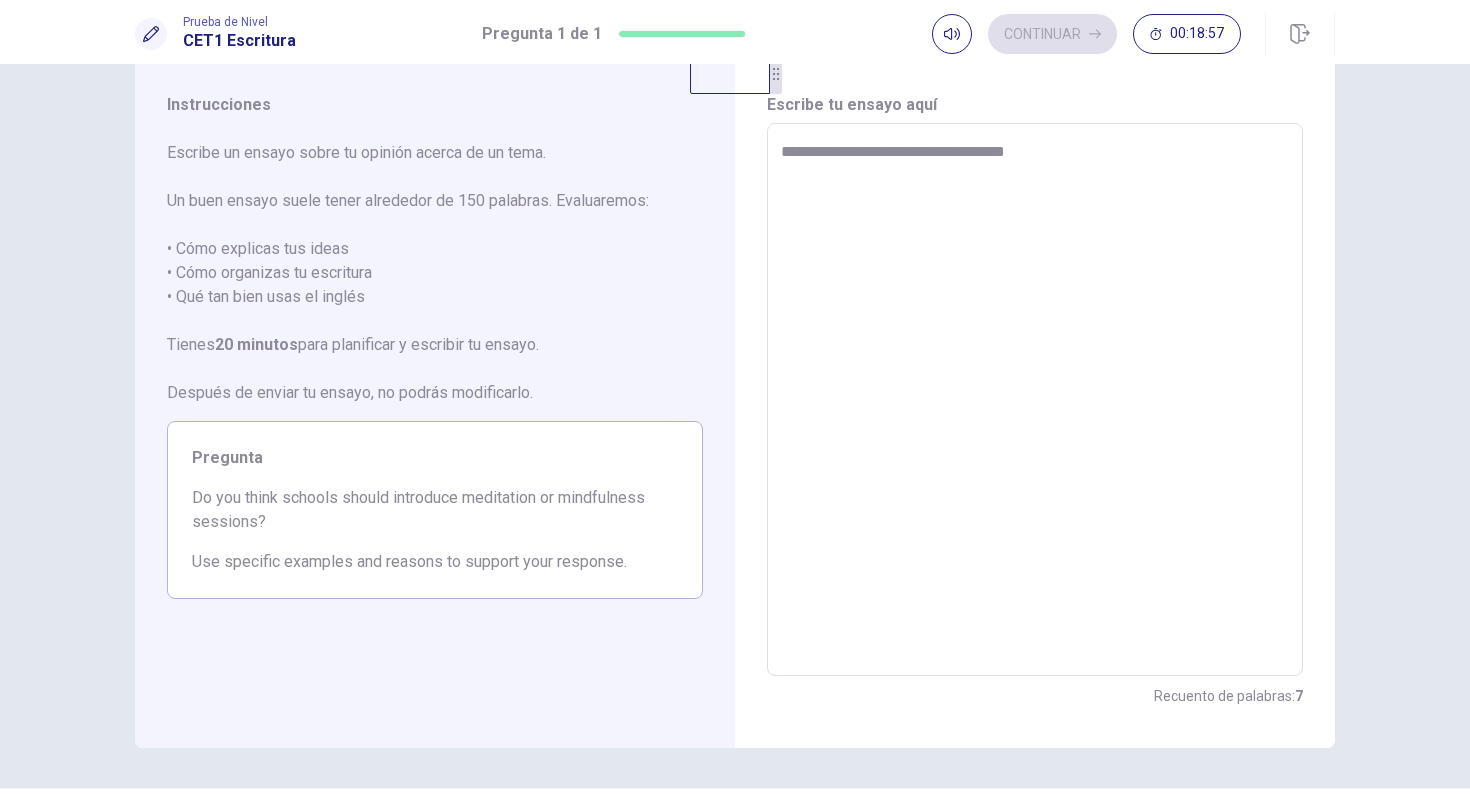type on "**********" 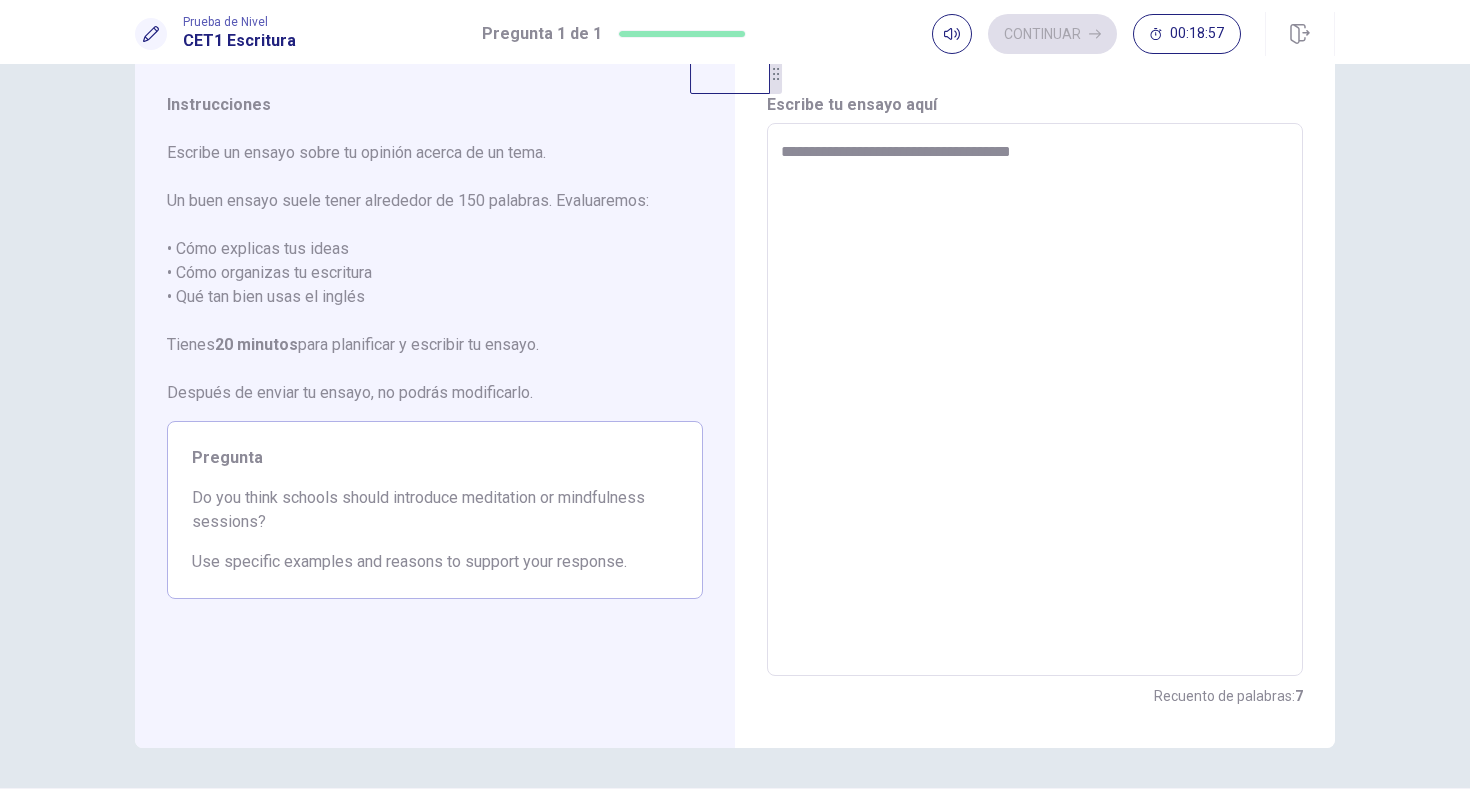 type on "*" 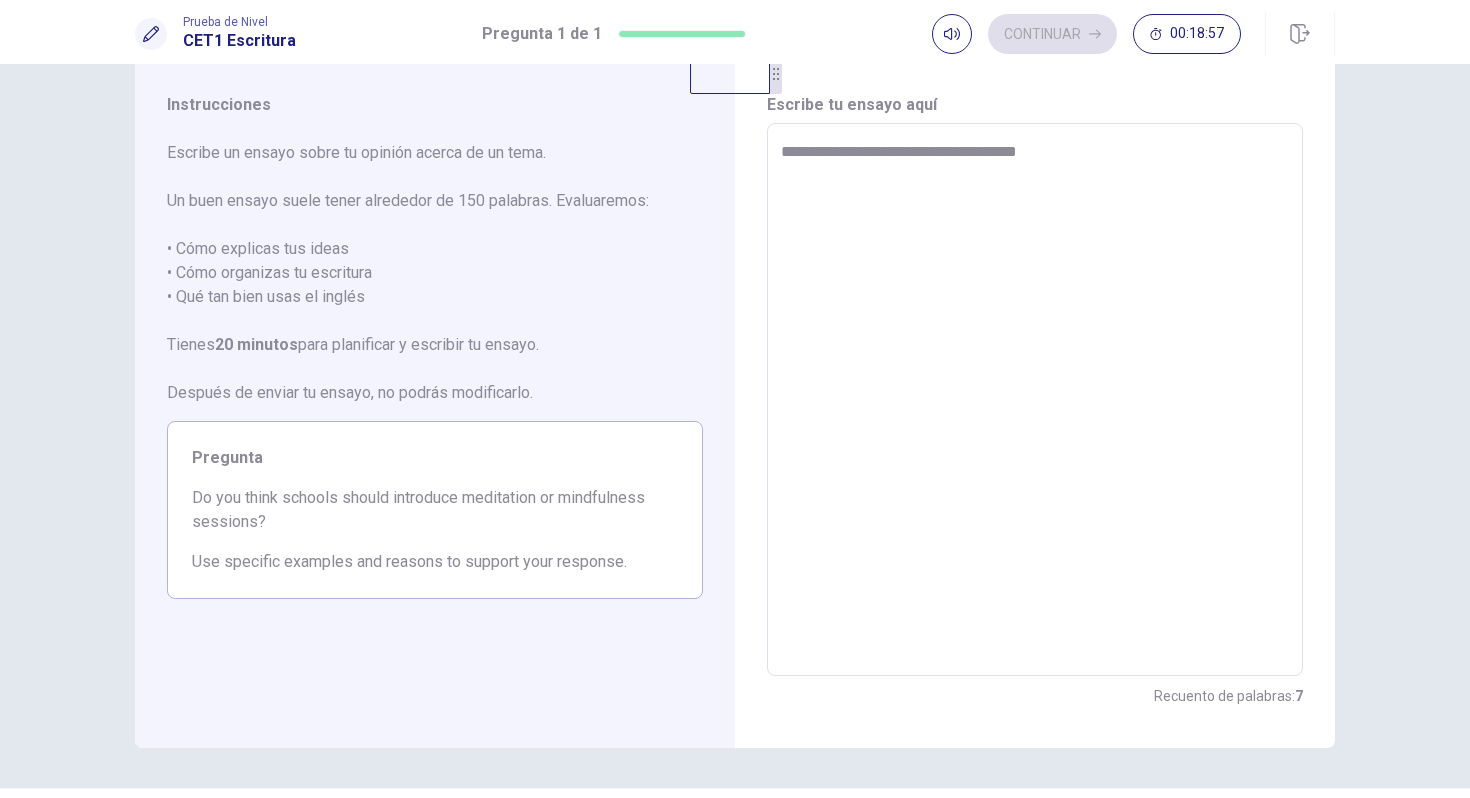 type on "*" 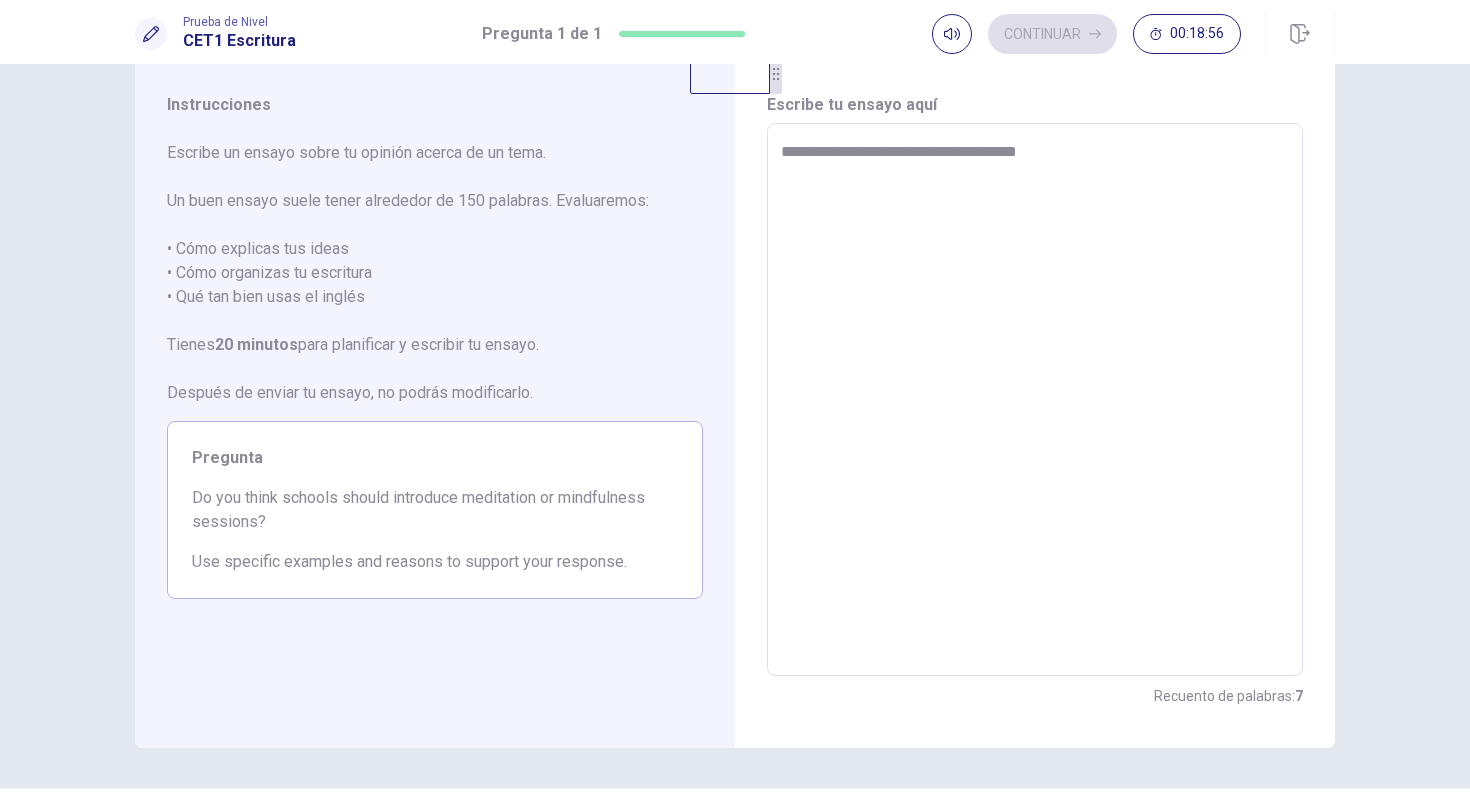 type on "**********" 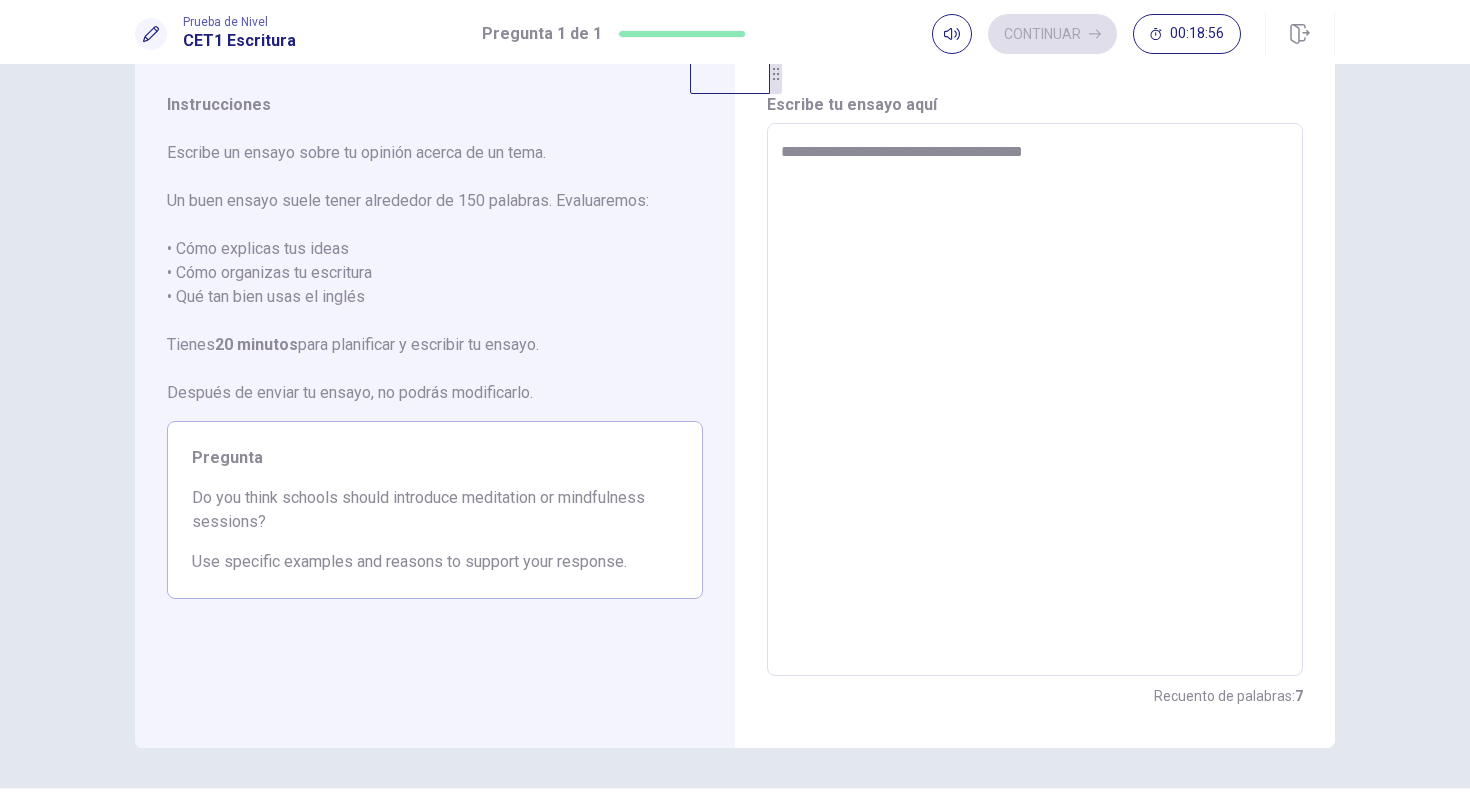 type on "*" 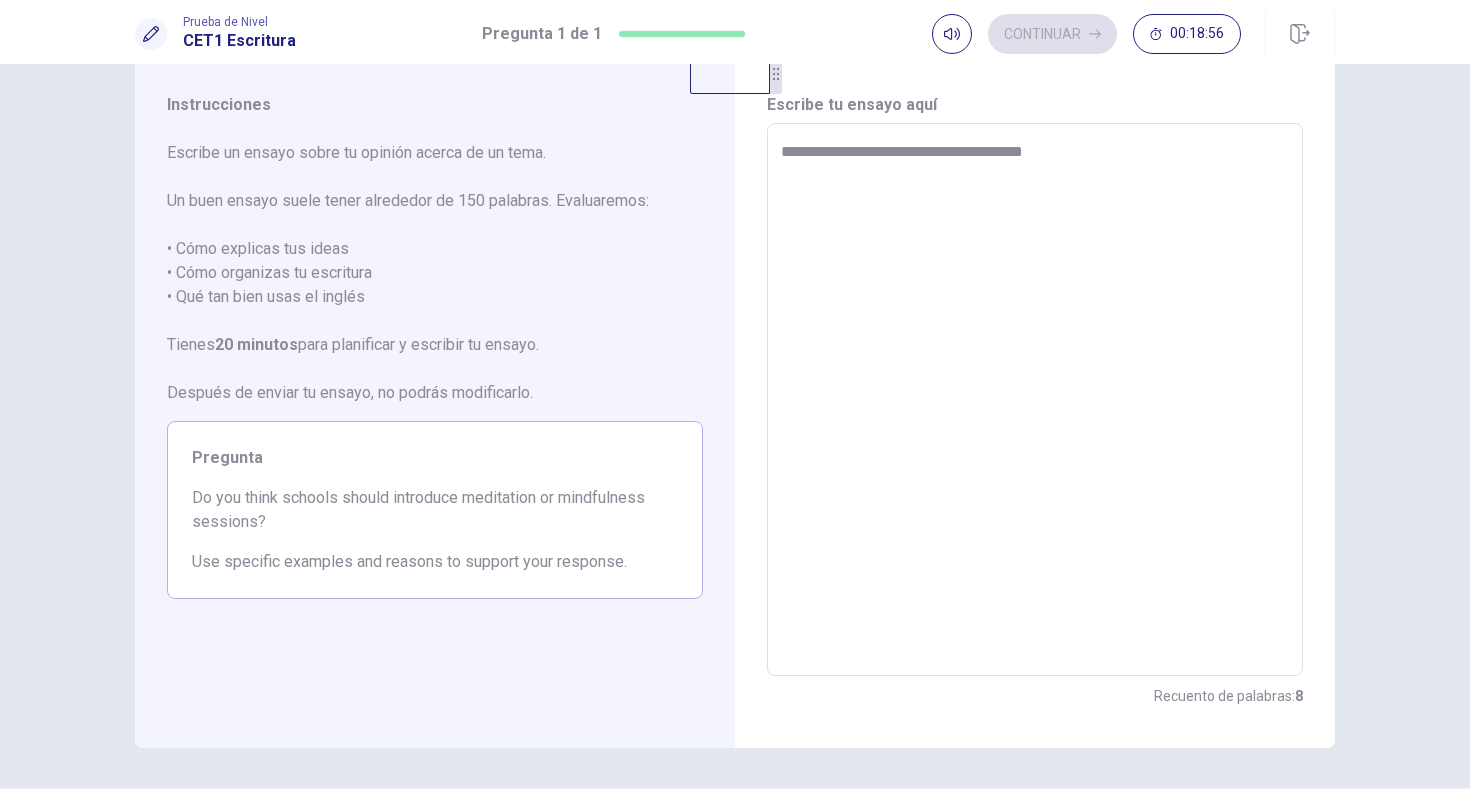 type on "**********" 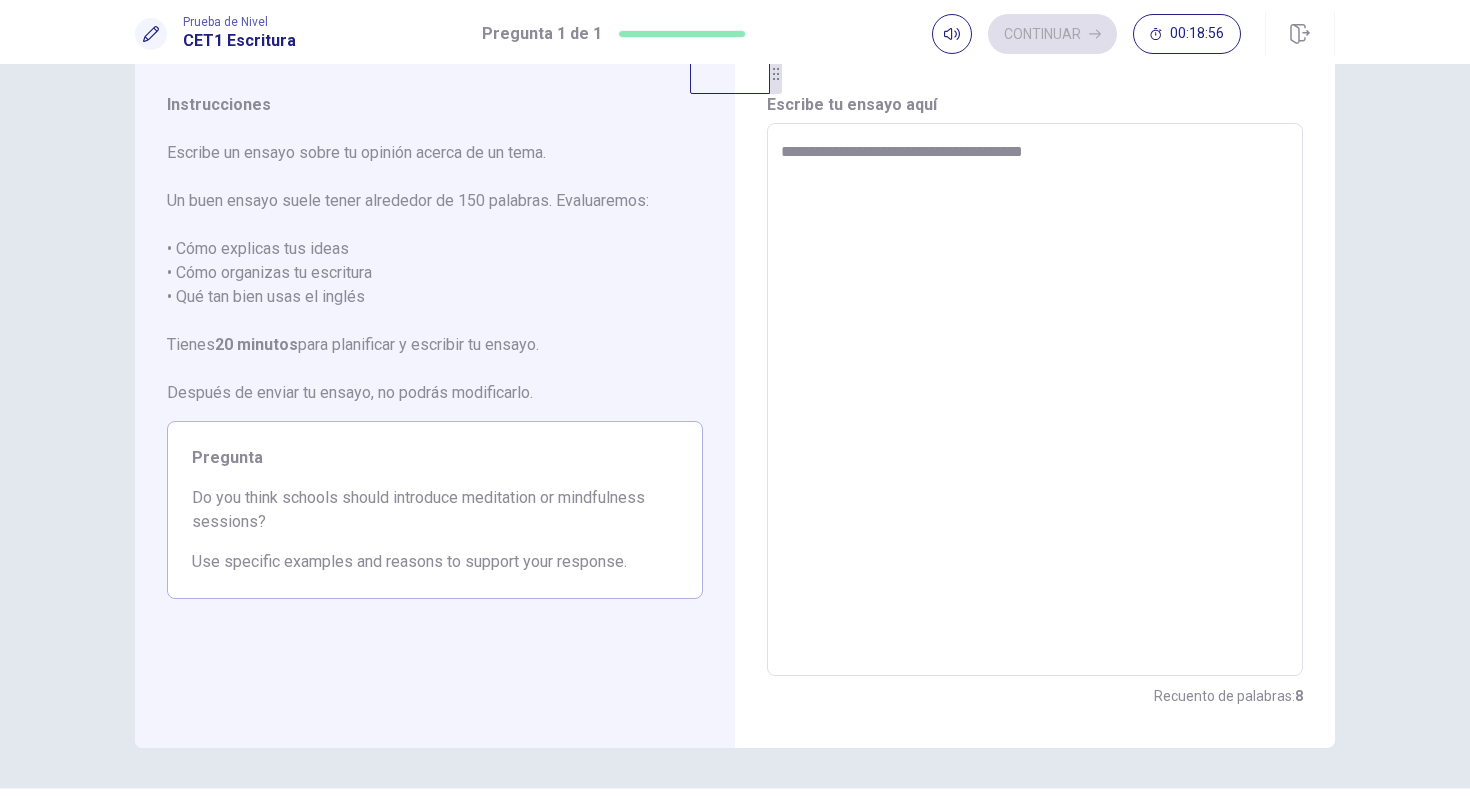 type on "*" 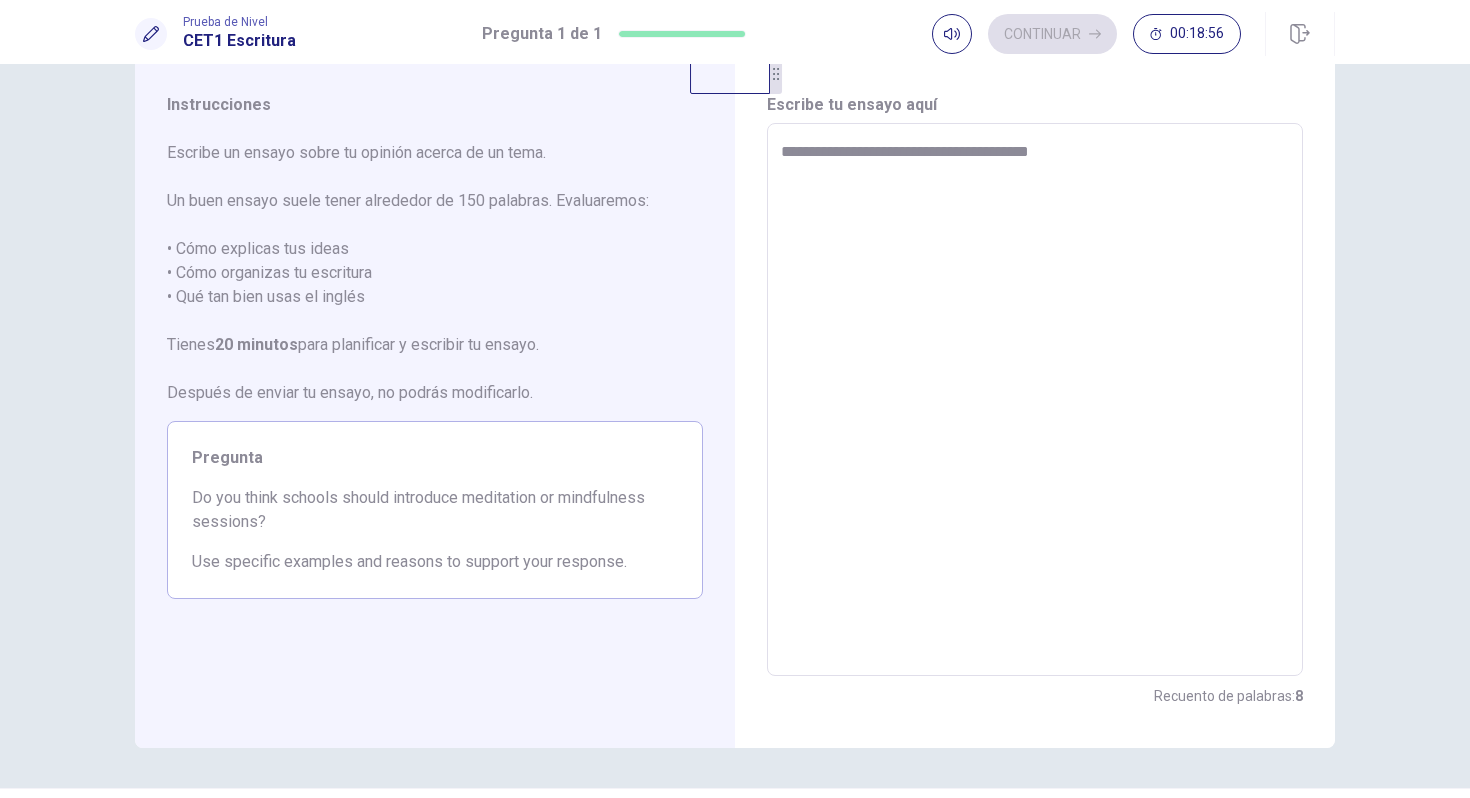 type on "**********" 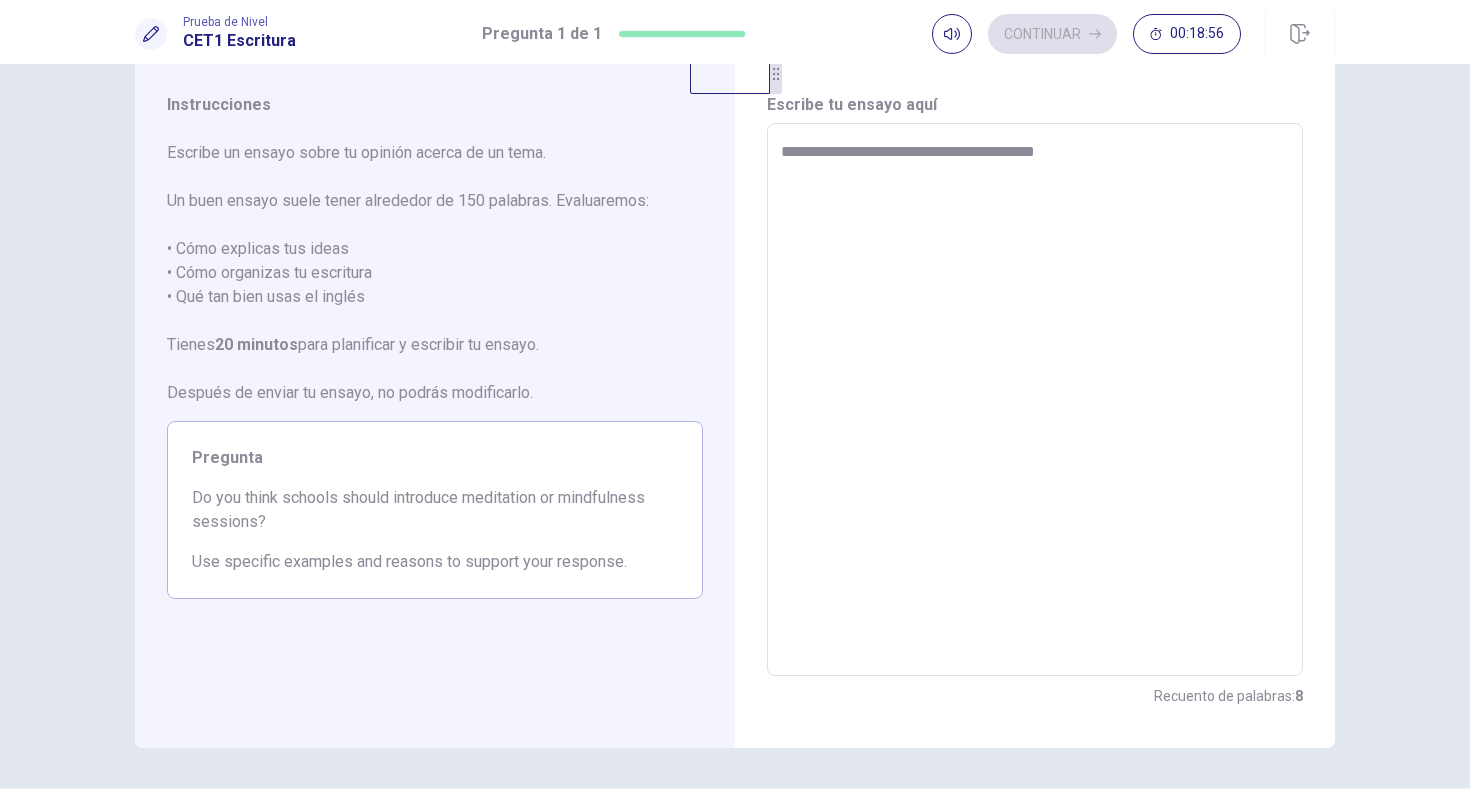 type on "*" 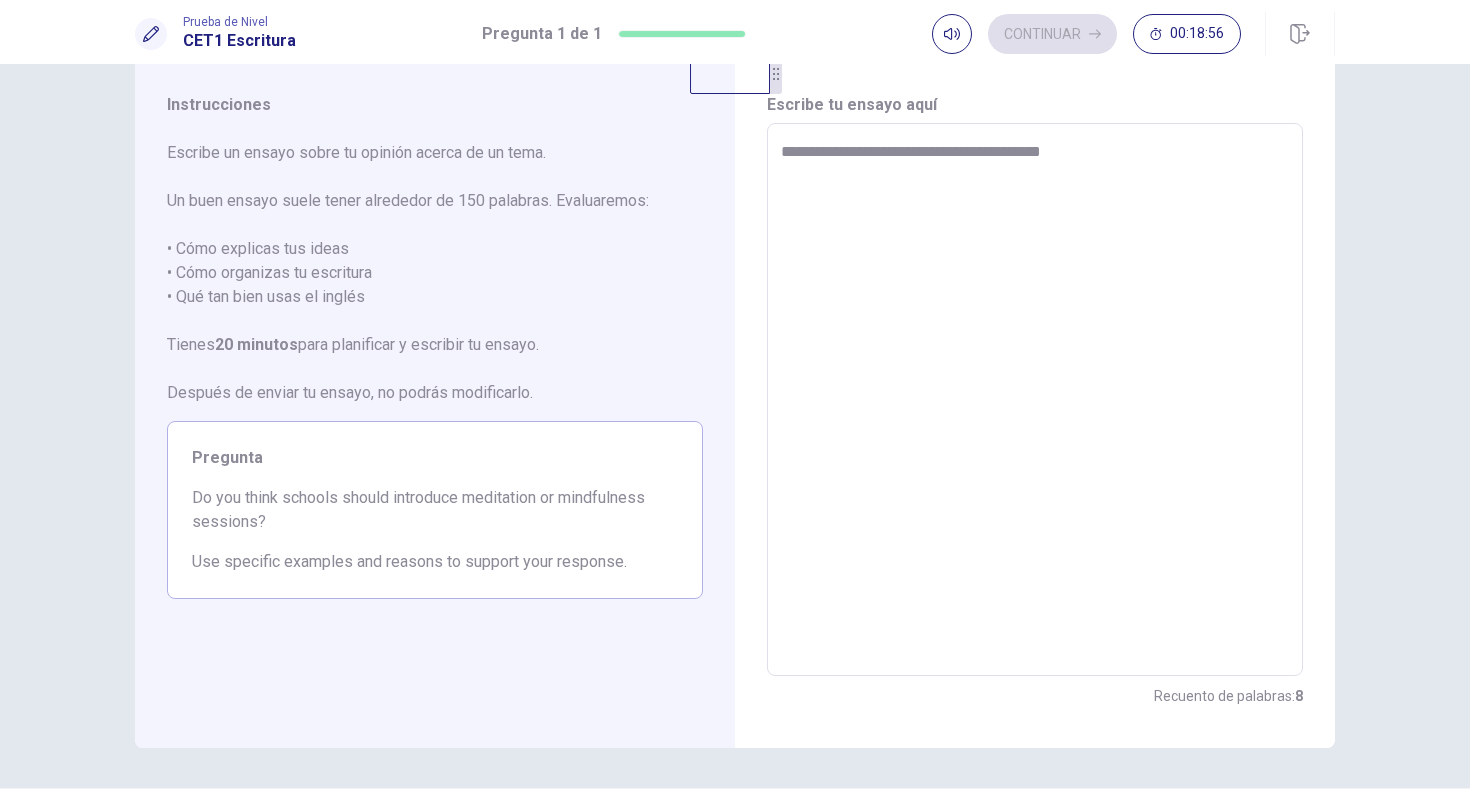 type on "*" 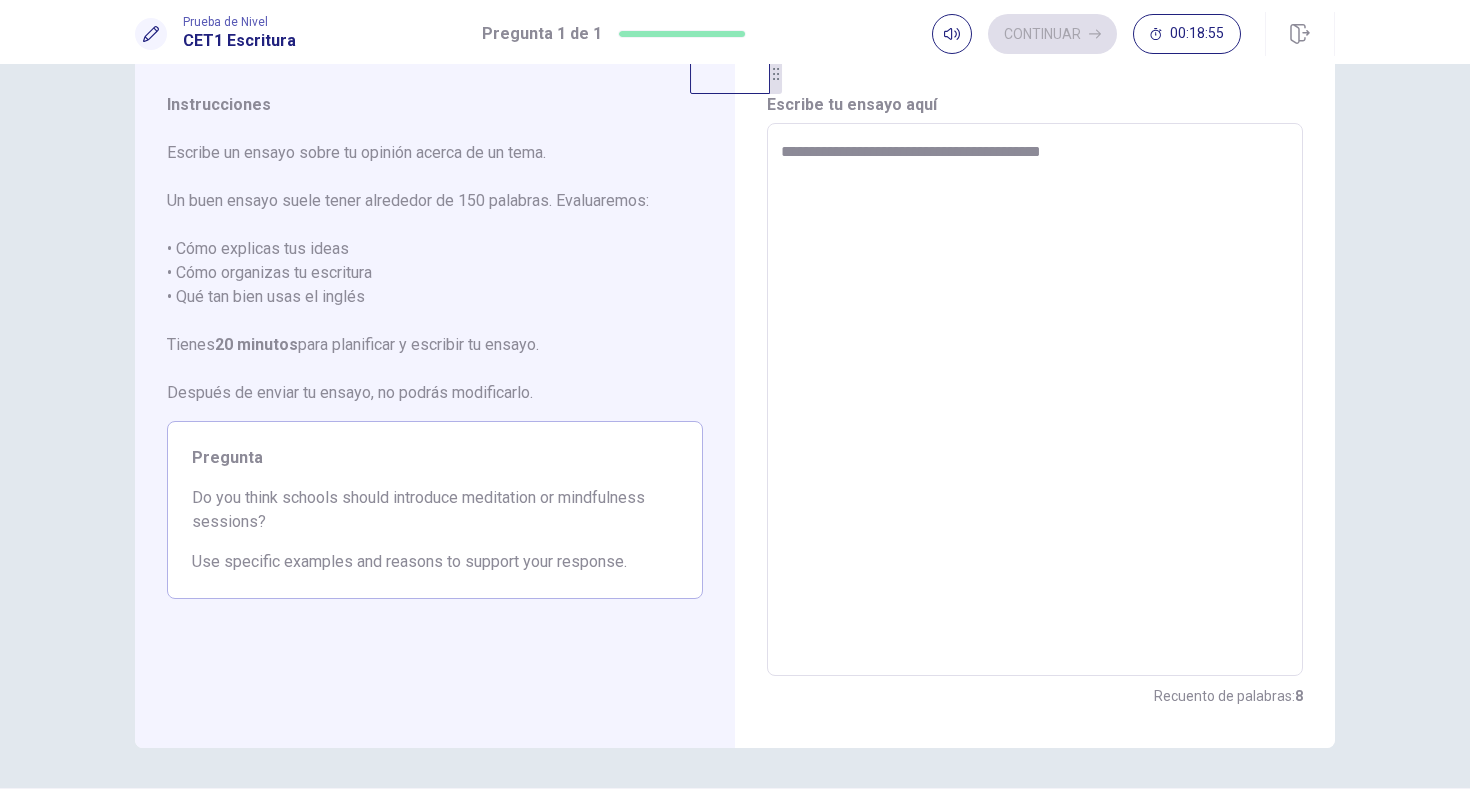 type on "**********" 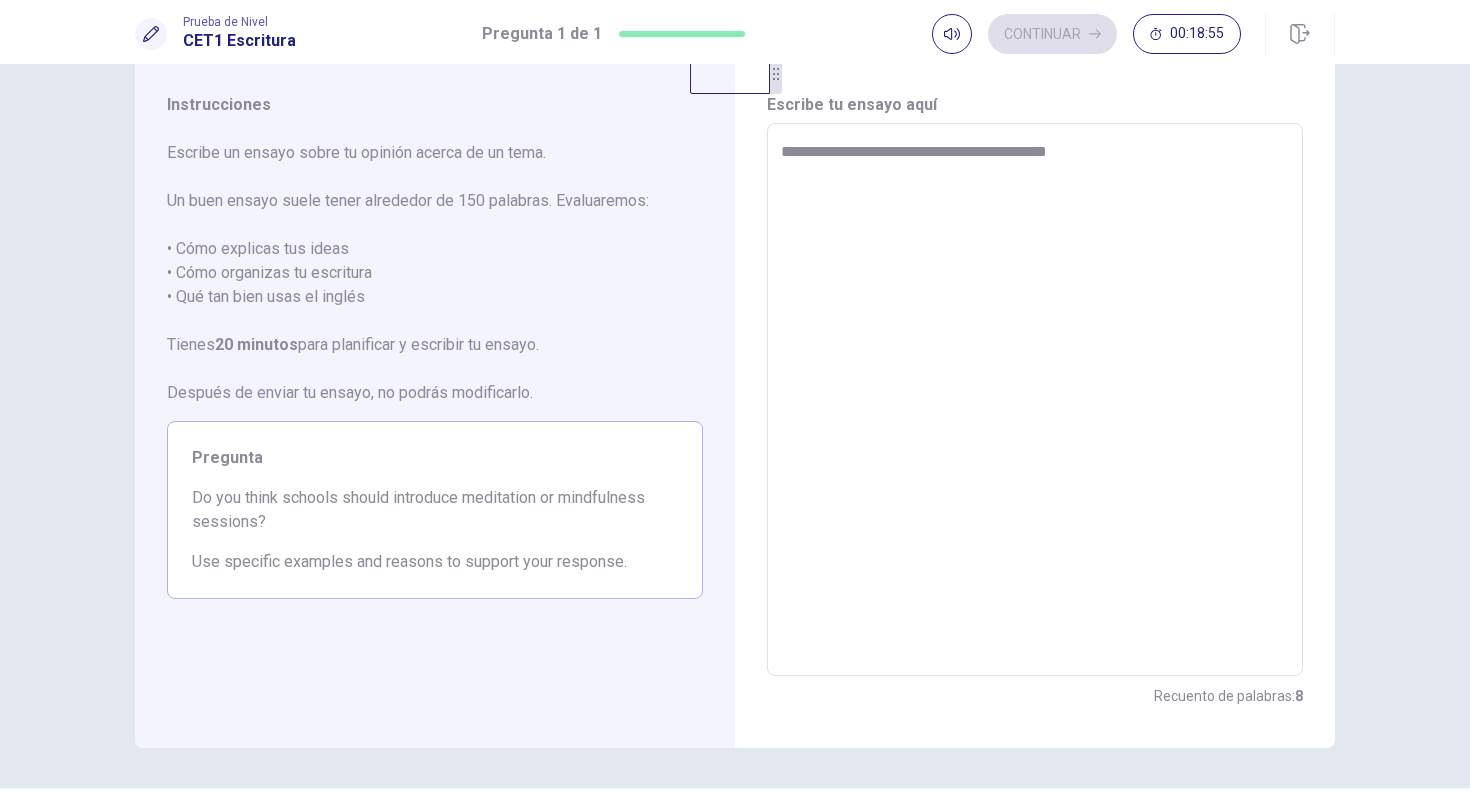 type on "*" 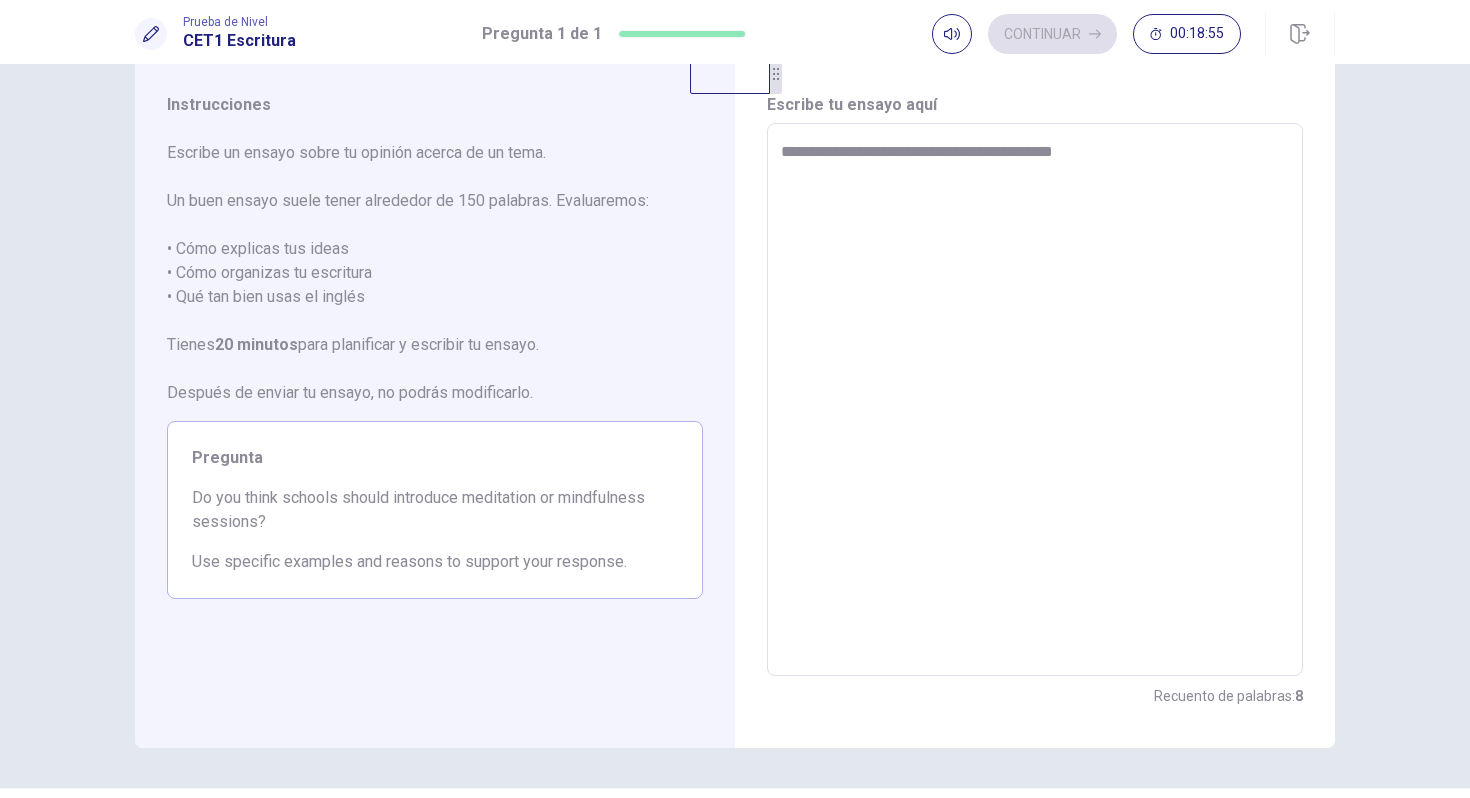 type on "*" 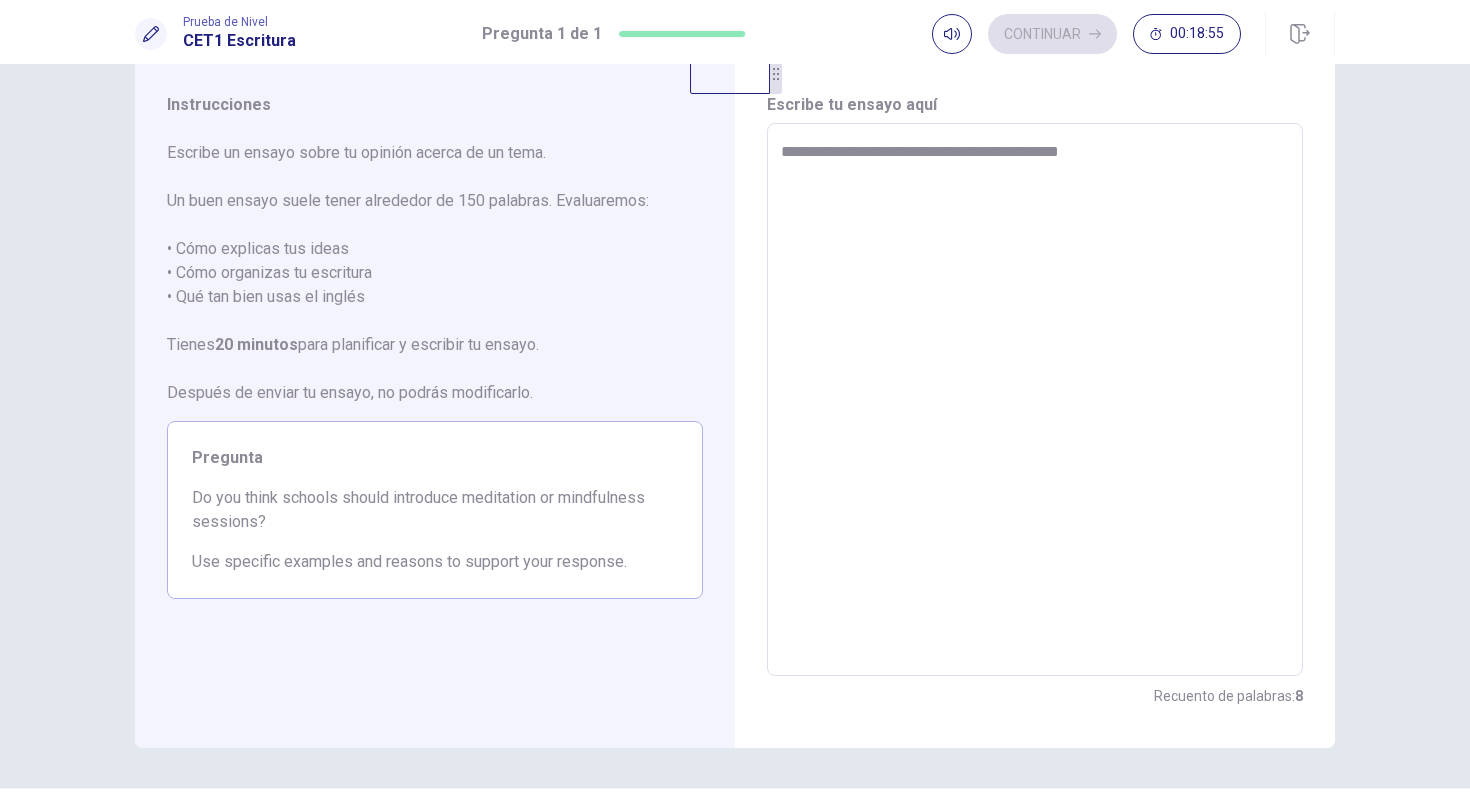 type on "*" 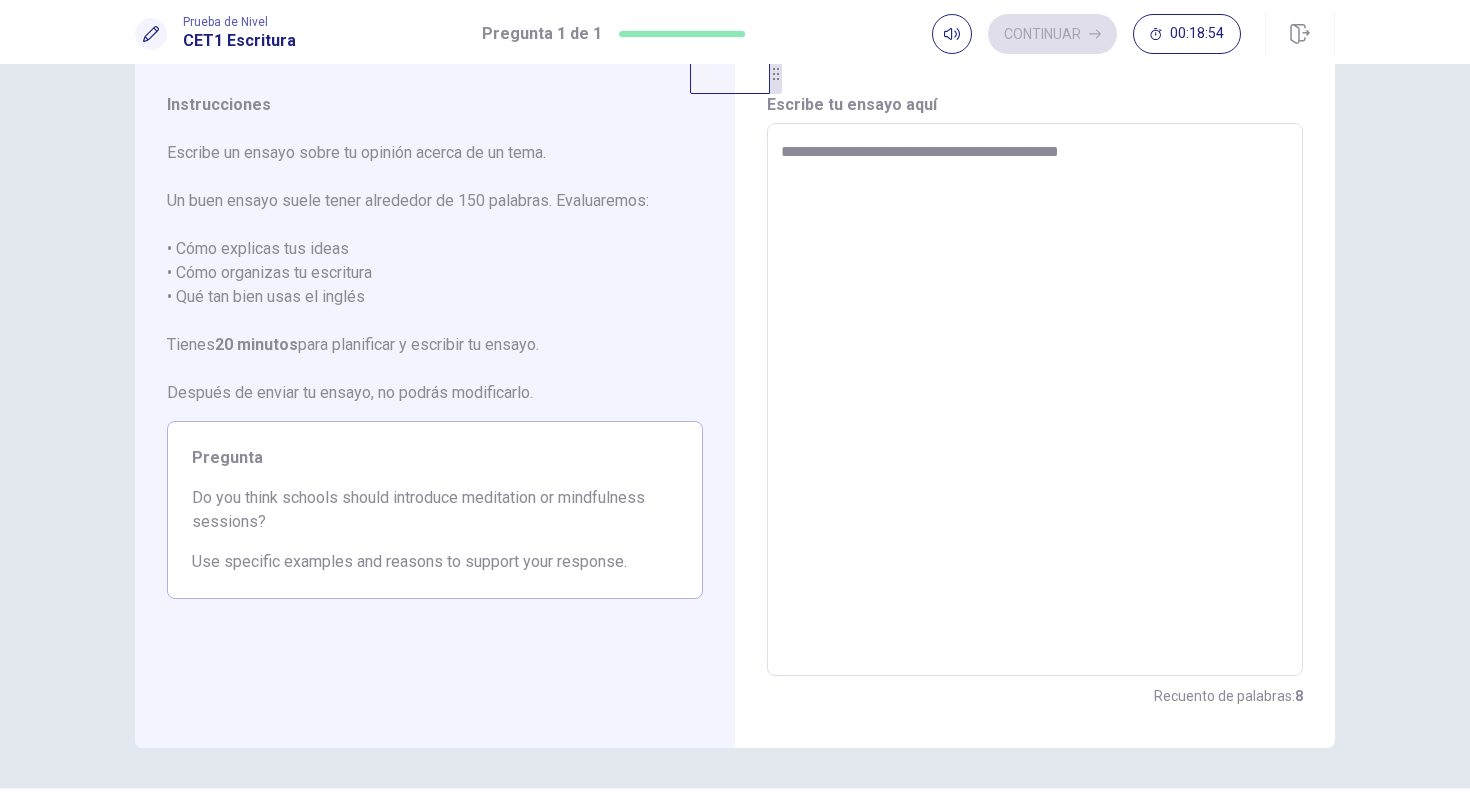 type on "**********" 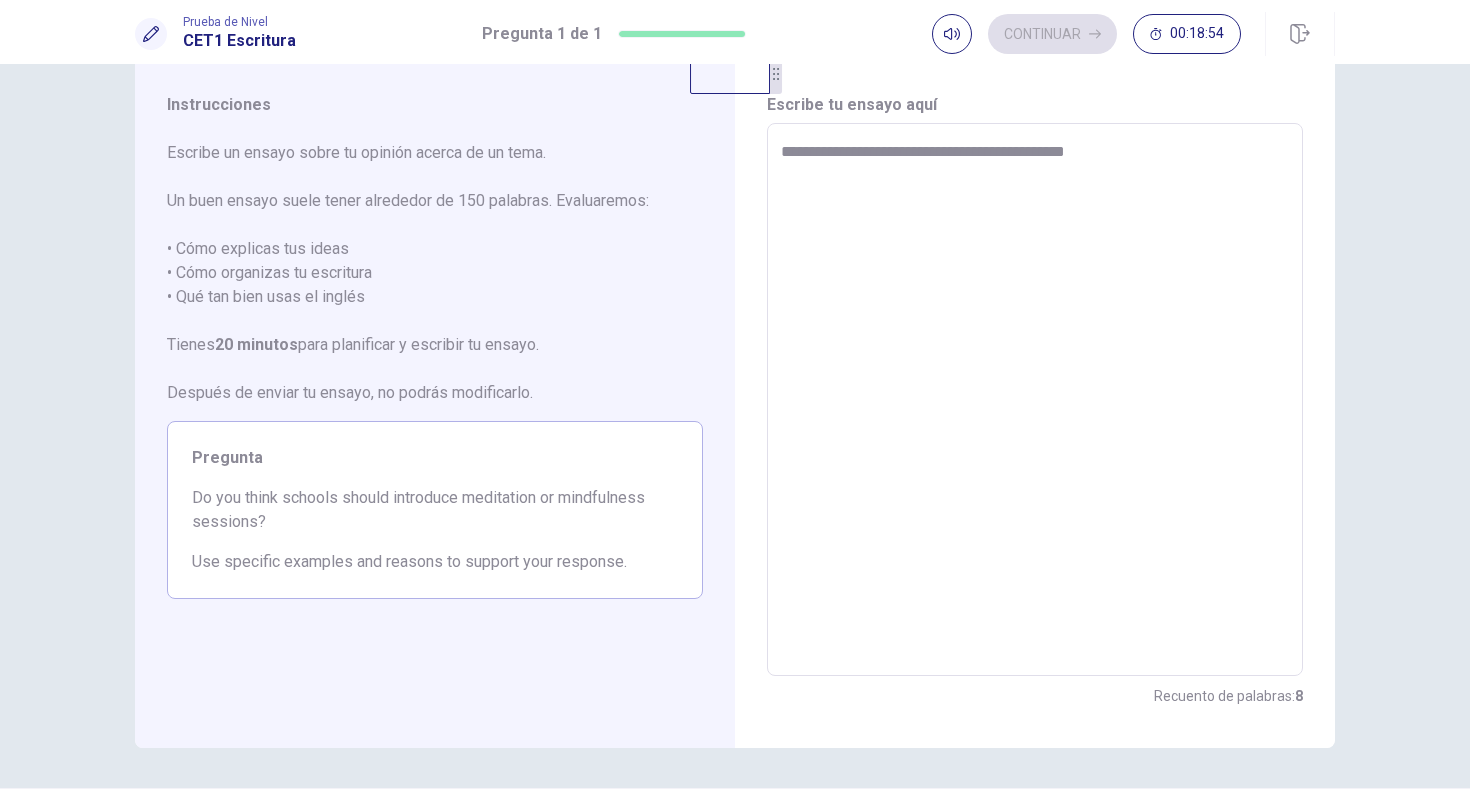 type on "*" 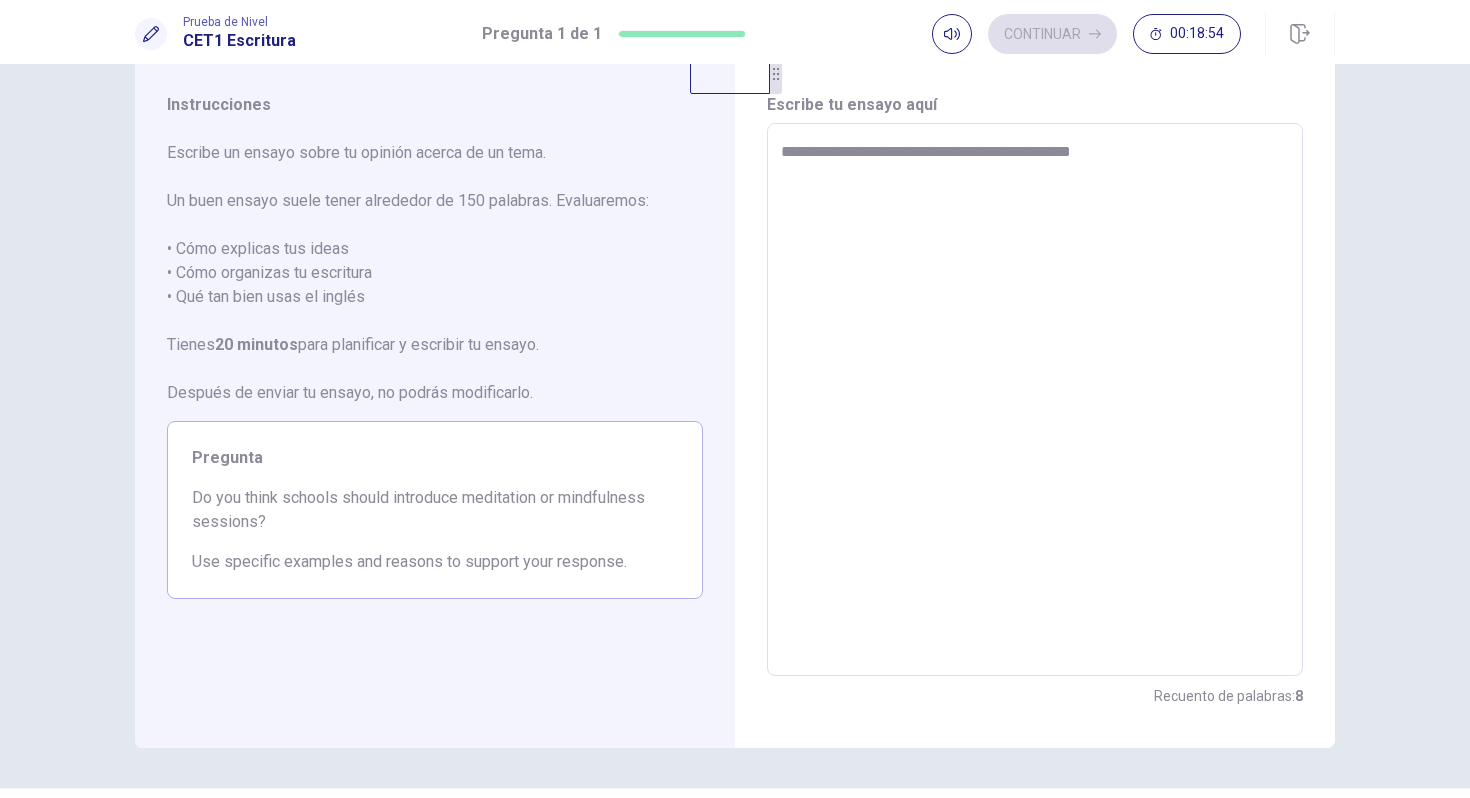 type on "*" 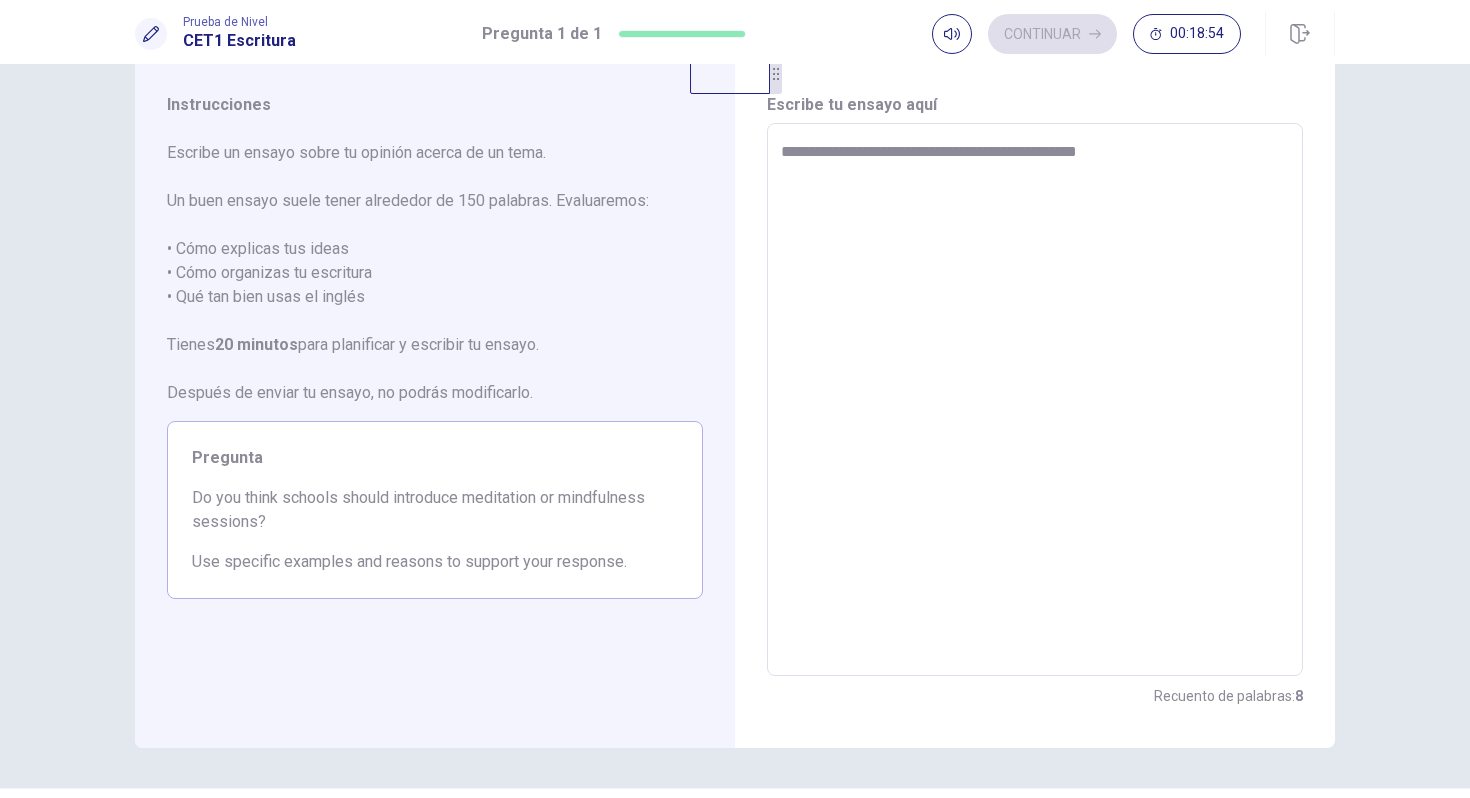 type on "*" 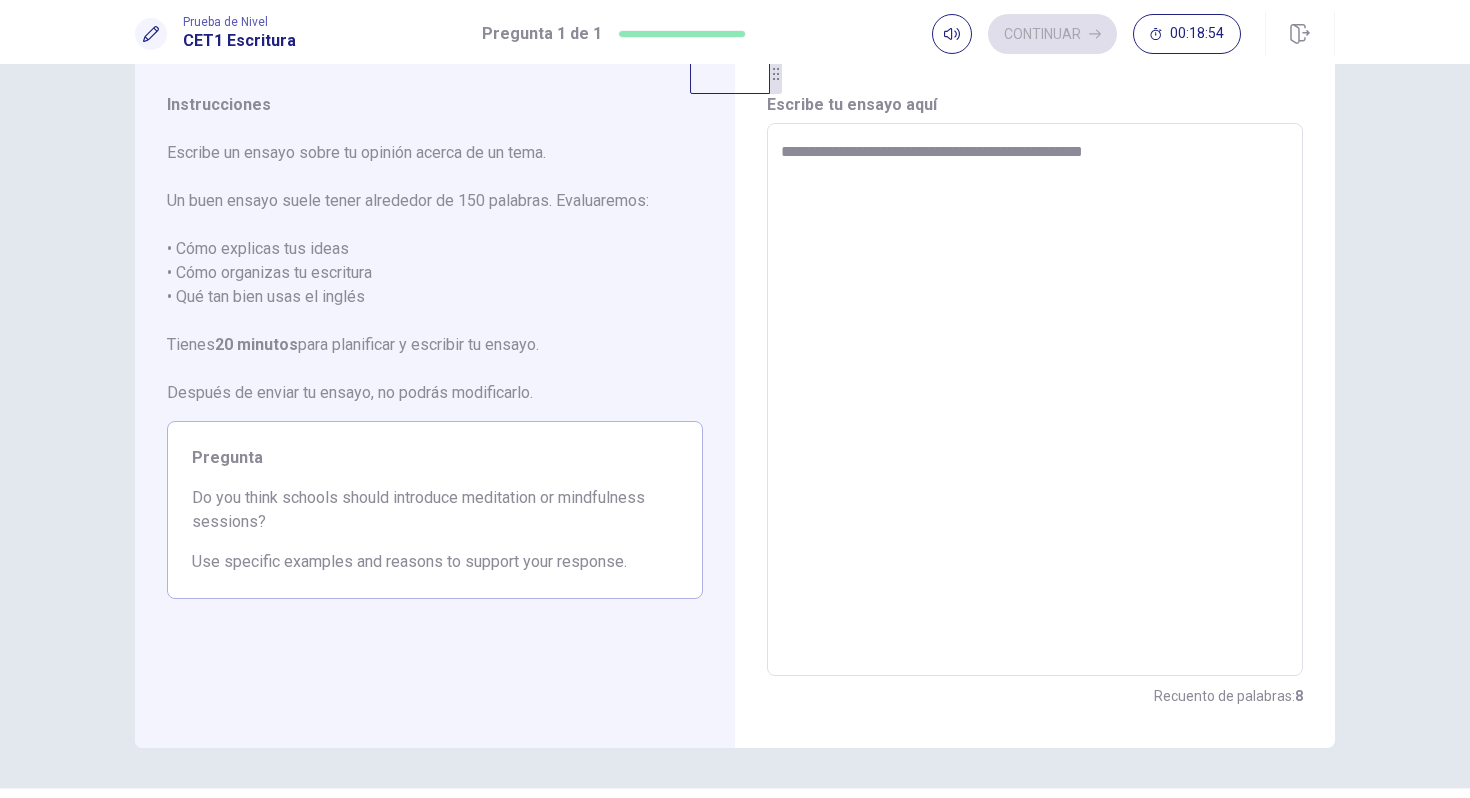 type on "*" 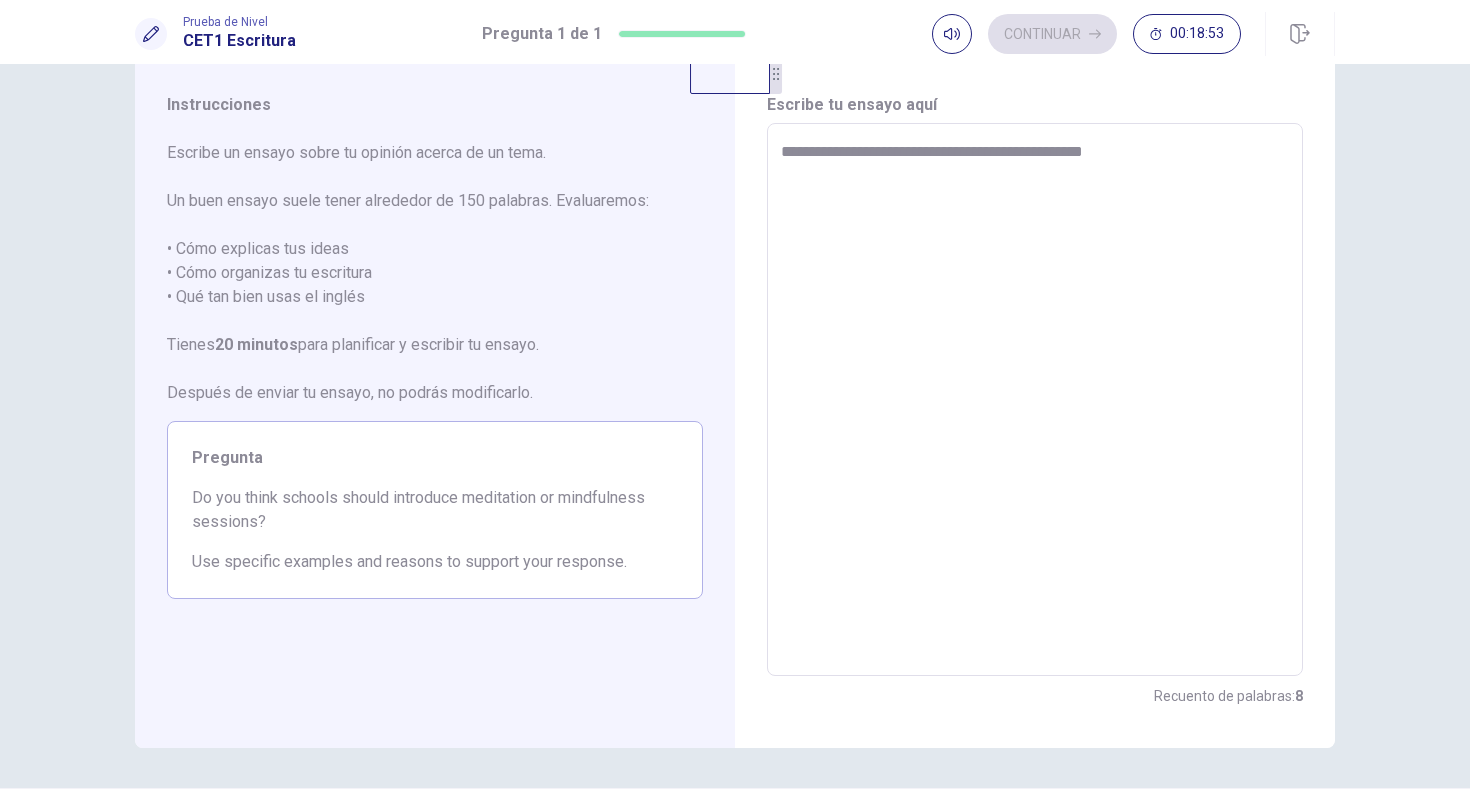 type on "**********" 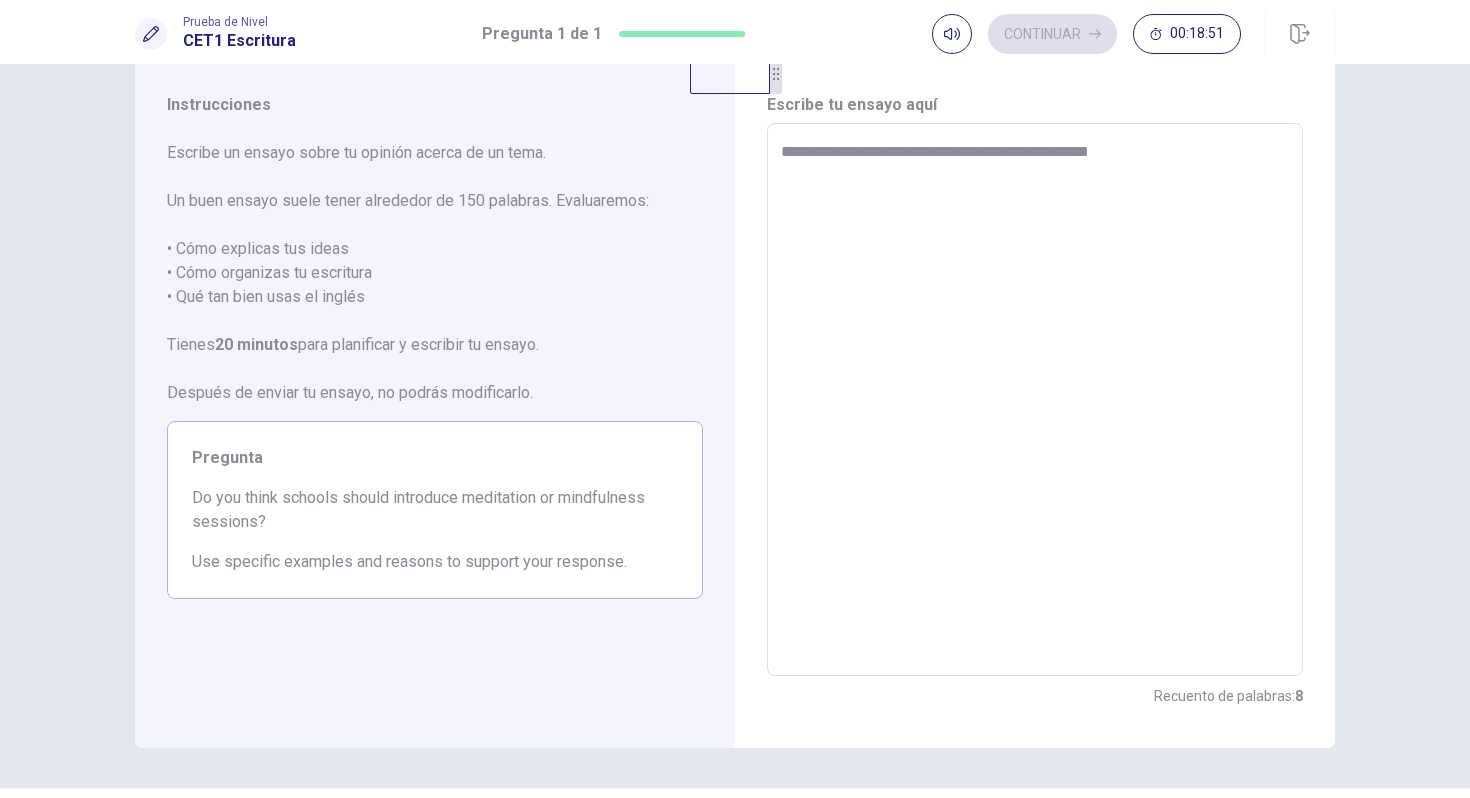 type on "*" 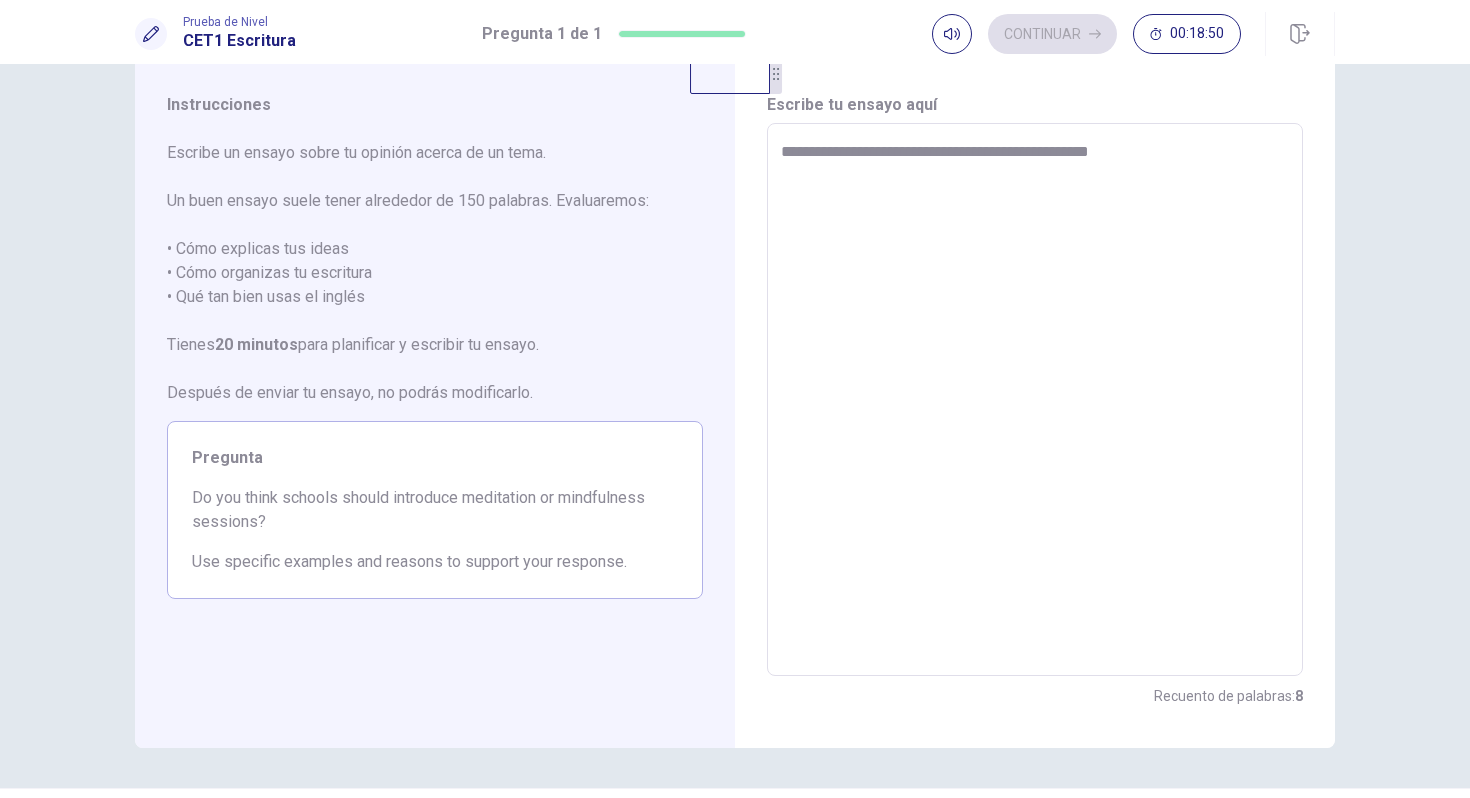type on "**********" 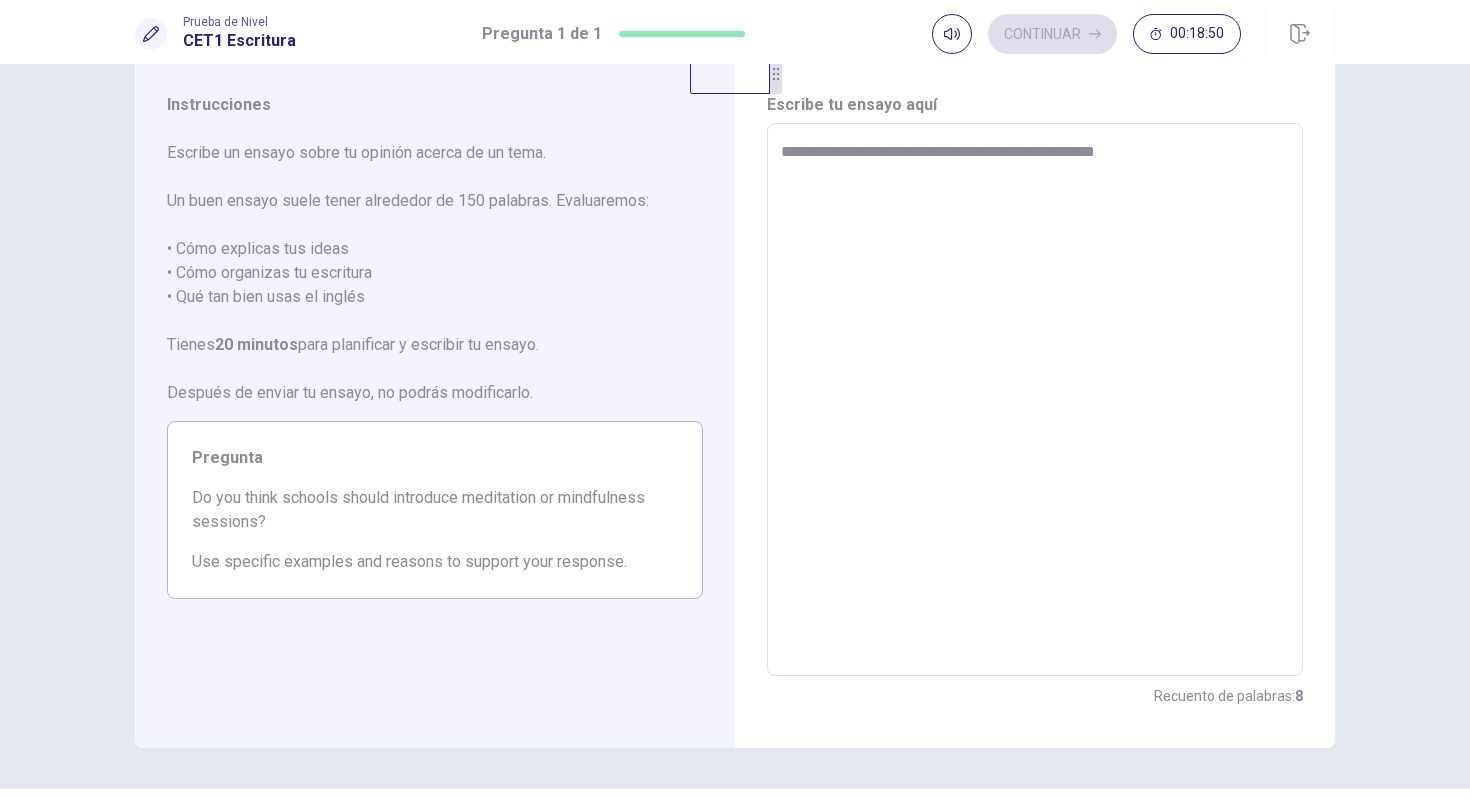 type on "*" 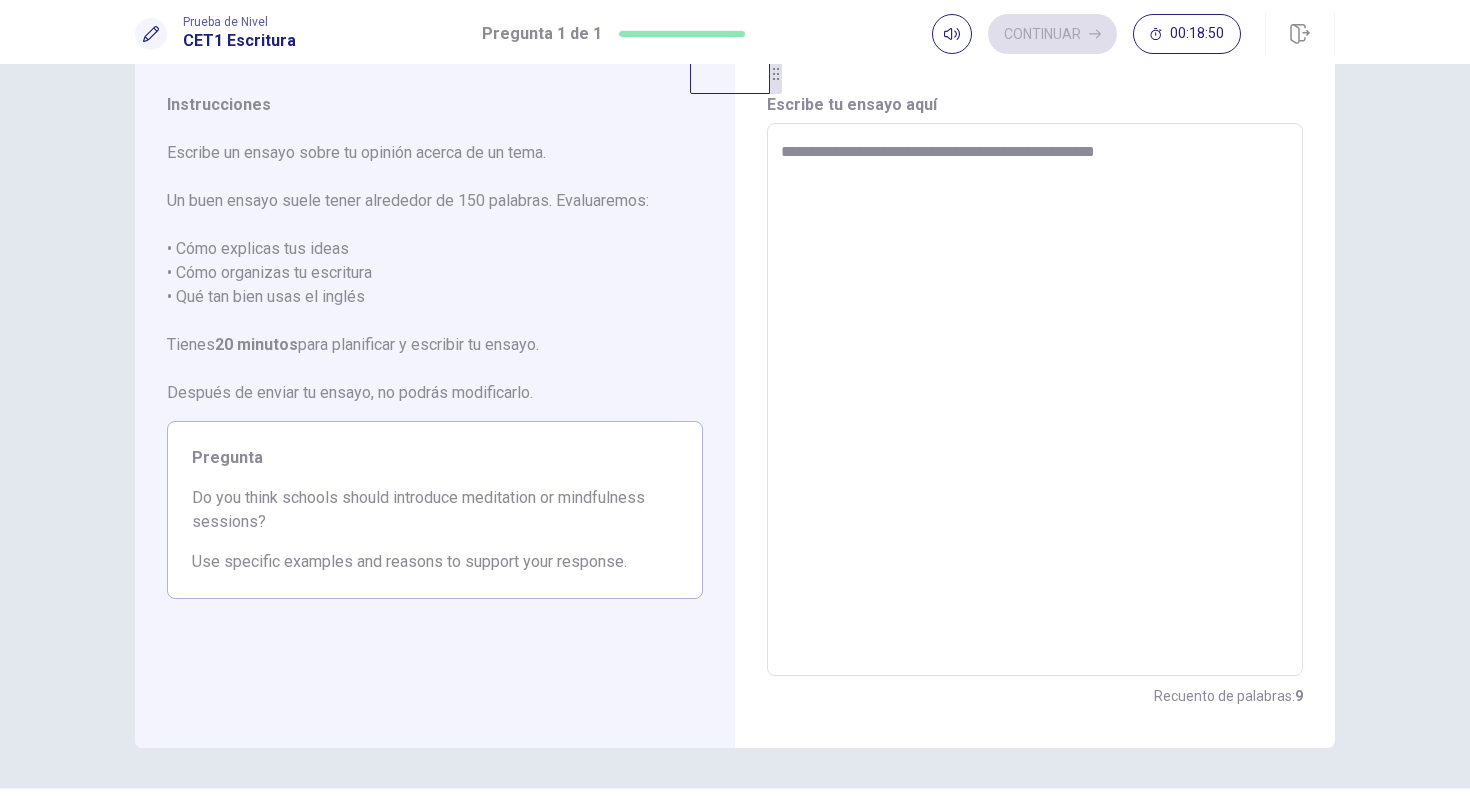 type on "**********" 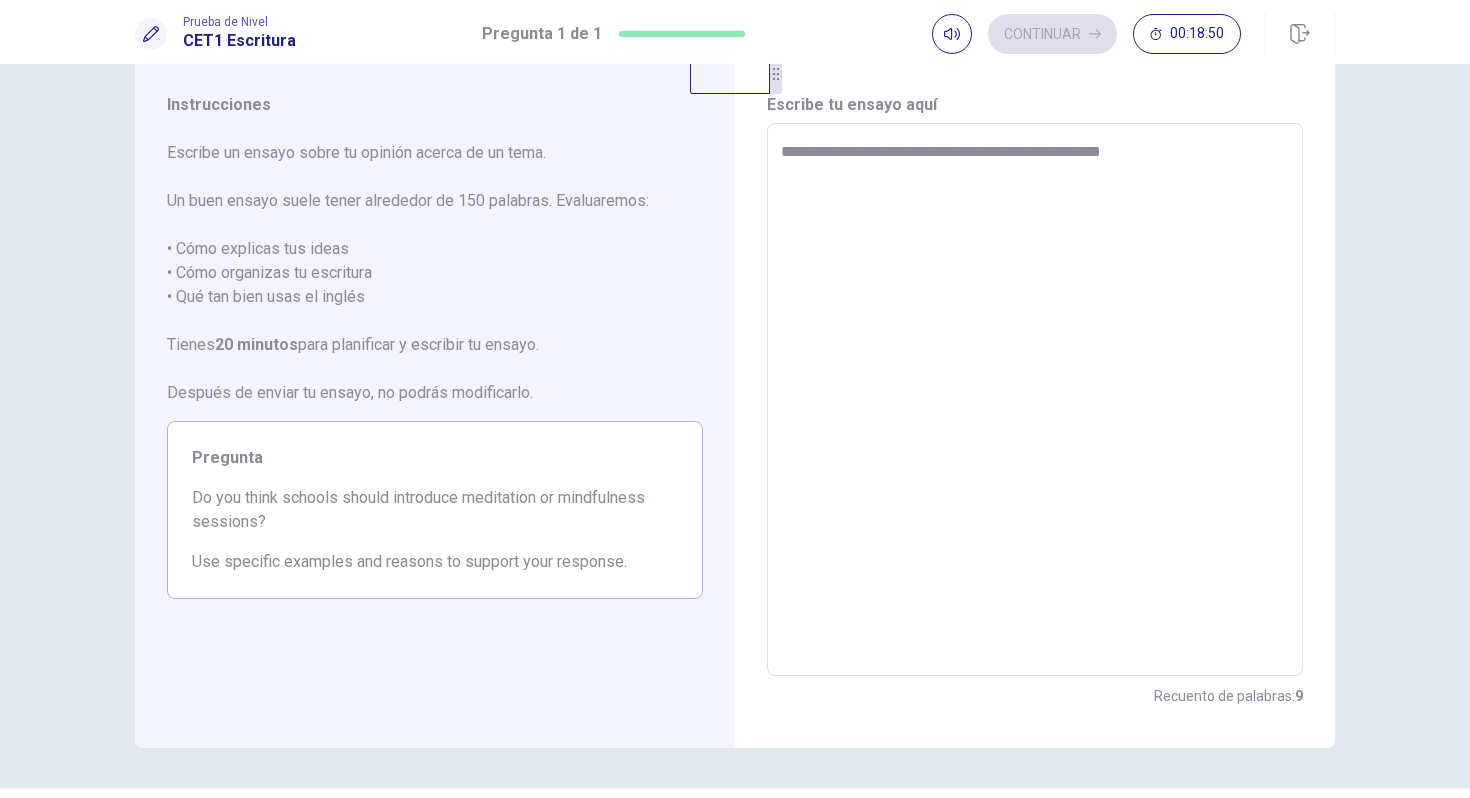 type on "*" 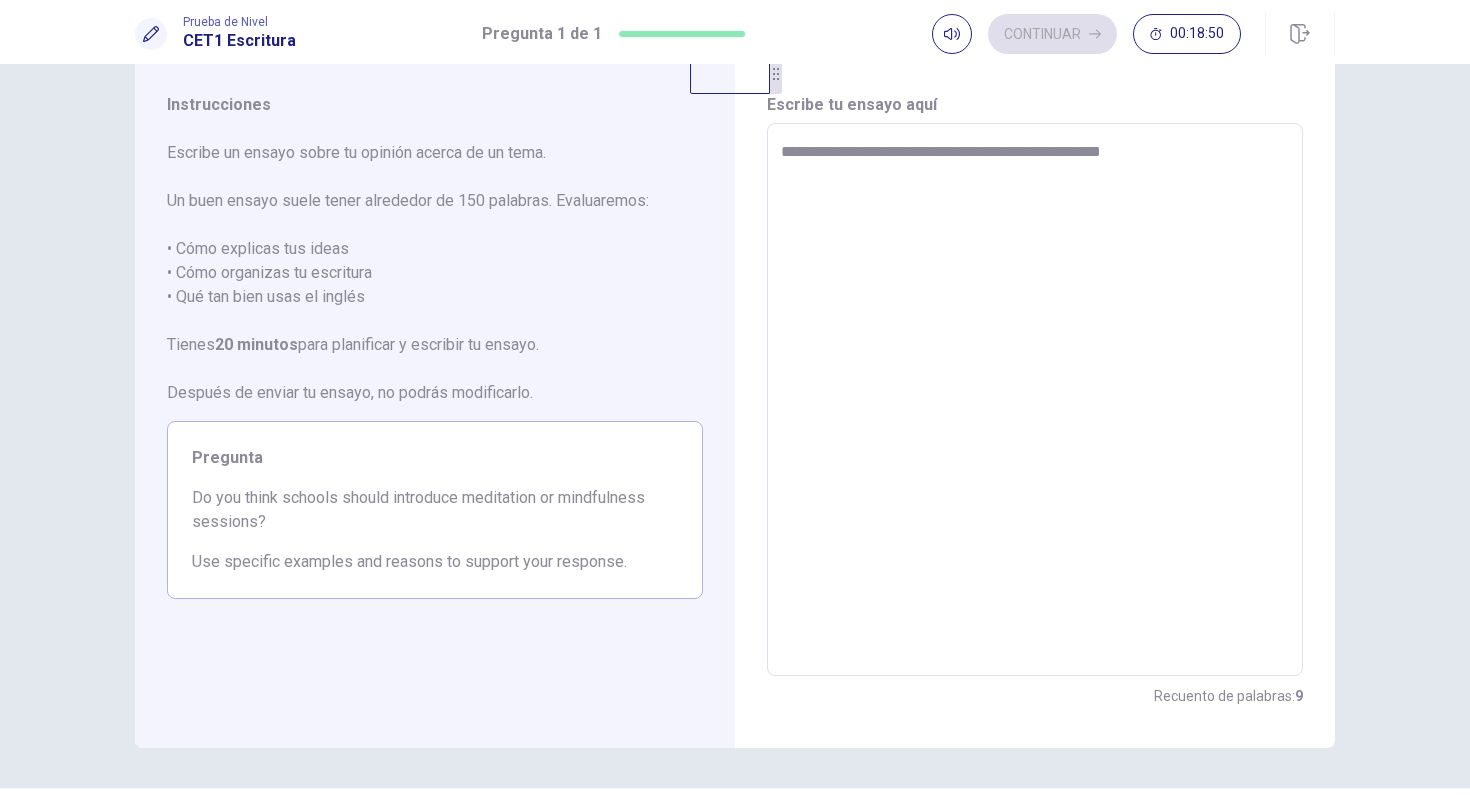 type on "**********" 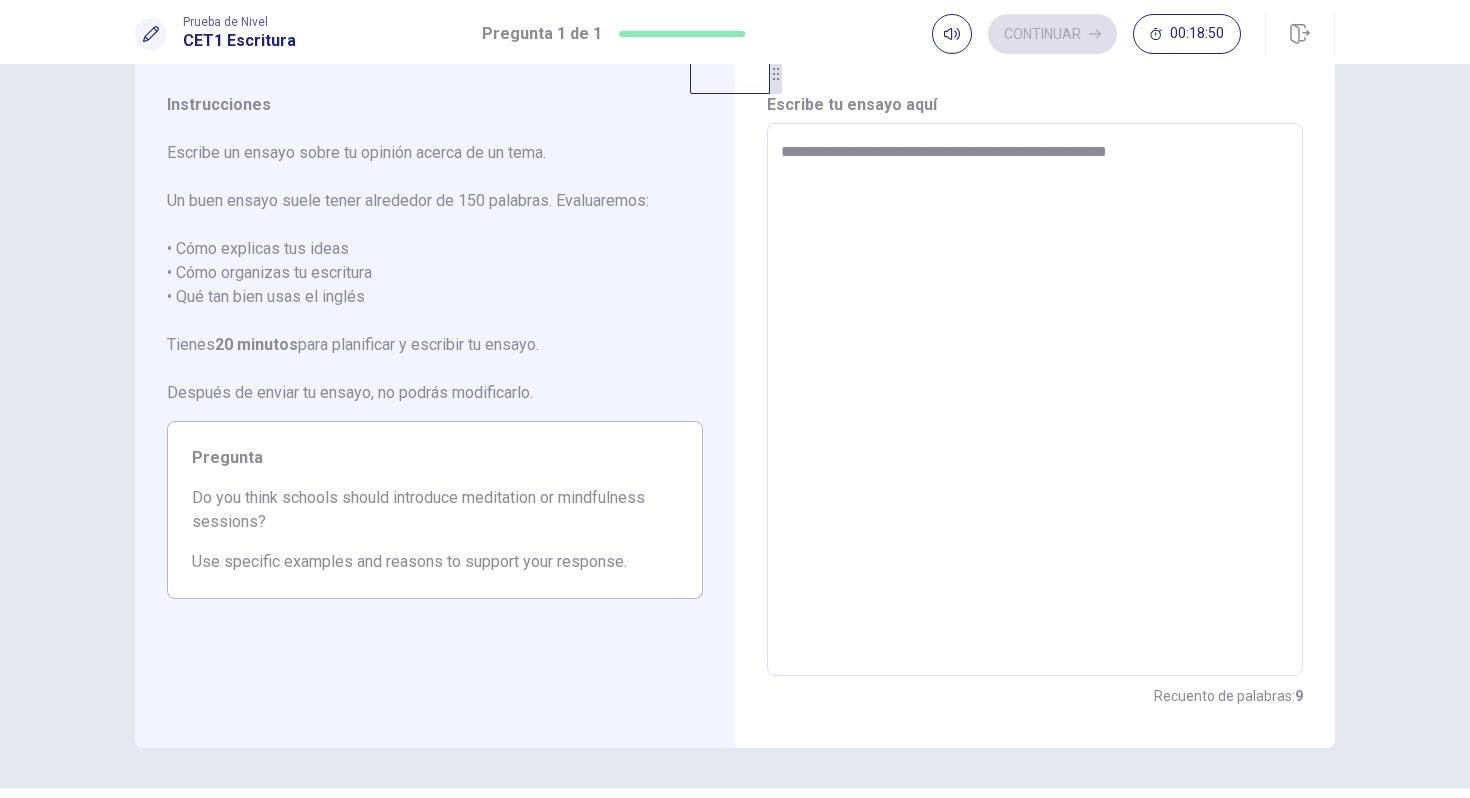 type on "*" 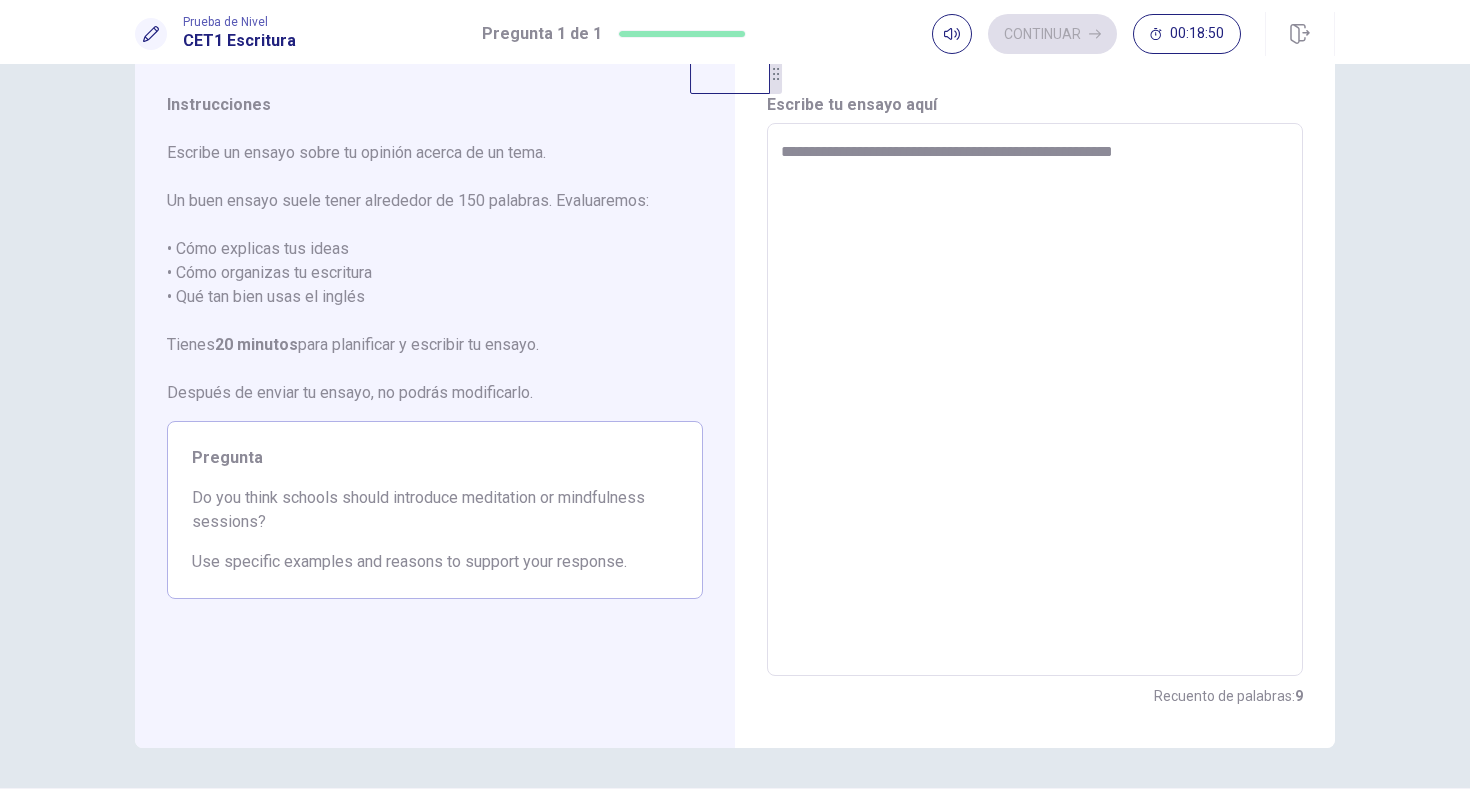 type on "*" 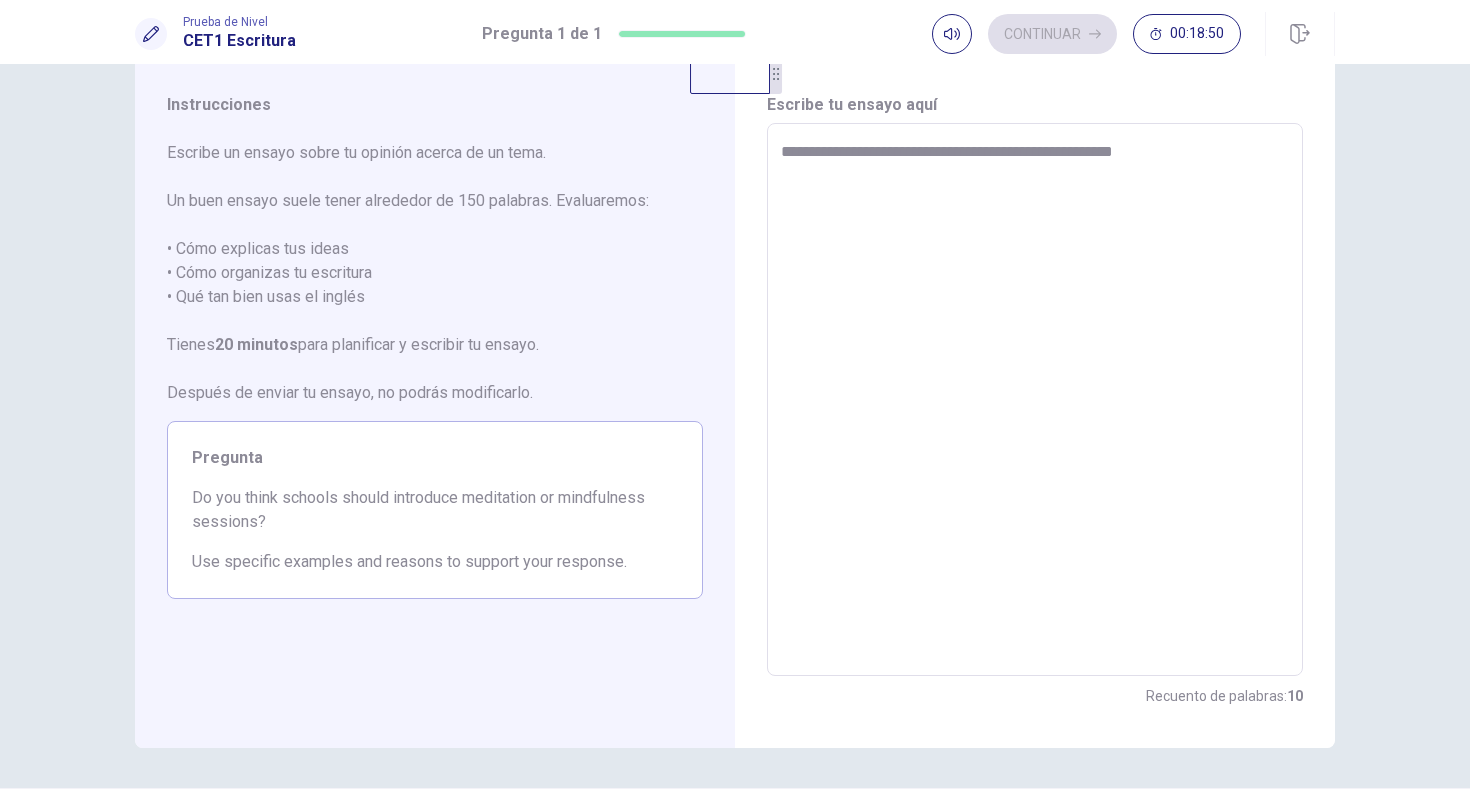 type on "**********" 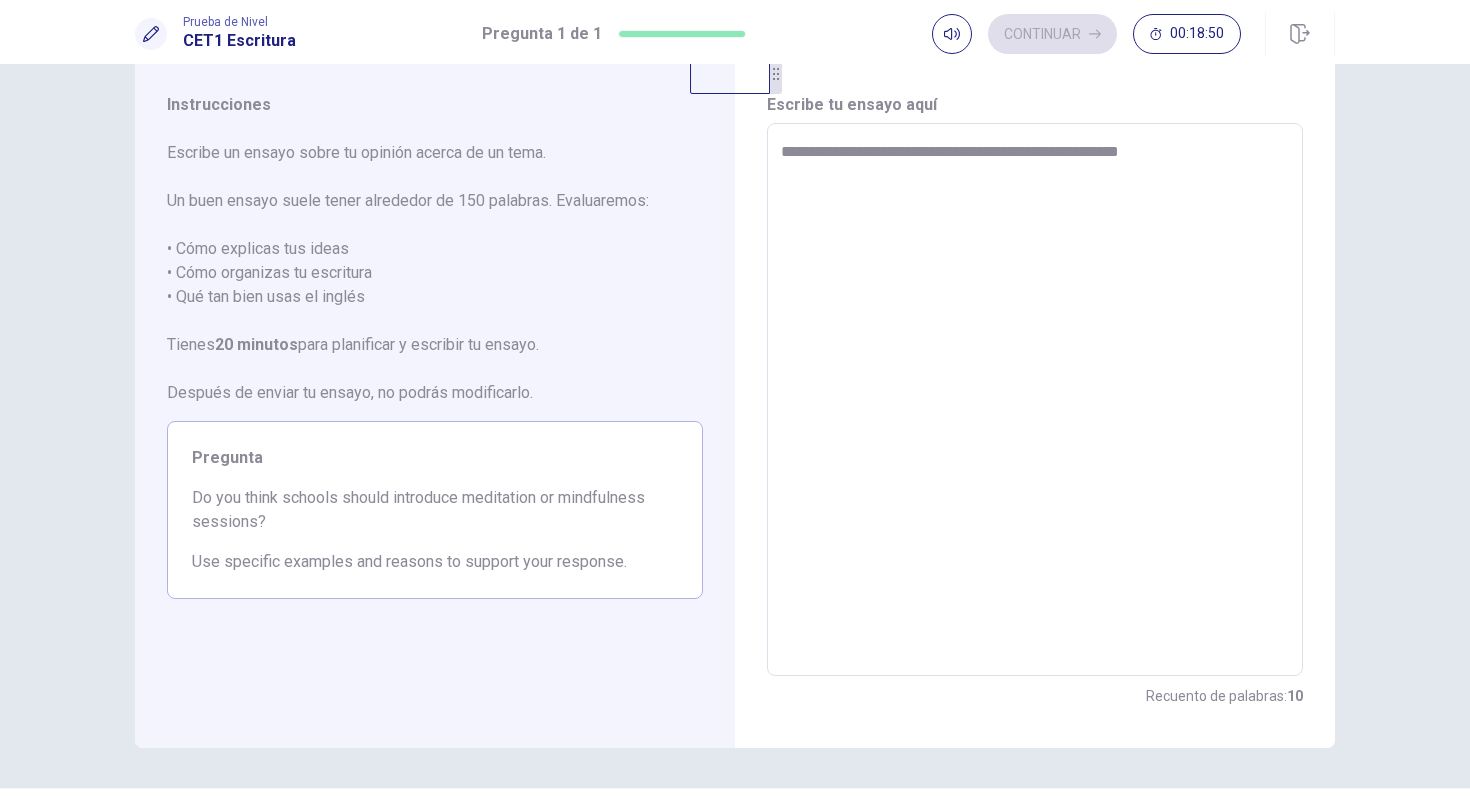 type on "*" 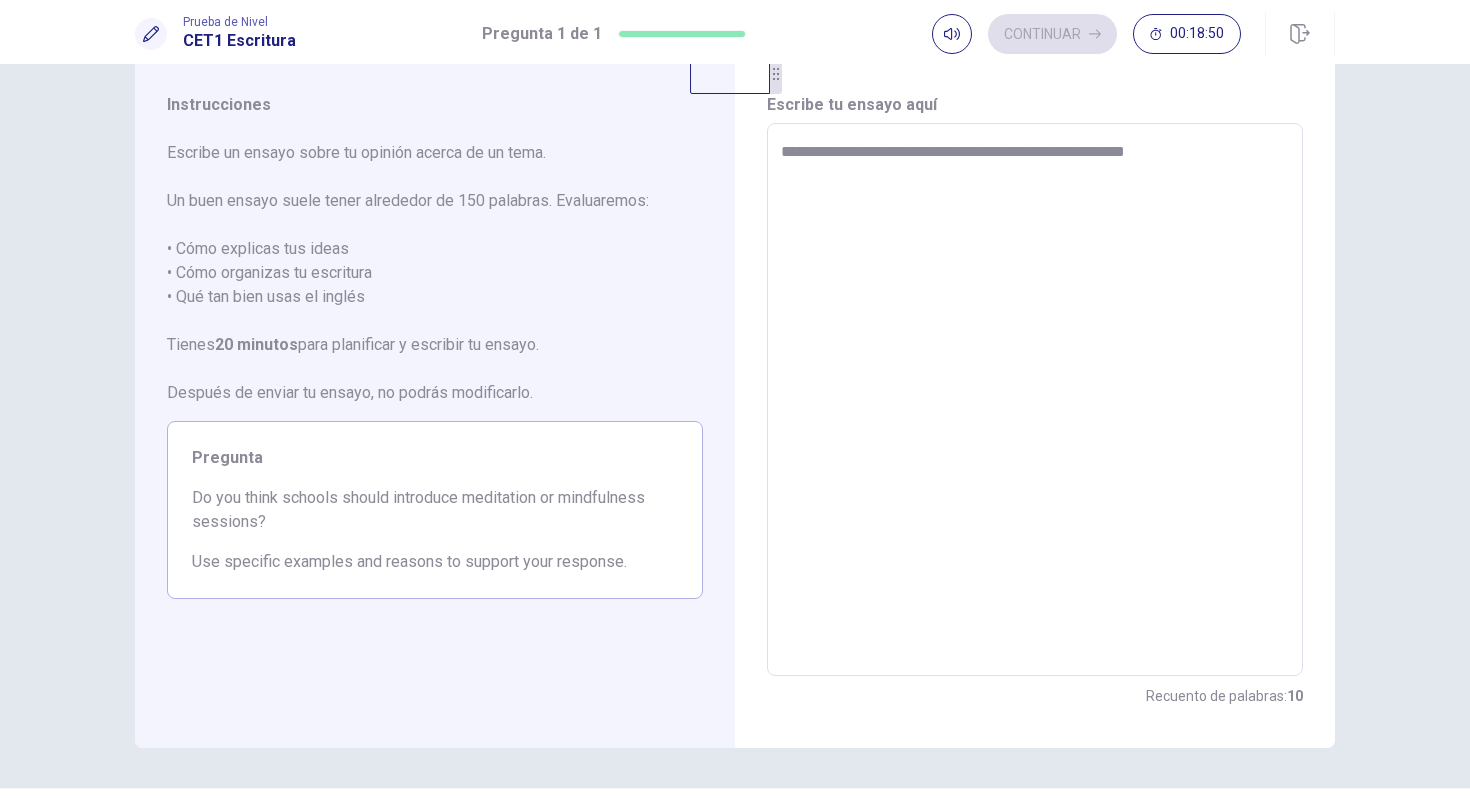 type on "*" 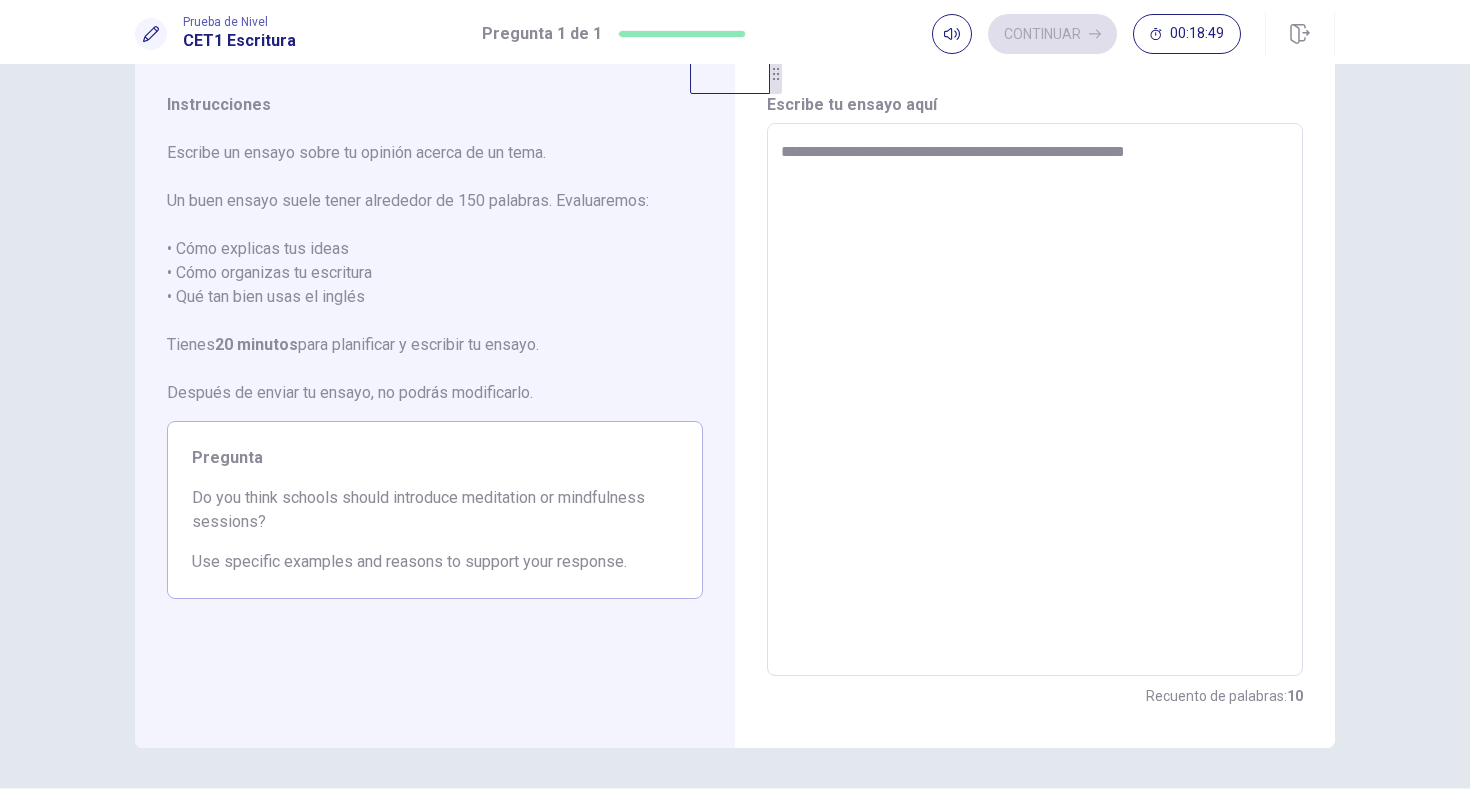 type on "**********" 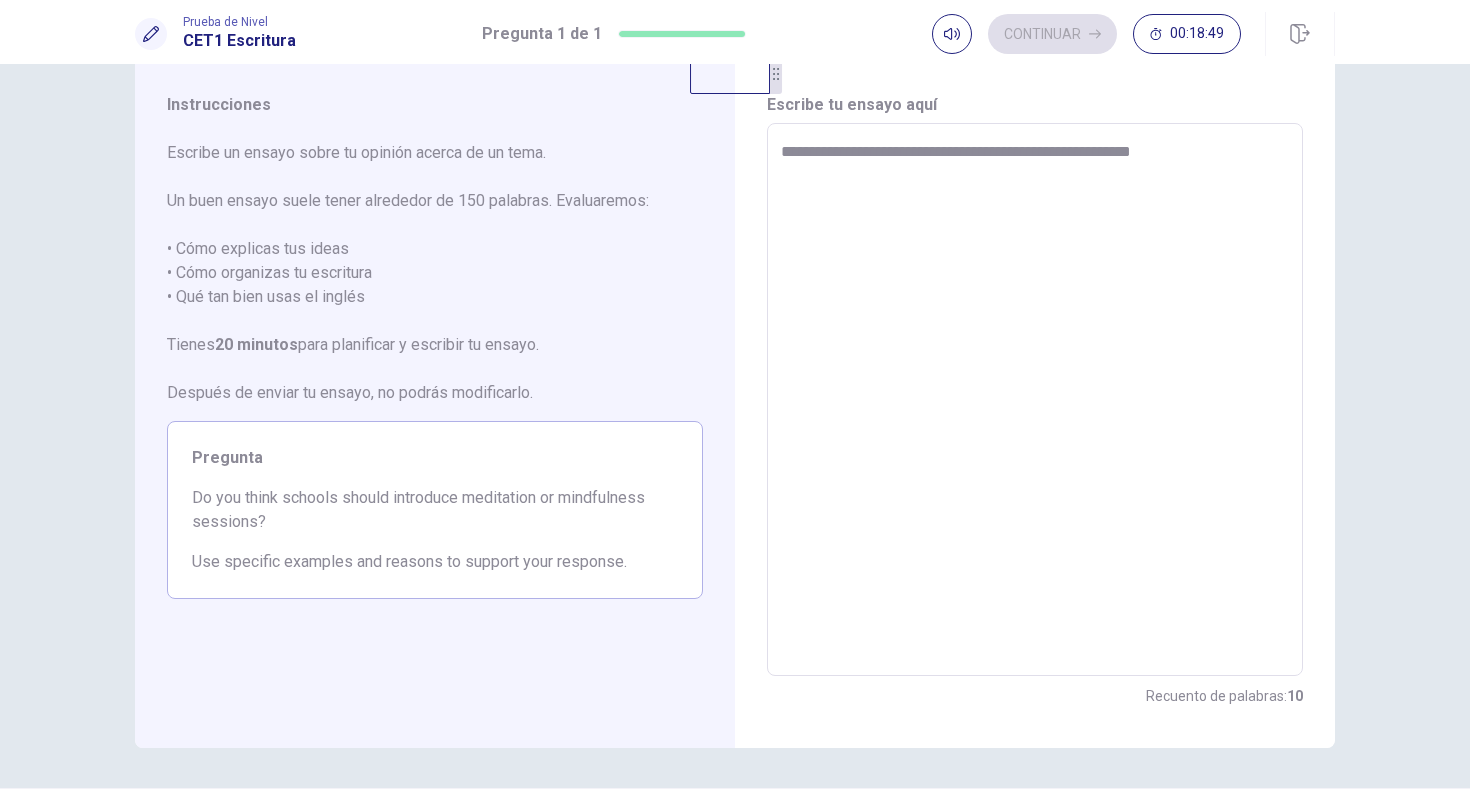 type on "*" 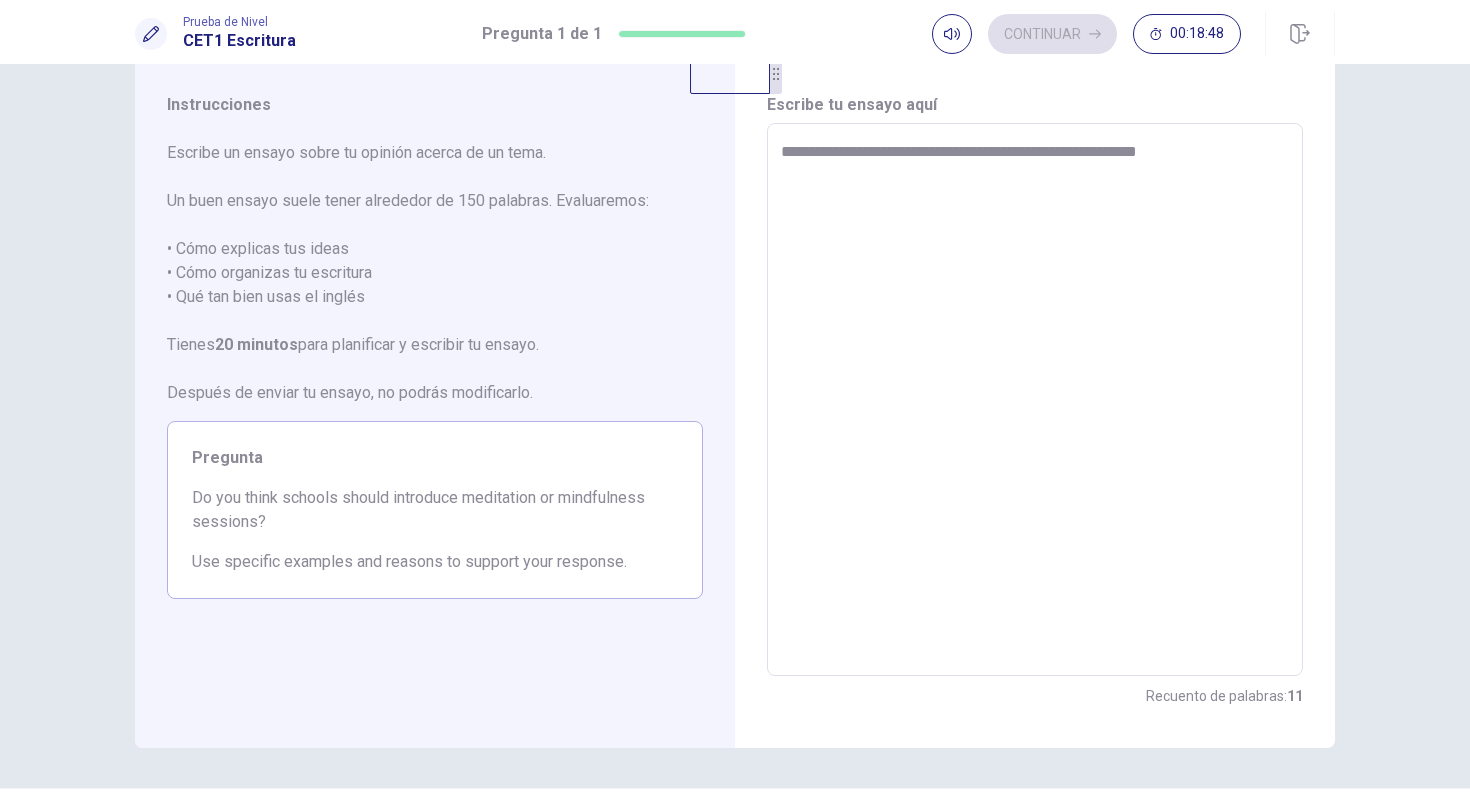 type on "*" 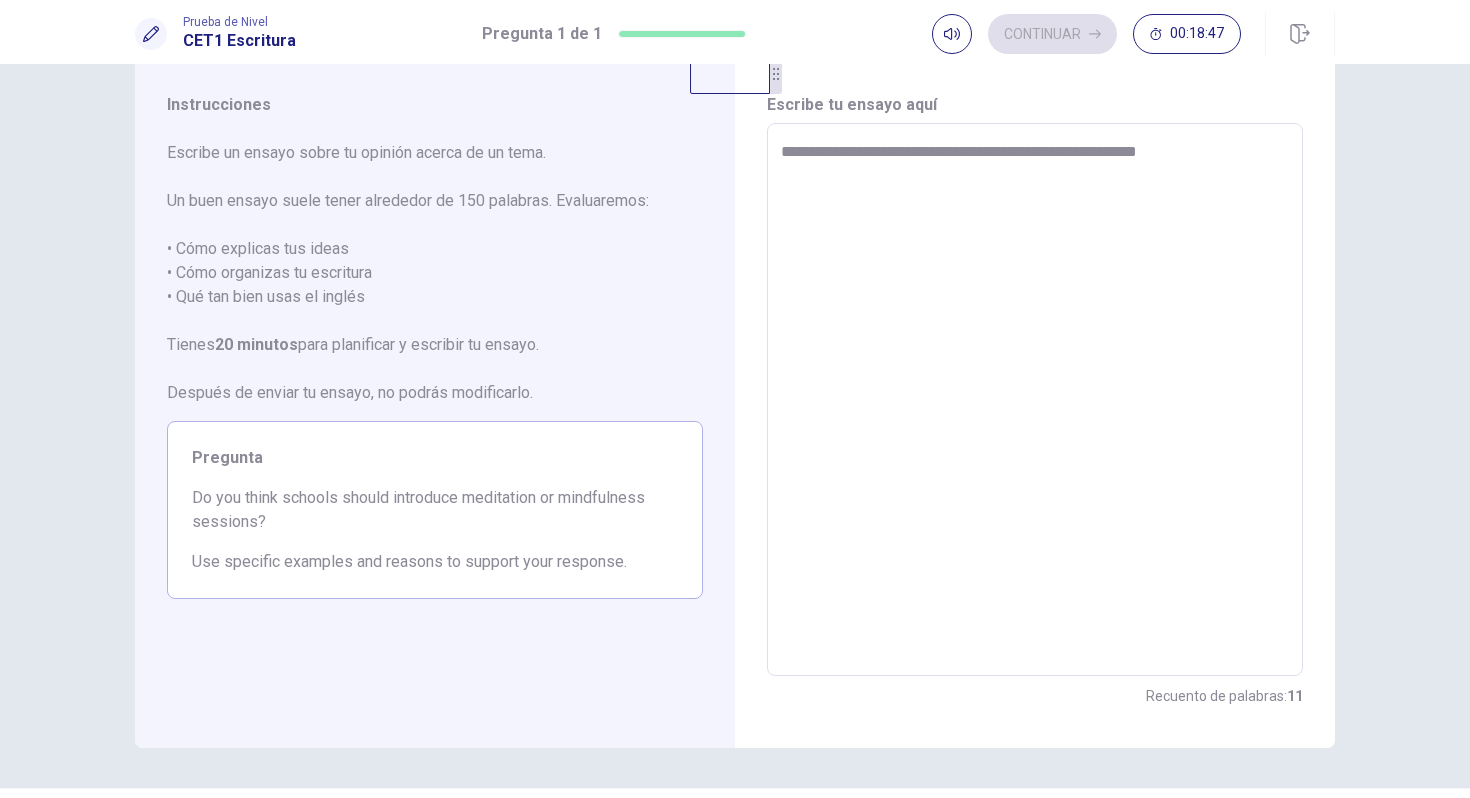type on "**********" 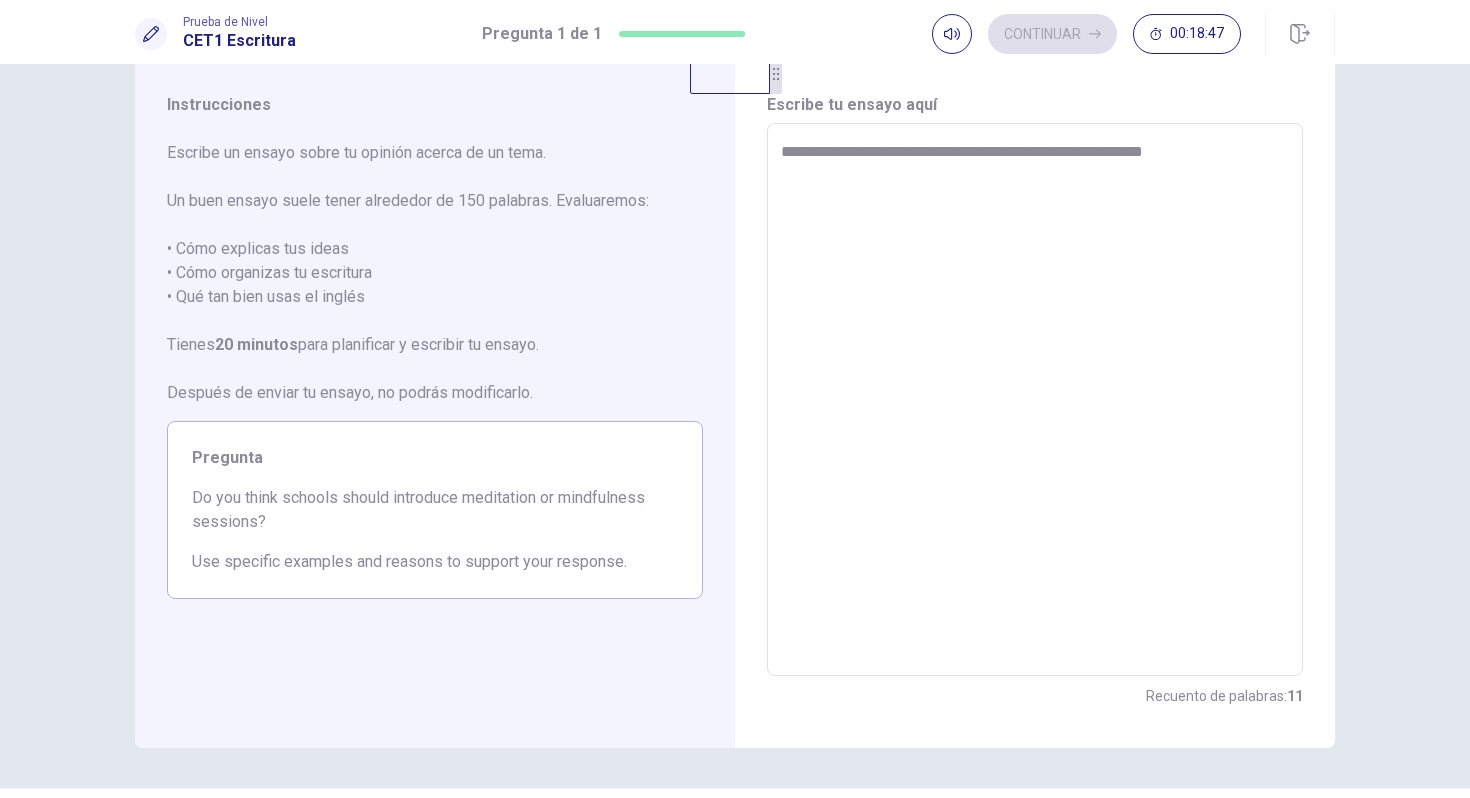 type on "*" 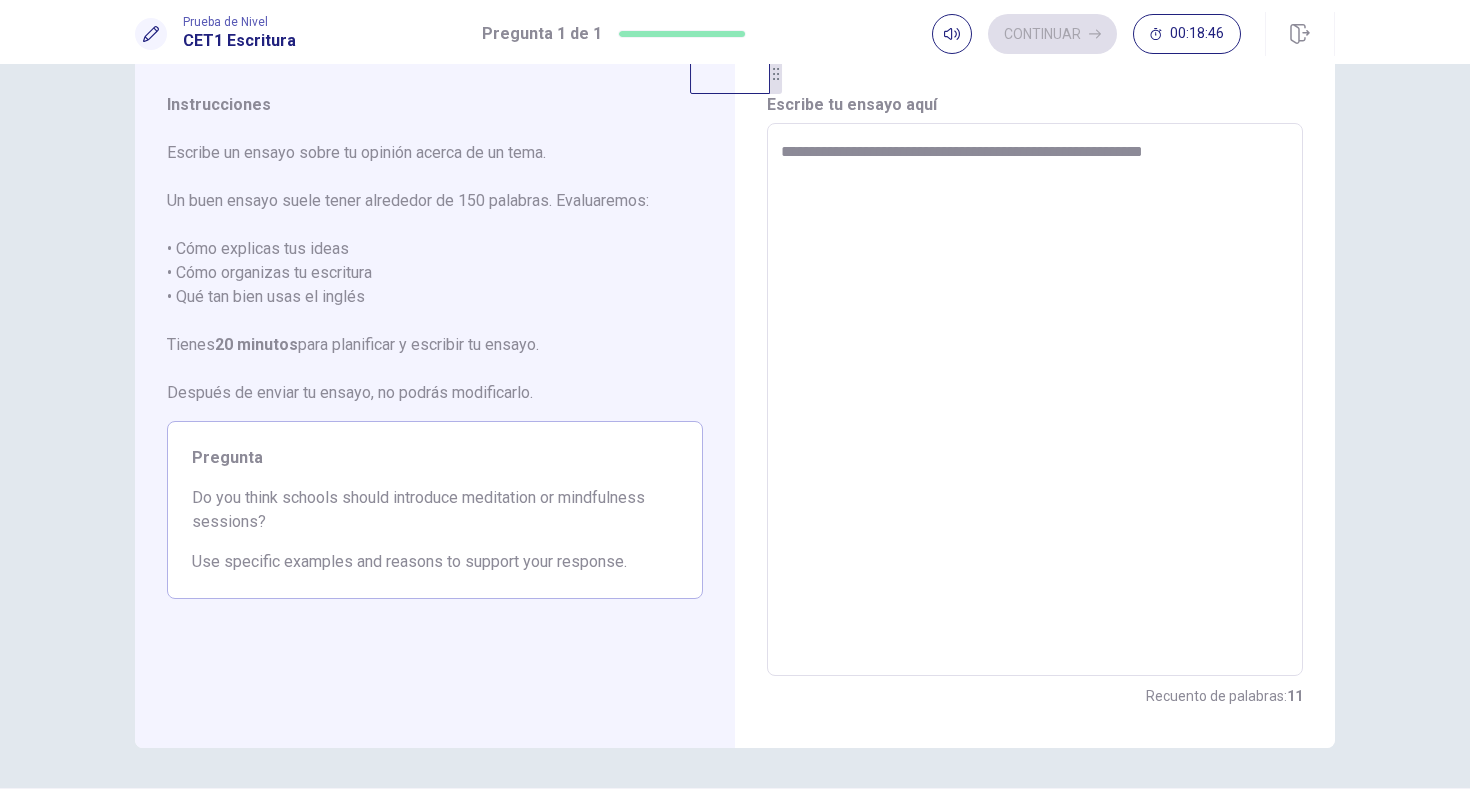 type on "**********" 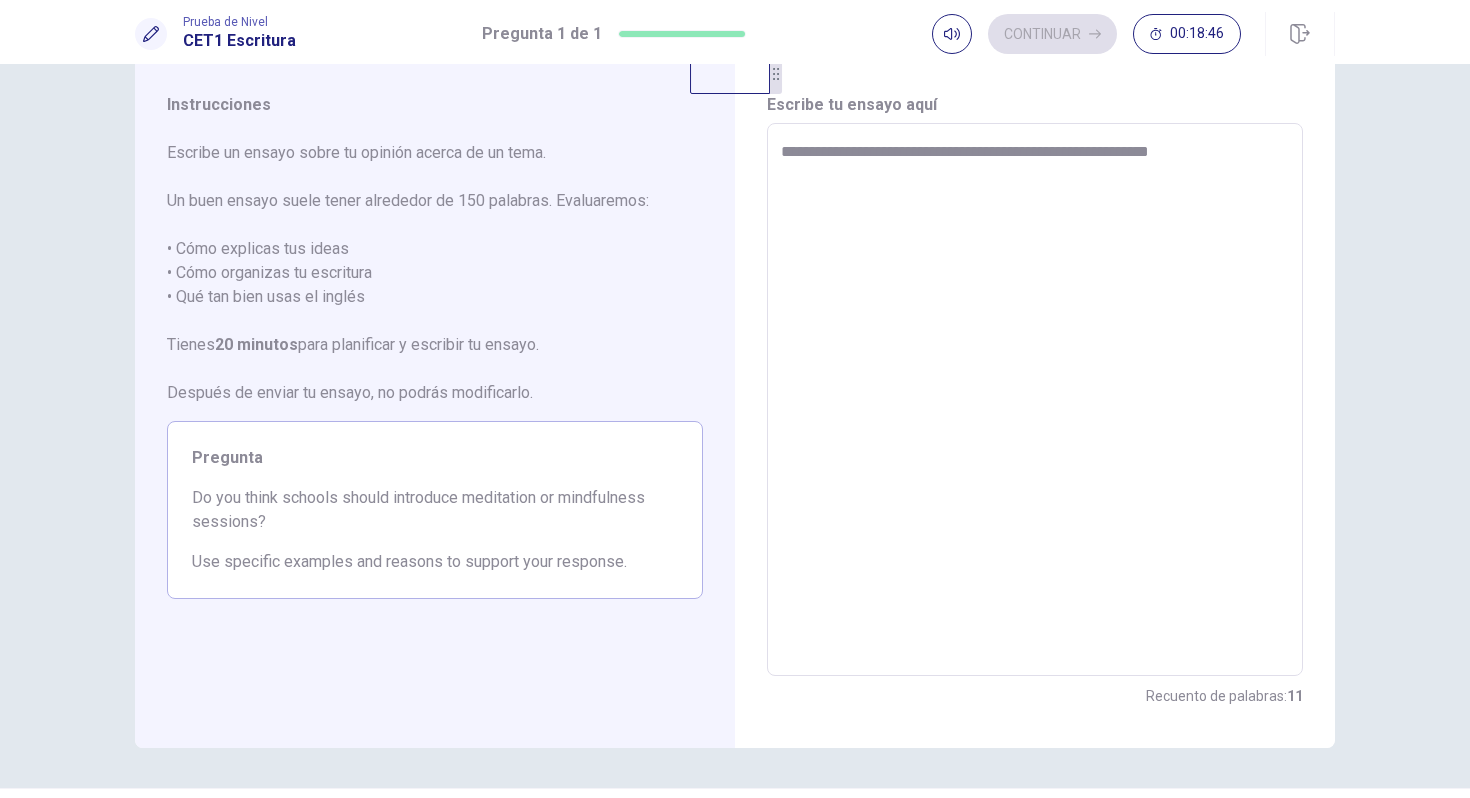 type on "*" 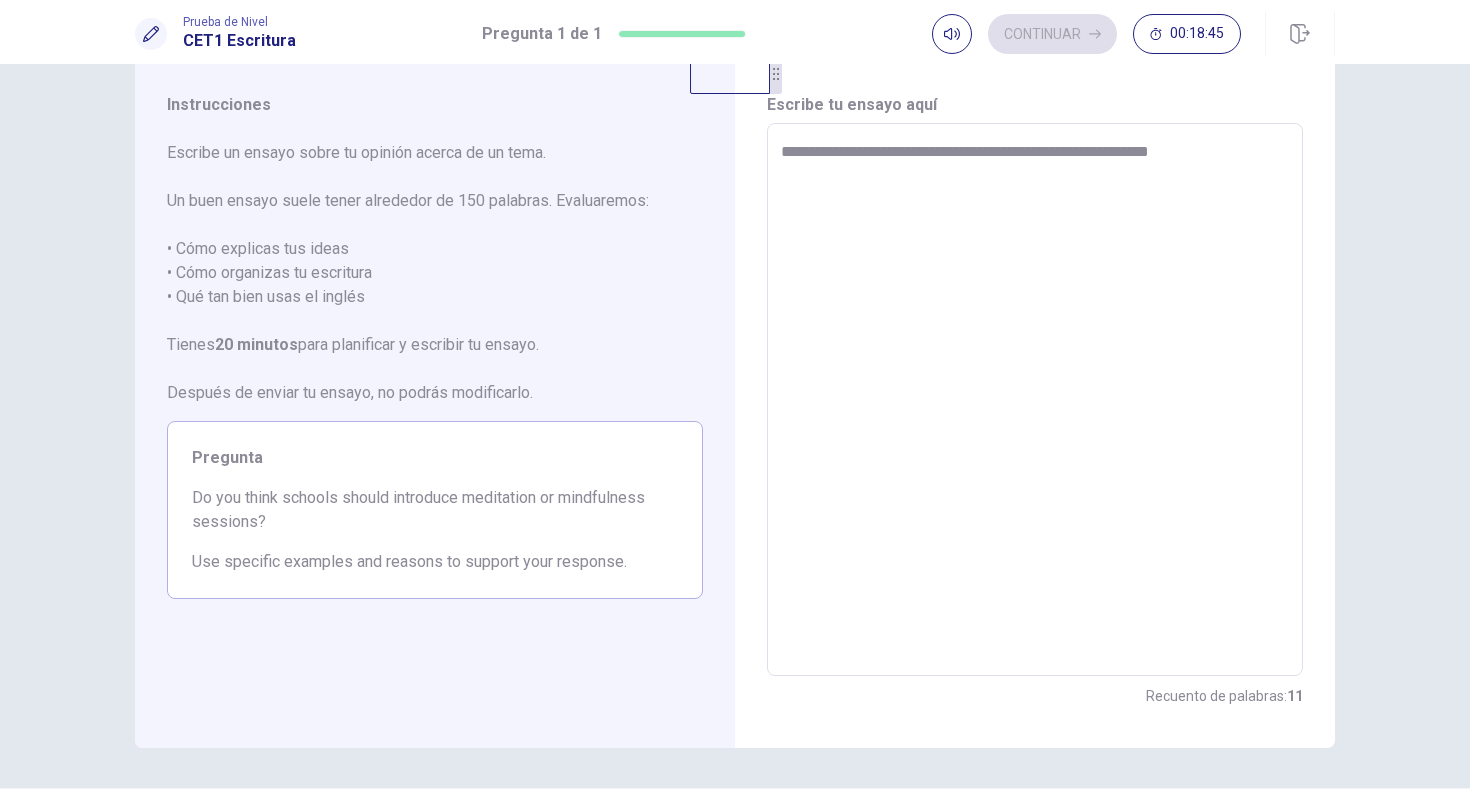 type on "**********" 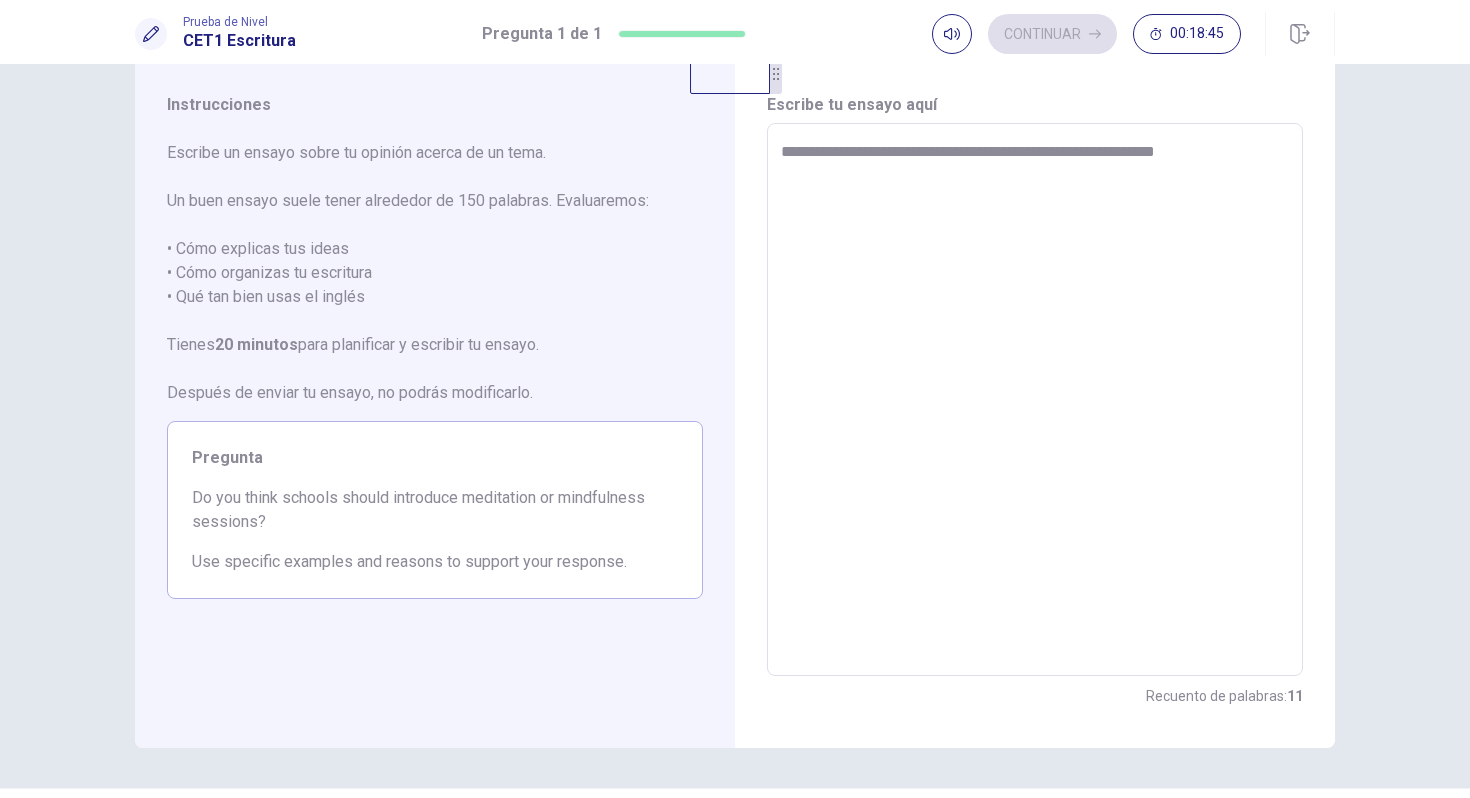 type on "*" 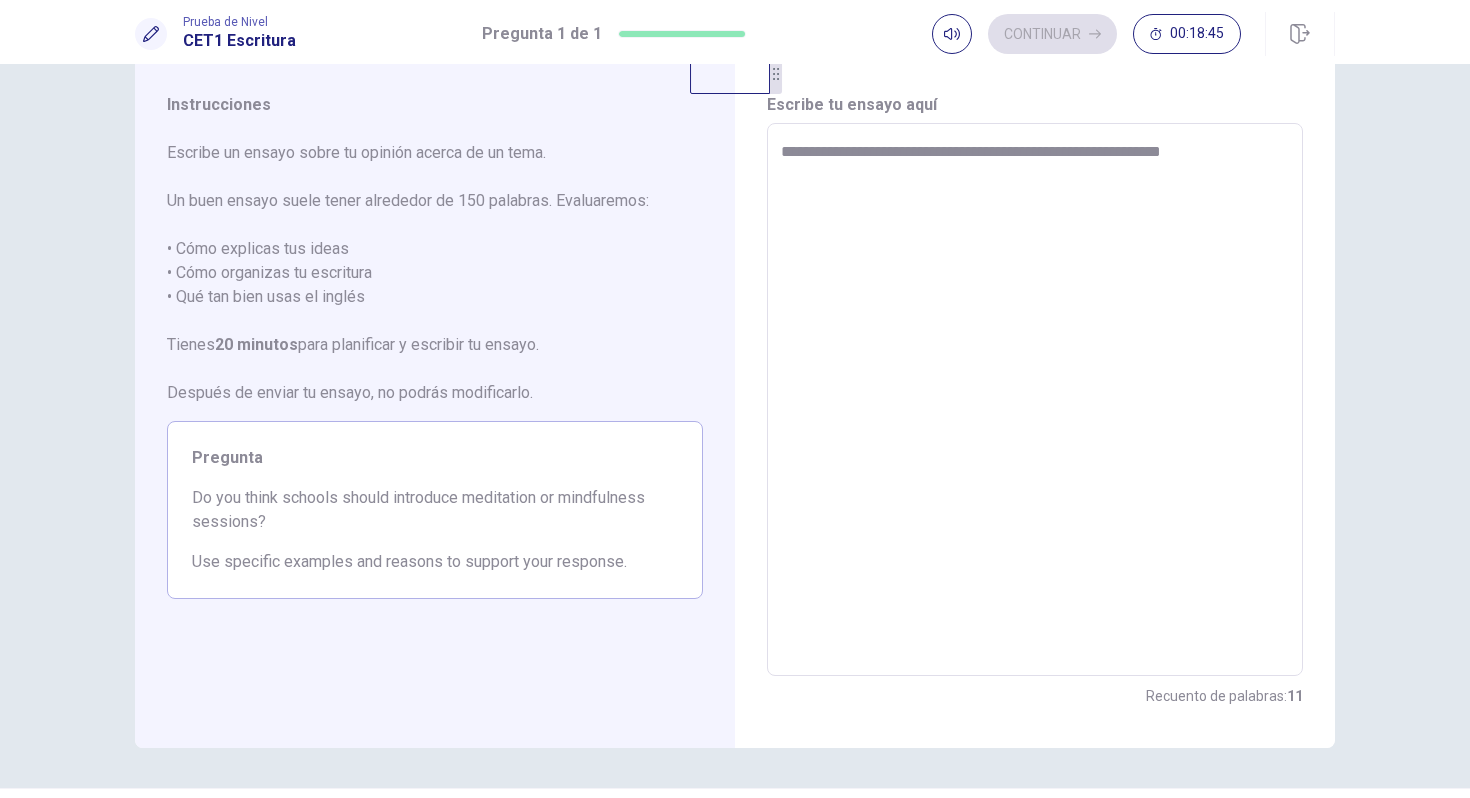 type on "*" 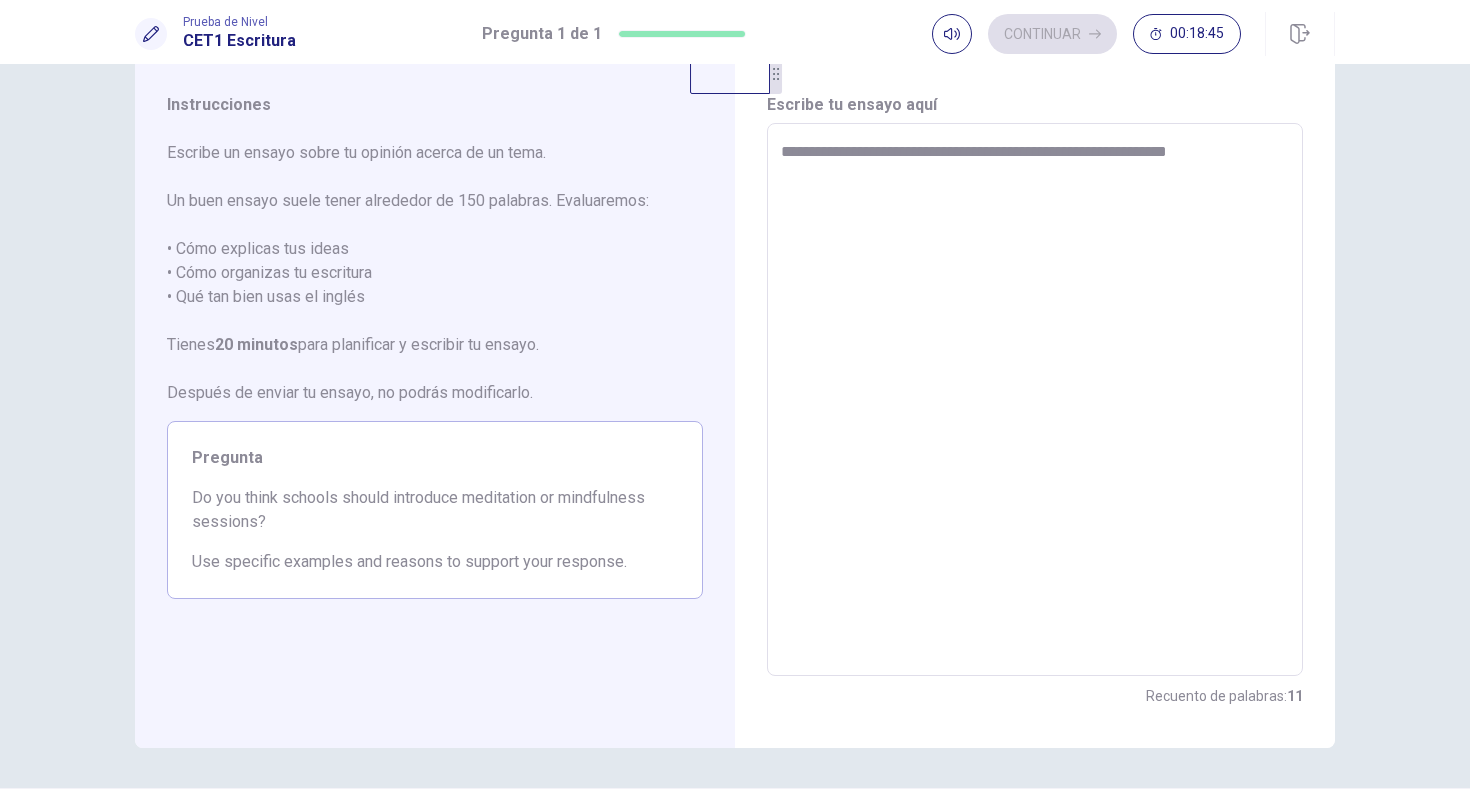 type on "*" 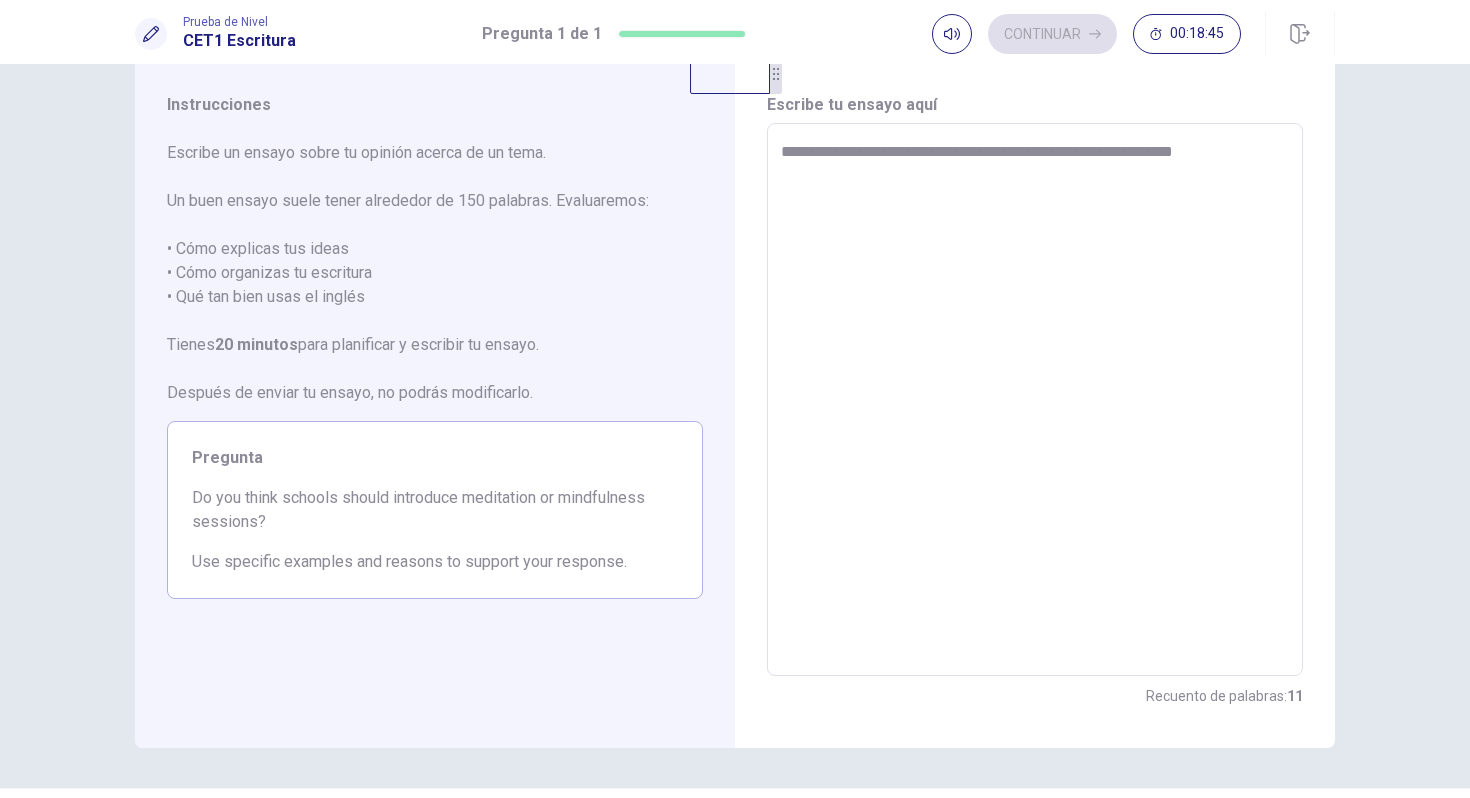 type on "*" 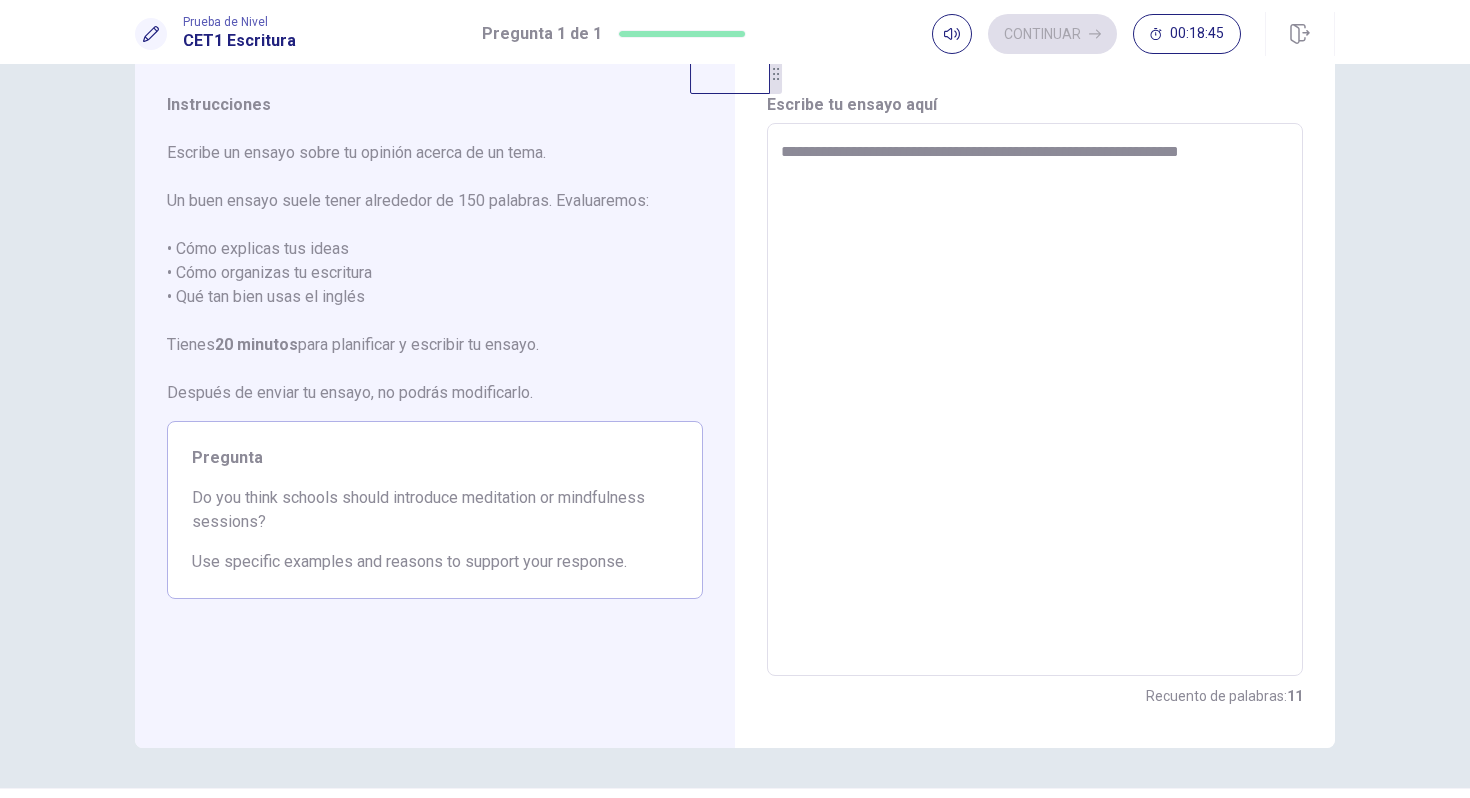 type on "*" 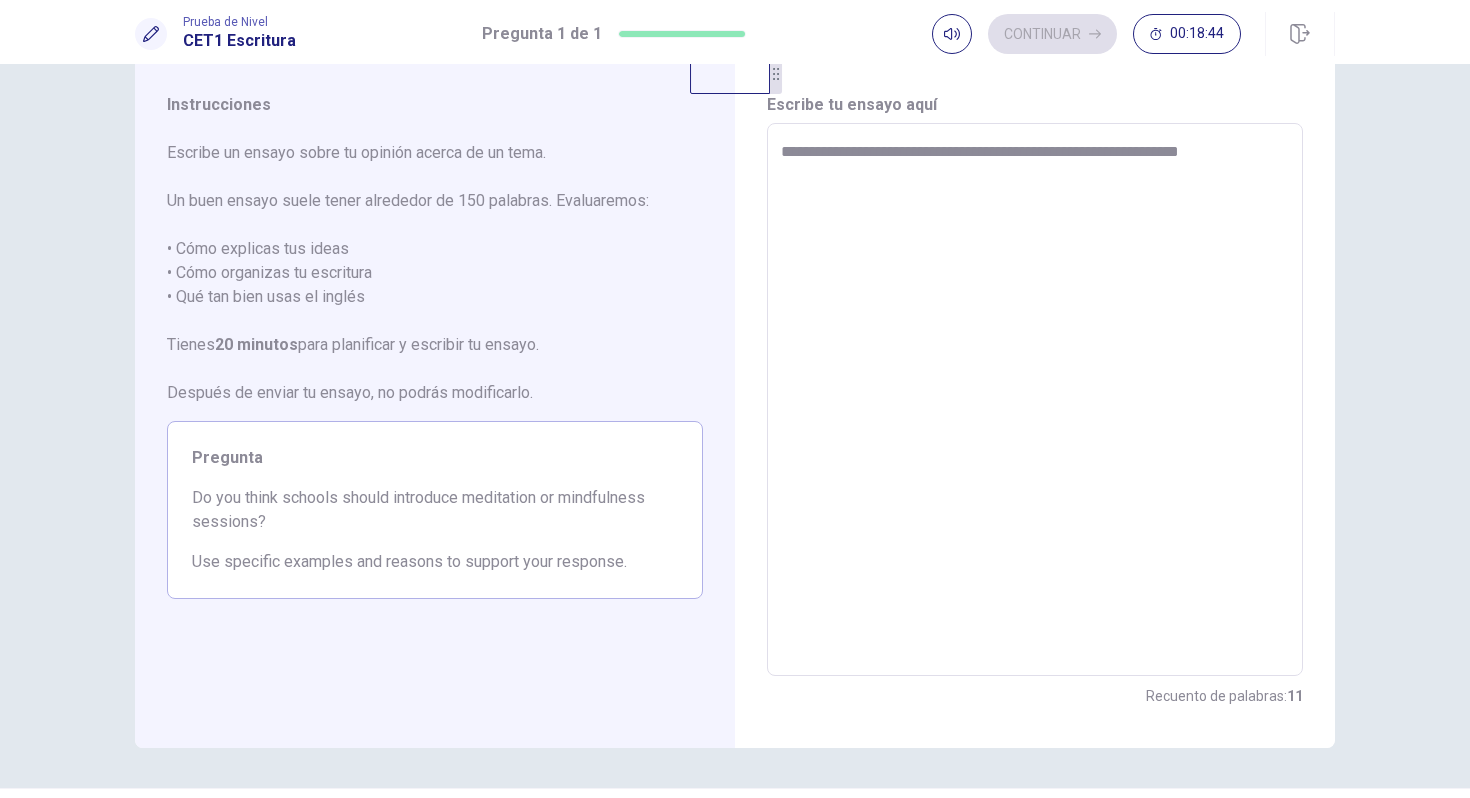 type 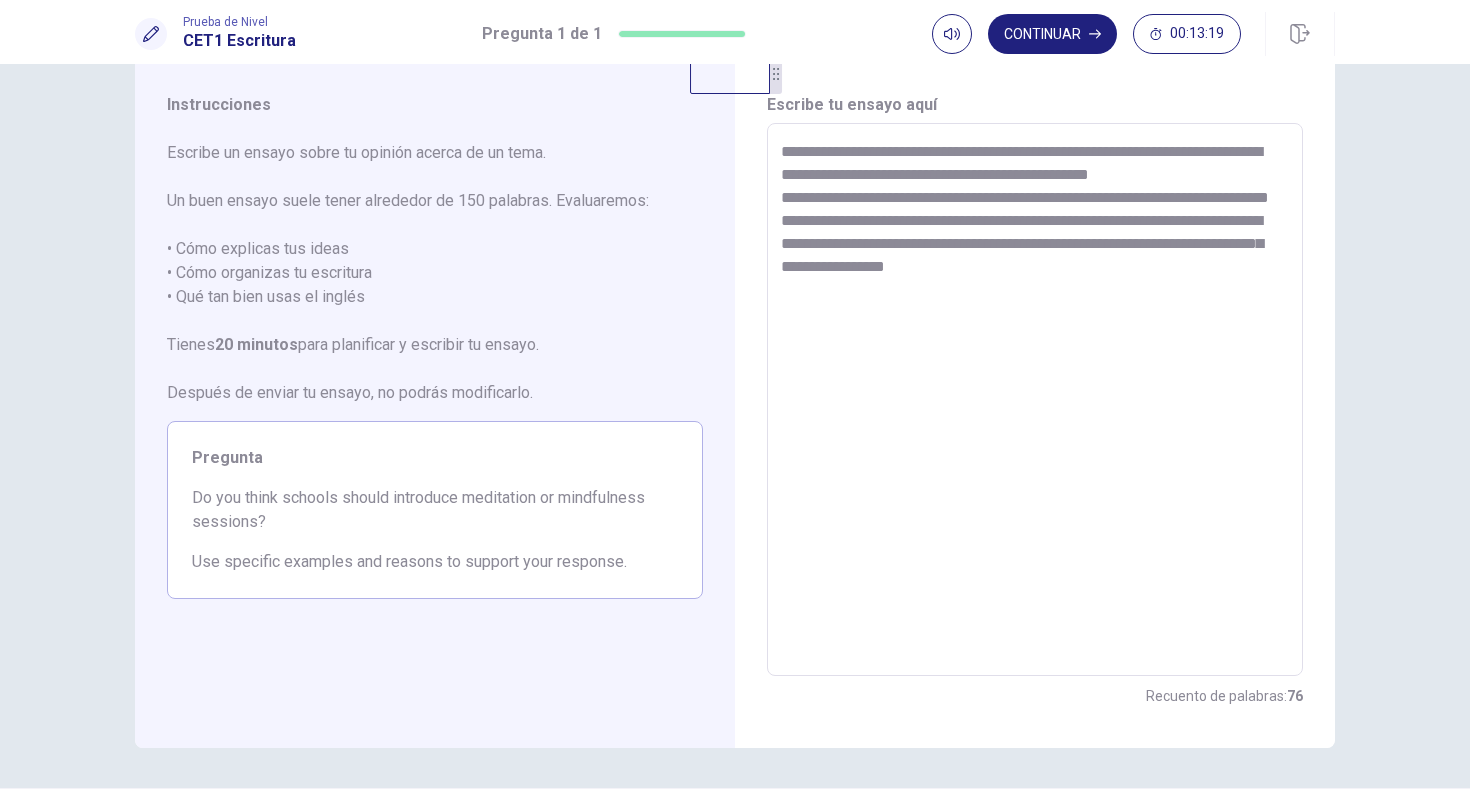click on "**********" at bounding box center [1035, 400] 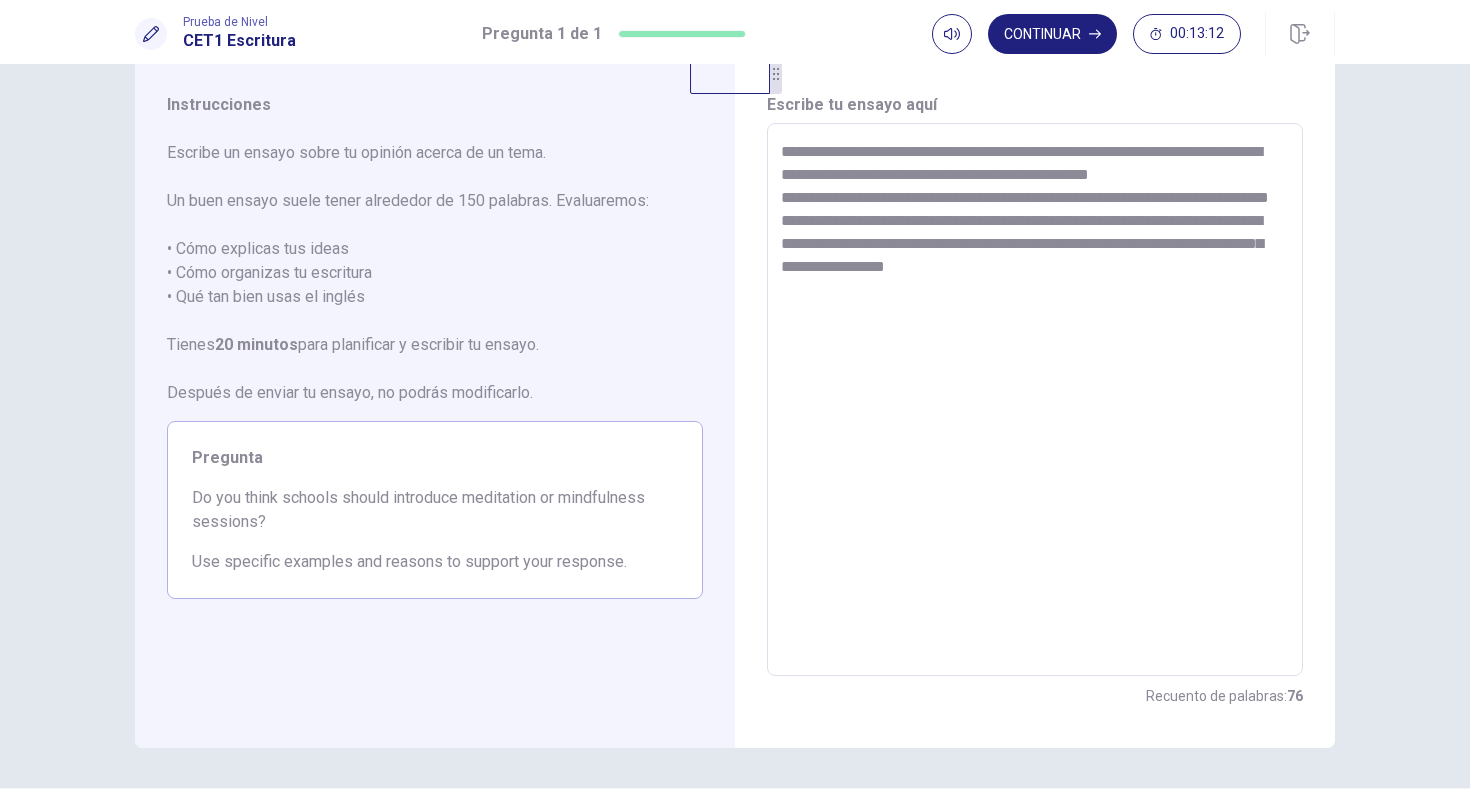 click on "**********" at bounding box center [1035, 400] 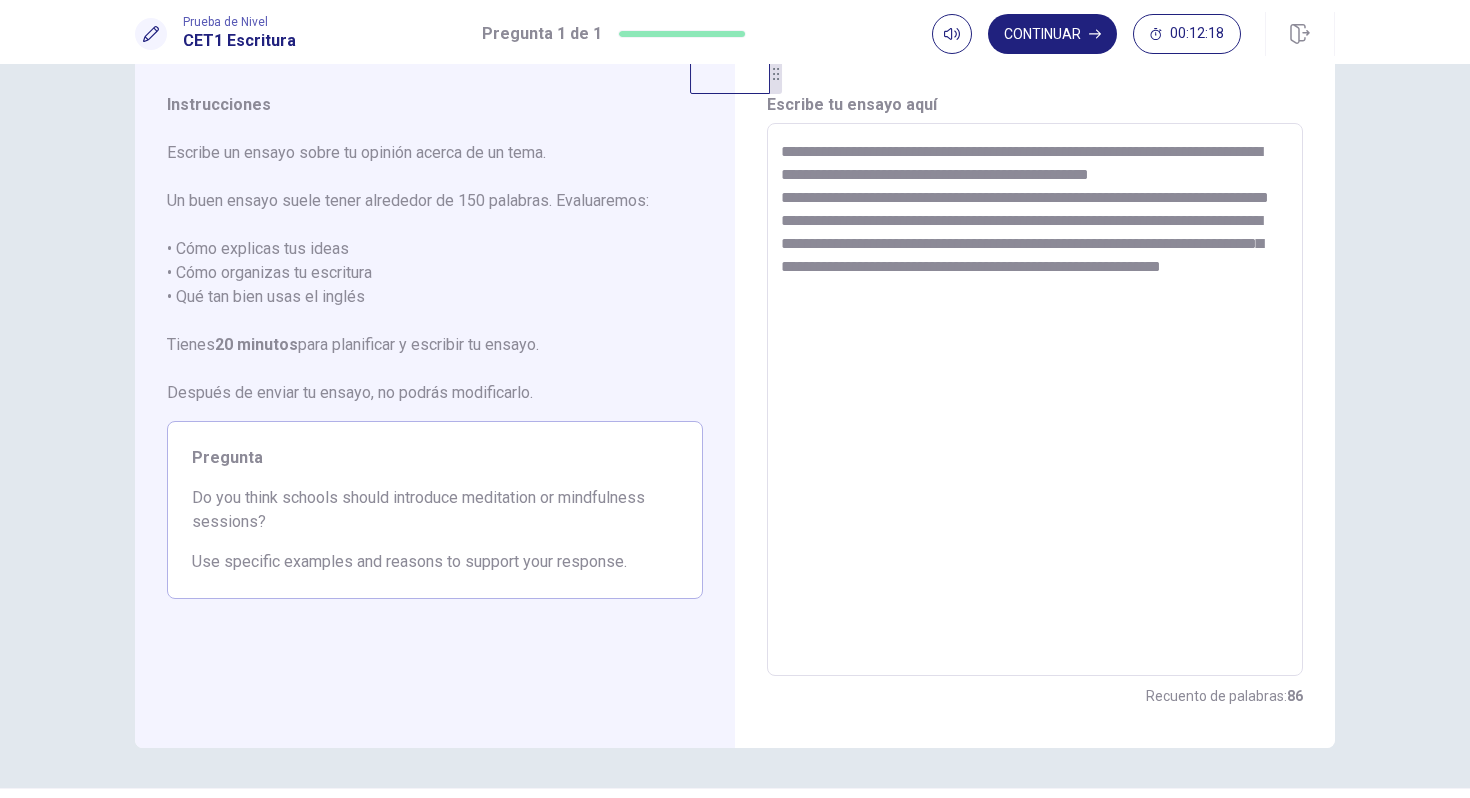 click on "**********" at bounding box center (1035, 400) 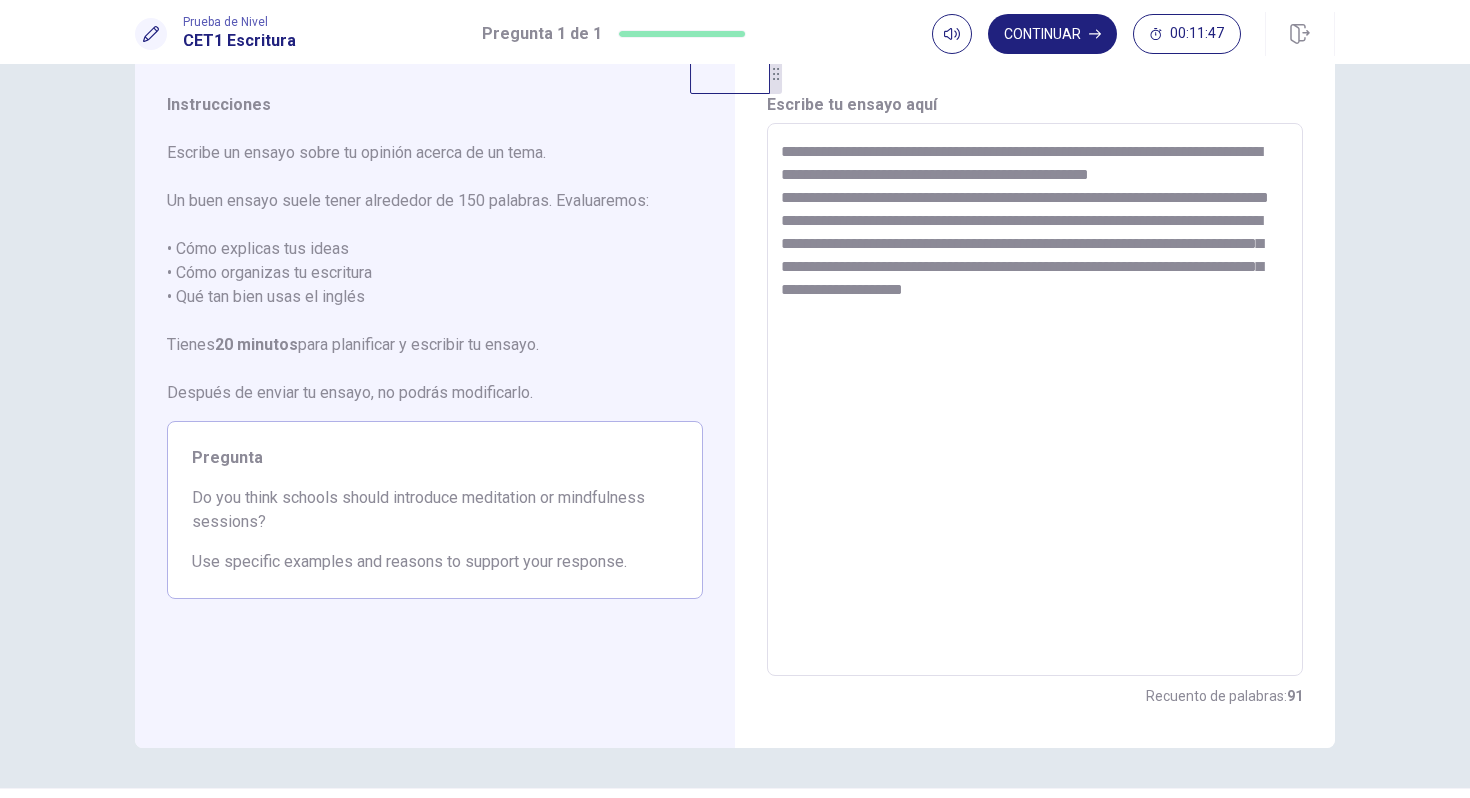 click on "**********" at bounding box center (1035, 400) 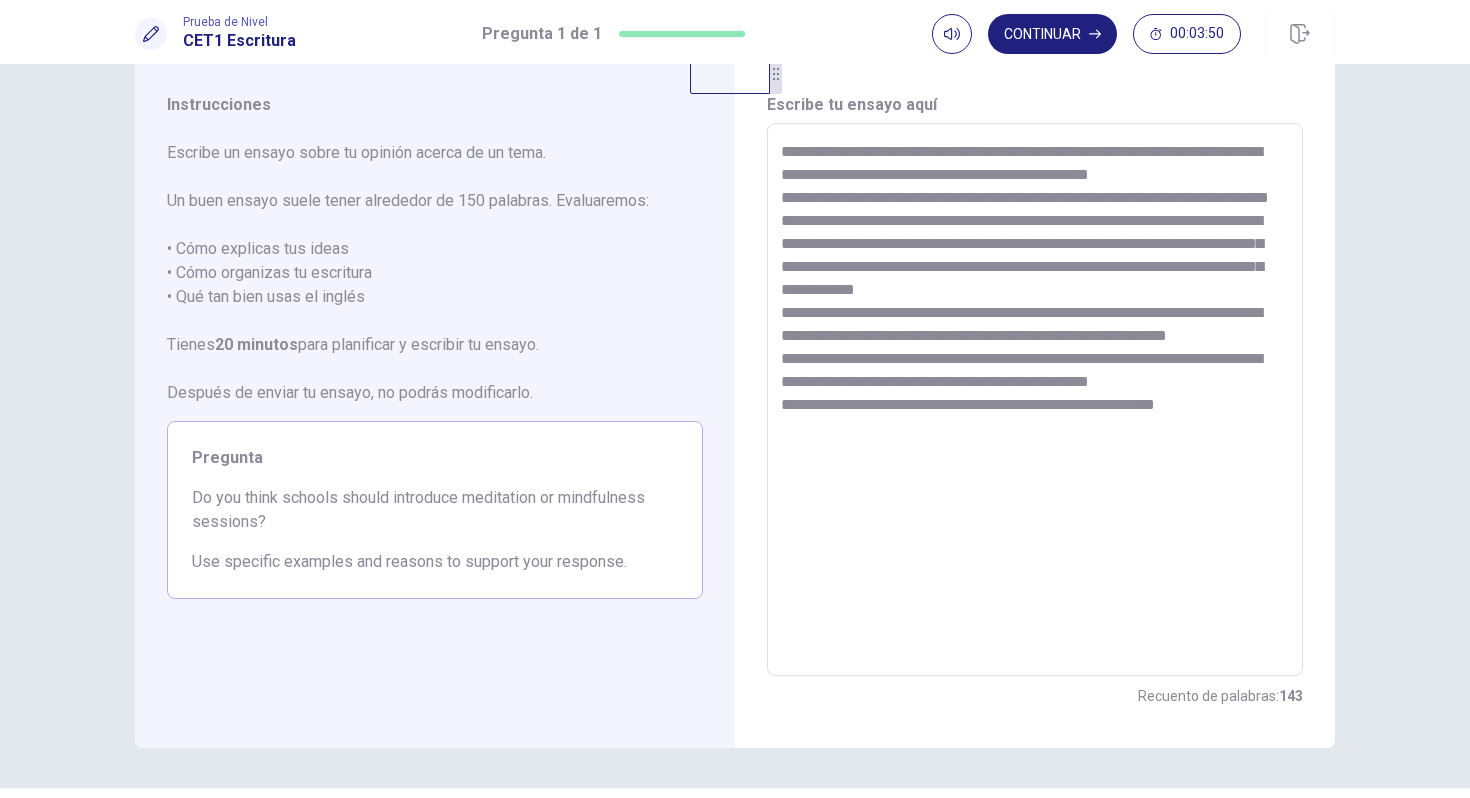 click on "**********" at bounding box center (1035, 400) 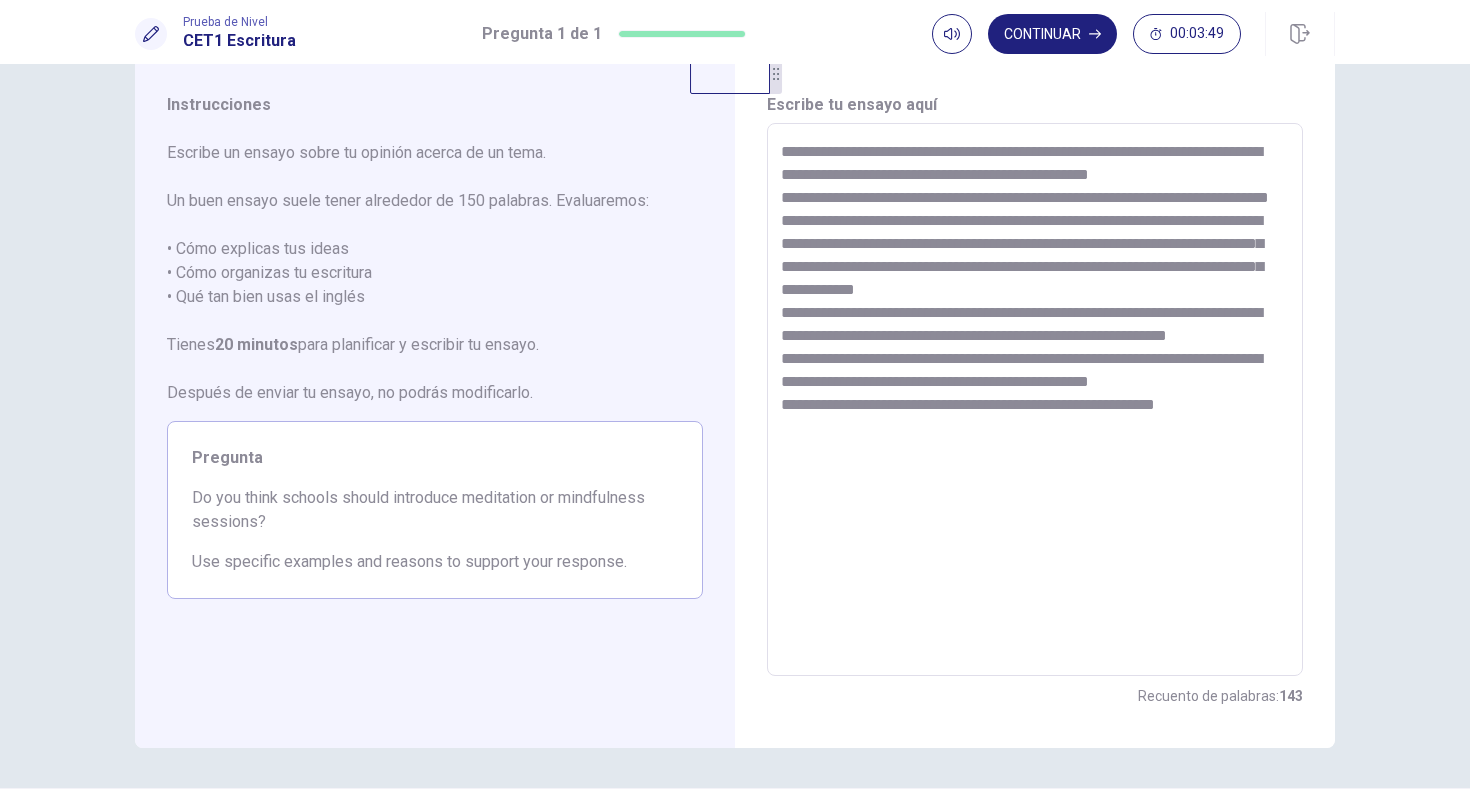 click on "**********" at bounding box center (1035, 400) 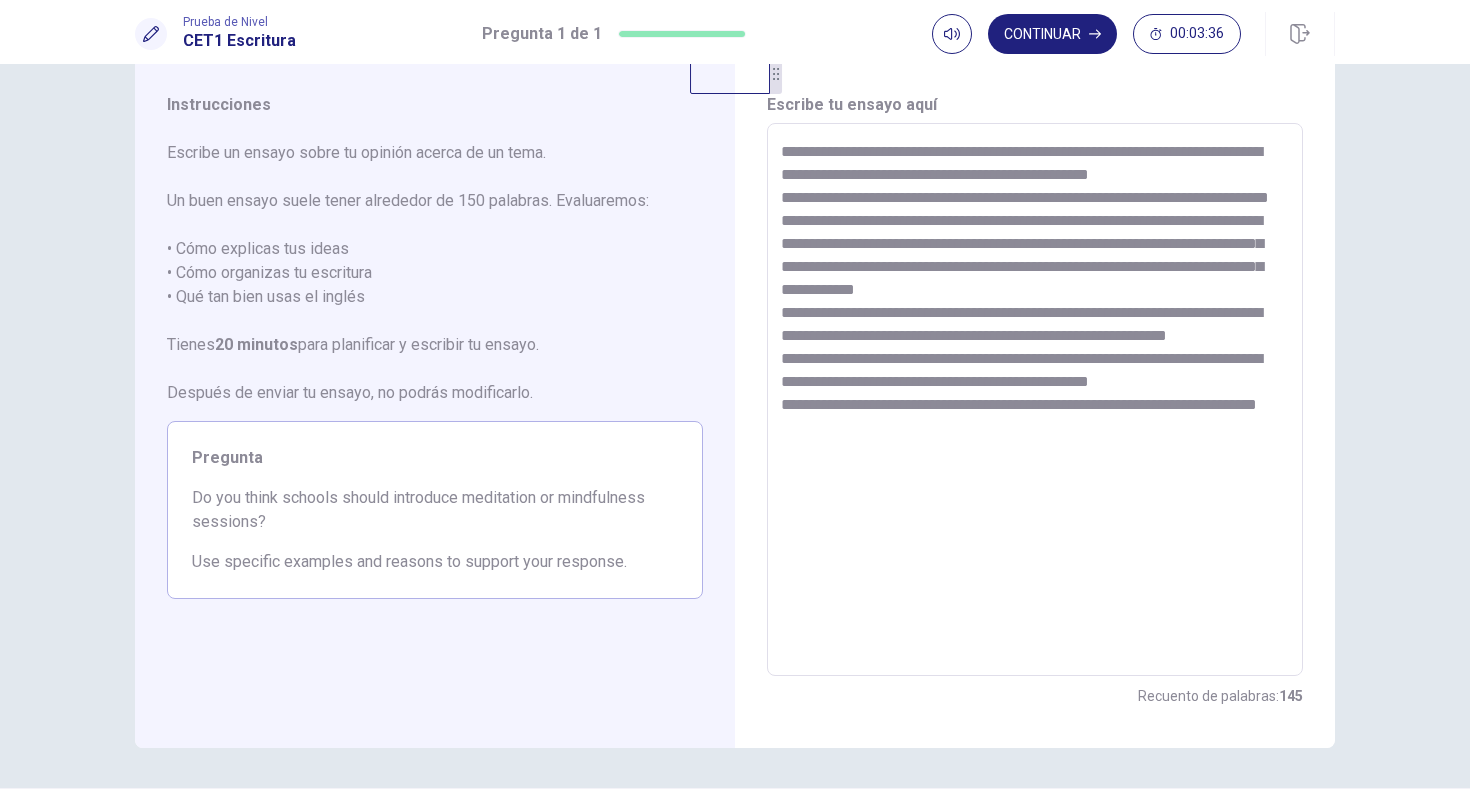 click on "**********" at bounding box center (1035, 400) 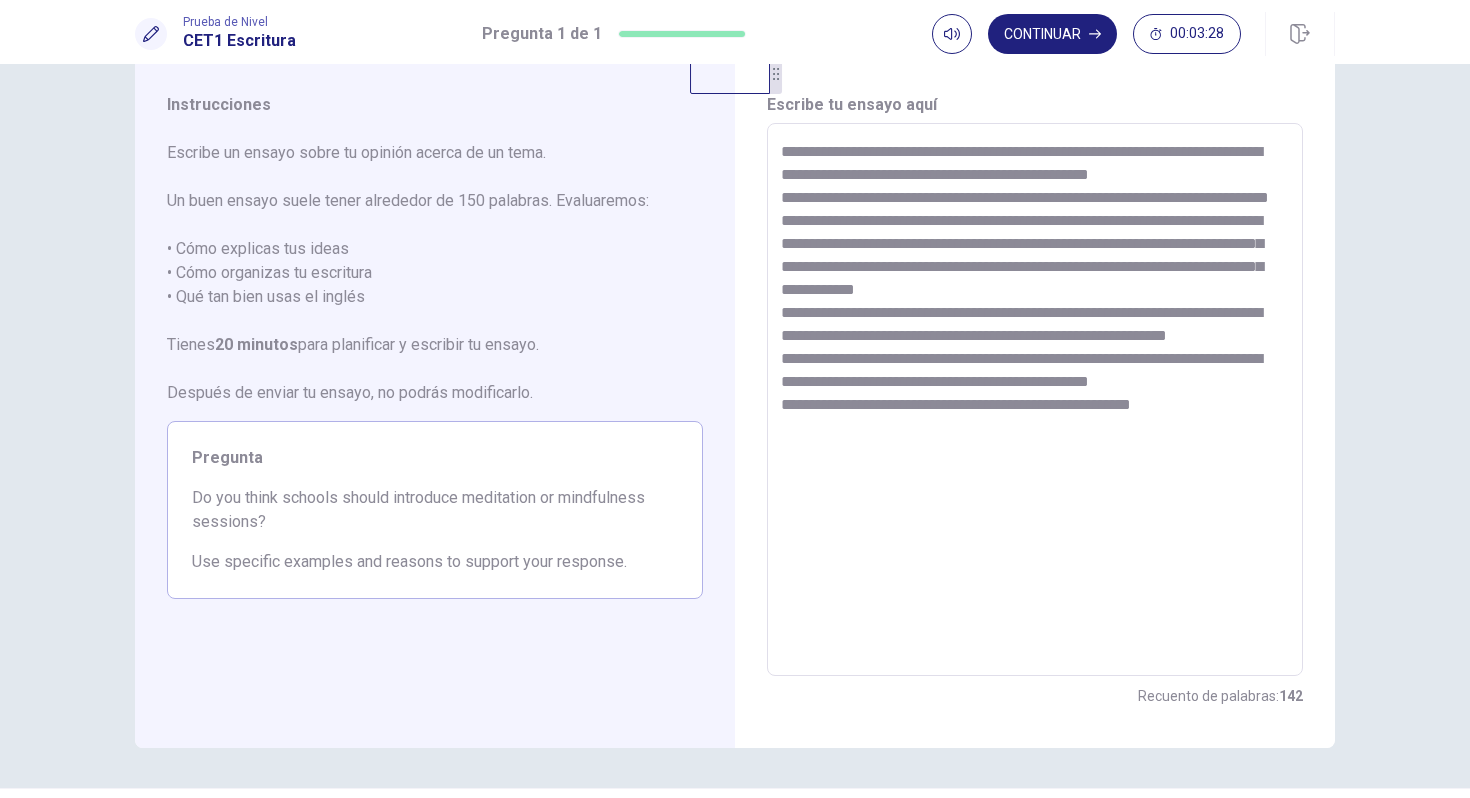 click on "**********" at bounding box center (1035, 400) 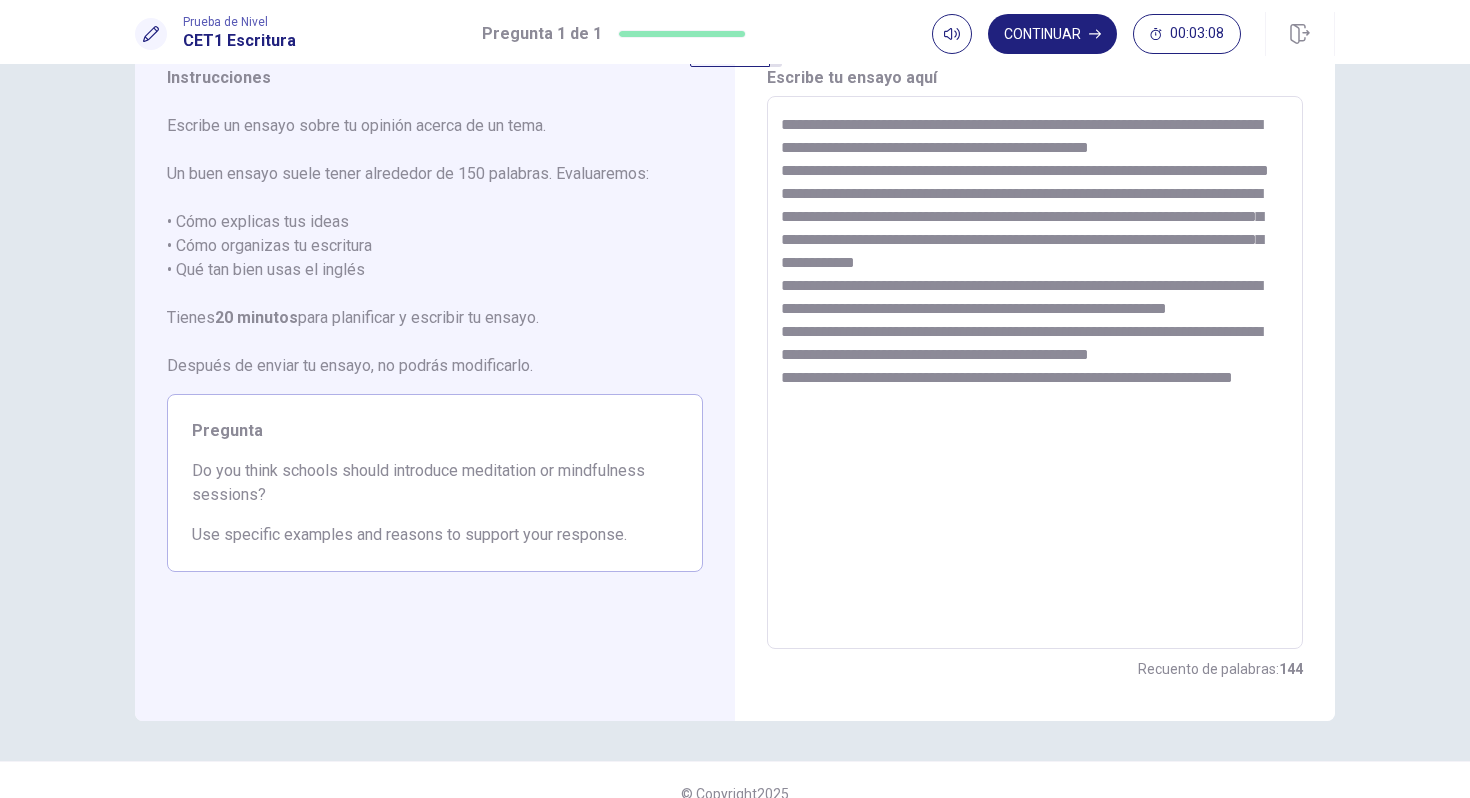 scroll, scrollTop: 80, scrollLeft: 0, axis: vertical 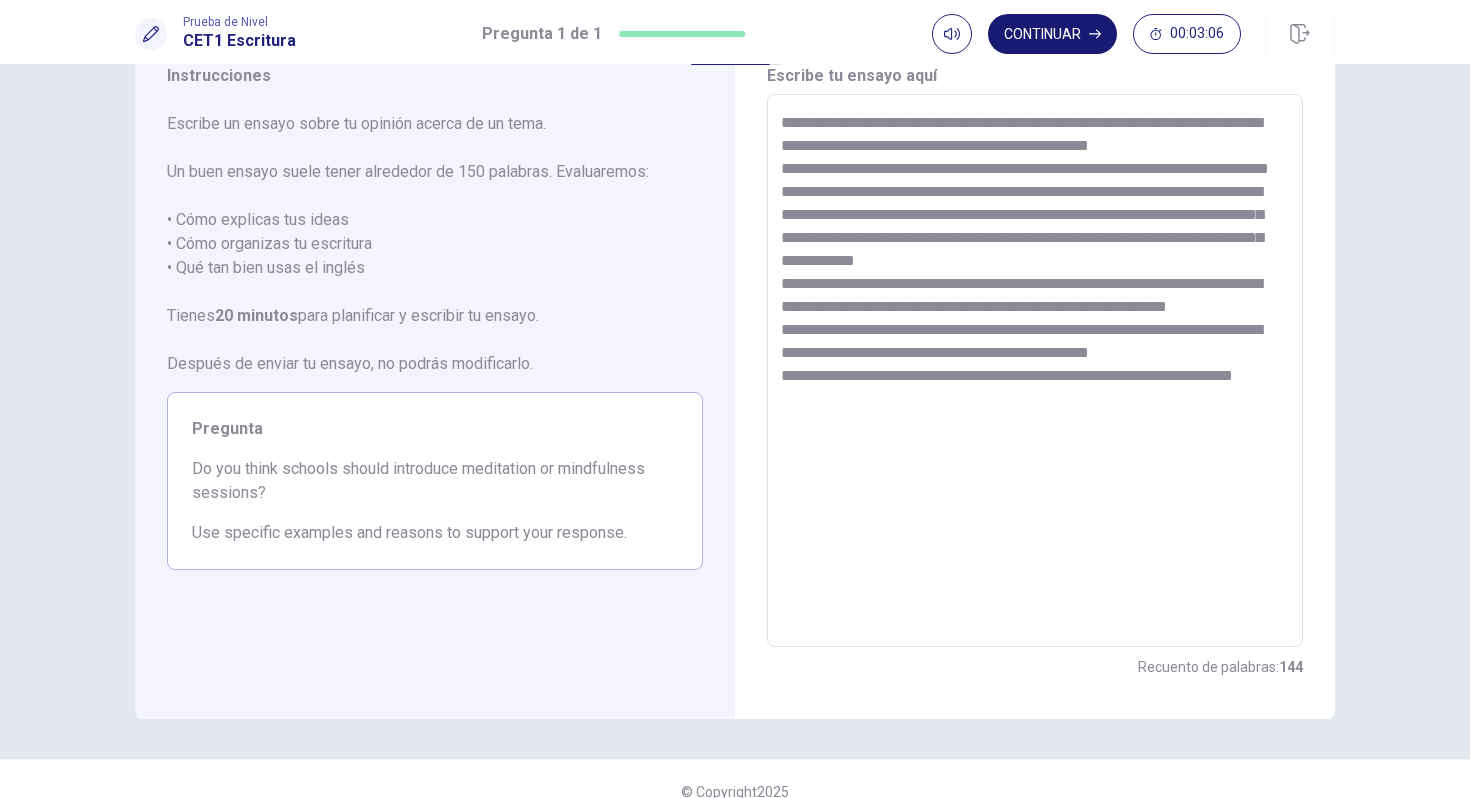 click on "Continuar" at bounding box center [1052, 34] 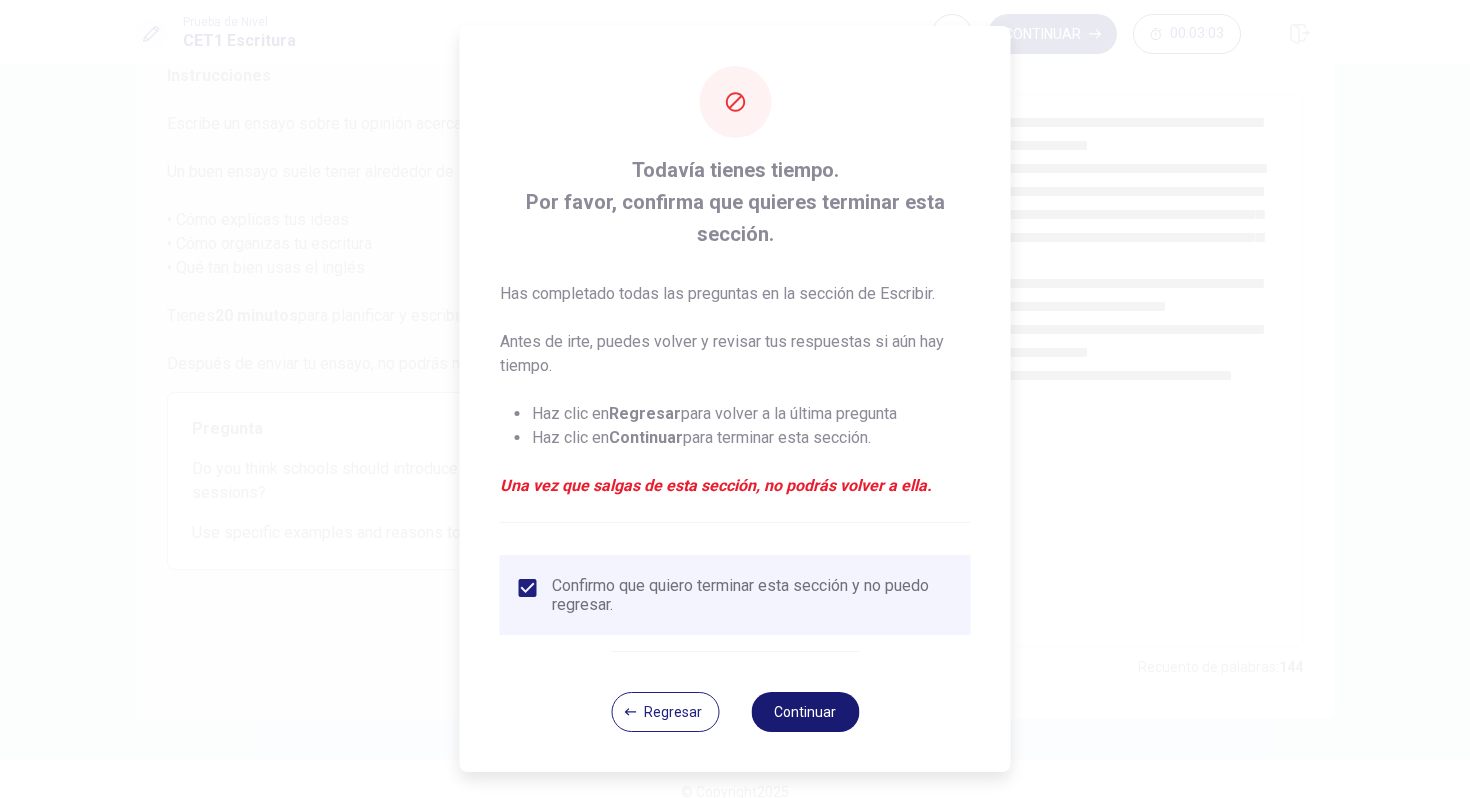 click on "Continuar" at bounding box center [805, 712] 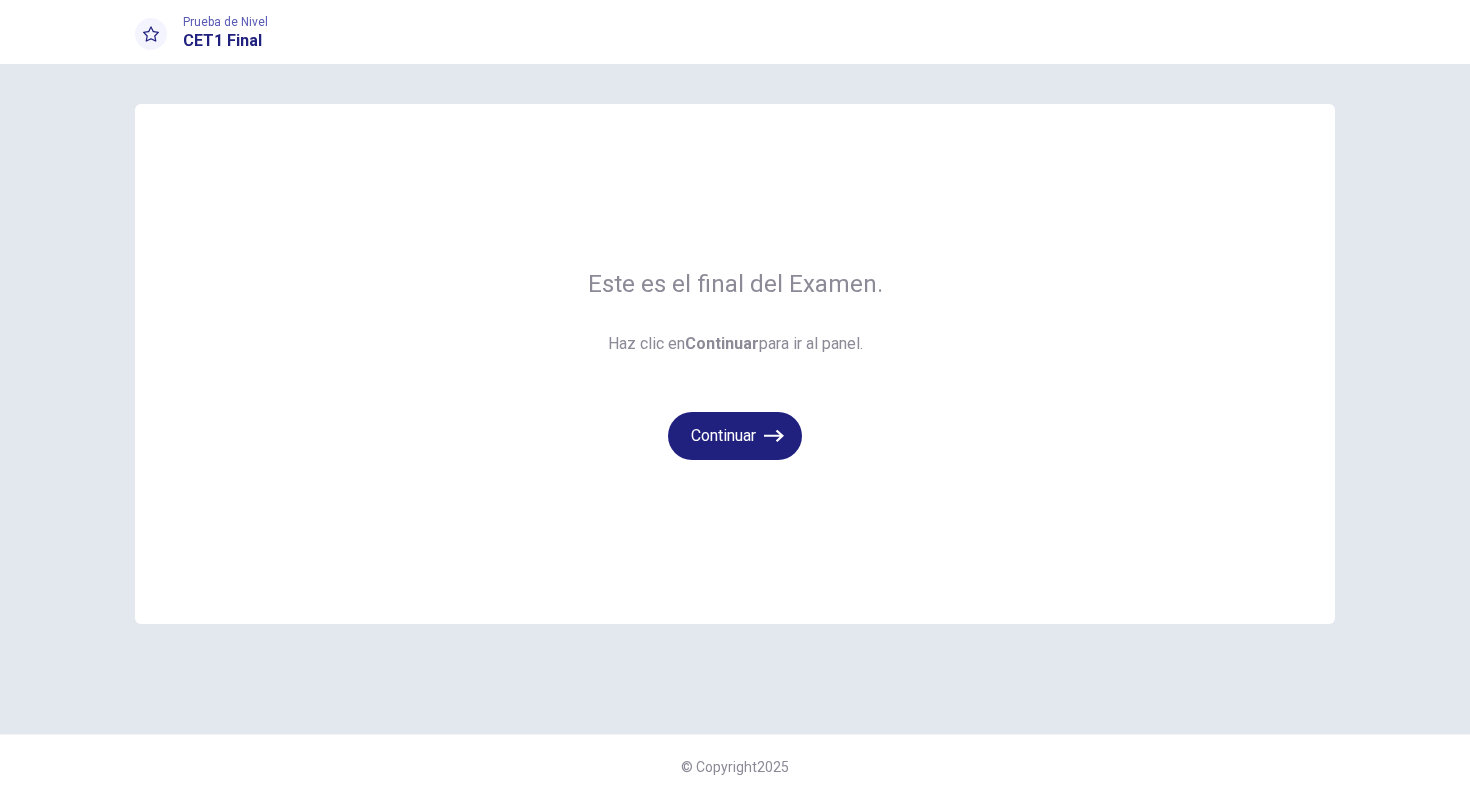 scroll, scrollTop: 0, scrollLeft: 0, axis: both 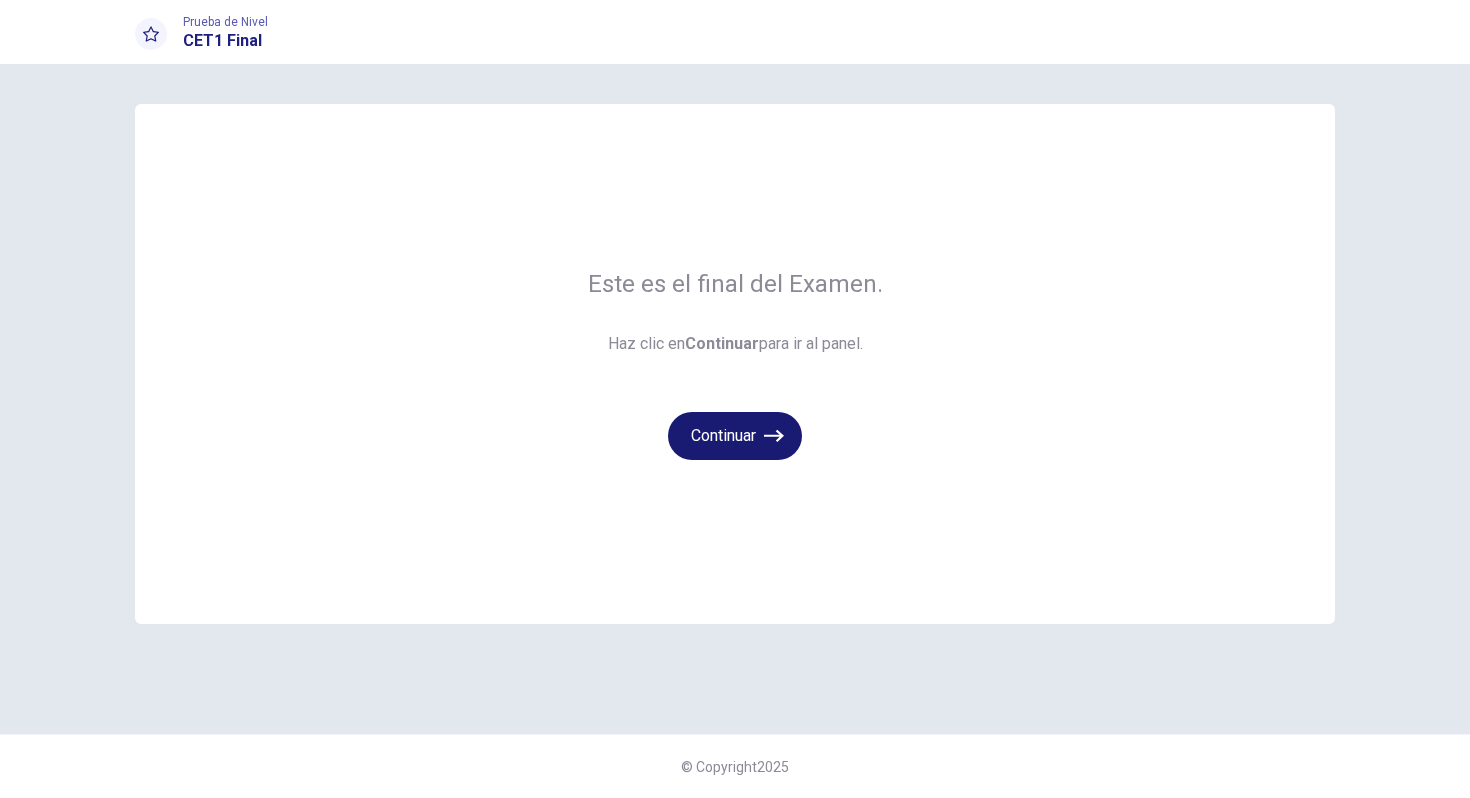 click on "Continuar" at bounding box center (735, 436) 